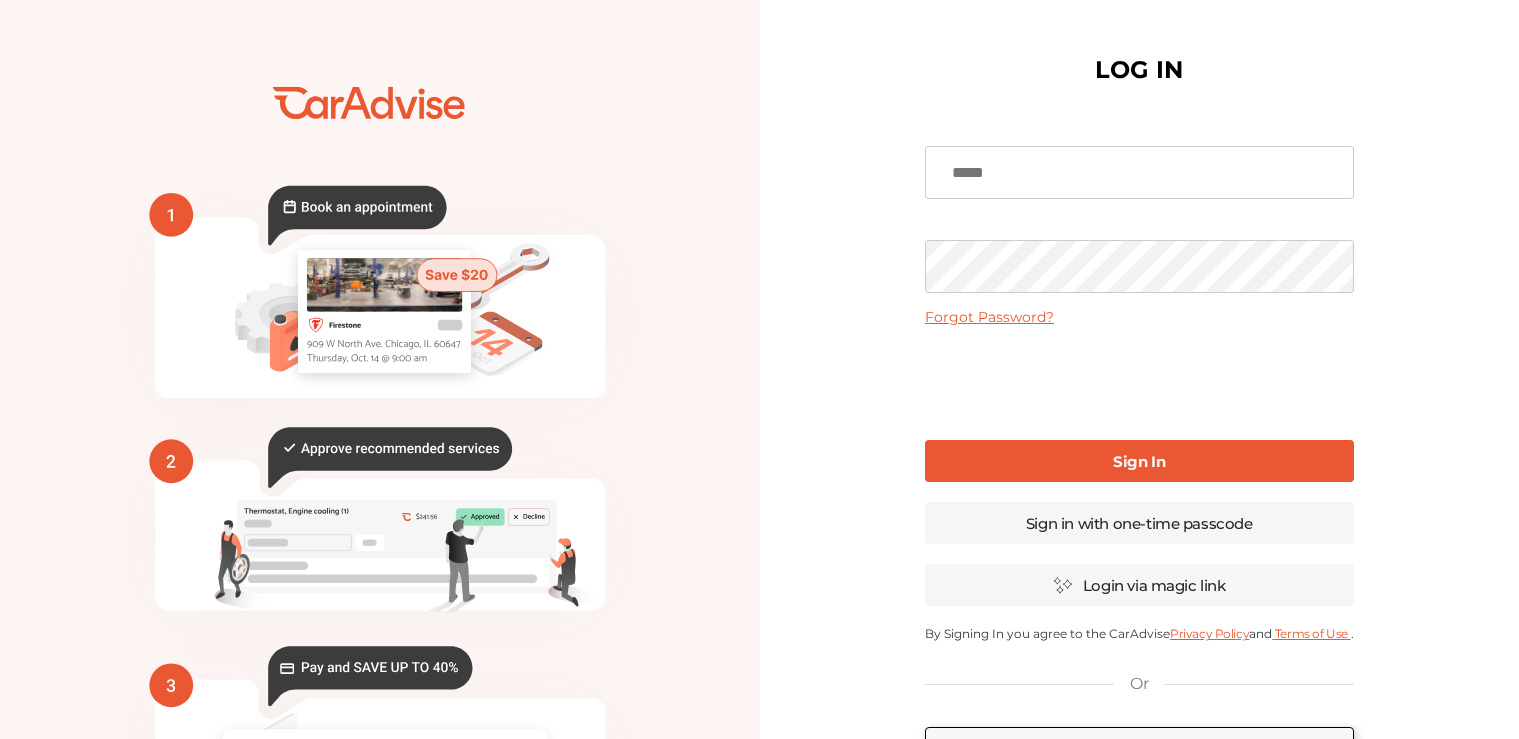 click at bounding box center (1139, 172) 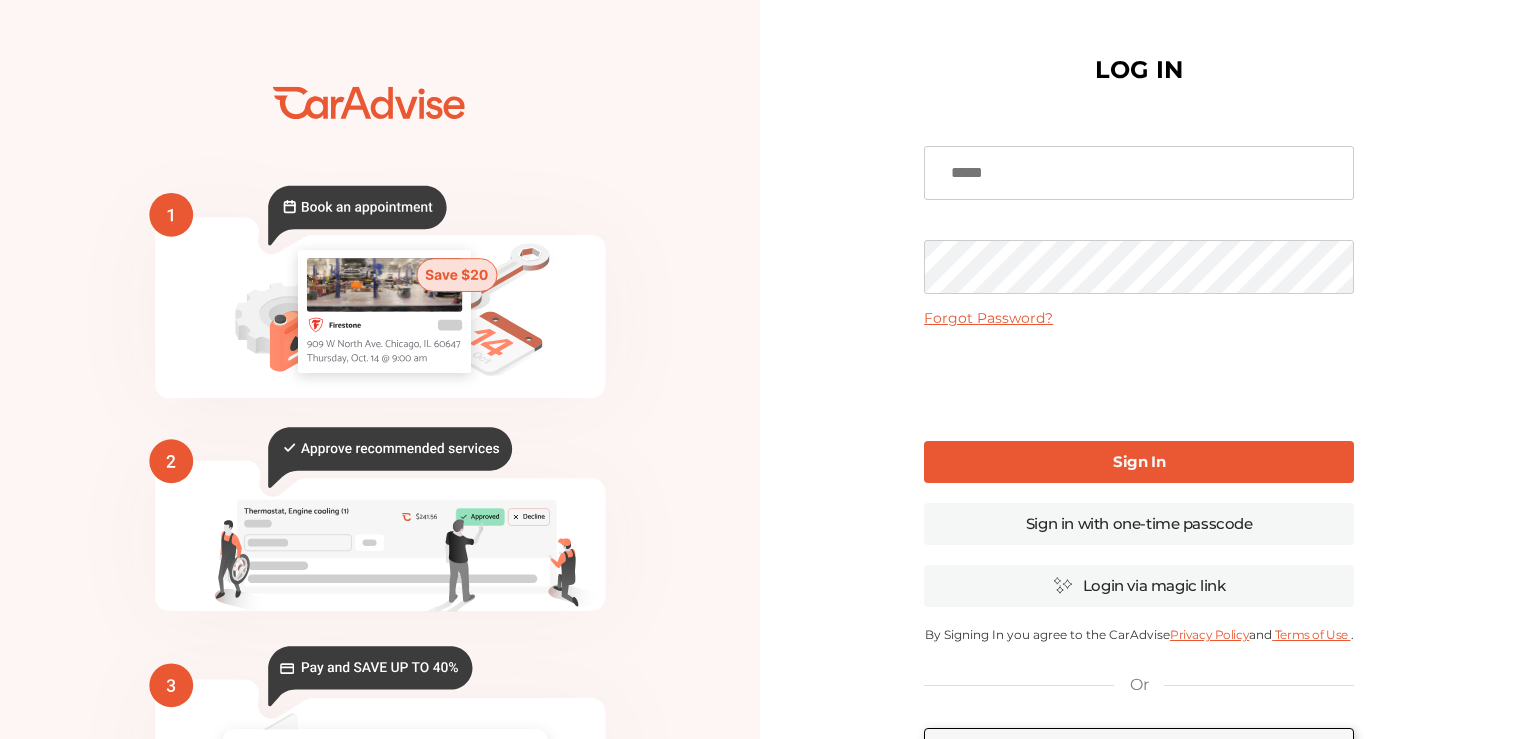 scroll, scrollTop: 0, scrollLeft: 0, axis: both 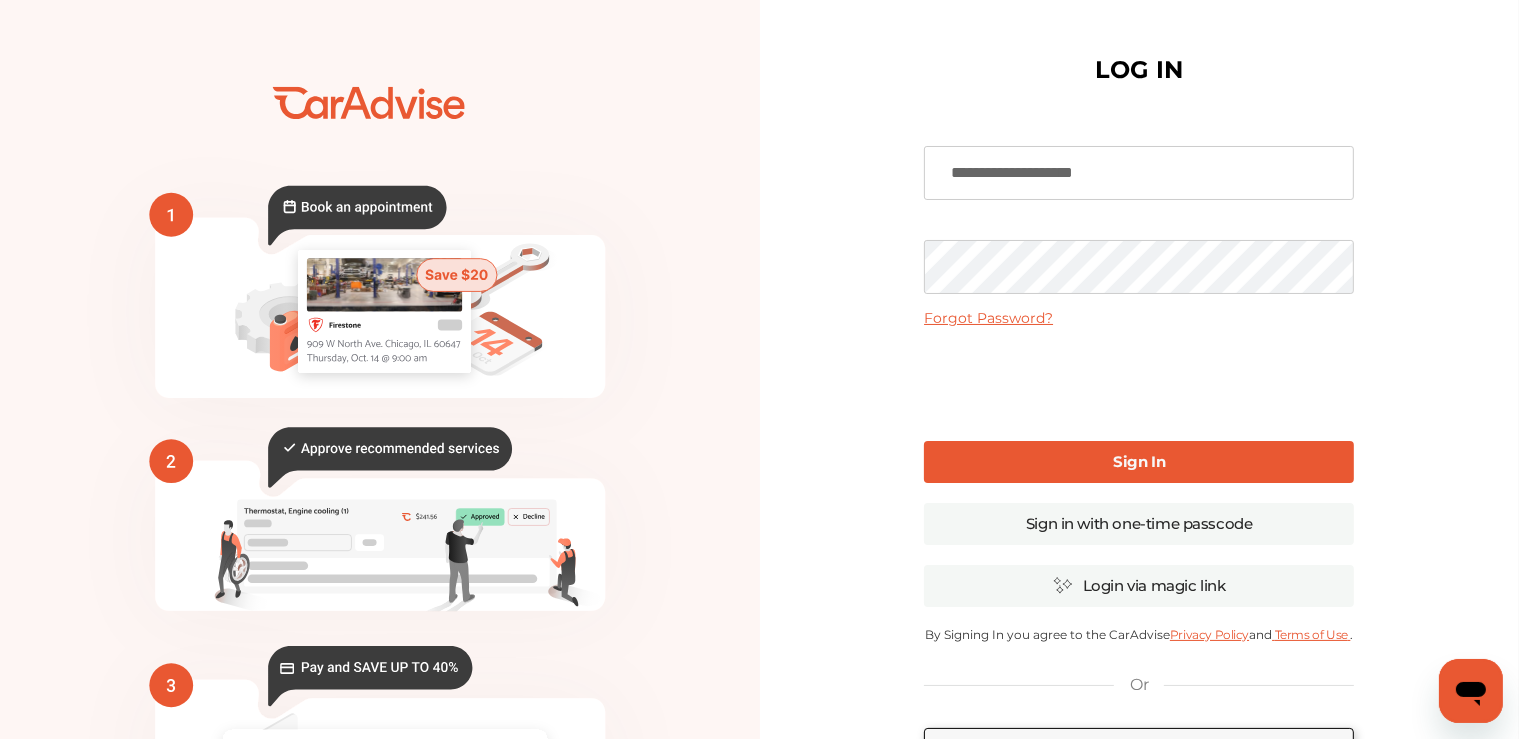 type on "**********" 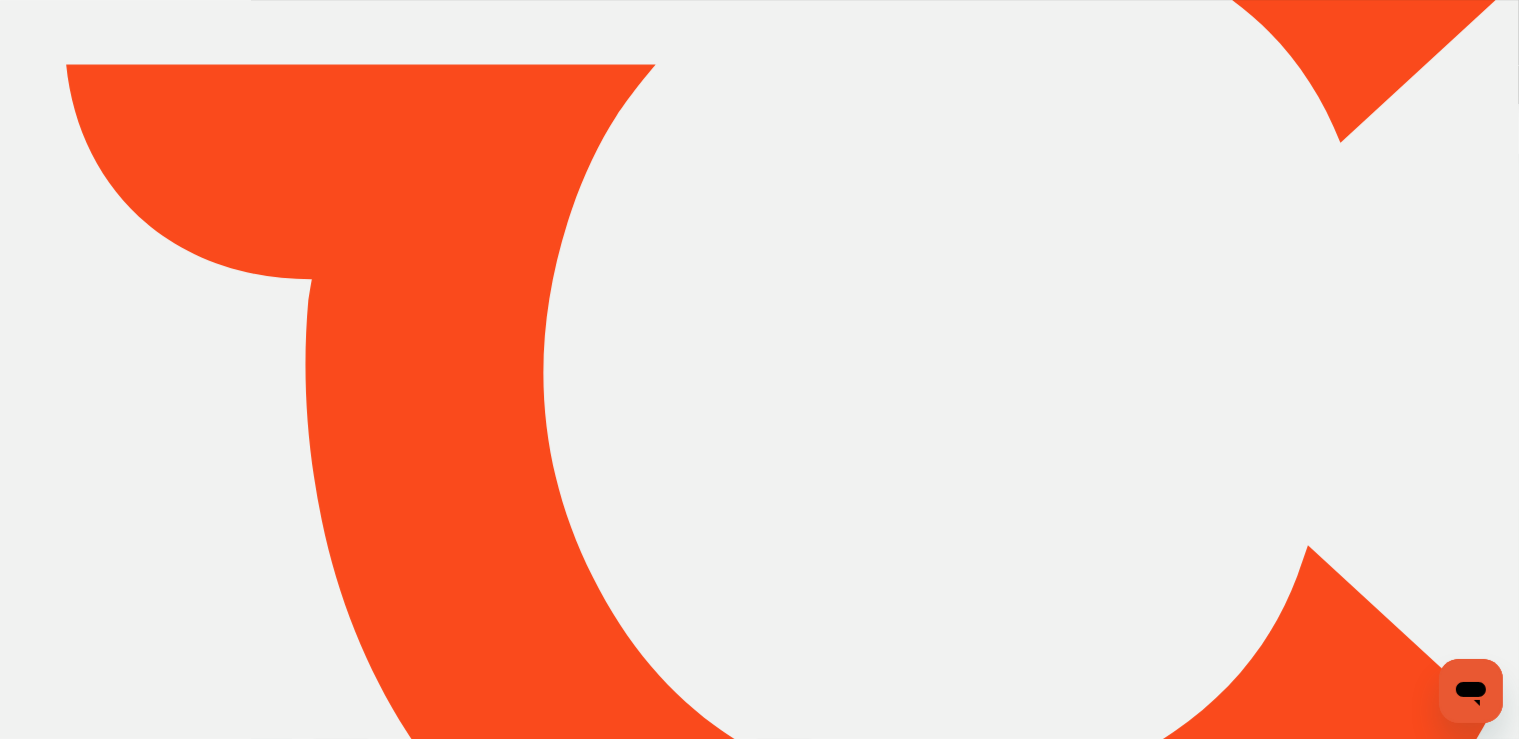 type on "*****" 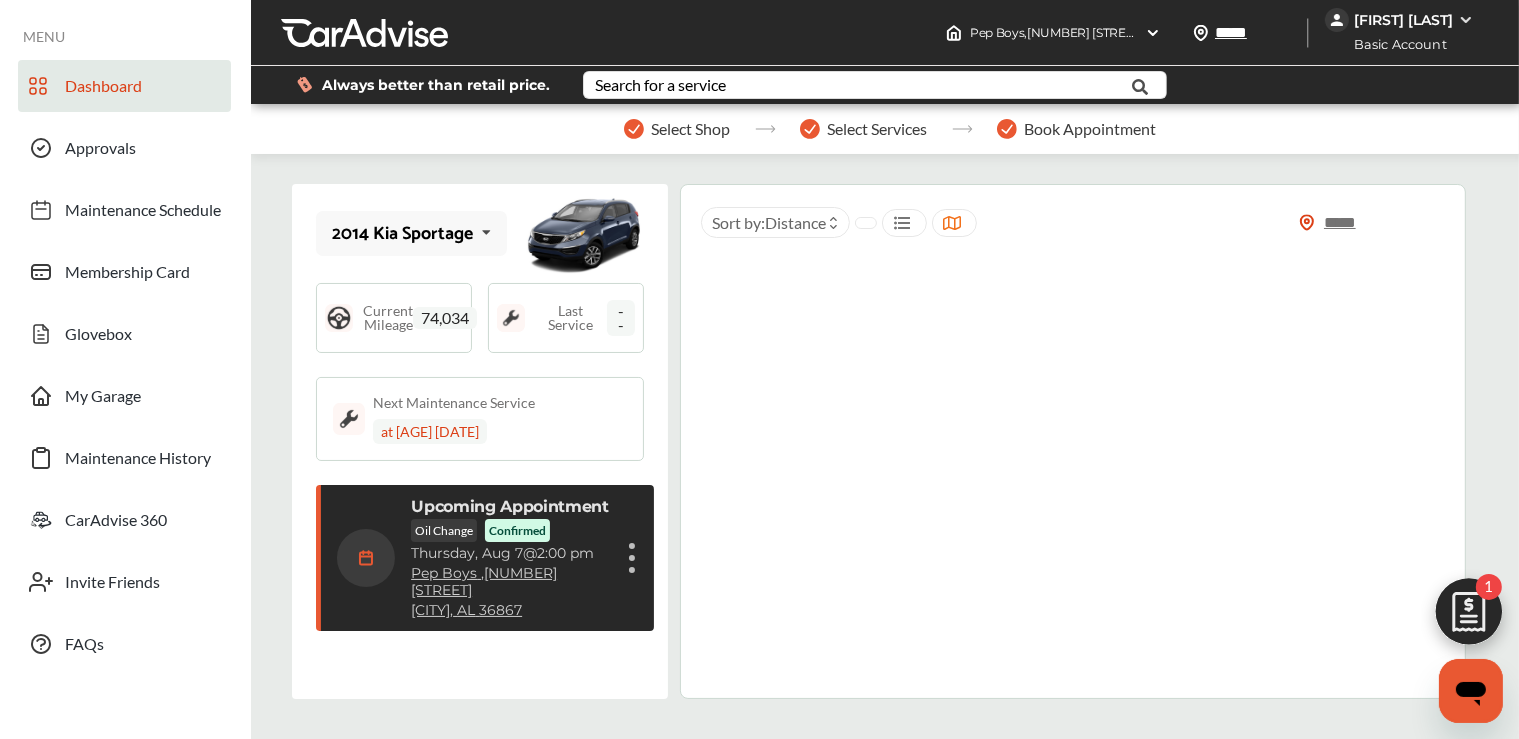 scroll, scrollTop: 324, scrollLeft: 0, axis: vertical 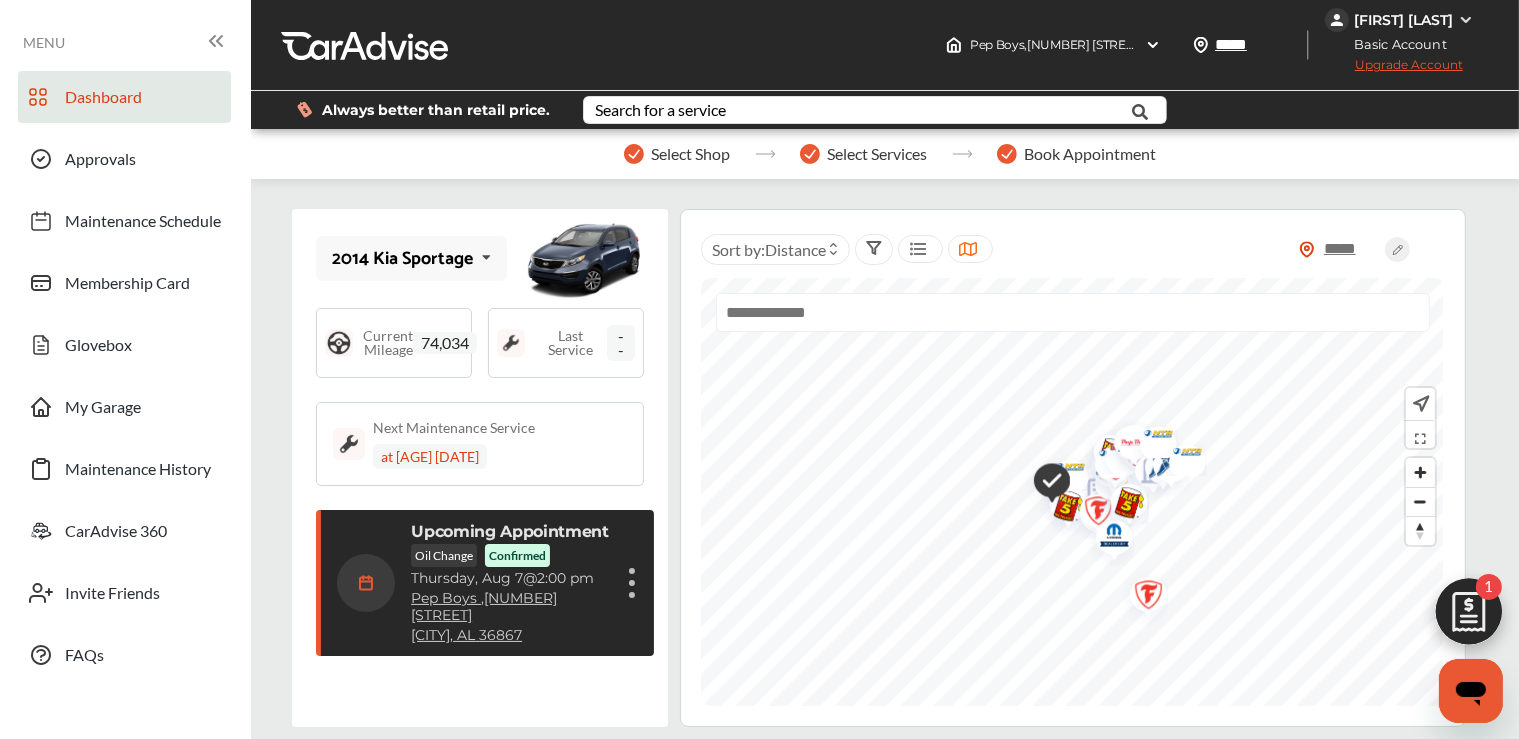 click on "Book Appointment" at bounding box center (1091, 154) 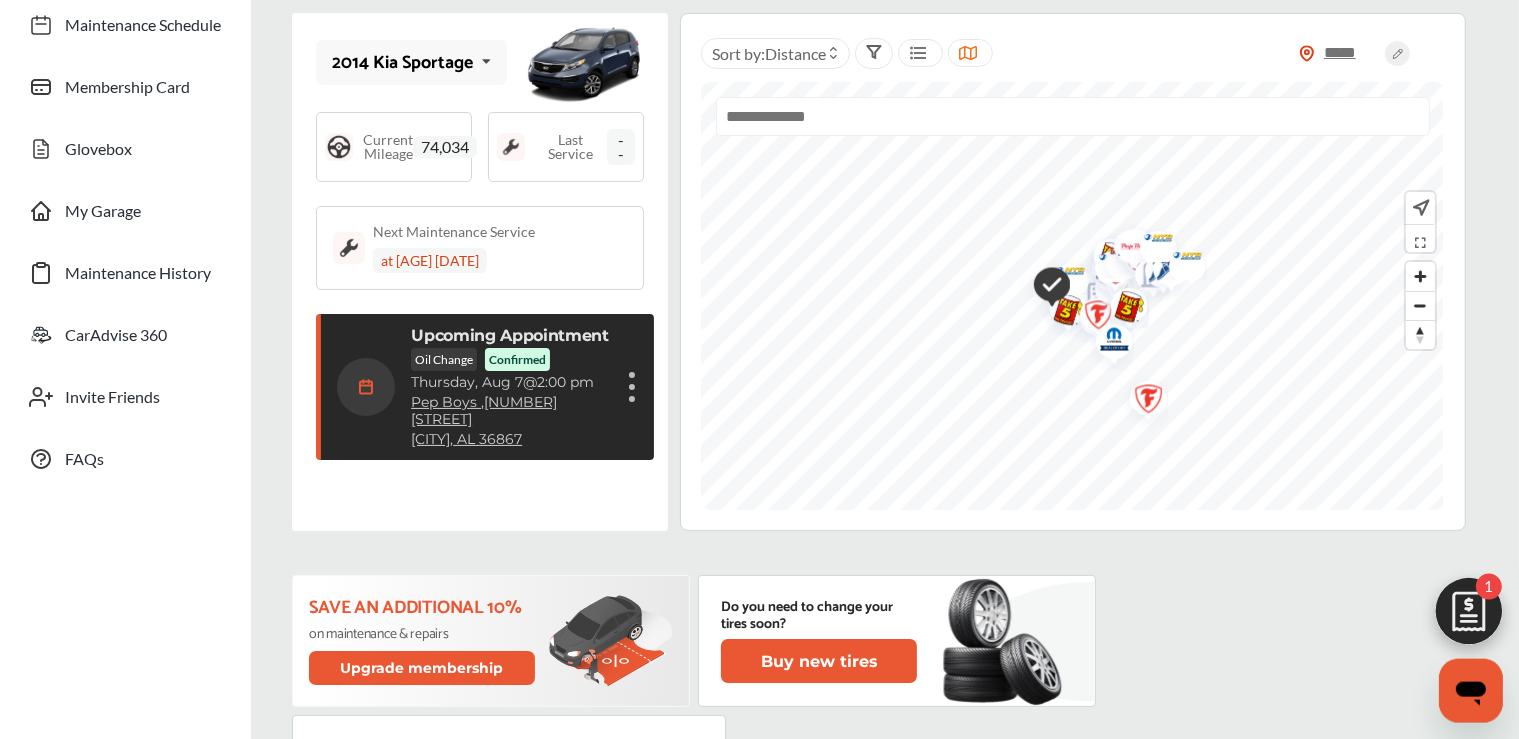 scroll, scrollTop: 211, scrollLeft: 0, axis: vertical 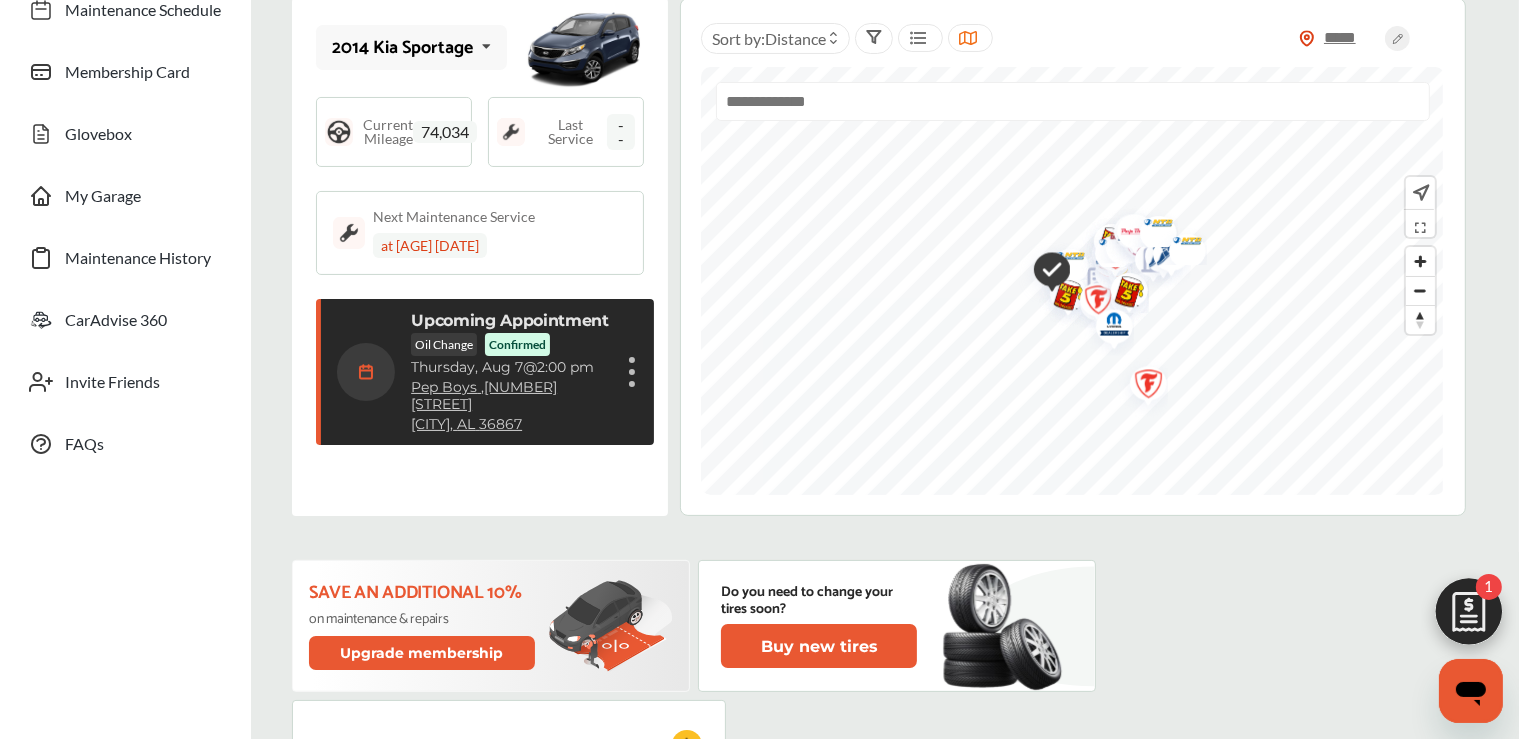 click on "Cancel appointment Modify appointment Show details" at bounding box center (632, 372) 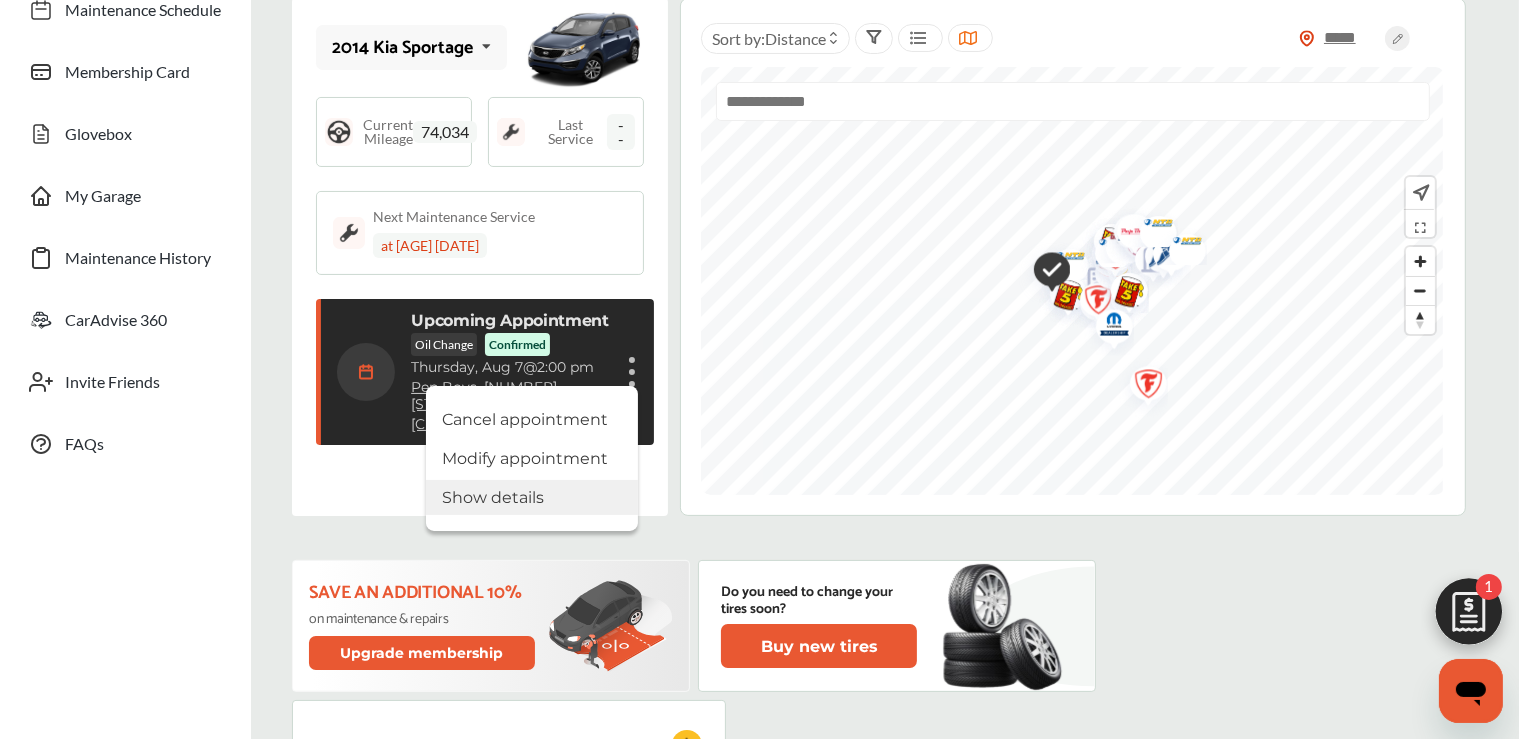 click on "Show details" at bounding box center [532, 497] 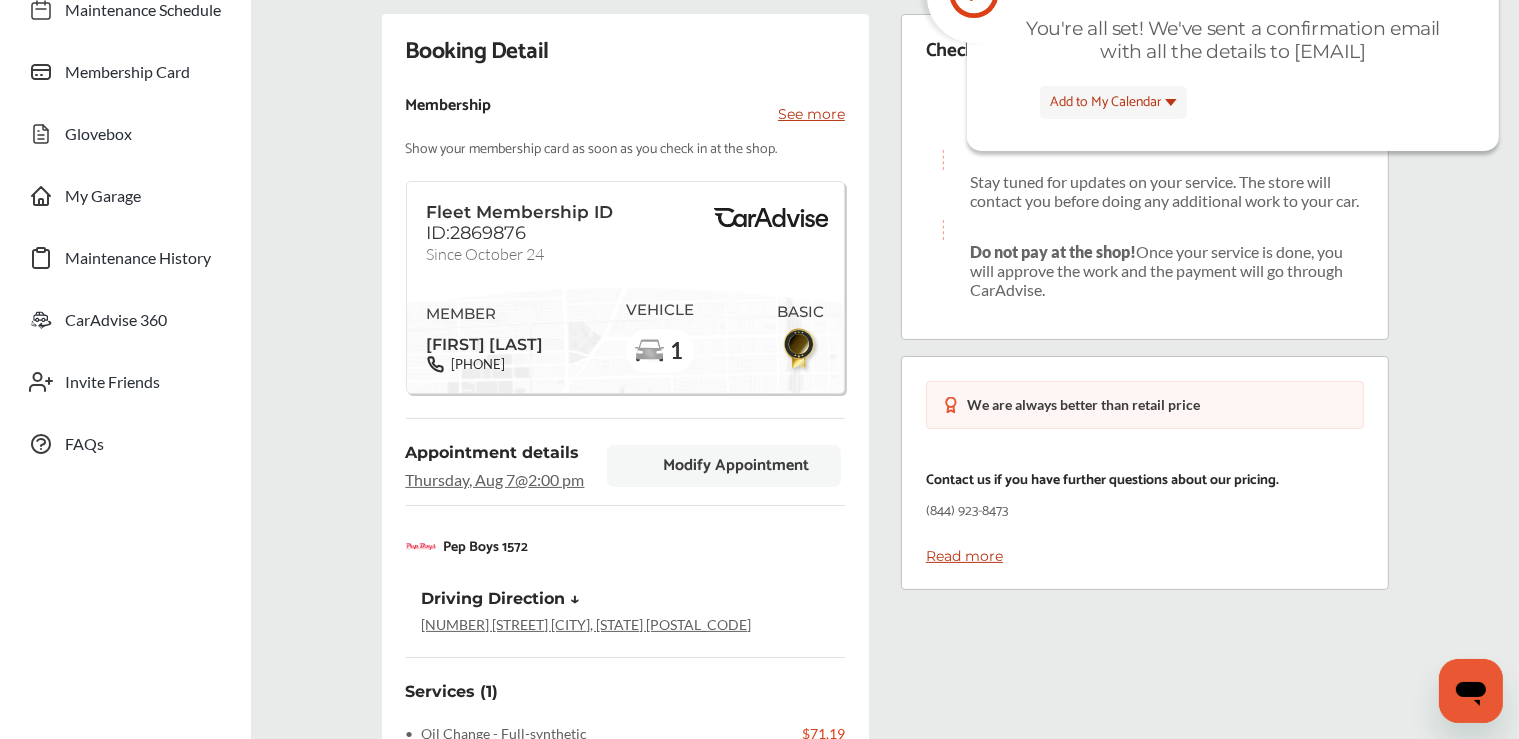 scroll, scrollTop: 11, scrollLeft: 0, axis: vertical 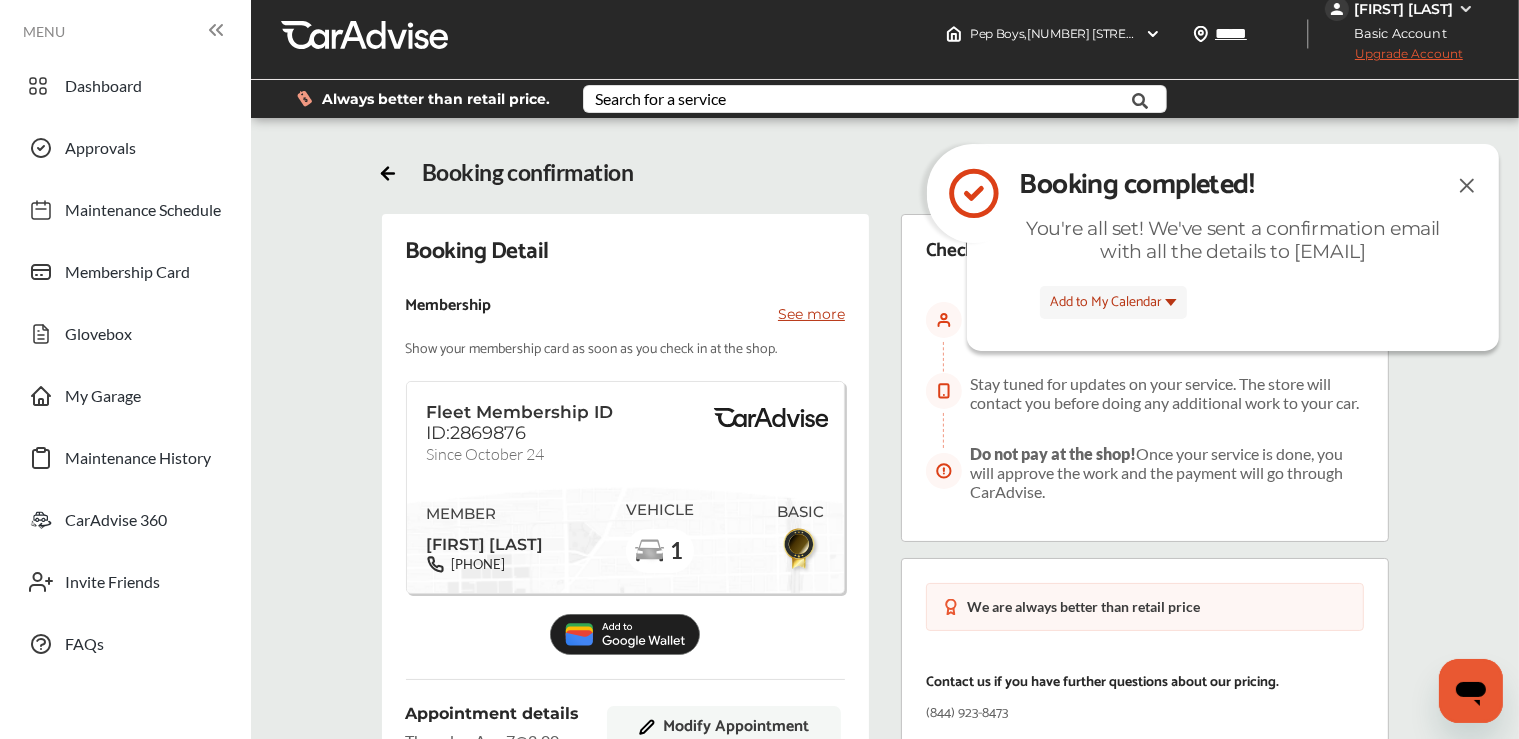 click at bounding box center (1467, 185) 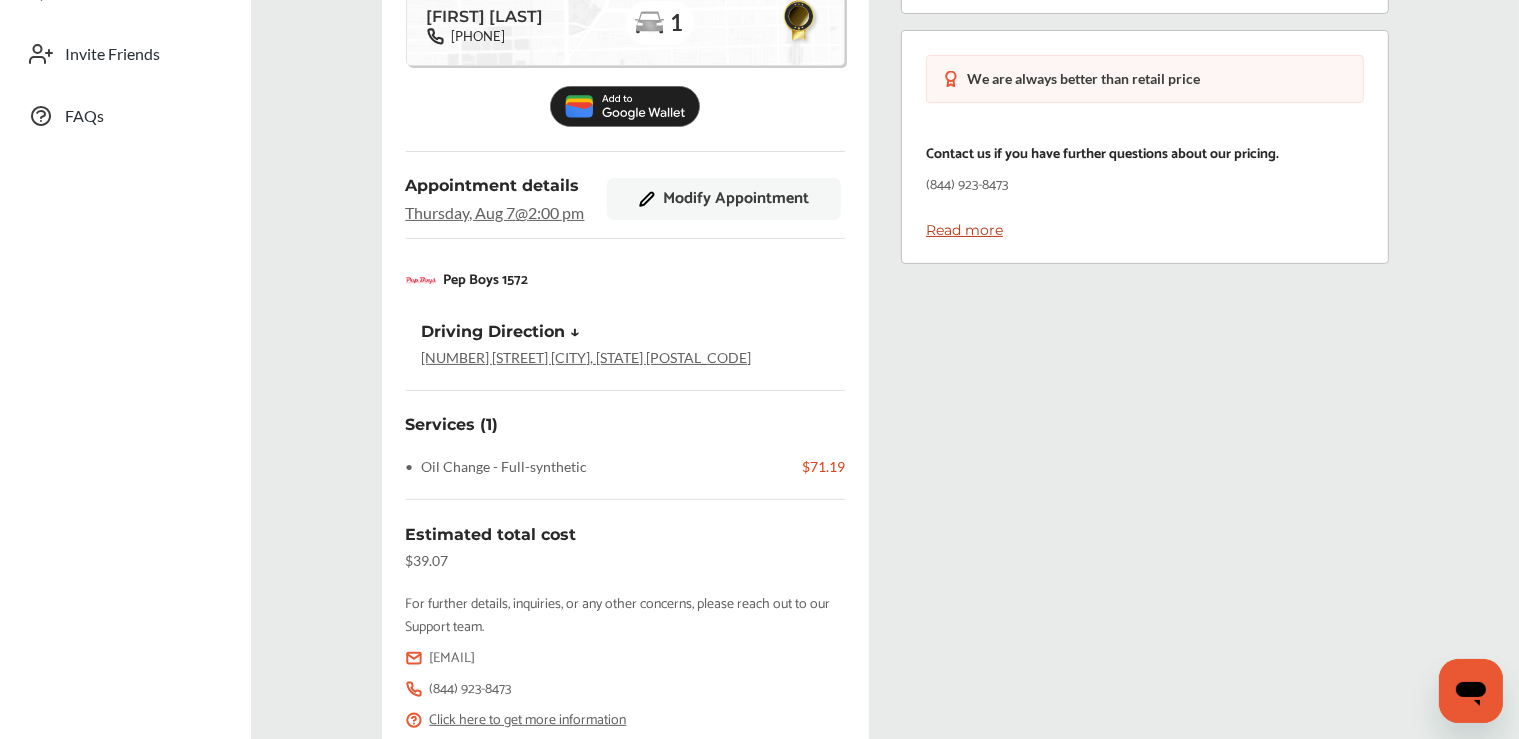 scroll, scrollTop: 724, scrollLeft: 0, axis: vertical 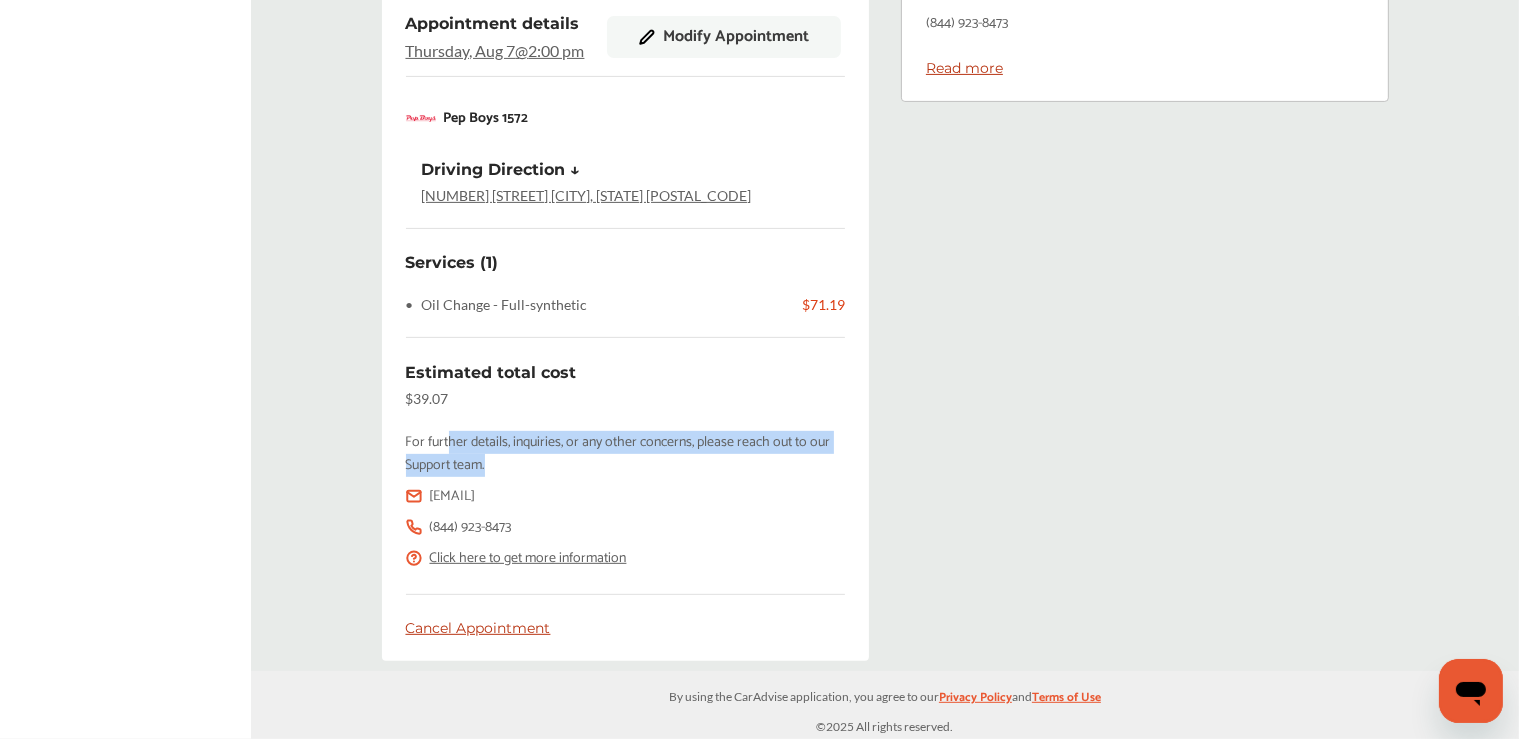 drag, startPoint x: 449, startPoint y: 438, endPoint x: 553, endPoint y: 453, distance: 105.076164 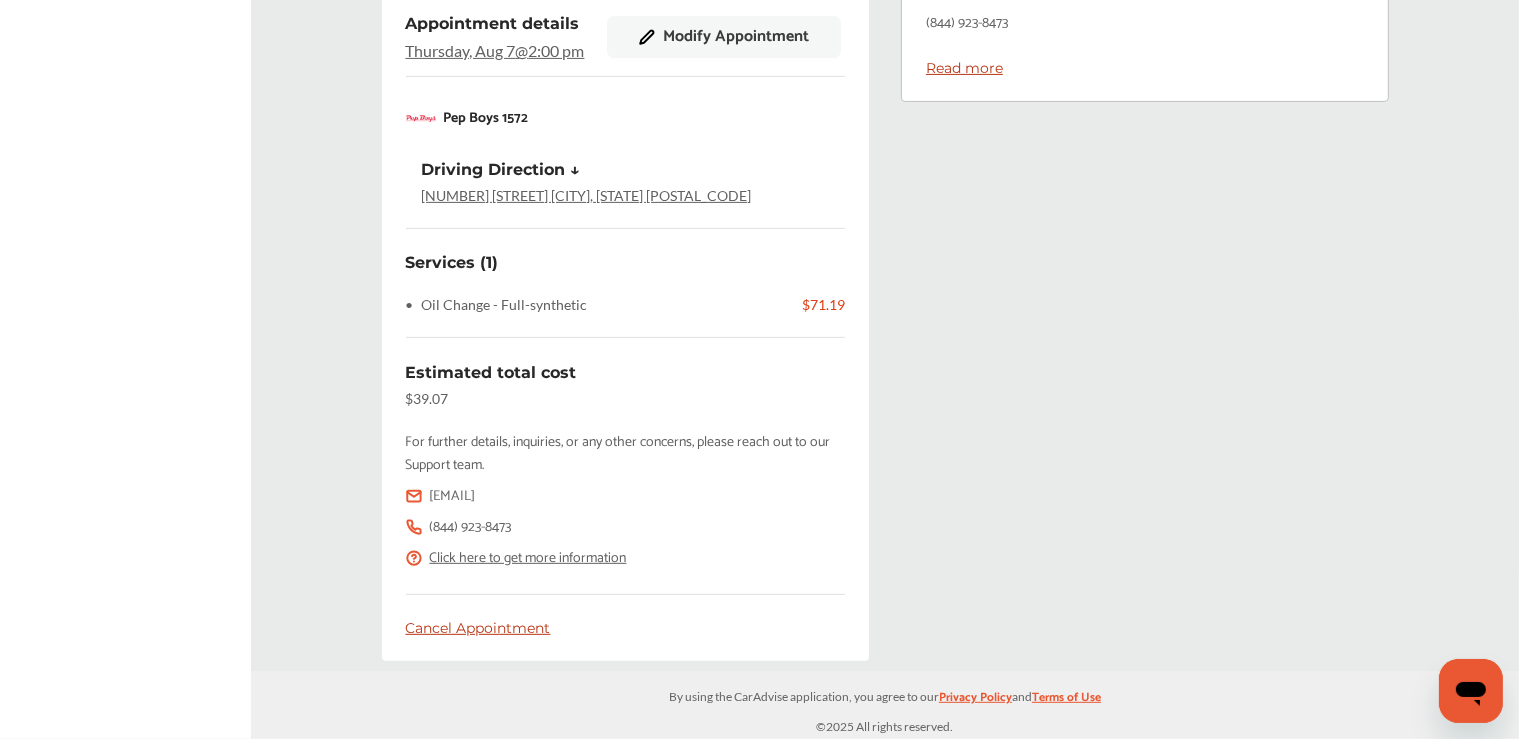 click on "For further details, inquiries, or any other concerns, please reach out to our Support team." at bounding box center (626, 454) 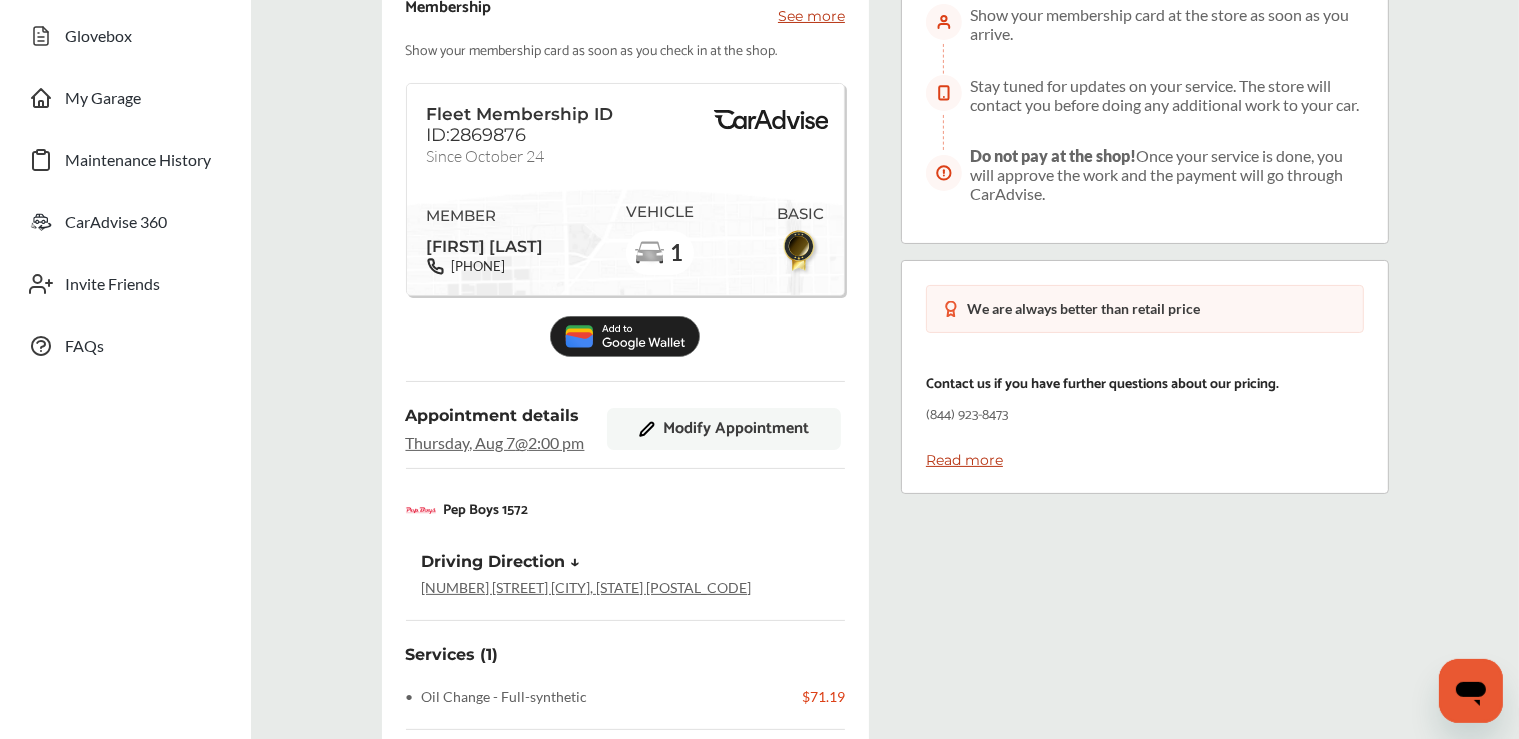 scroll, scrollTop: 316, scrollLeft: 0, axis: vertical 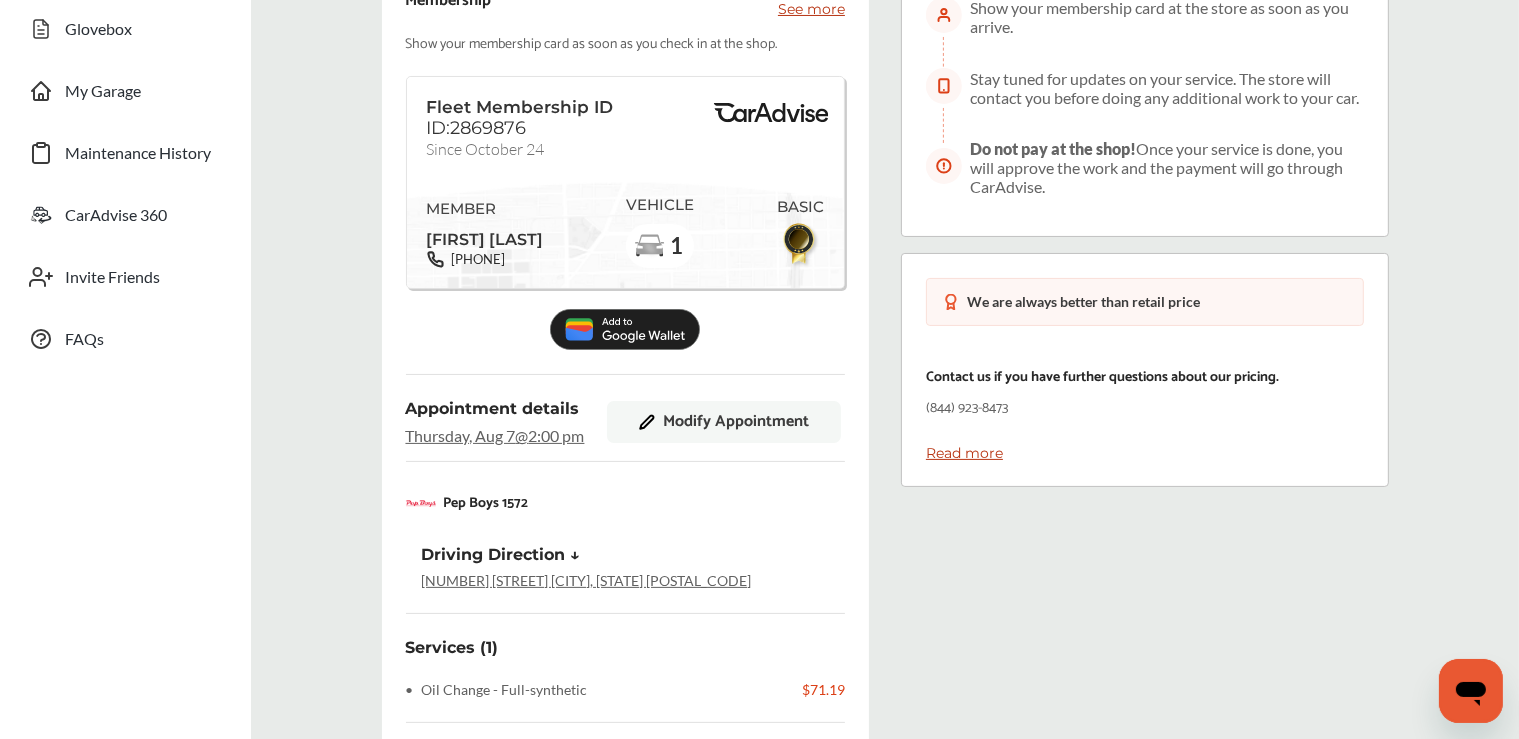 drag, startPoint x: 675, startPoint y: 427, endPoint x: 727, endPoint y: 382, distance: 68.76772 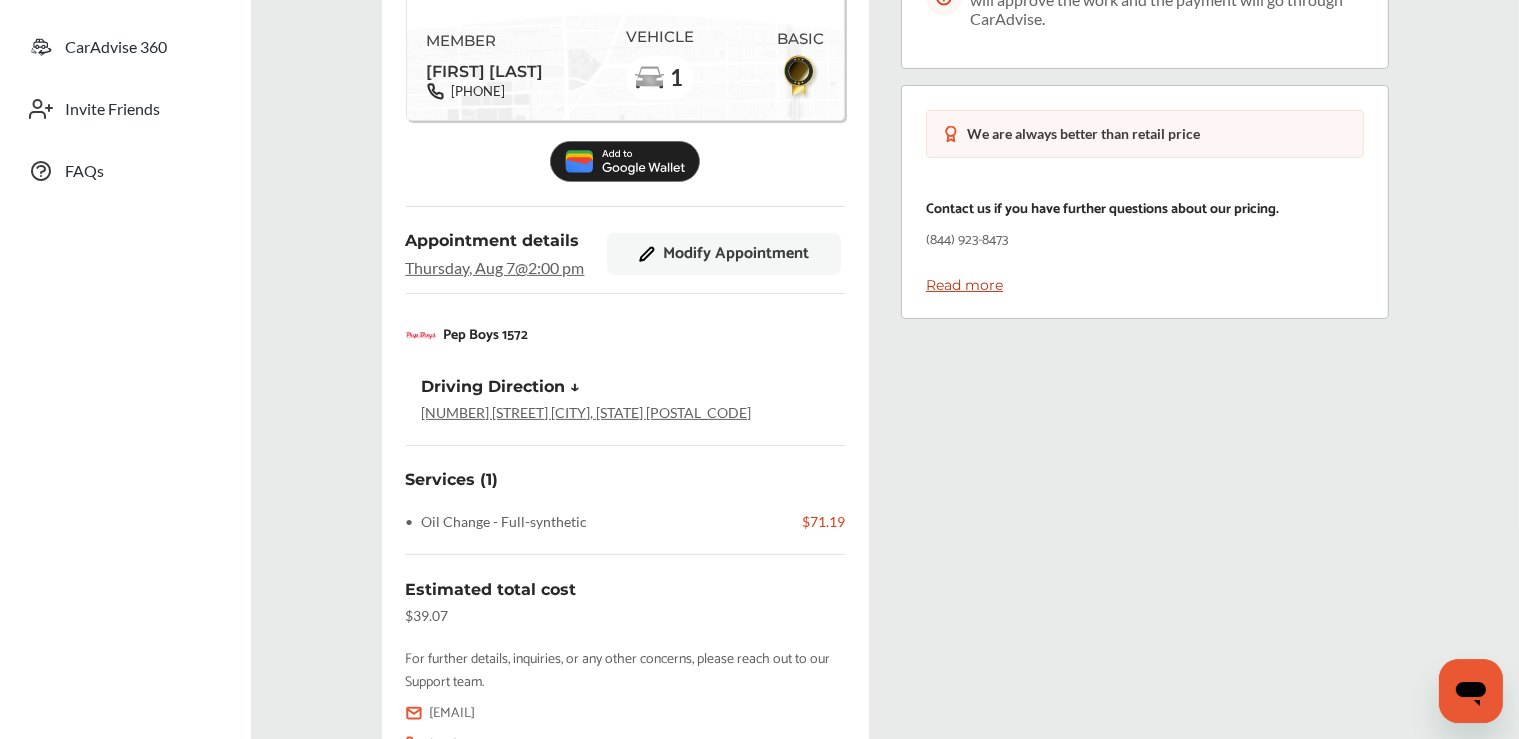 scroll, scrollTop: 633, scrollLeft: 0, axis: vertical 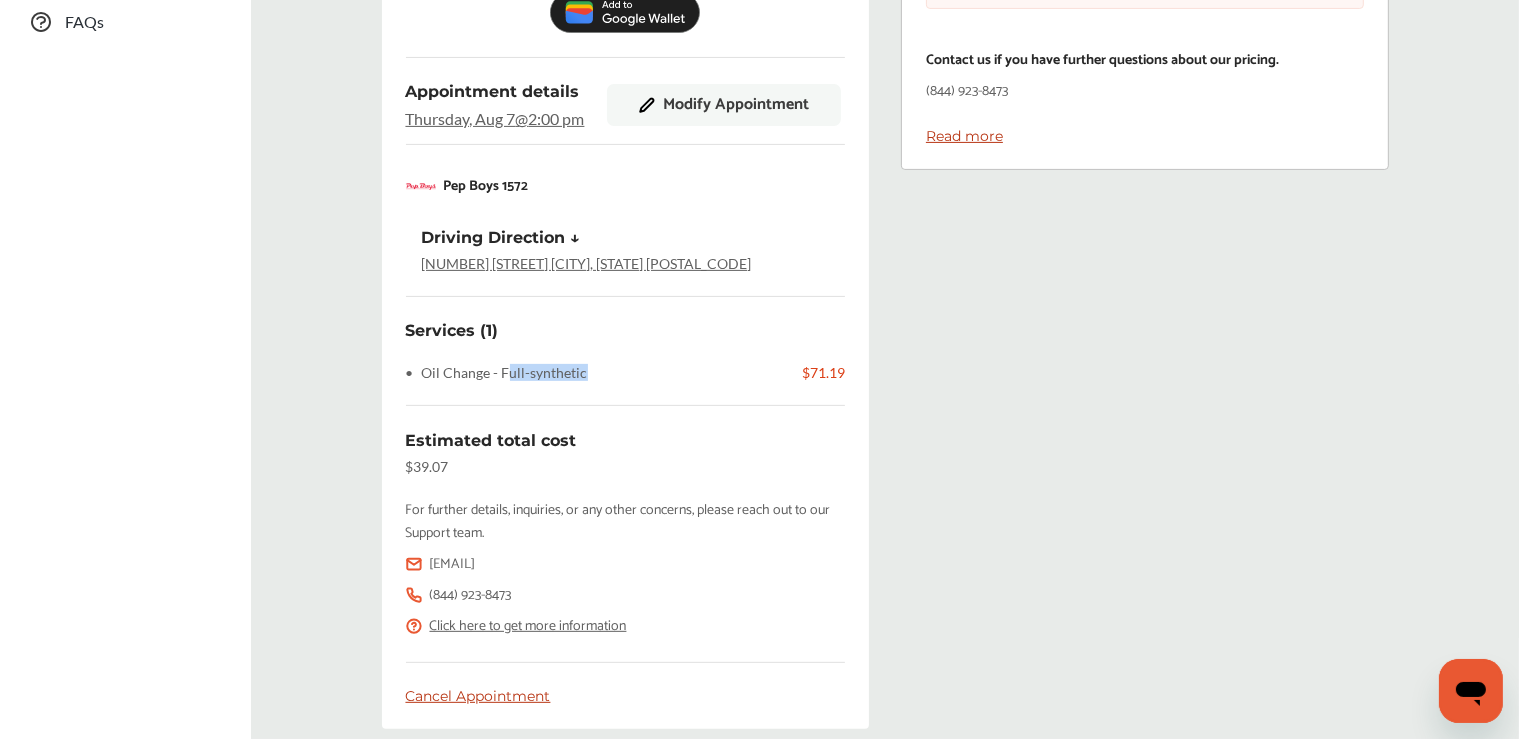 drag, startPoint x: 511, startPoint y: 382, endPoint x: 618, endPoint y: 393, distance: 107.563934 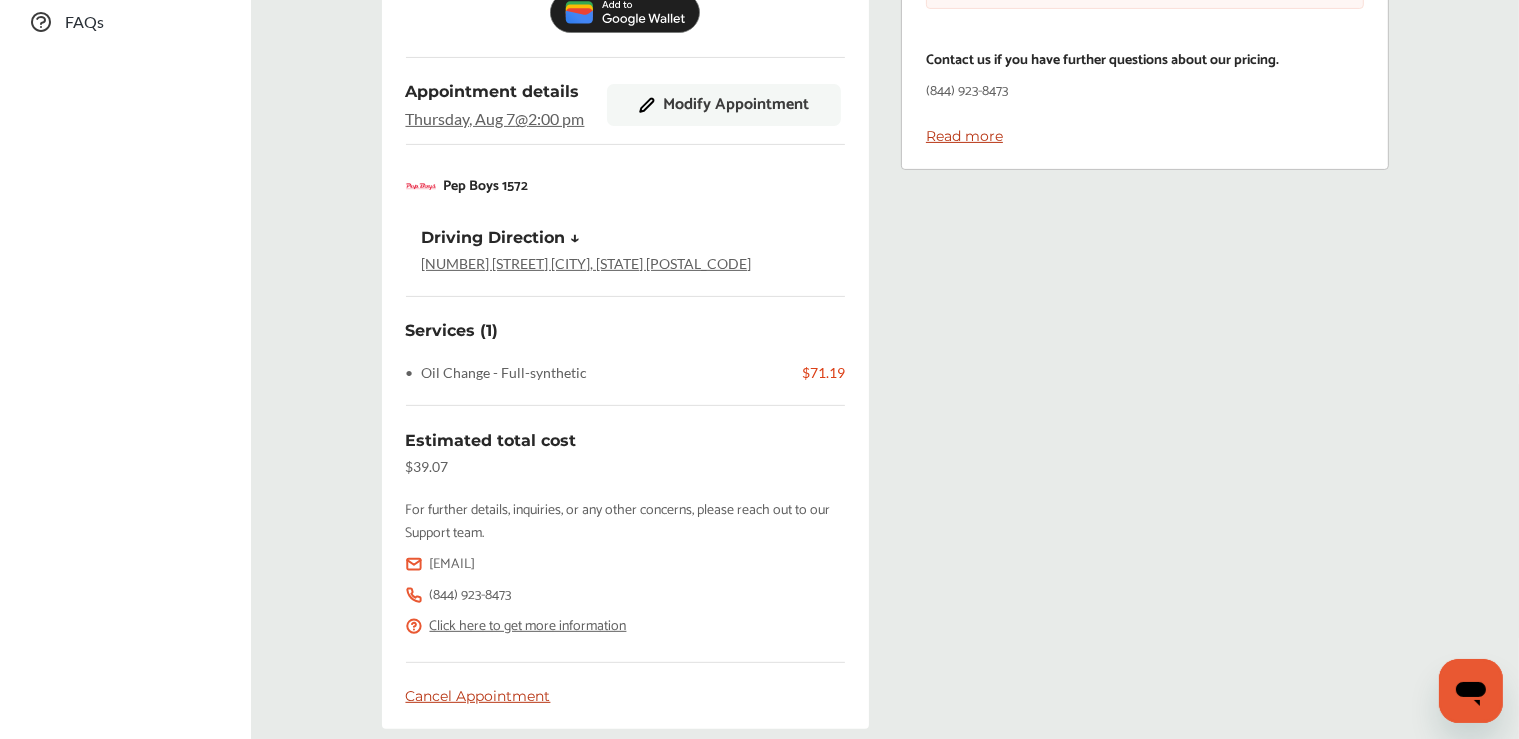click on "Services   (1) • Oil Change - Full-synthetic $71.19 Estimated total cost $39.07 For further details, inquiries, or any other concerns, please reach out to our Support team. [EMAIL] ([PHONE]) Click here to get more information Cancel Appointment" at bounding box center [626, 513] 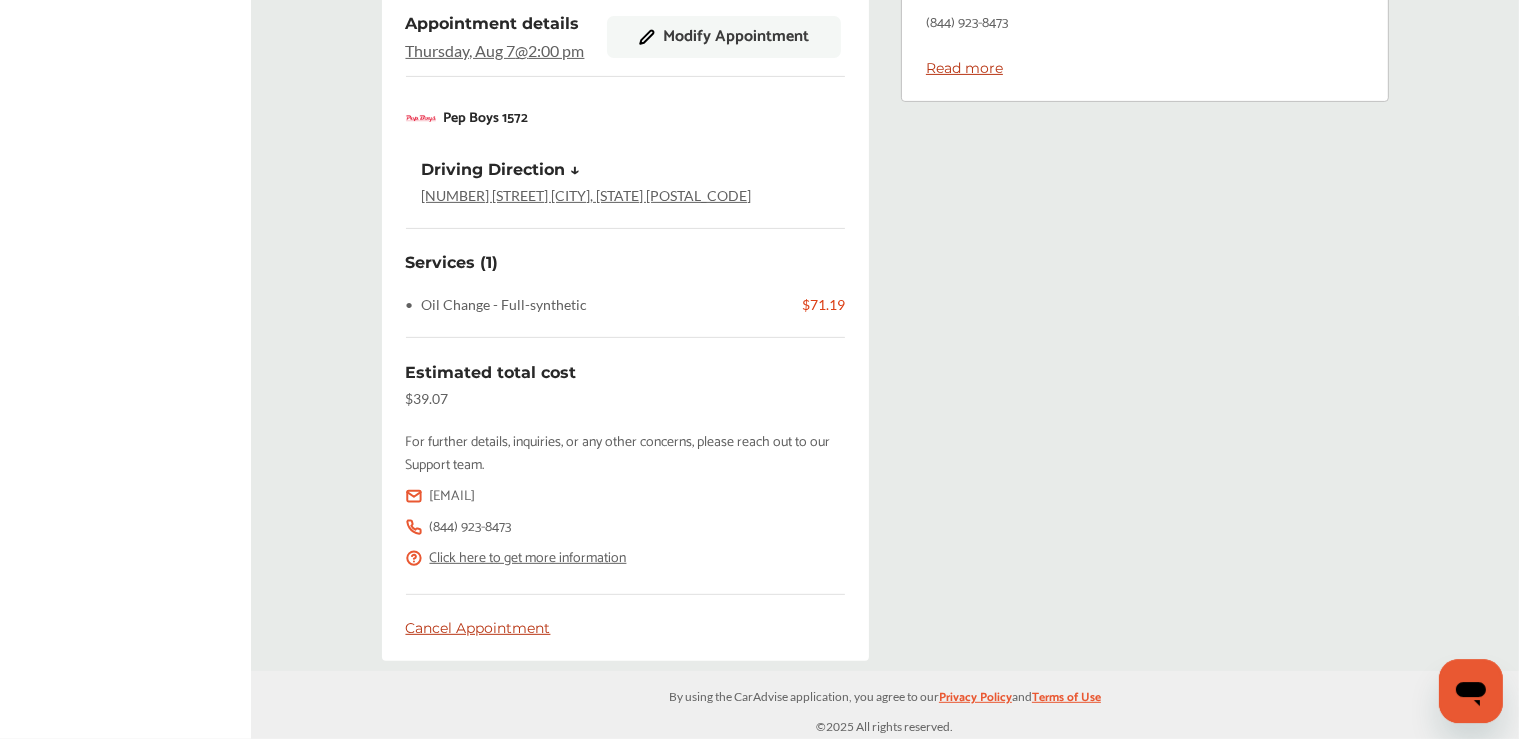 scroll, scrollTop: 724, scrollLeft: 0, axis: vertical 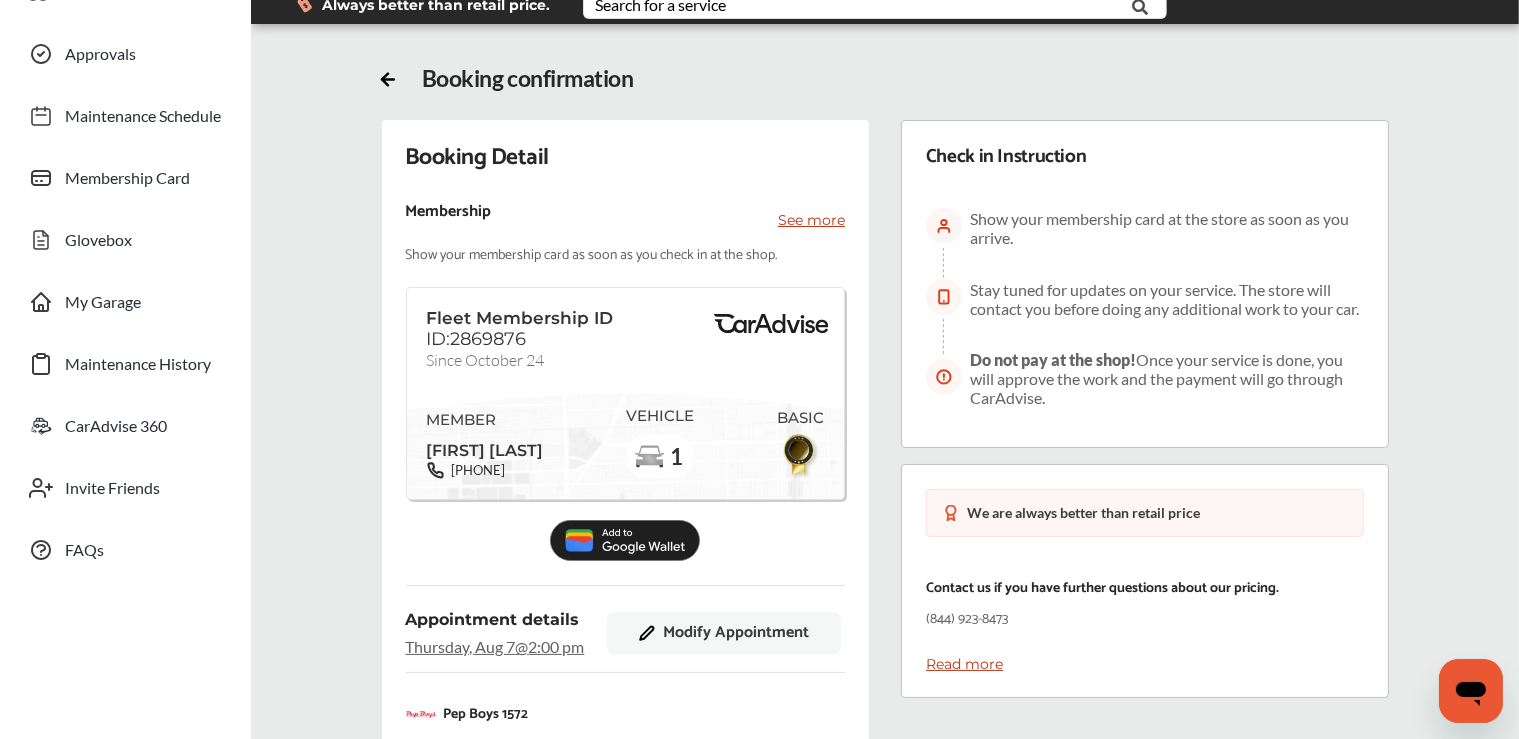 click on "See more" at bounding box center (811, 220) 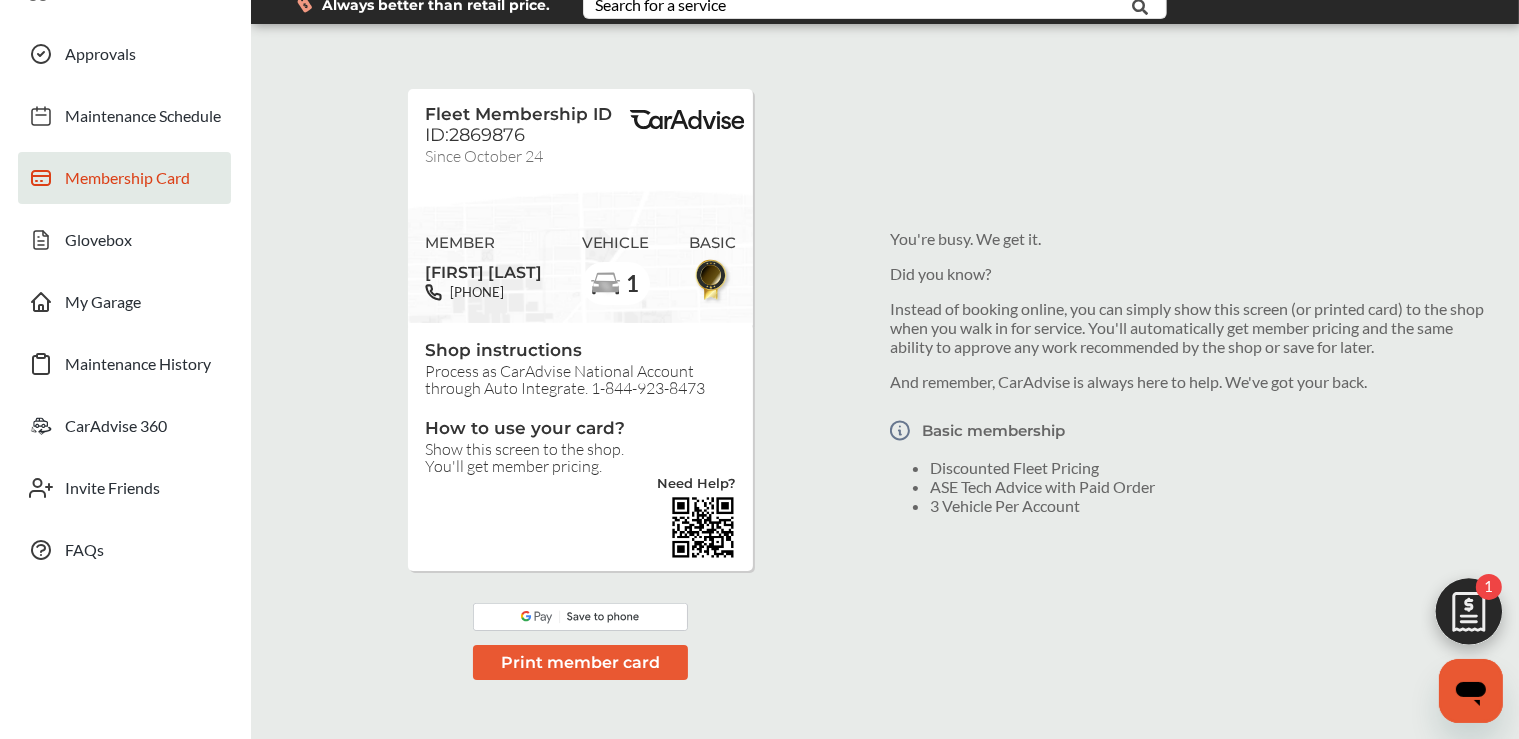 scroll, scrollTop: 0, scrollLeft: 0, axis: both 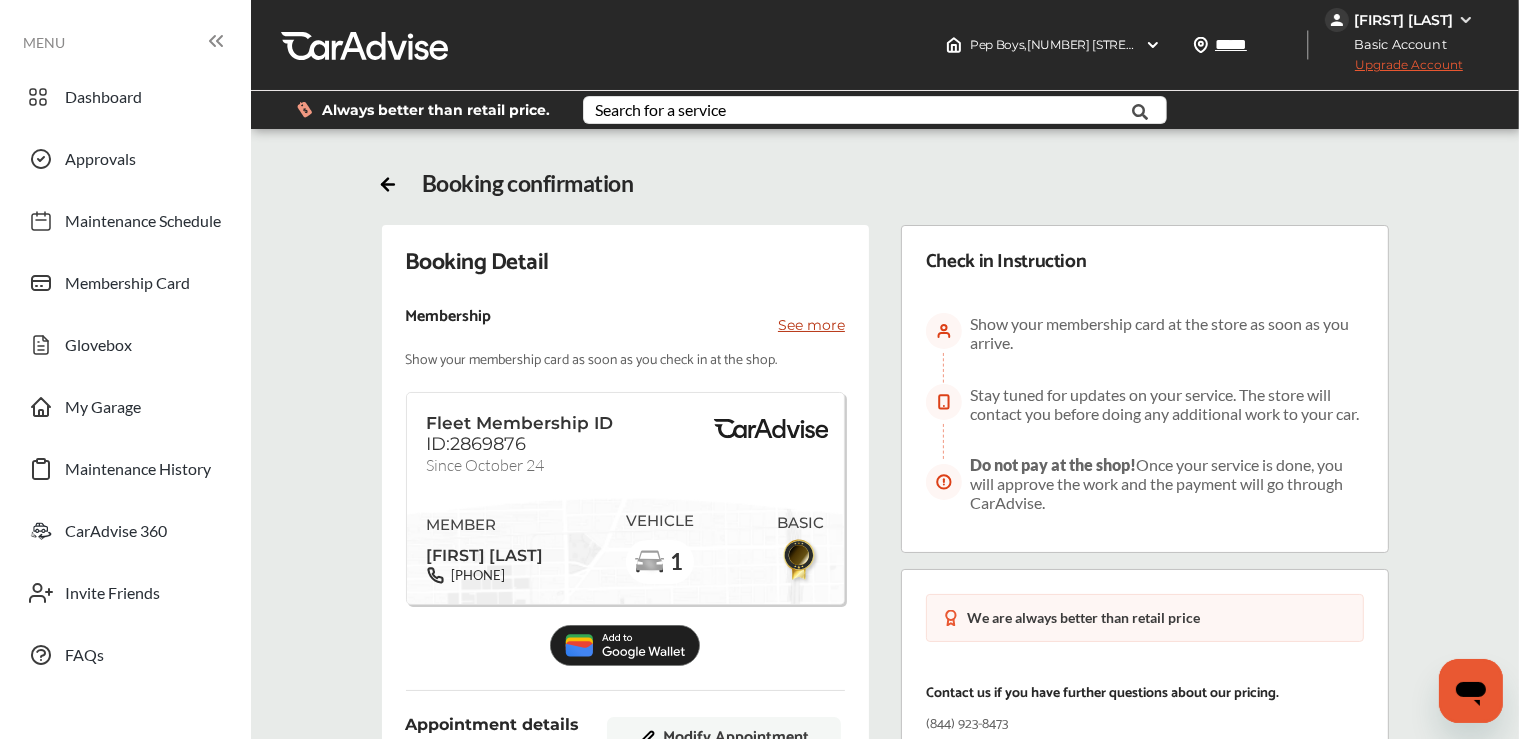 click on "Modify Appointment" at bounding box center [736, 738] 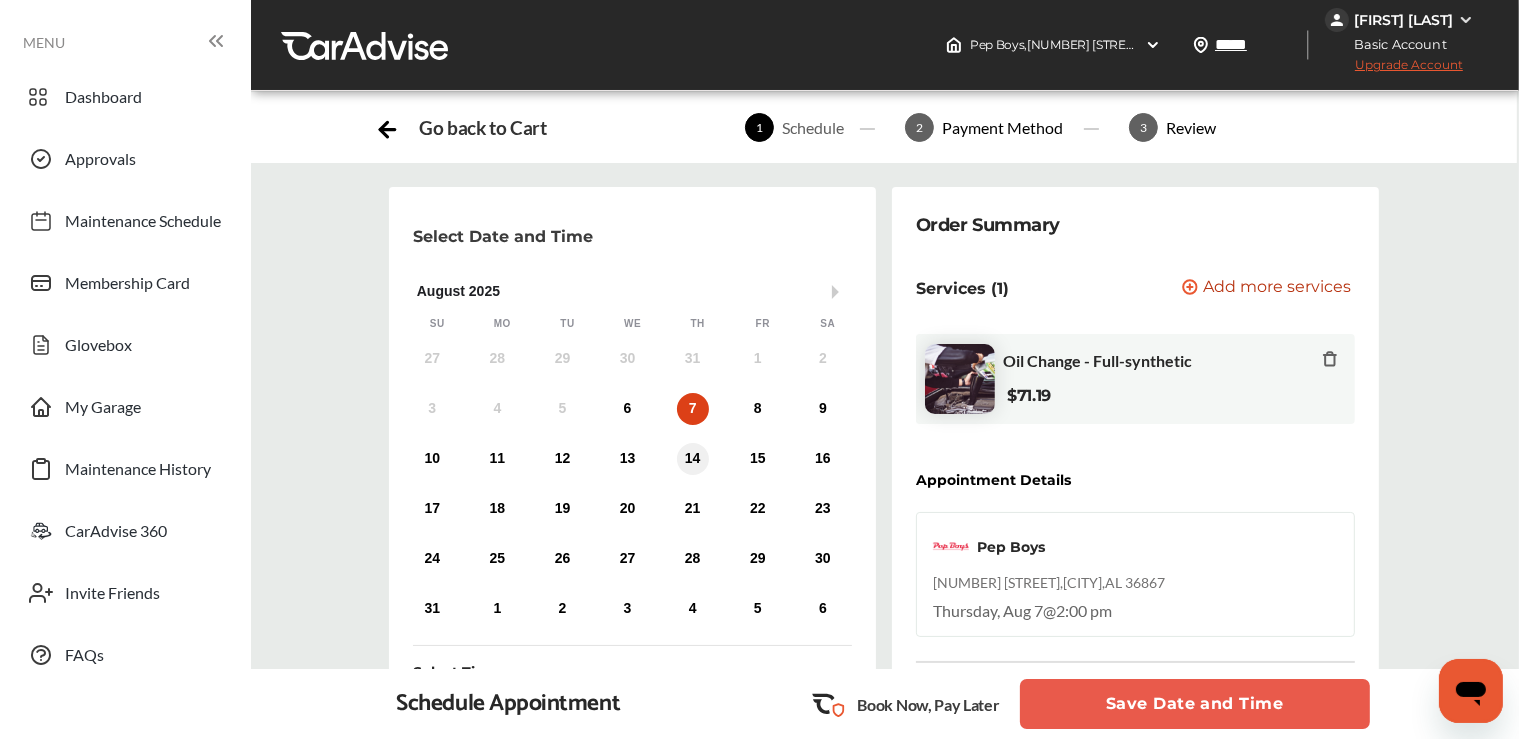 scroll, scrollTop: 105, scrollLeft: 0, axis: vertical 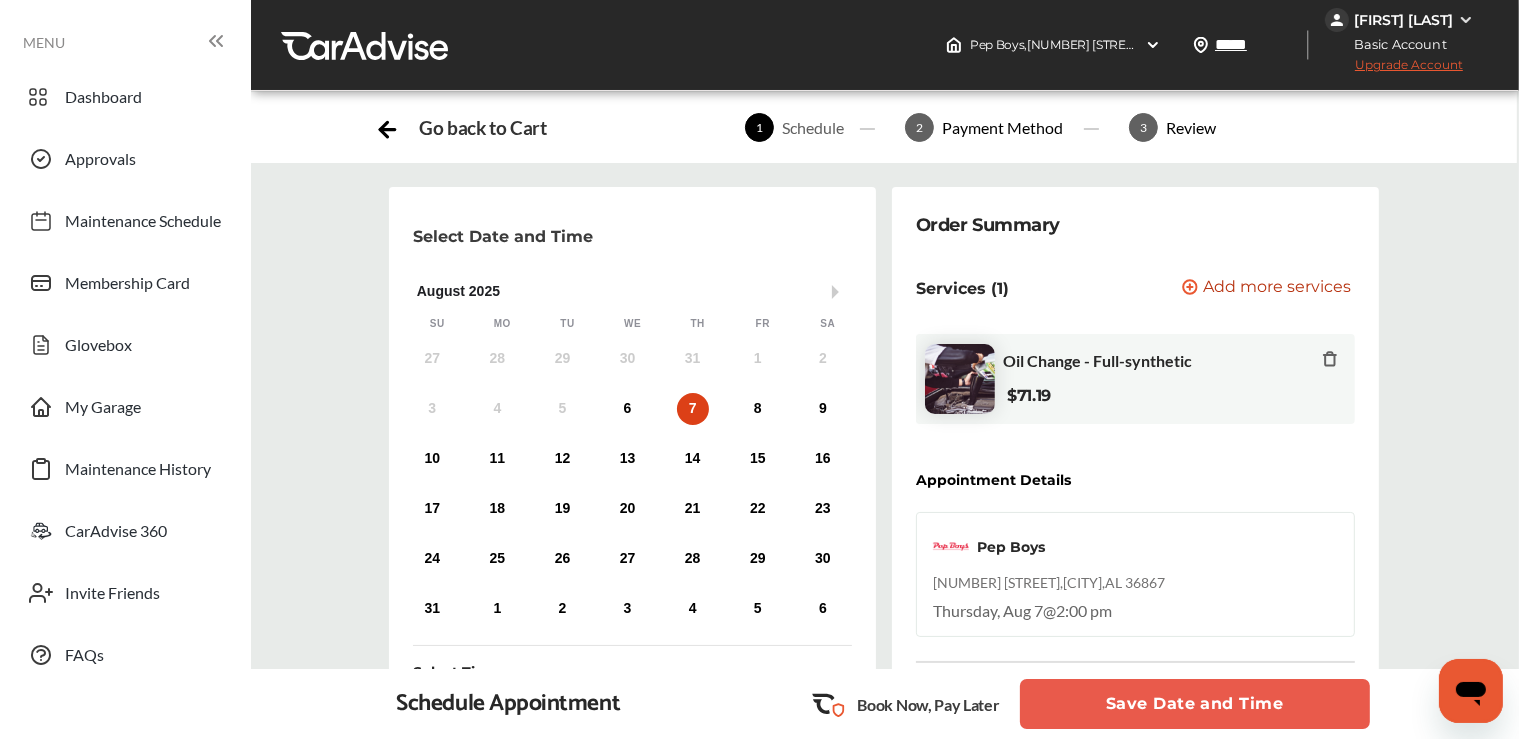 click 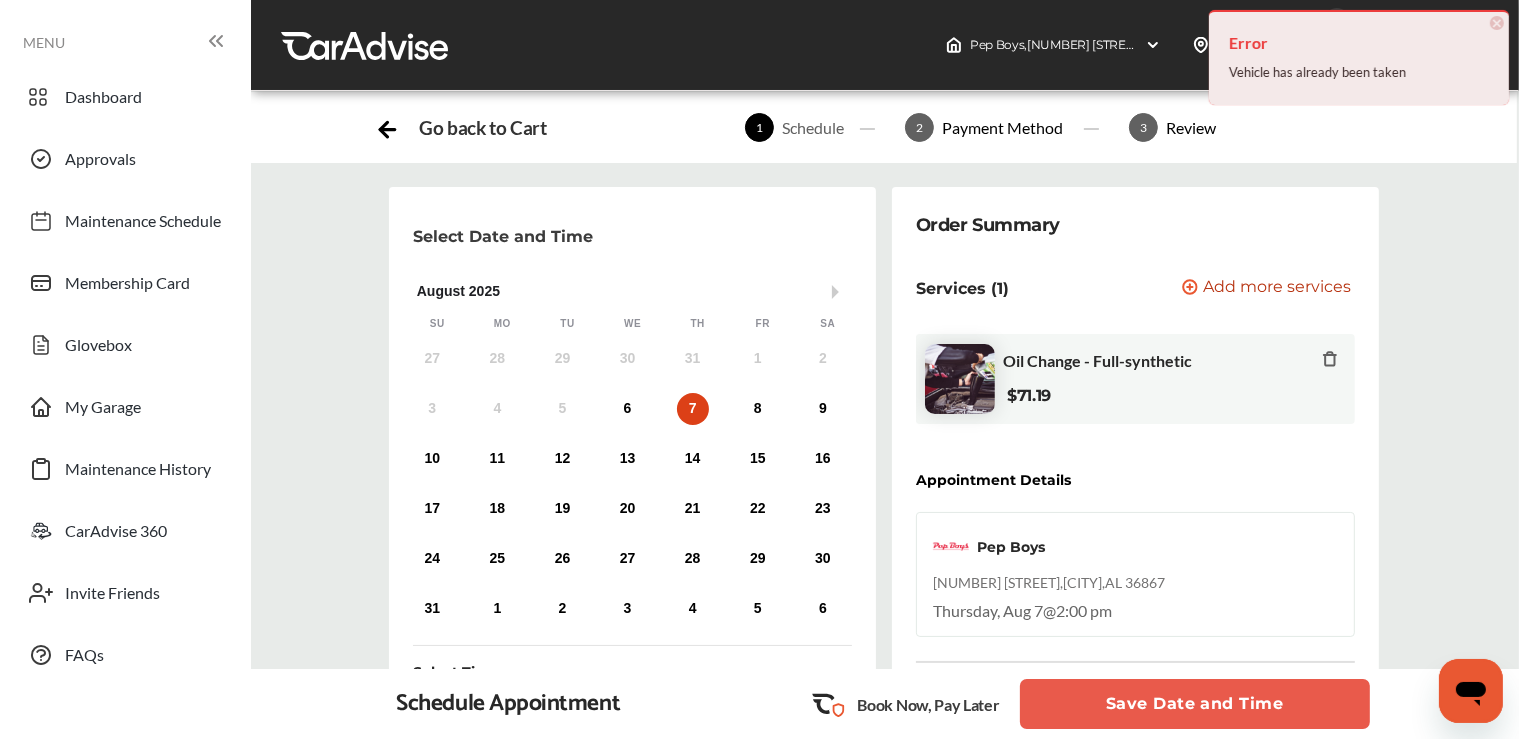 click on "×" at bounding box center [1497, 23] 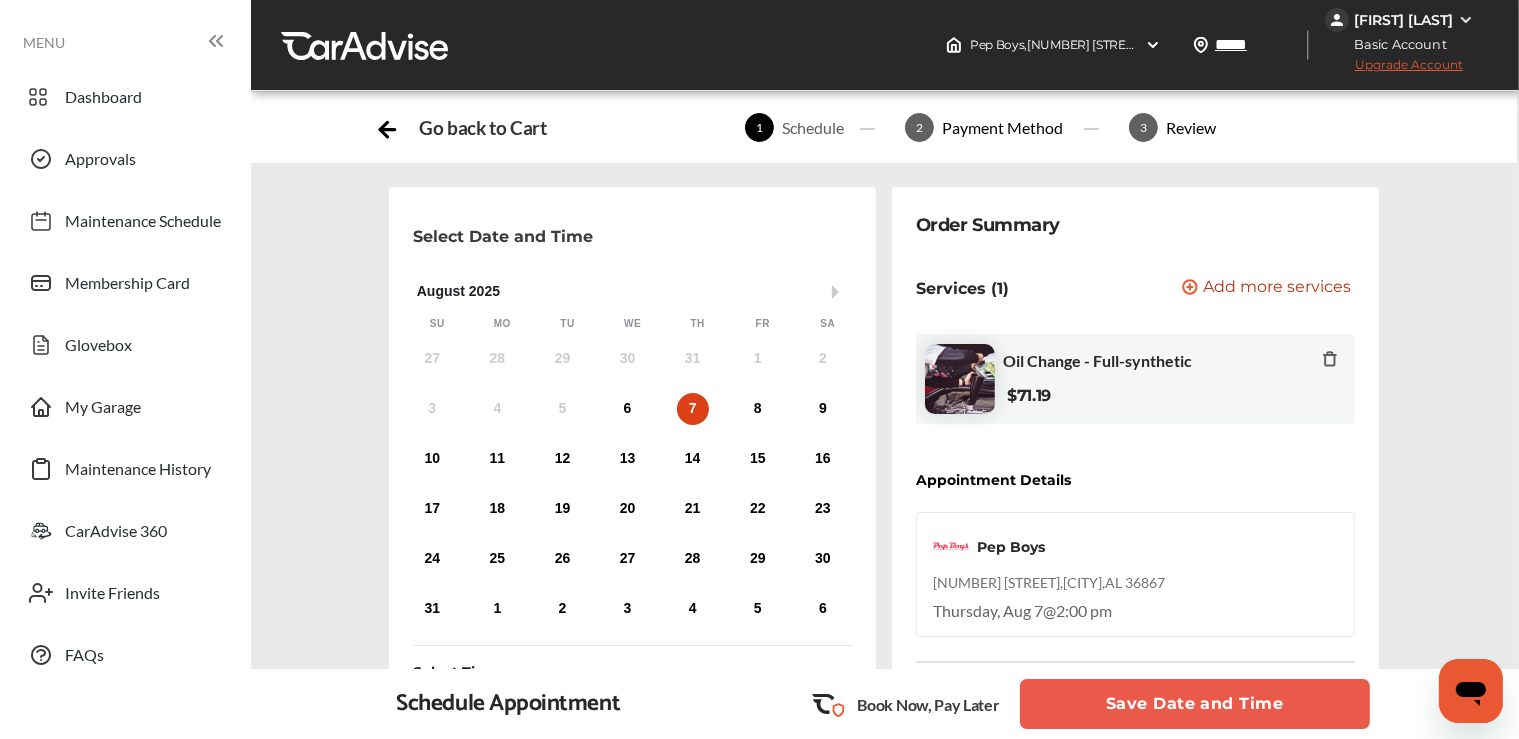 scroll, scrollTop: 316, scrollLeft: 0, axis: vertical 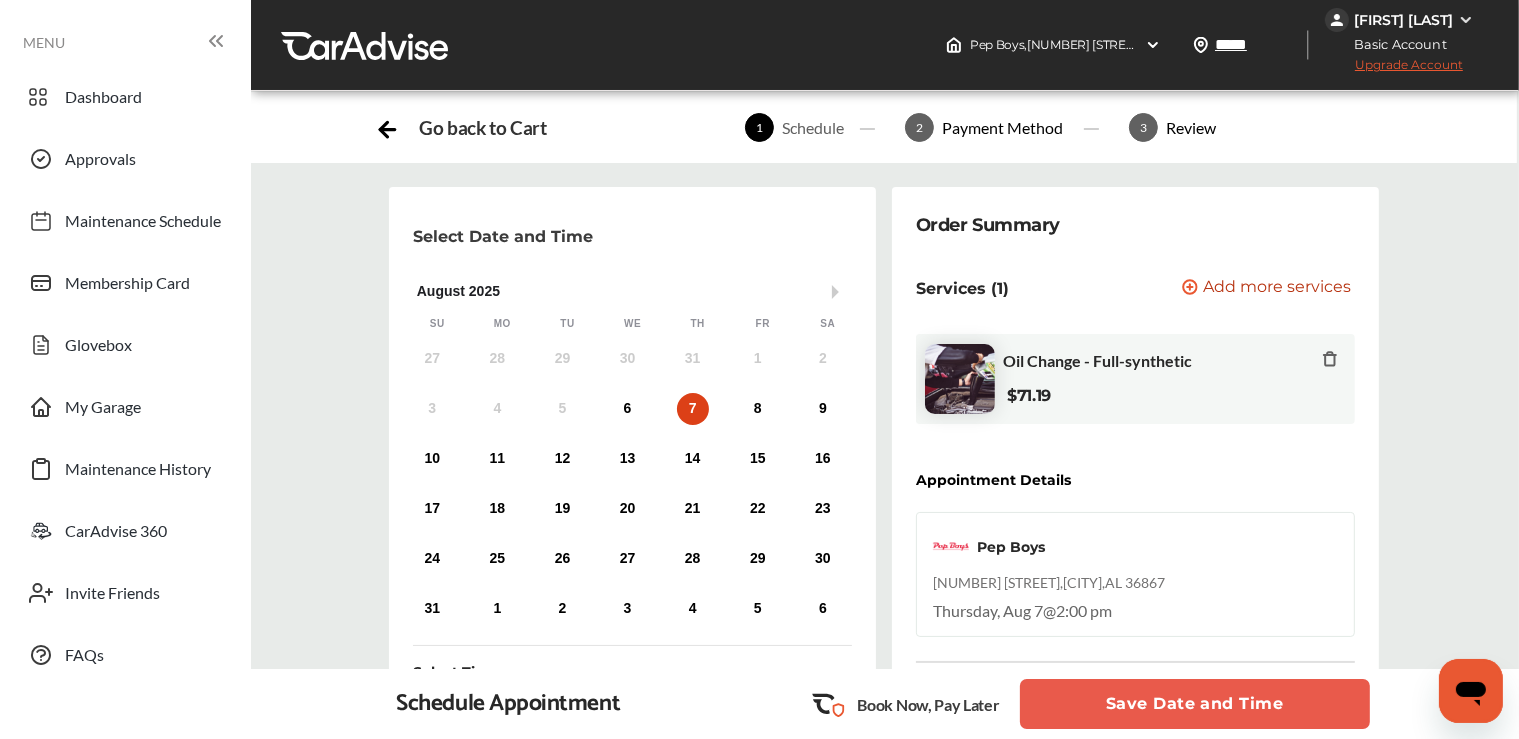 click on "[NUMBER] [STREET] ,  [CITY] ,  [STATE]   [ZIP]" at bounding box center (1049, 583) 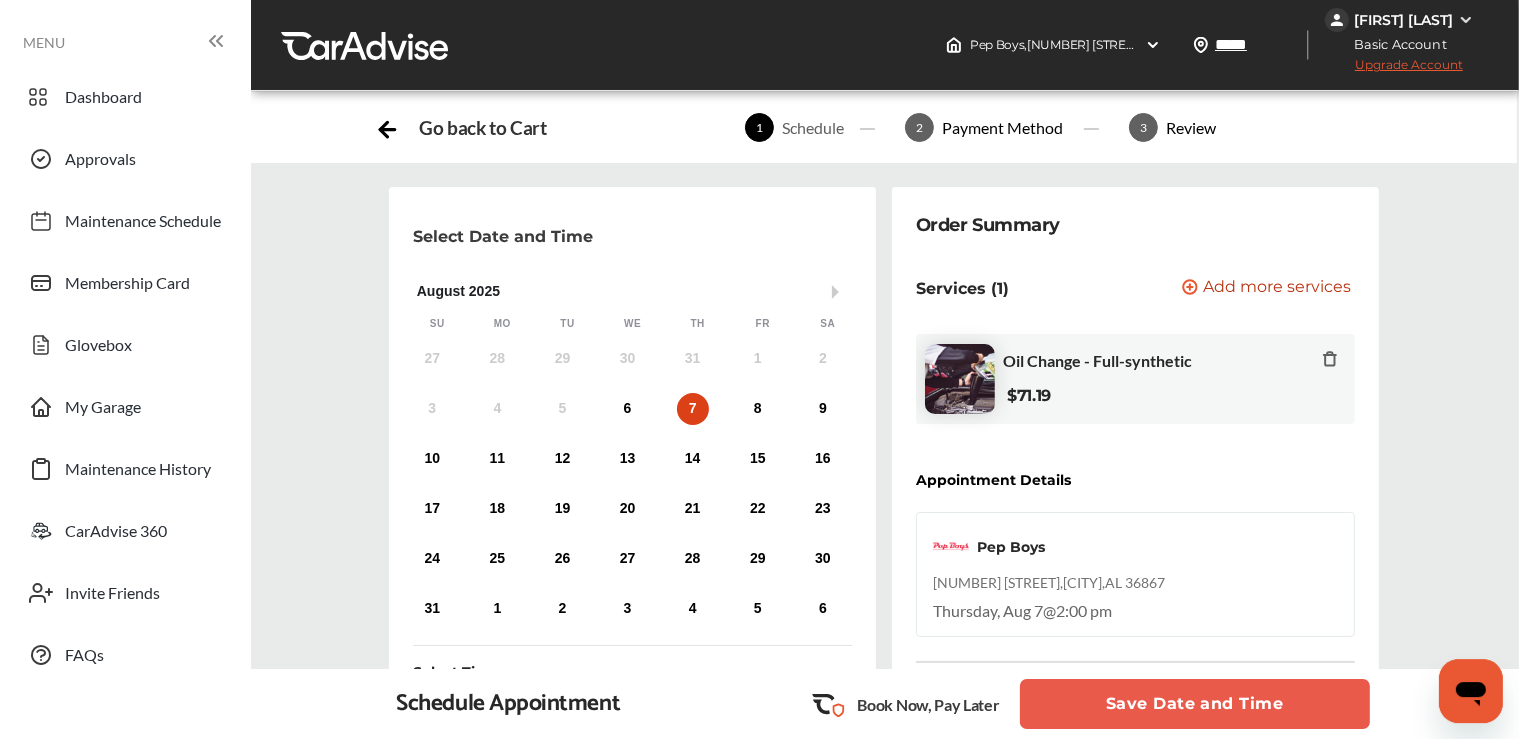 scroll, scrollTop: 739, scrollLeft: 0, axis: vertical 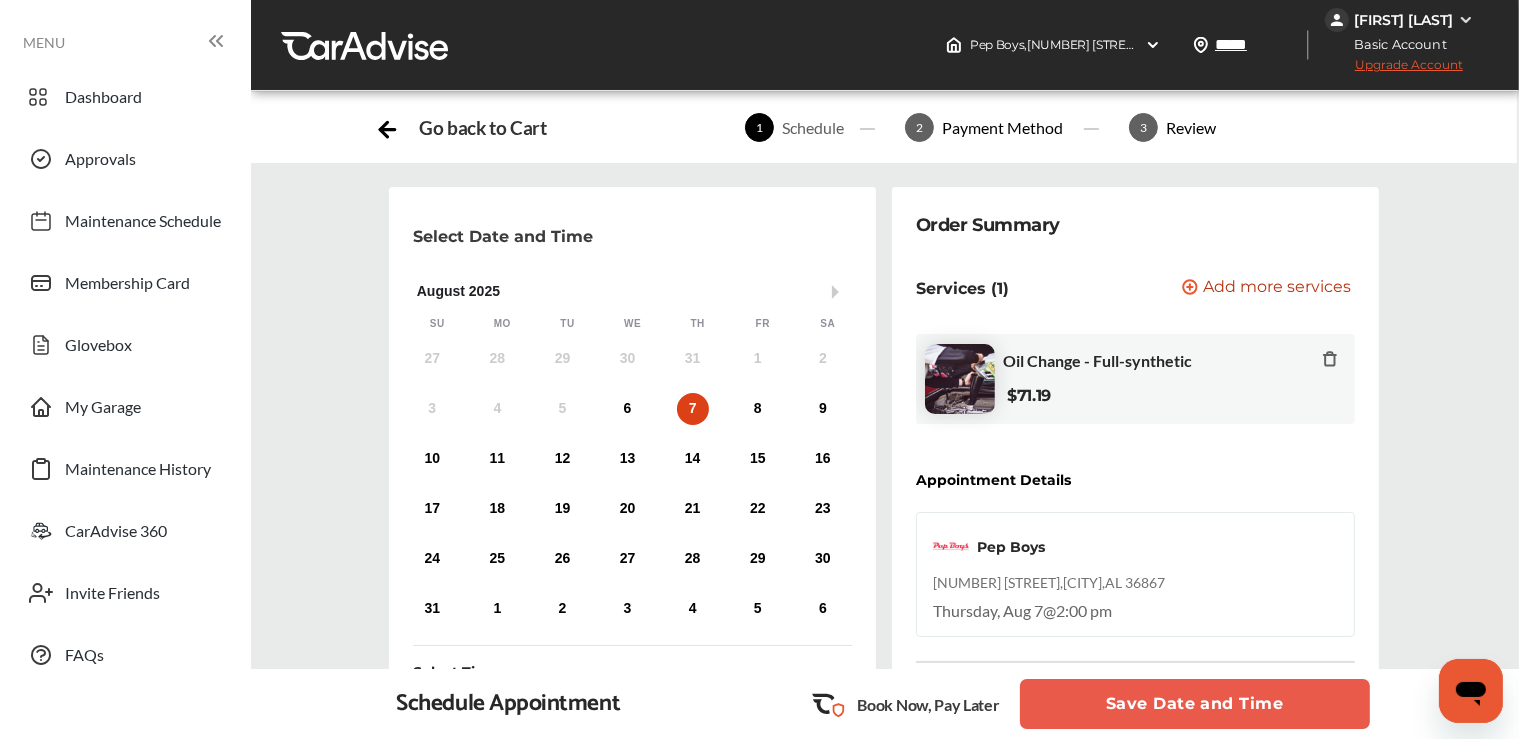 click at bounding box center [1076, 1096] 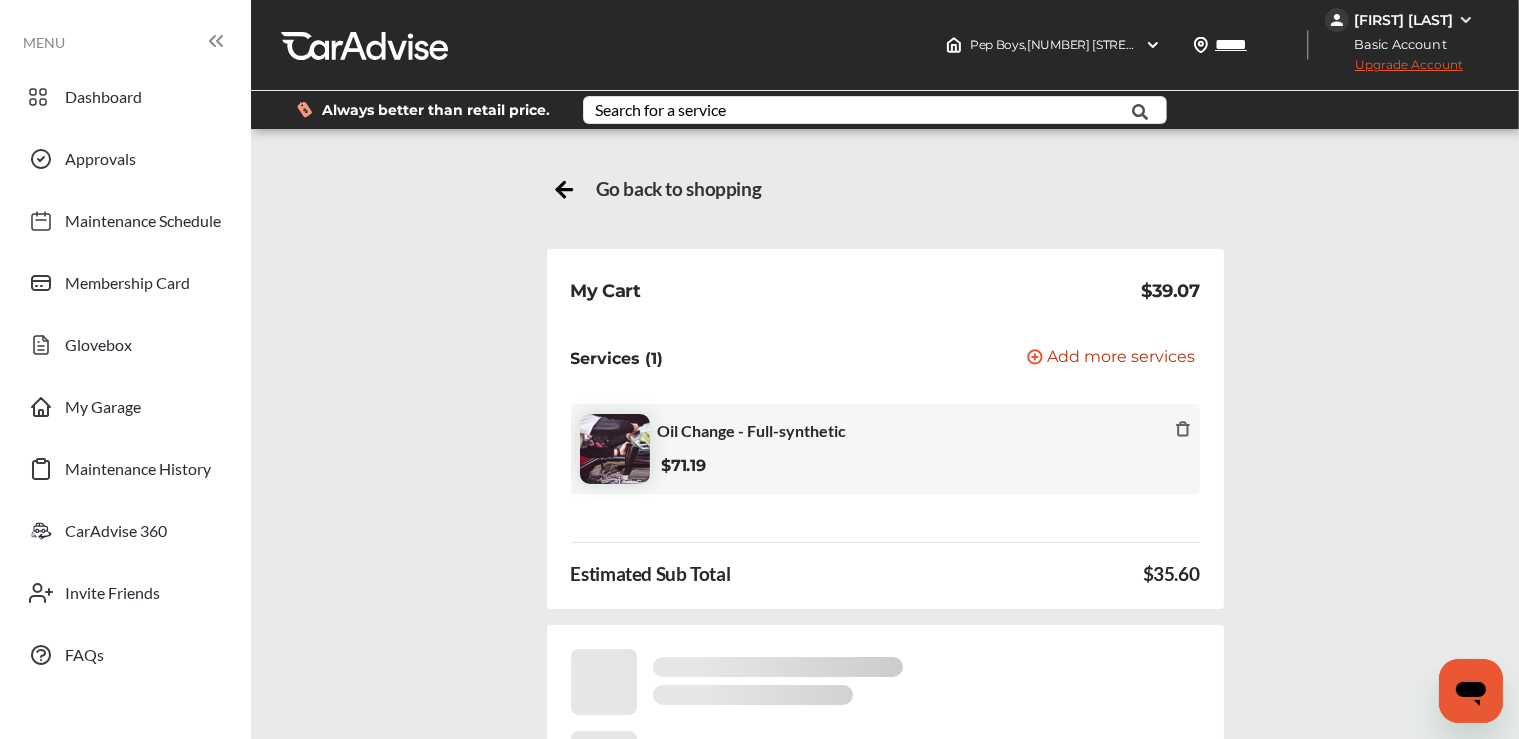 scroll, scrollTop: 105, scrollLeft: 0, axis: vertical 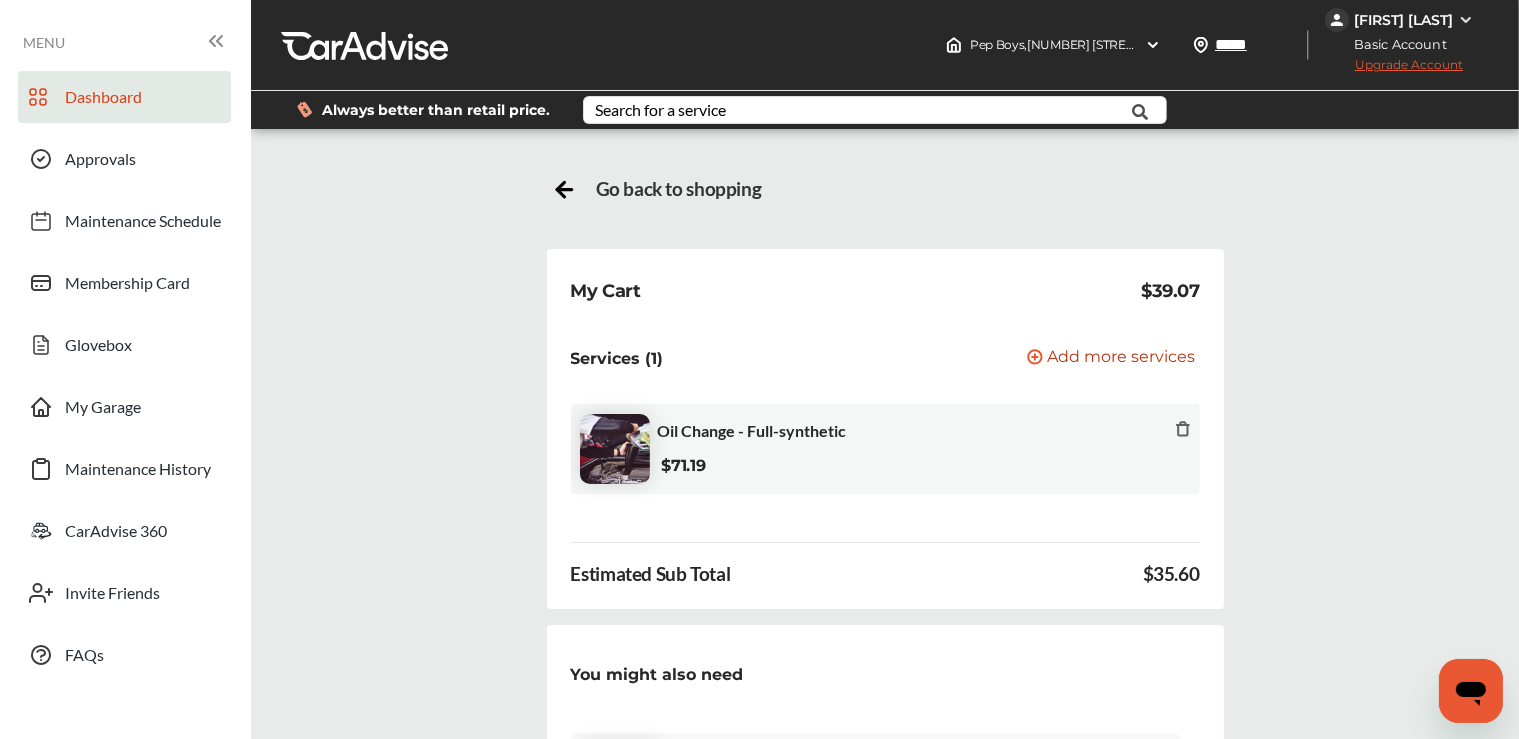 click on "Dashboard" at bounding box center [103, 100] 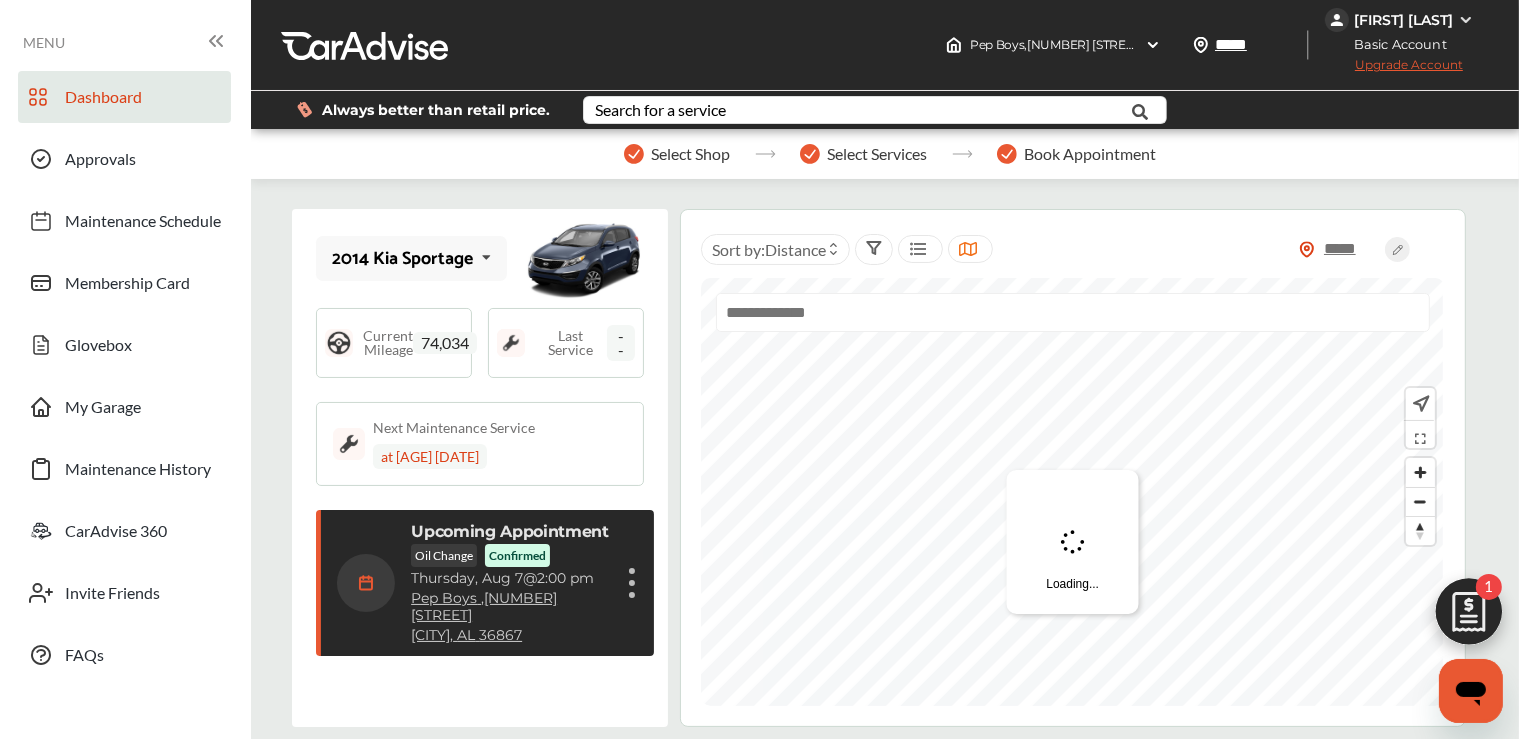 scroll, scrollTop: 324, scrollLeft: 0, axis: vertical 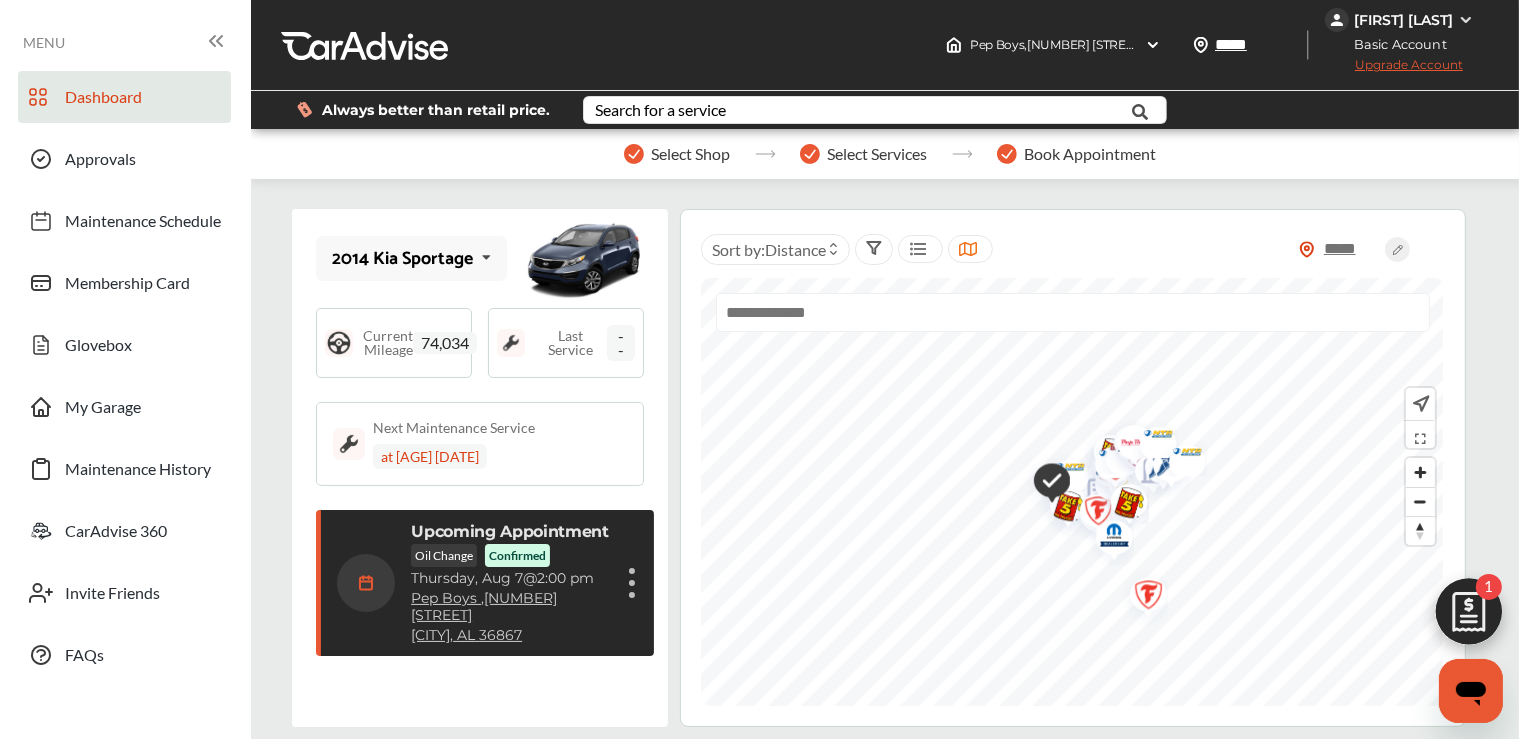 click at bounding box center (632, 595) 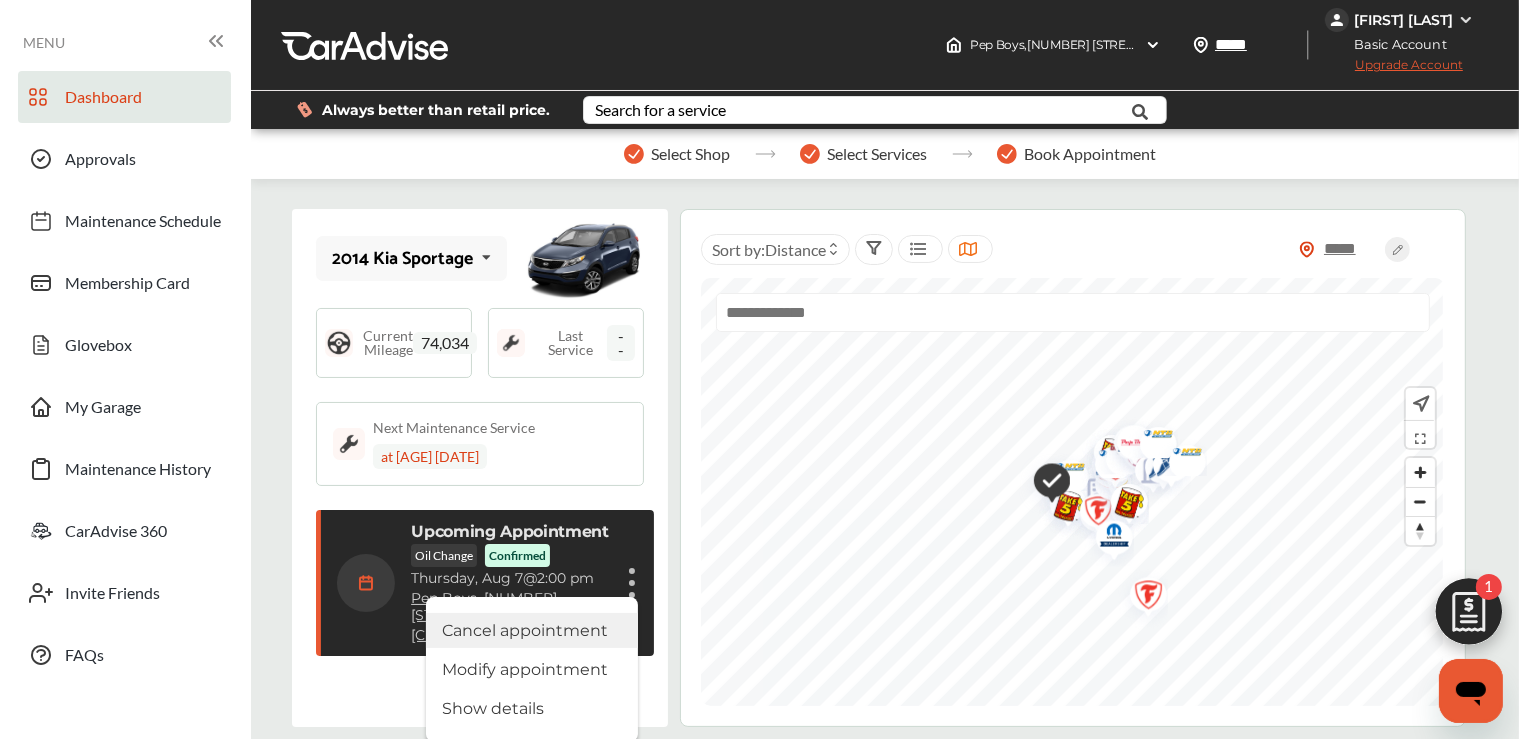click on "Cancel appointment" at bounding box center [532, 630] 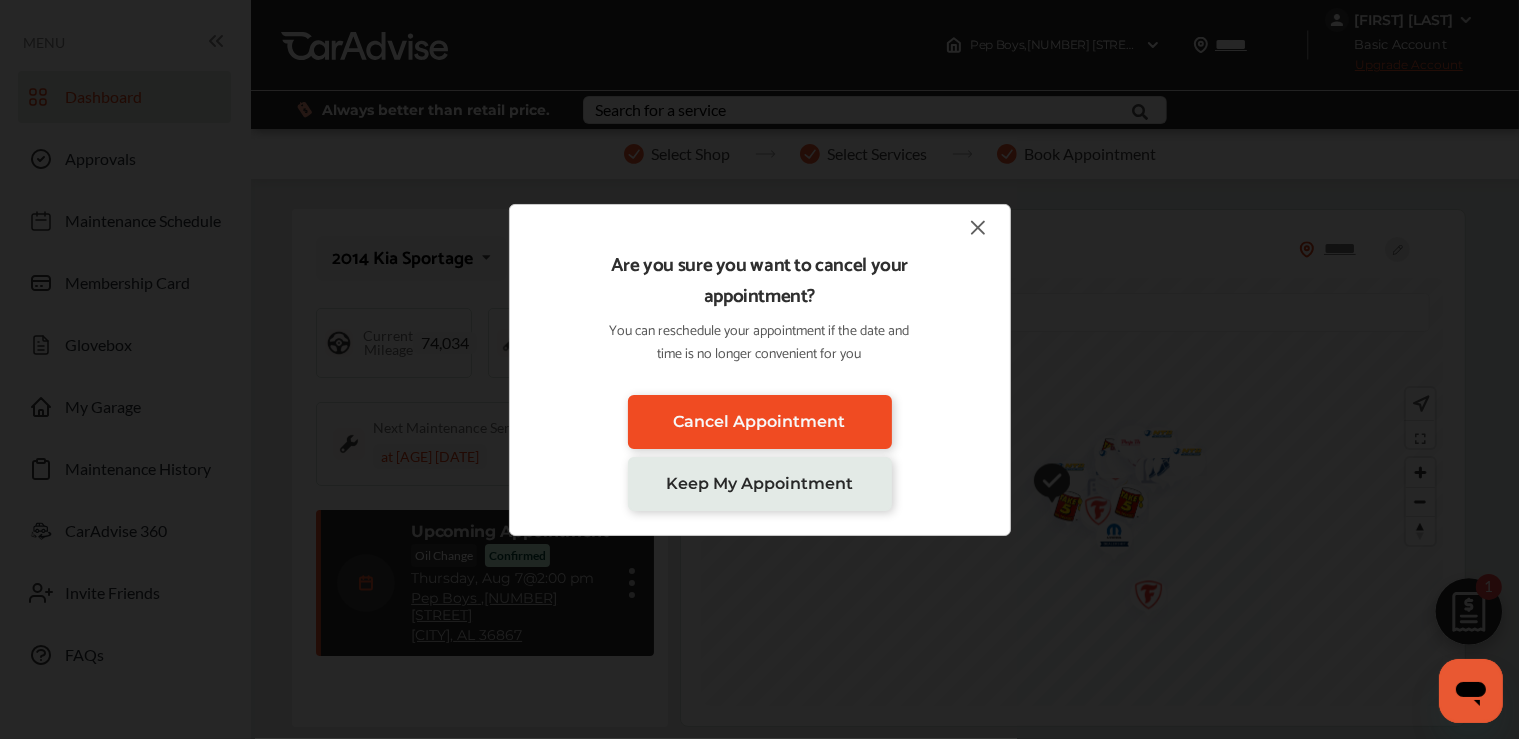 click on "Cancel Appointment" at bounding box center [760, 421] 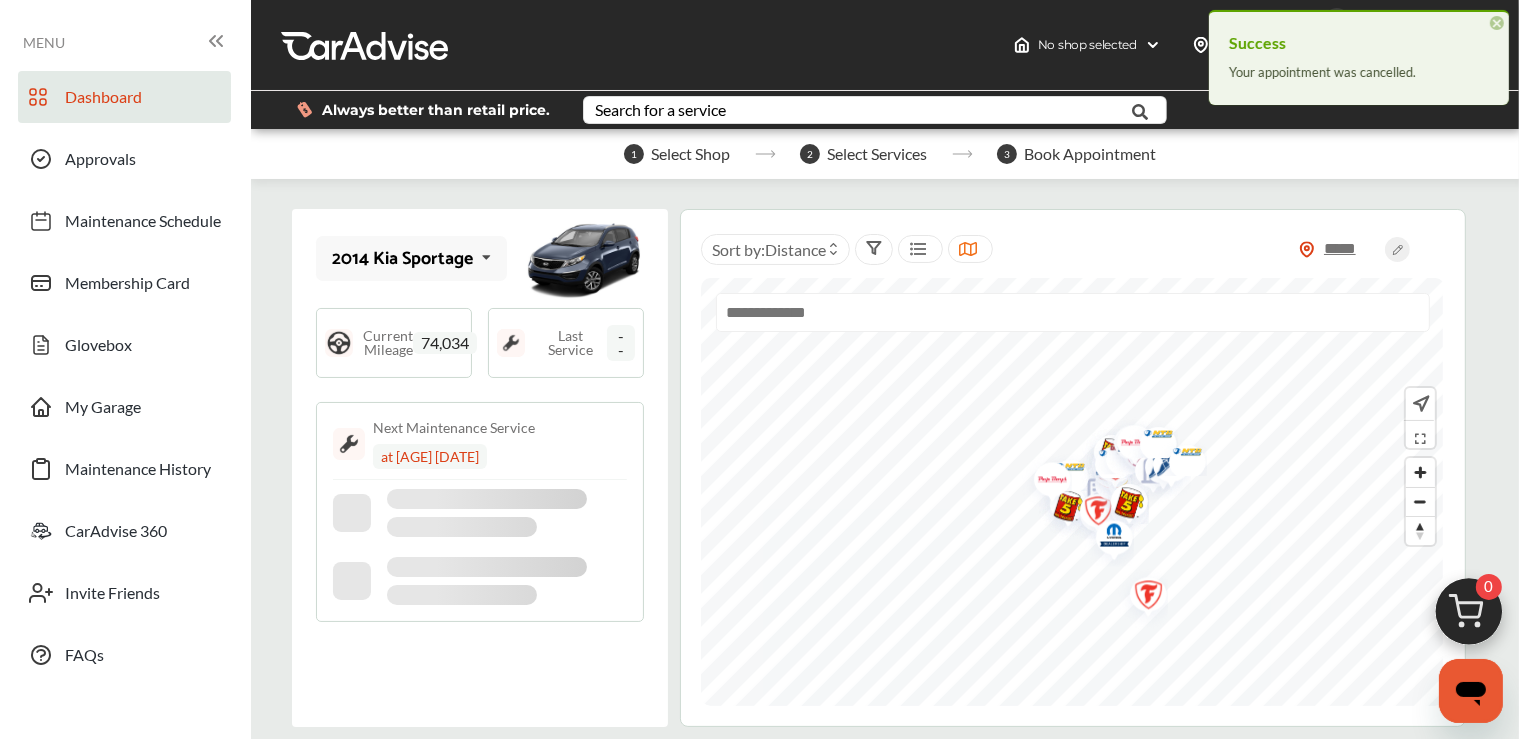 scroll, scrollTop: 74, scrollLeft: 0, axis: vertical 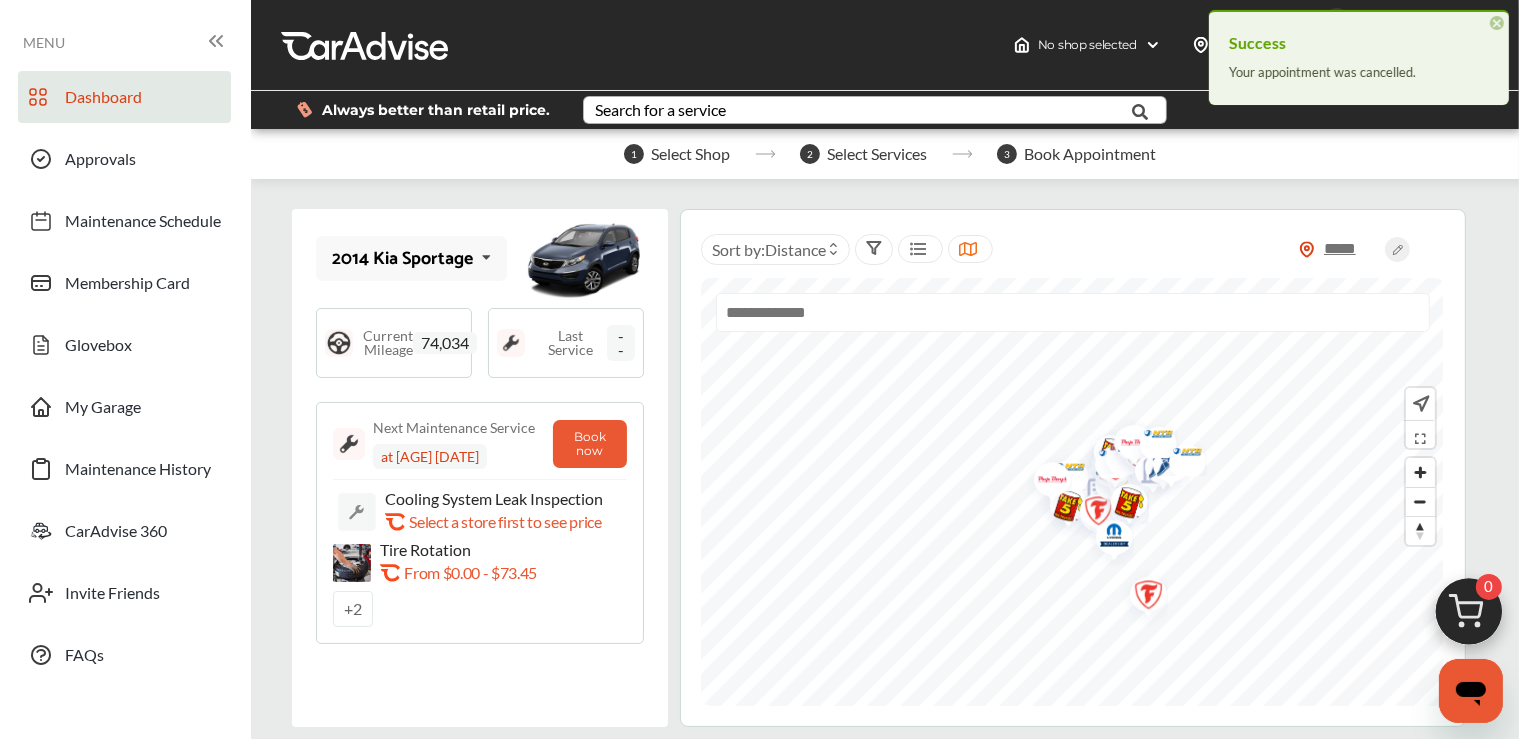click on "Search for a service" at bounding box center (660, 110) 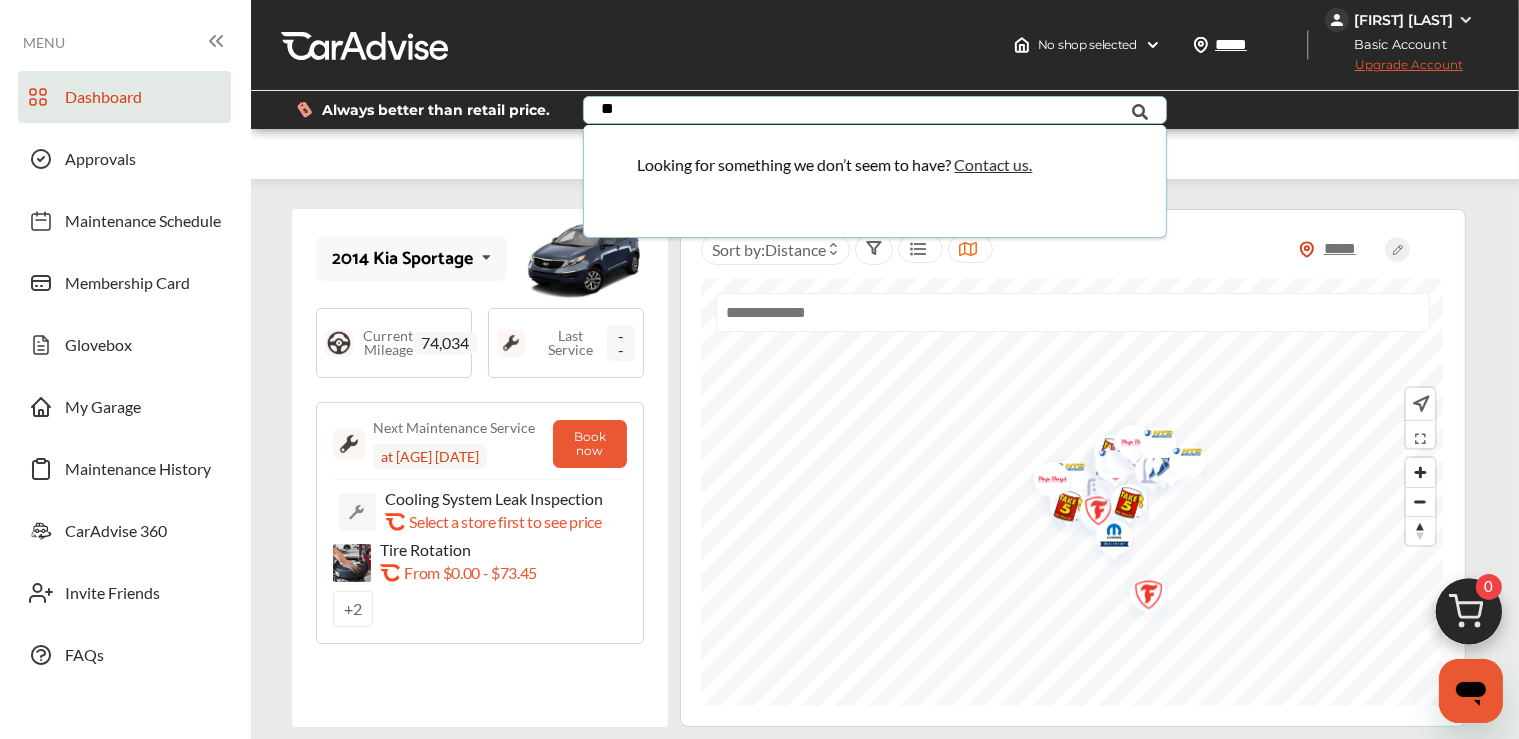 type on "*" 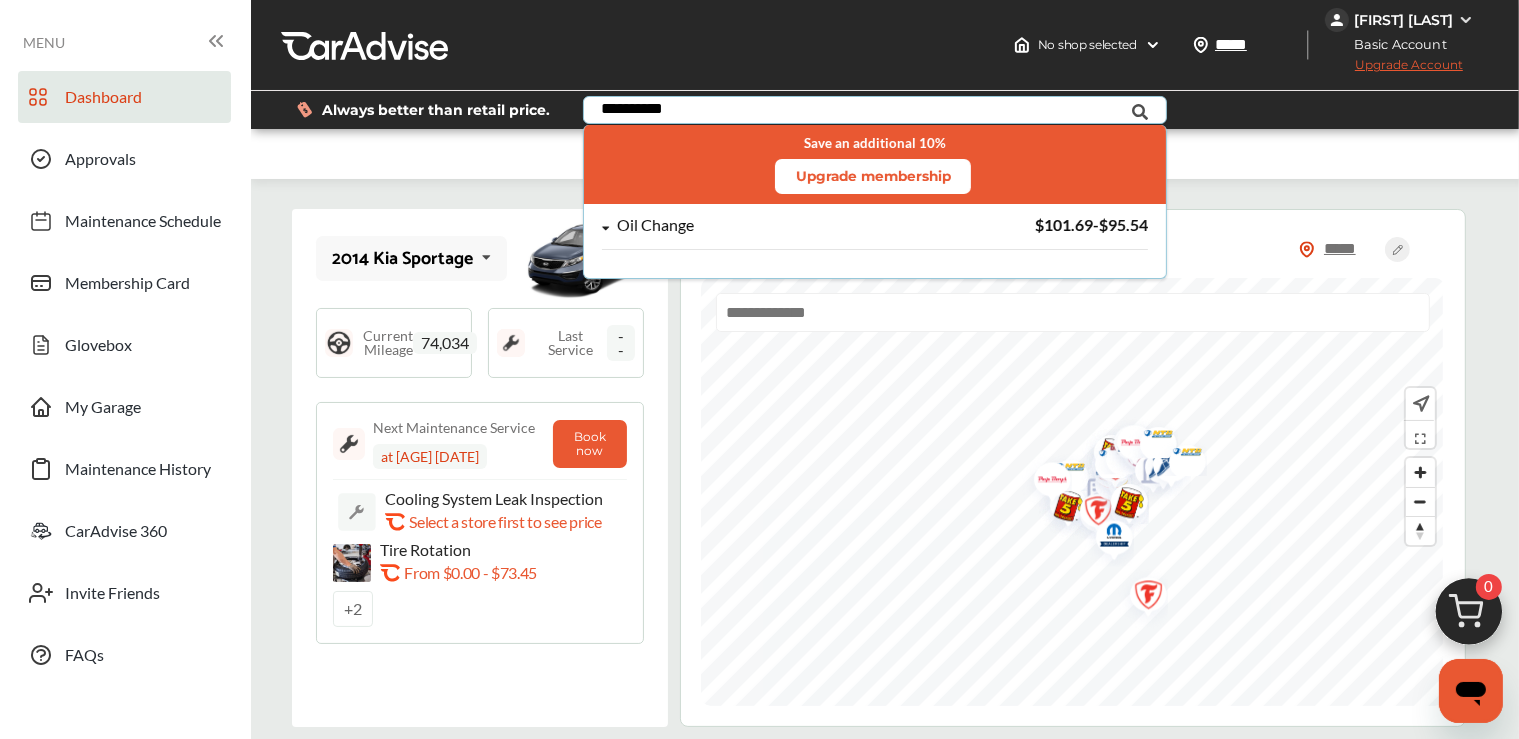 type on "**********" 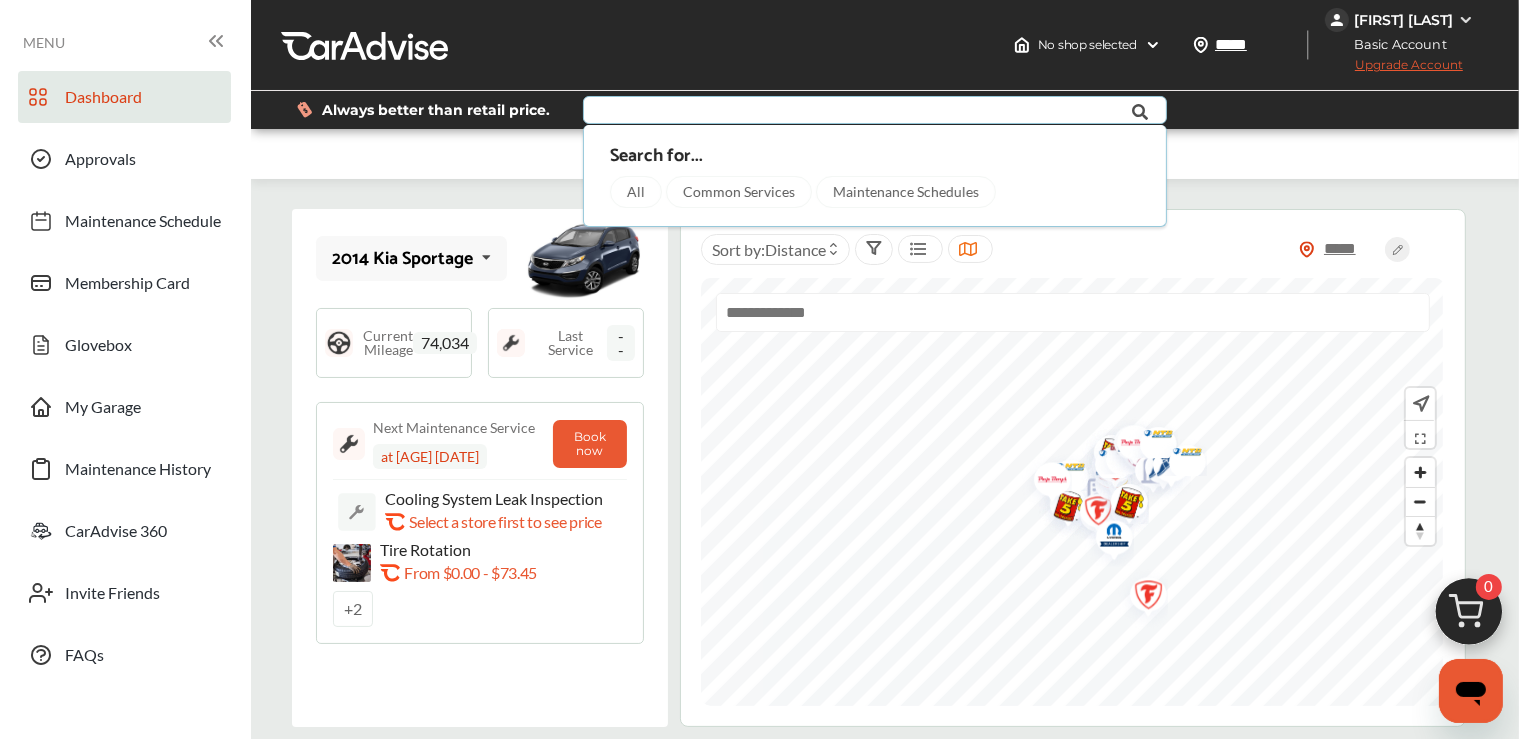 scroll, scrollTop: 105, scrollLeft: 0, axis: vertical 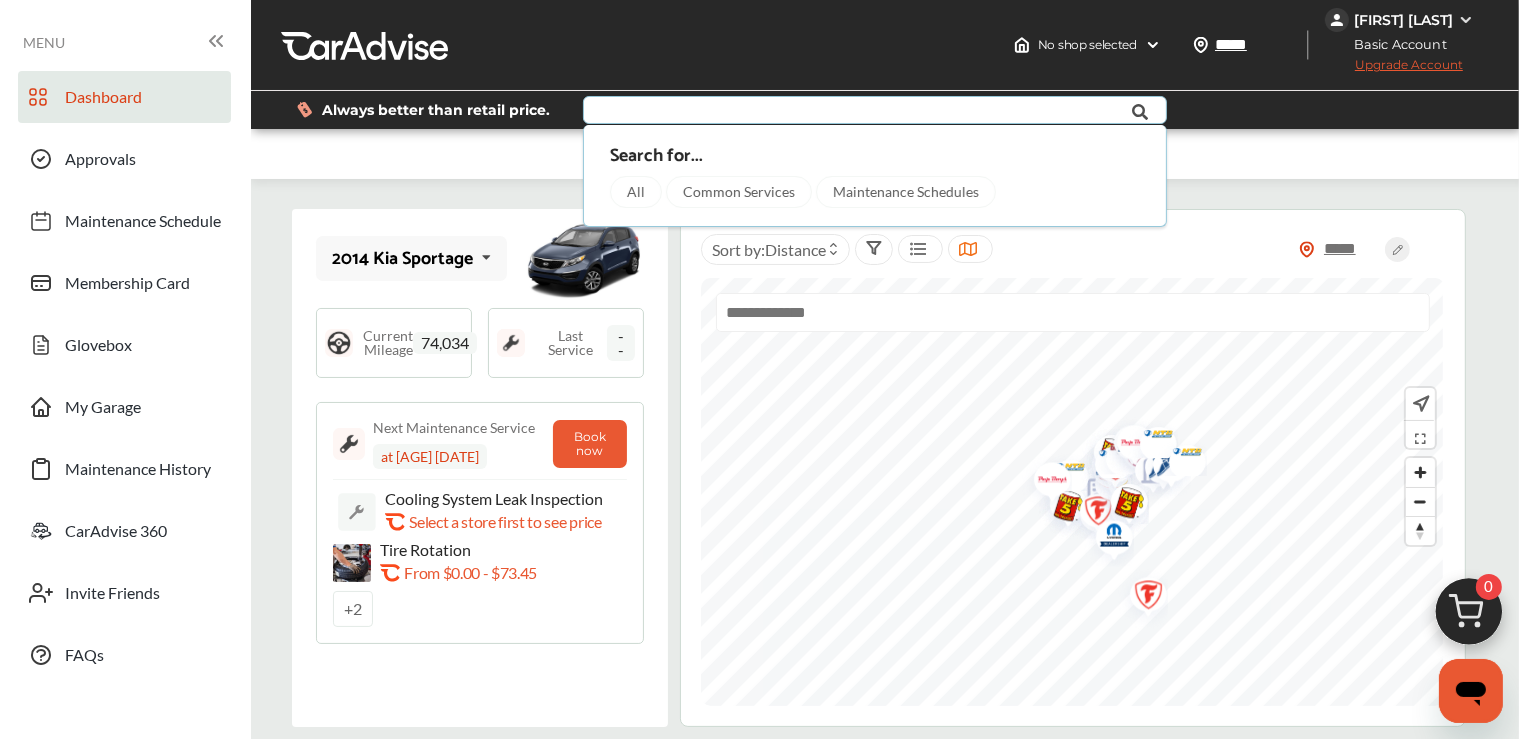 click on "All" at bounding box center (636, 192) 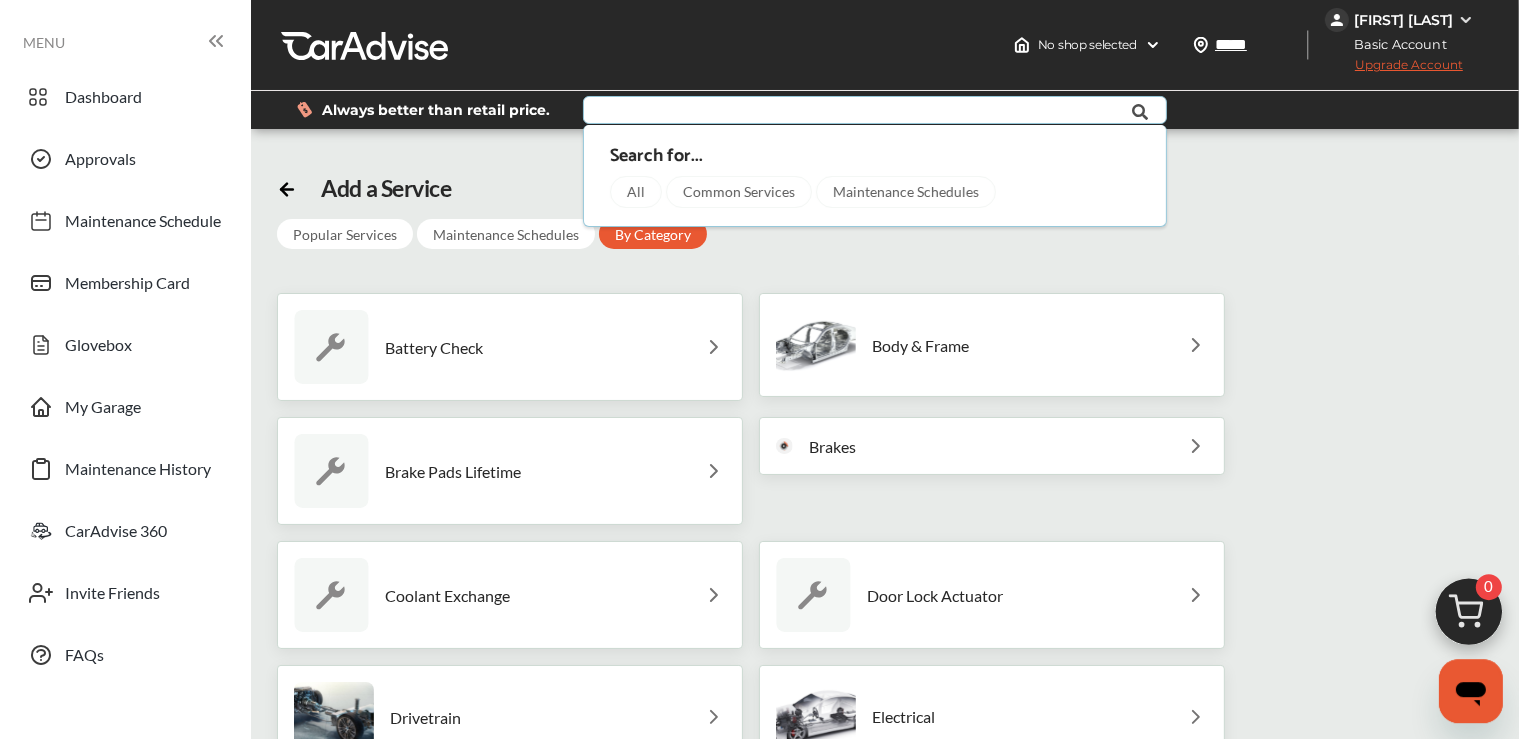 scroll, scrollTop: 0, scrollLeft: 0, axis: both 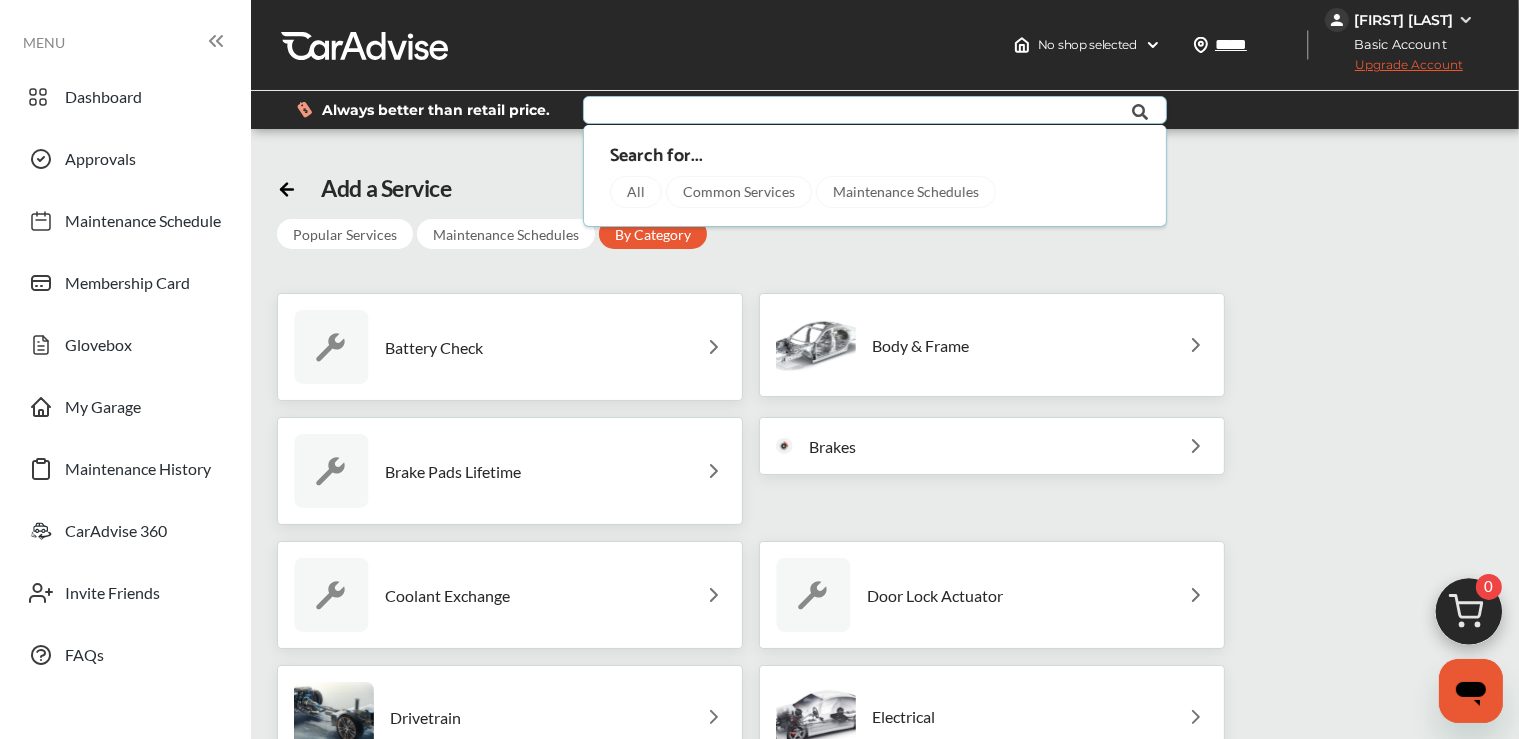 click on "Maintenance Schedules" at bounding box center [506, 234] 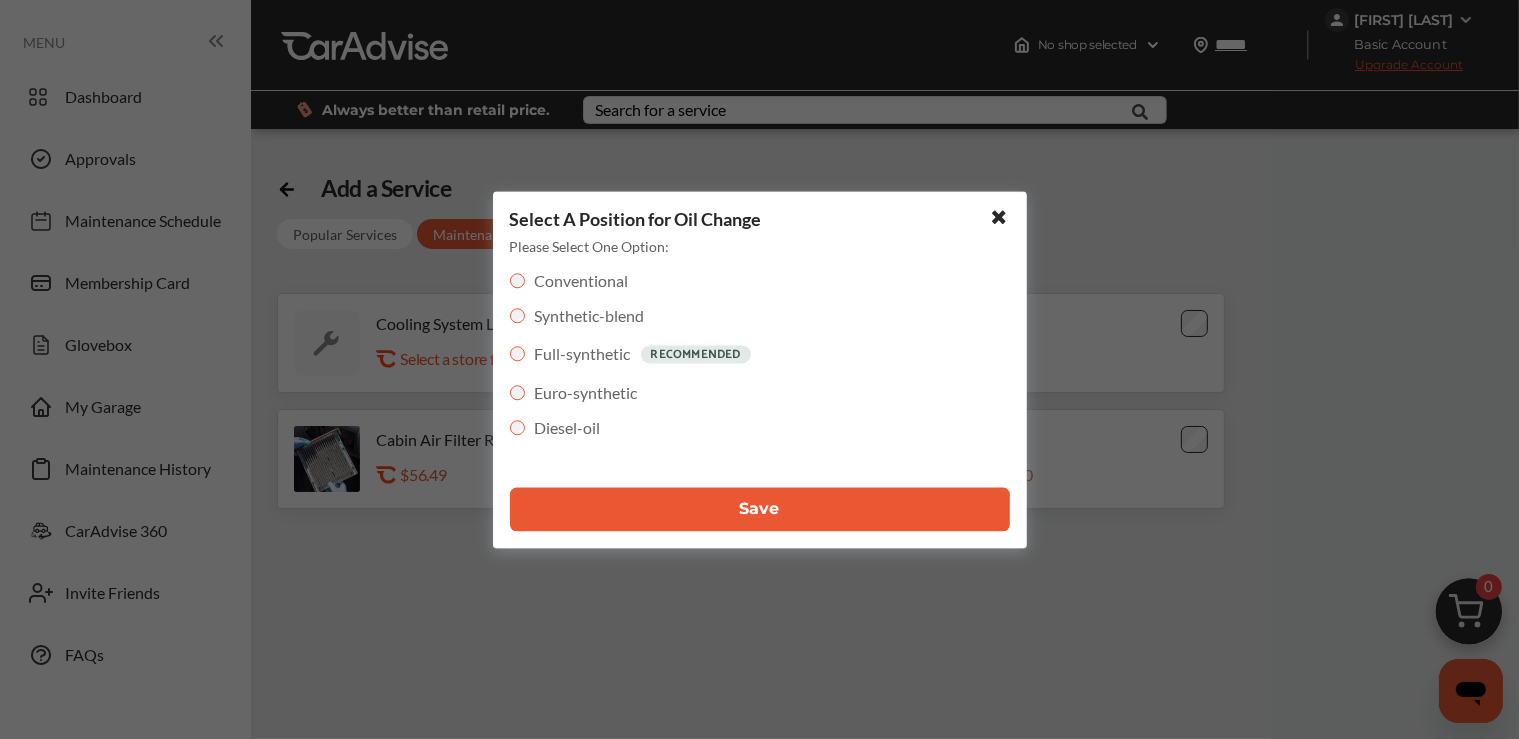 click on "Conventional" at bounding box center [569, 280] 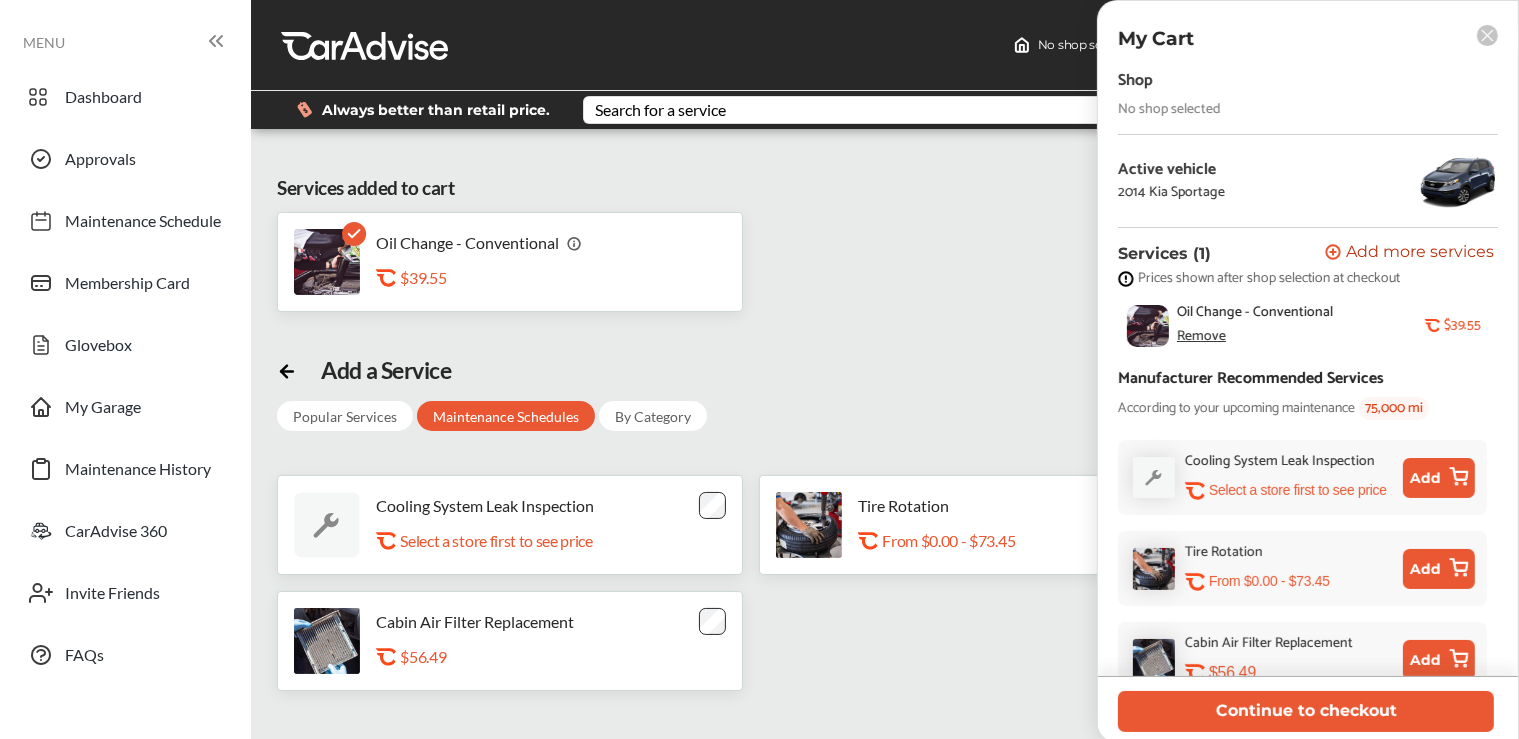 scroll, scrollTop: 31, scrollLeft: 0, axis: vertical 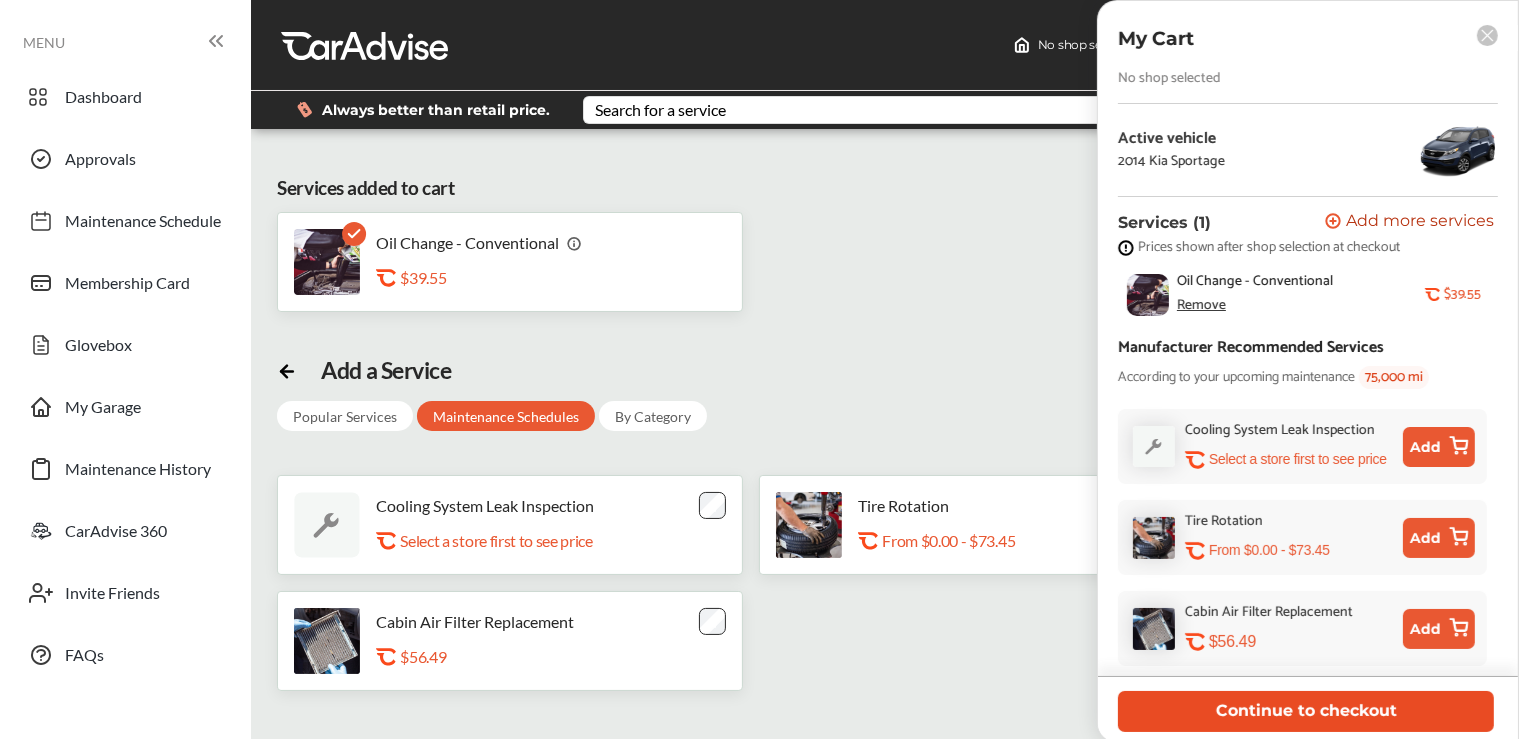 click on "Continue to checkout" at bounding box center (1306, 711) 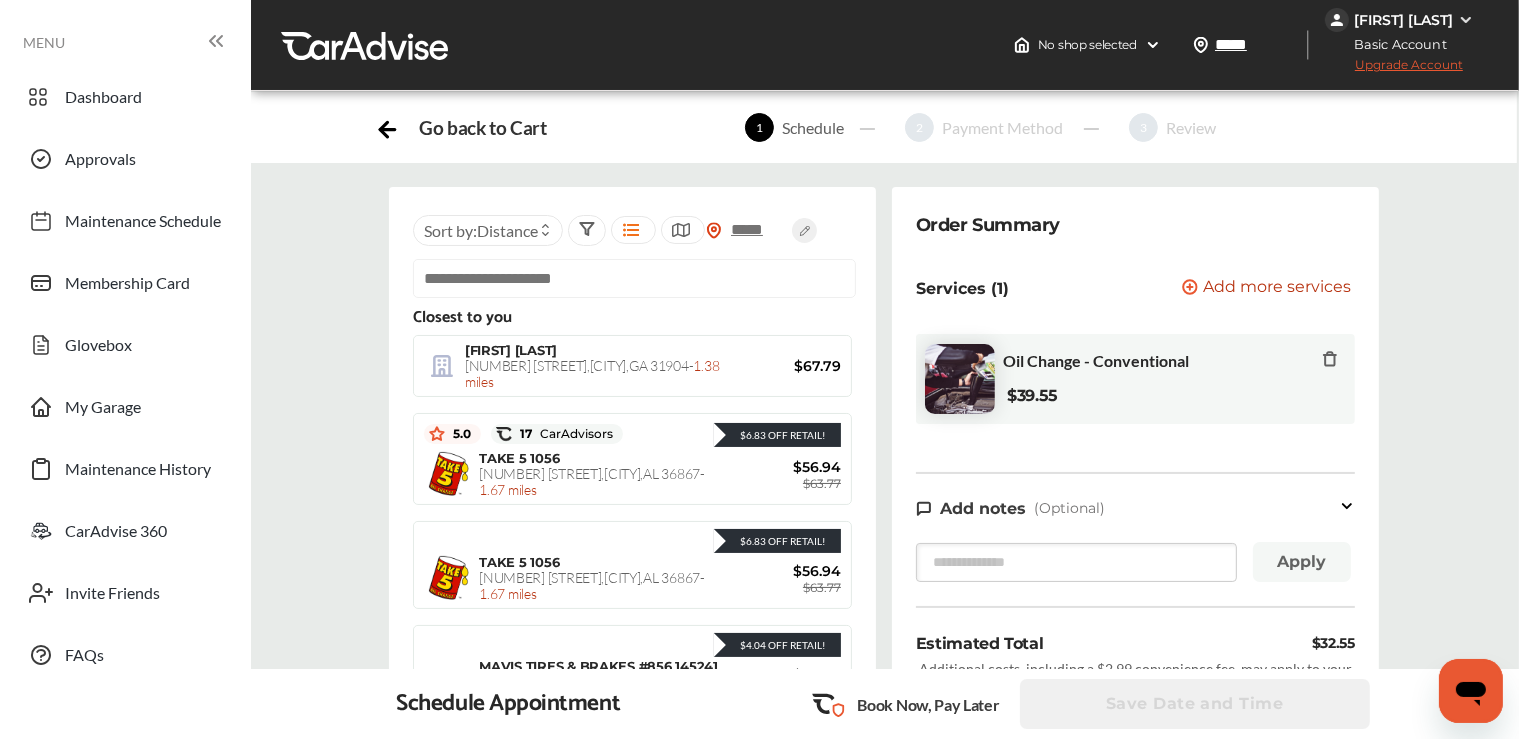 click on "Distance" at bounding box center (507, 230) 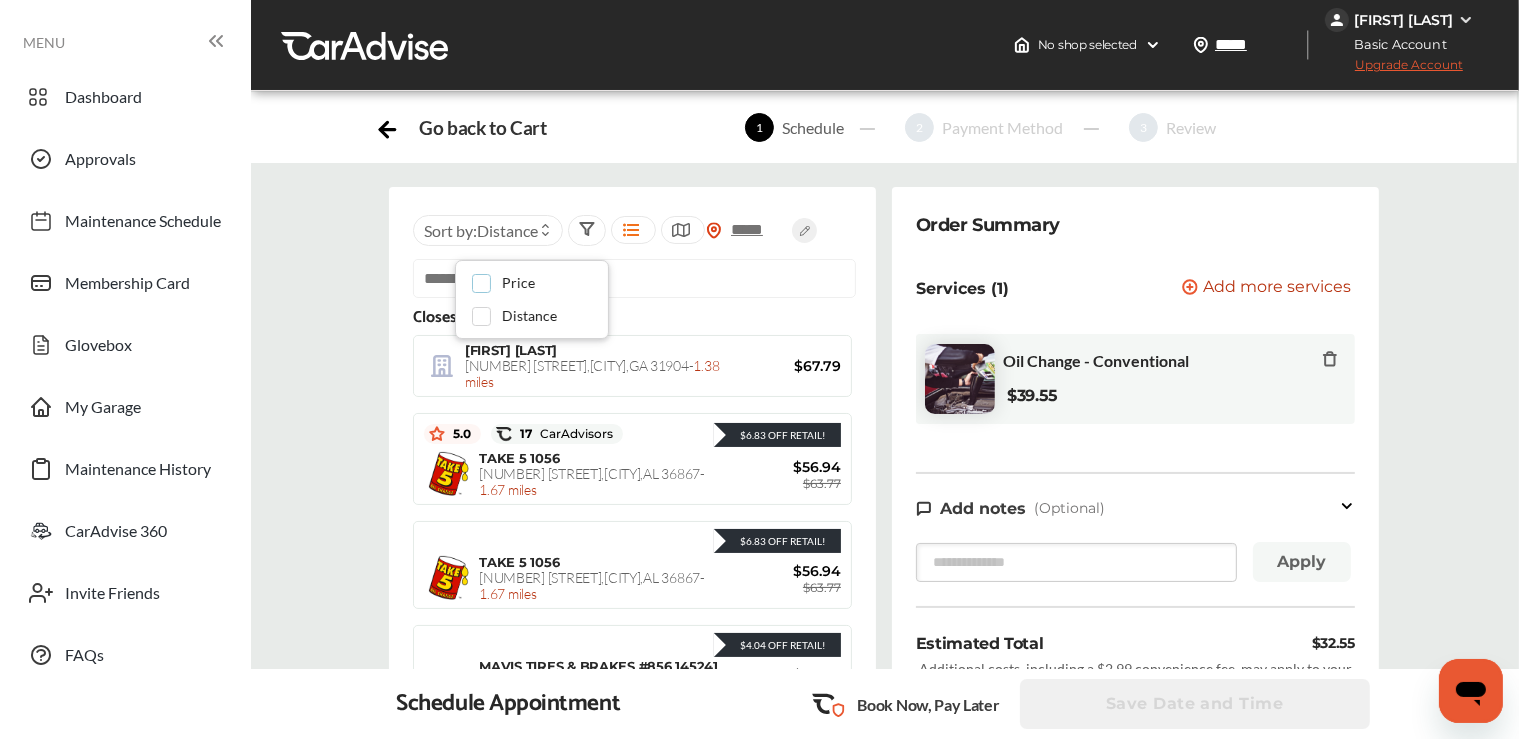 click at bounding box center [487, 275] 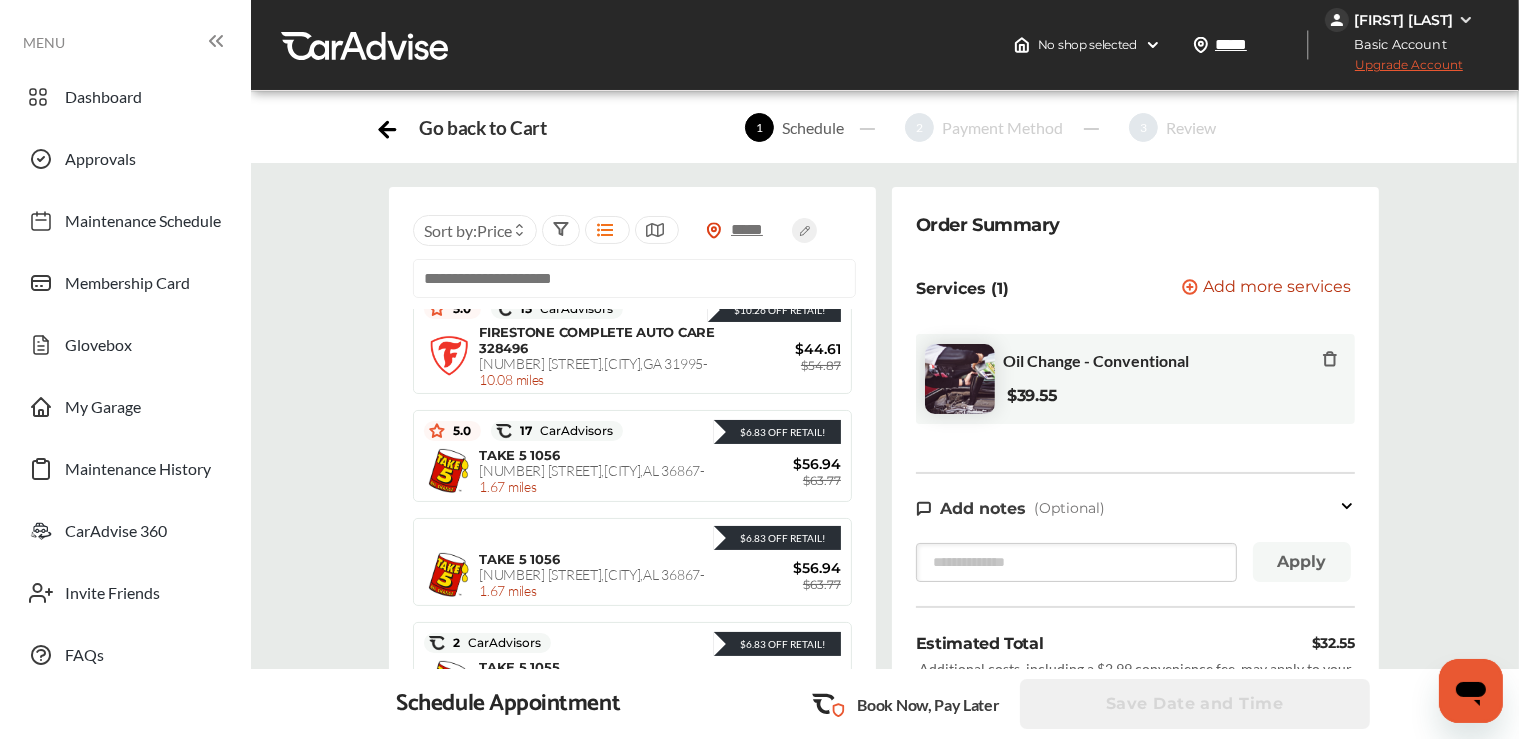 scroll, scrollTop: 1614, scrollLeft: 0, axis: vertical 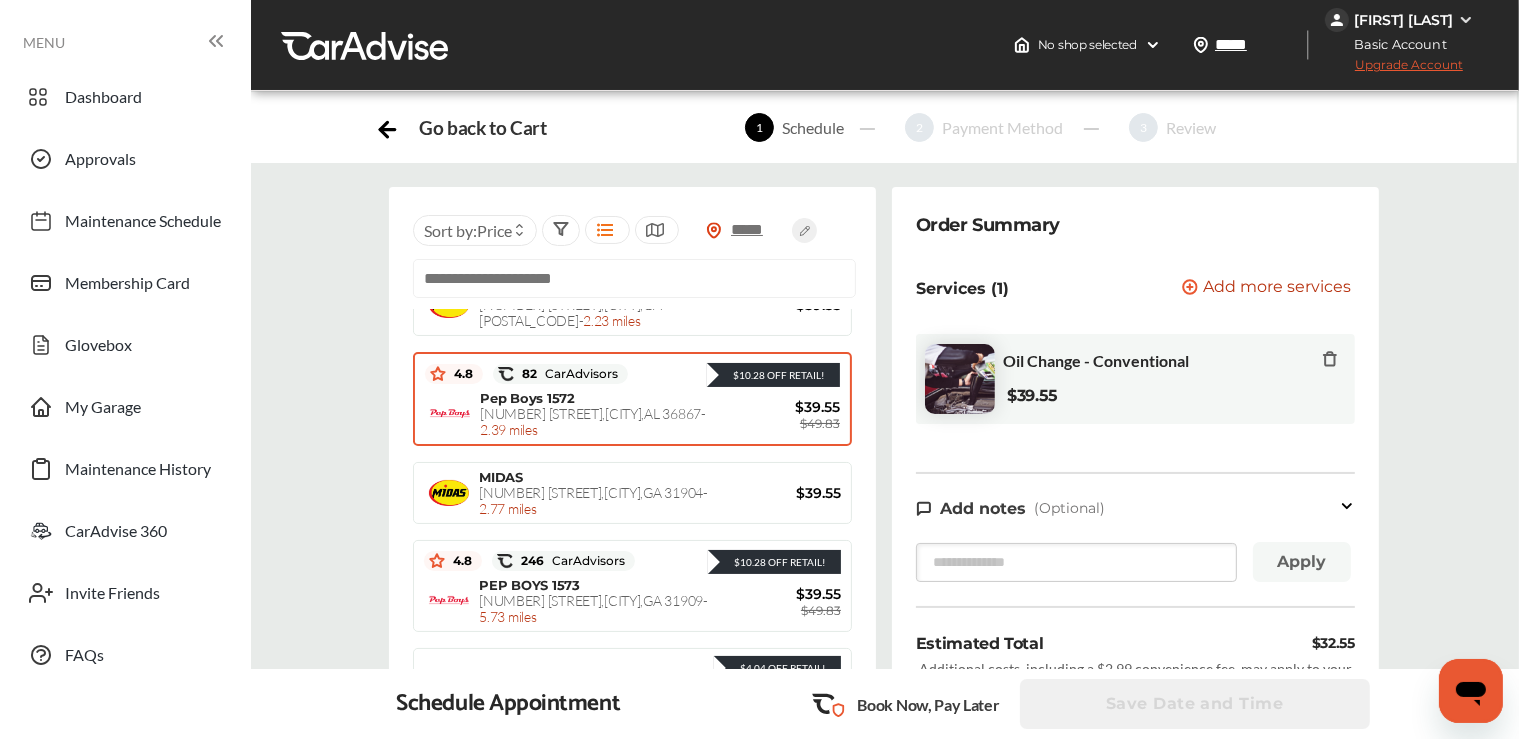 click on "PEP BOYS [NUMBER] [STREET], [CITY], [STATE] [POSTAL_CODE] - 2.39 miles" at bounding box center [600, 414] 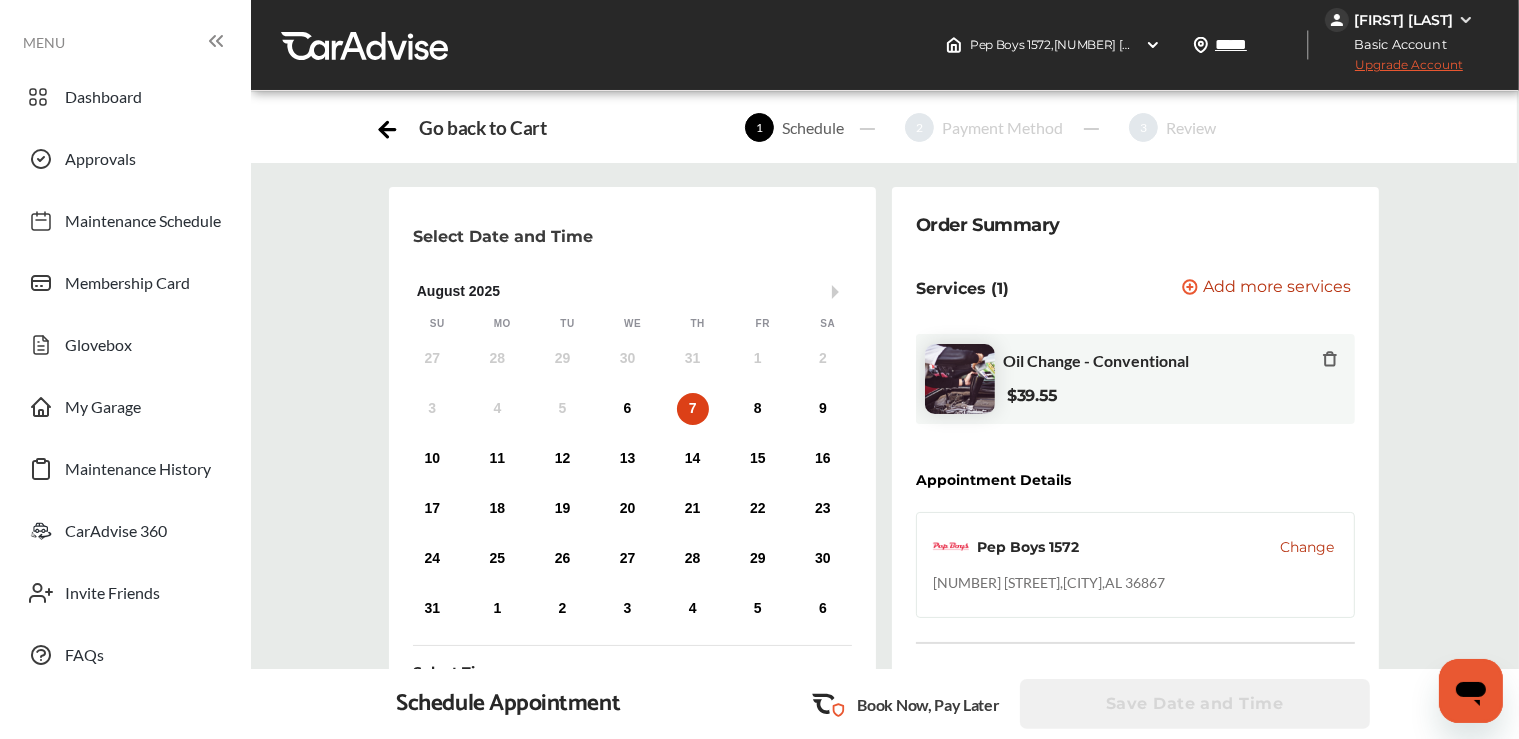 scroll, scrollTop: 536, scrollLeft: 0, axis: vertical 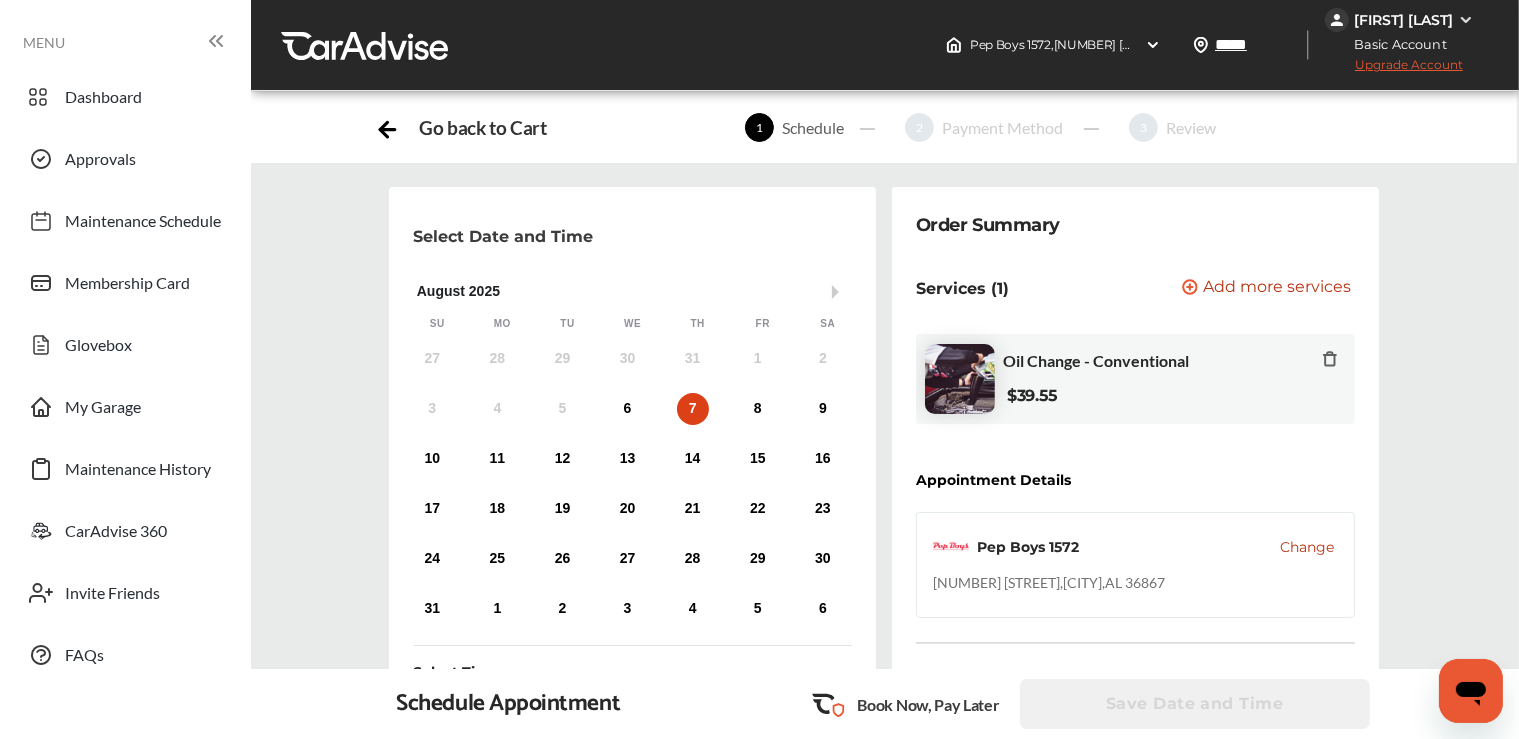click 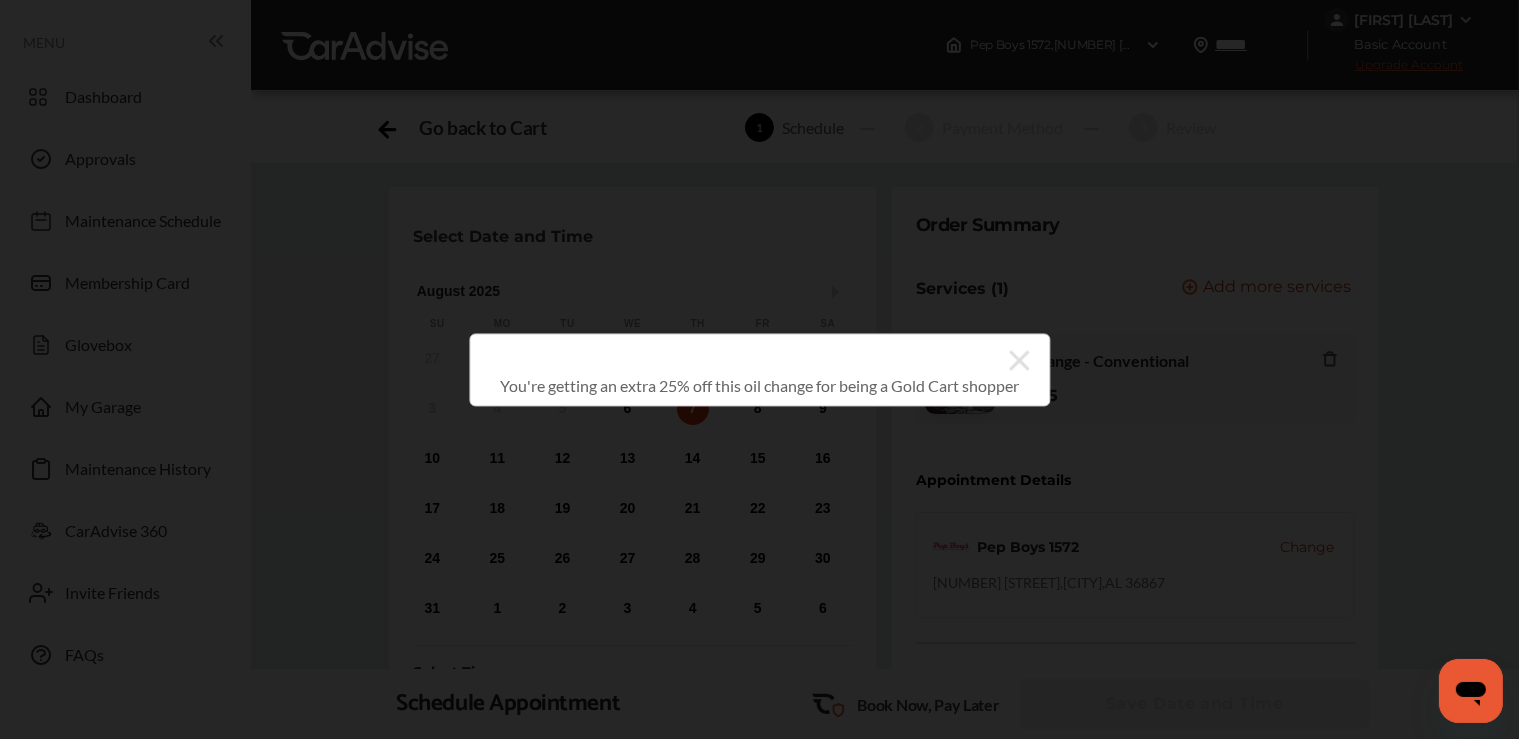 click on "You're getting an extra 25% off this oil change for being a Gold Cart shopper" at bounding box center (759, 369) 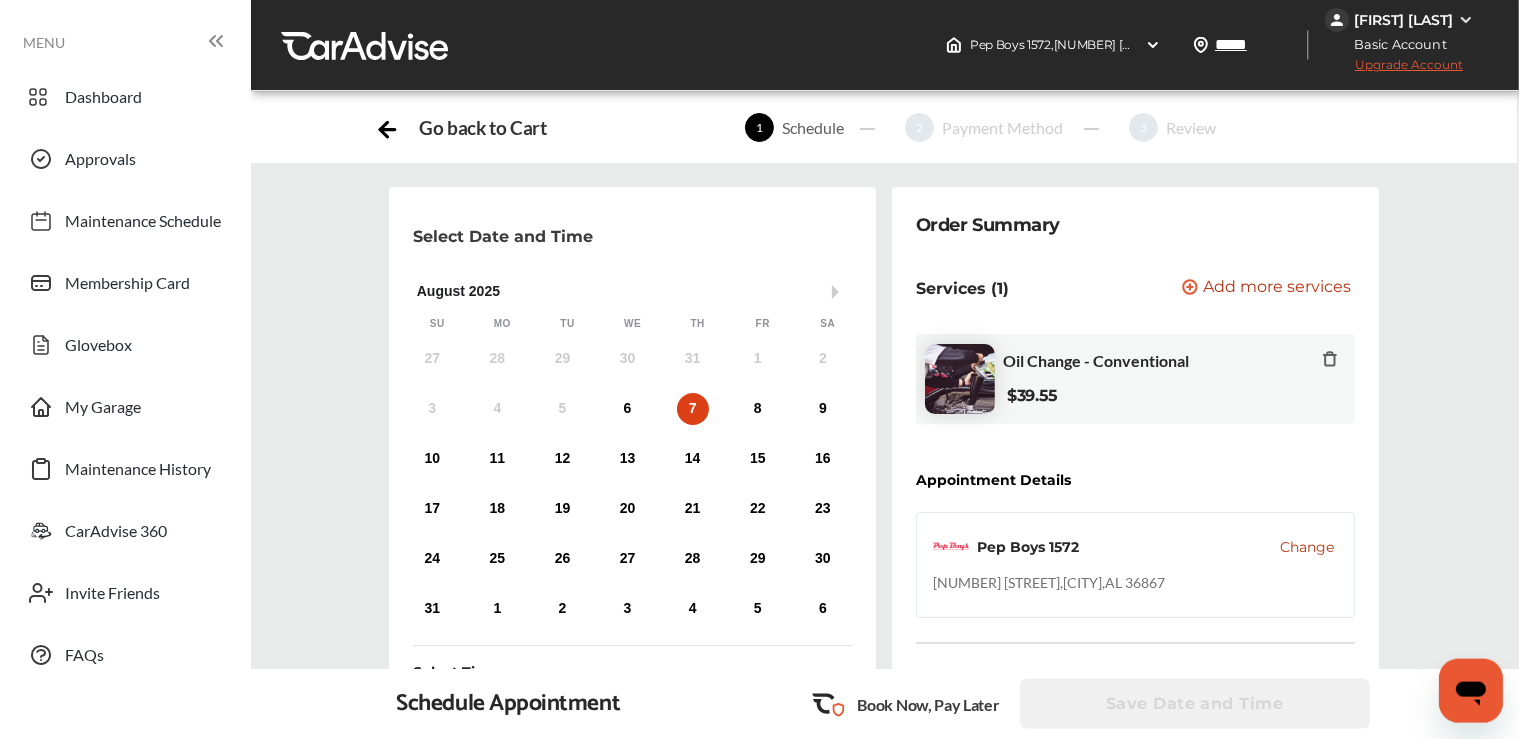 scroll, scrollTop: 536, scrollLeft: 0, axis: vertical 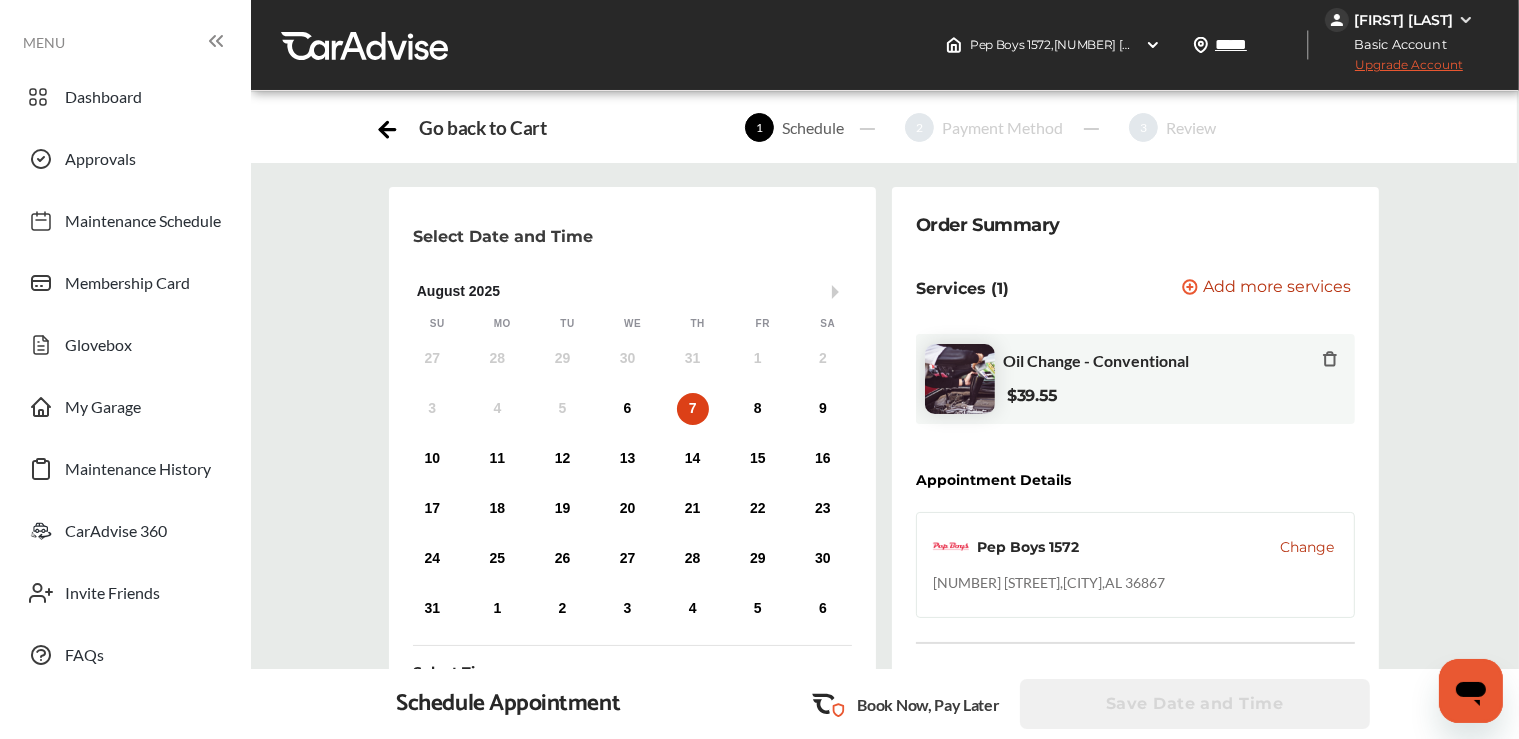 click 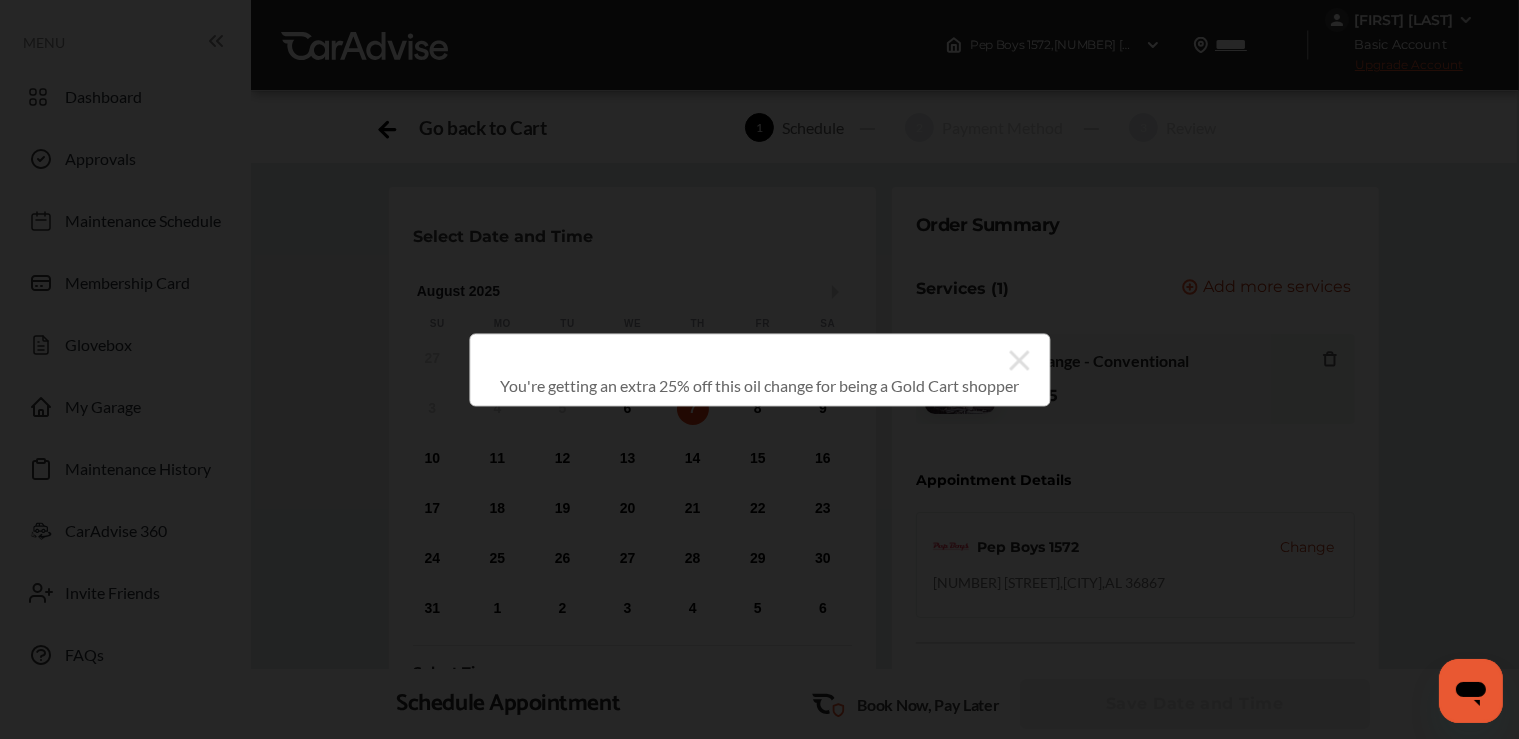 click at bounding box center (749, 360) 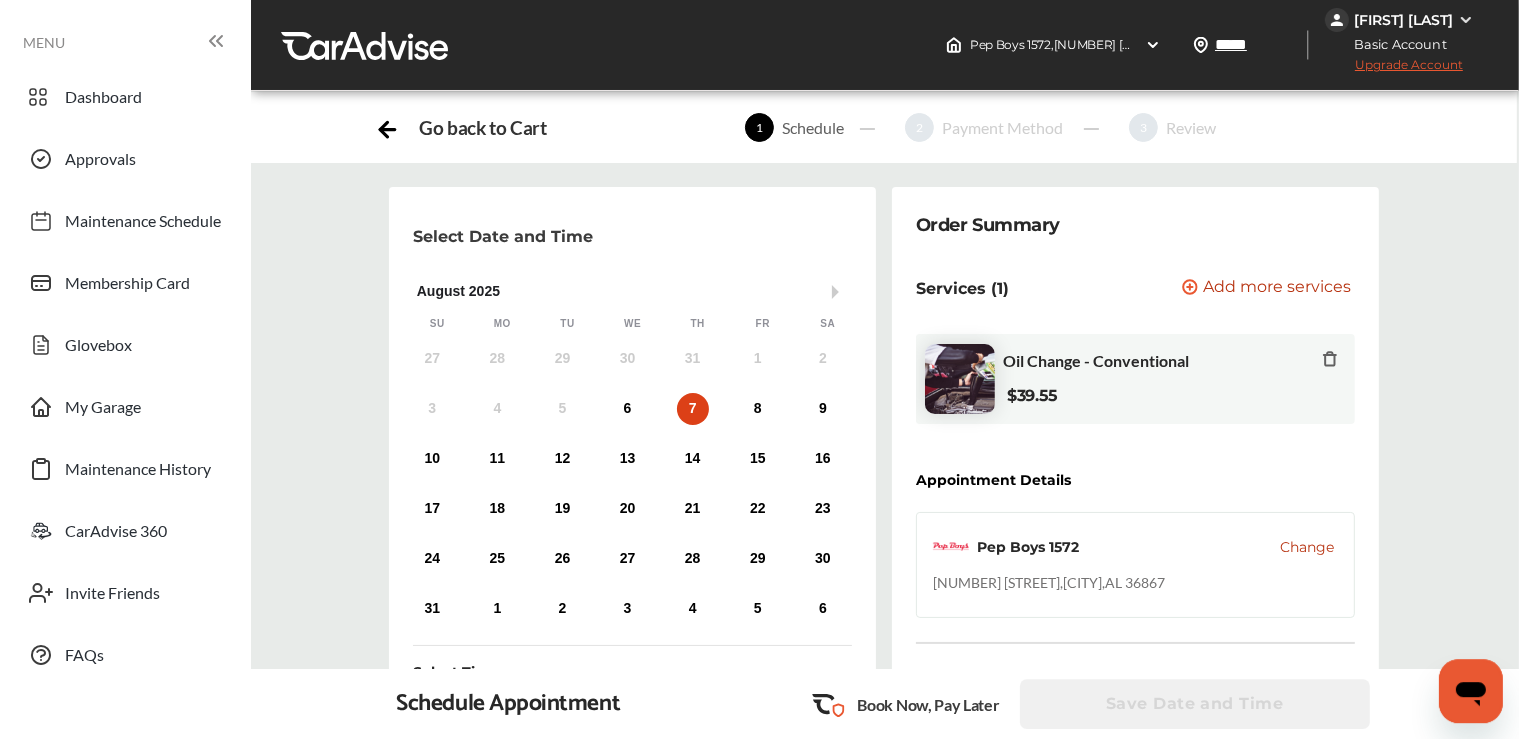 scroll, scrollTop: 642, scrollLeft: 0, axis: vertical 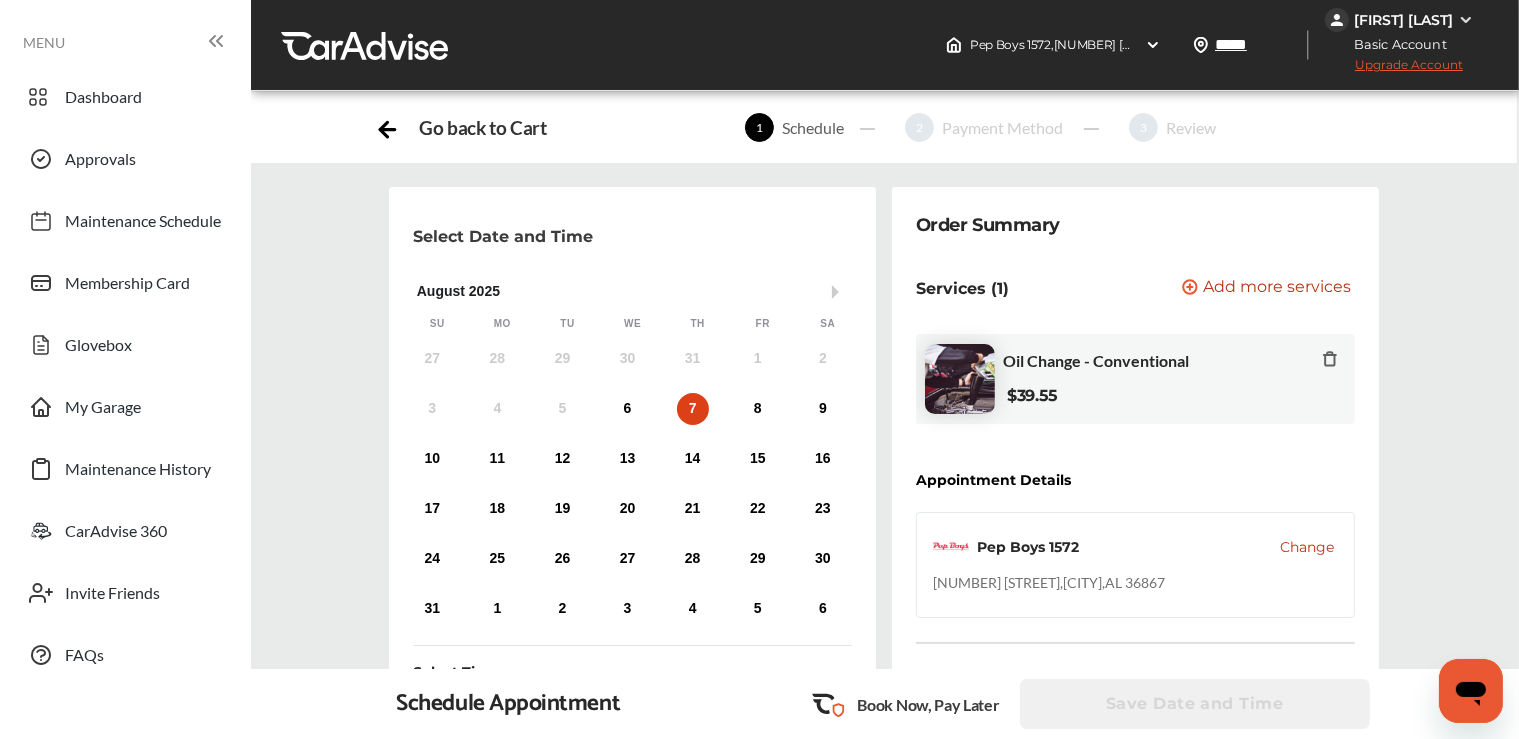 click 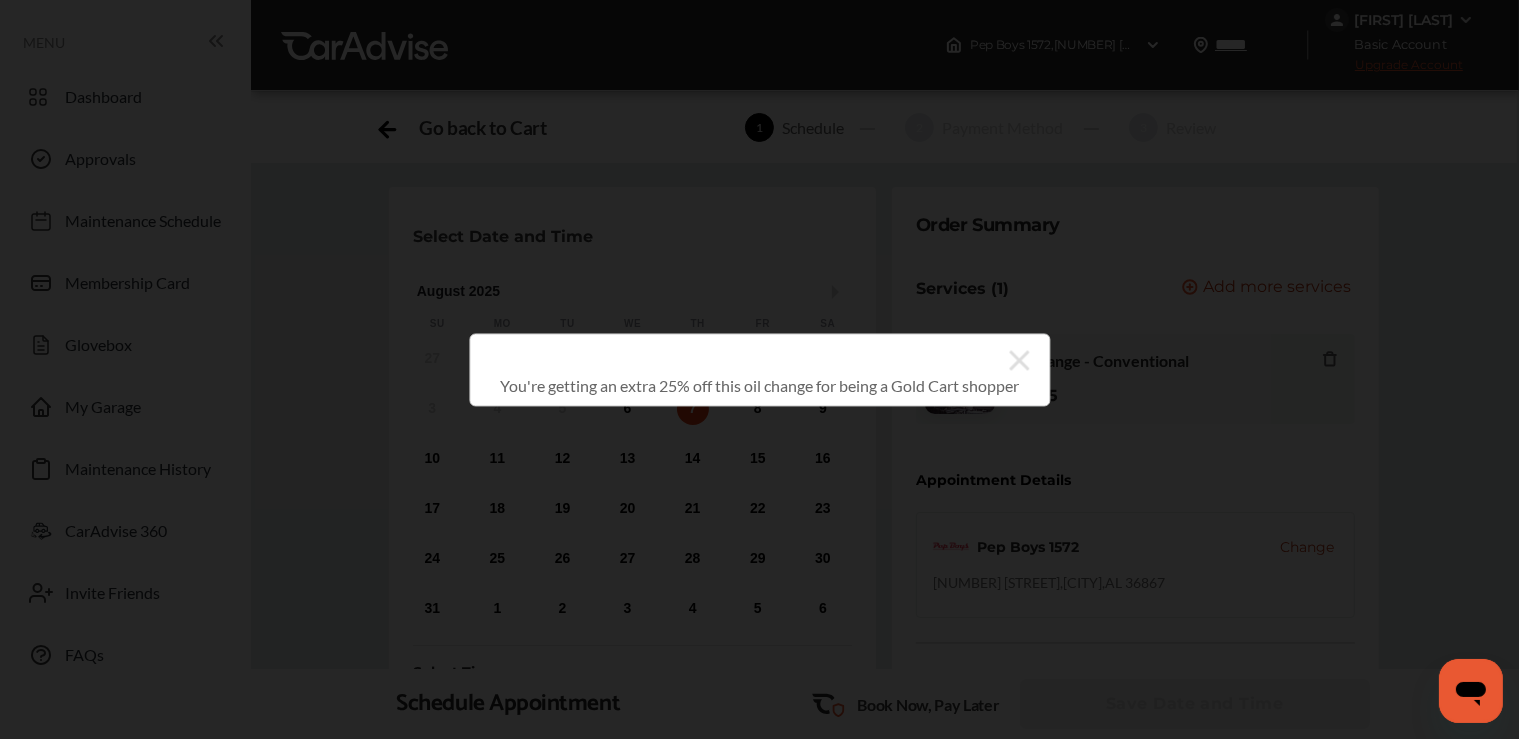 click 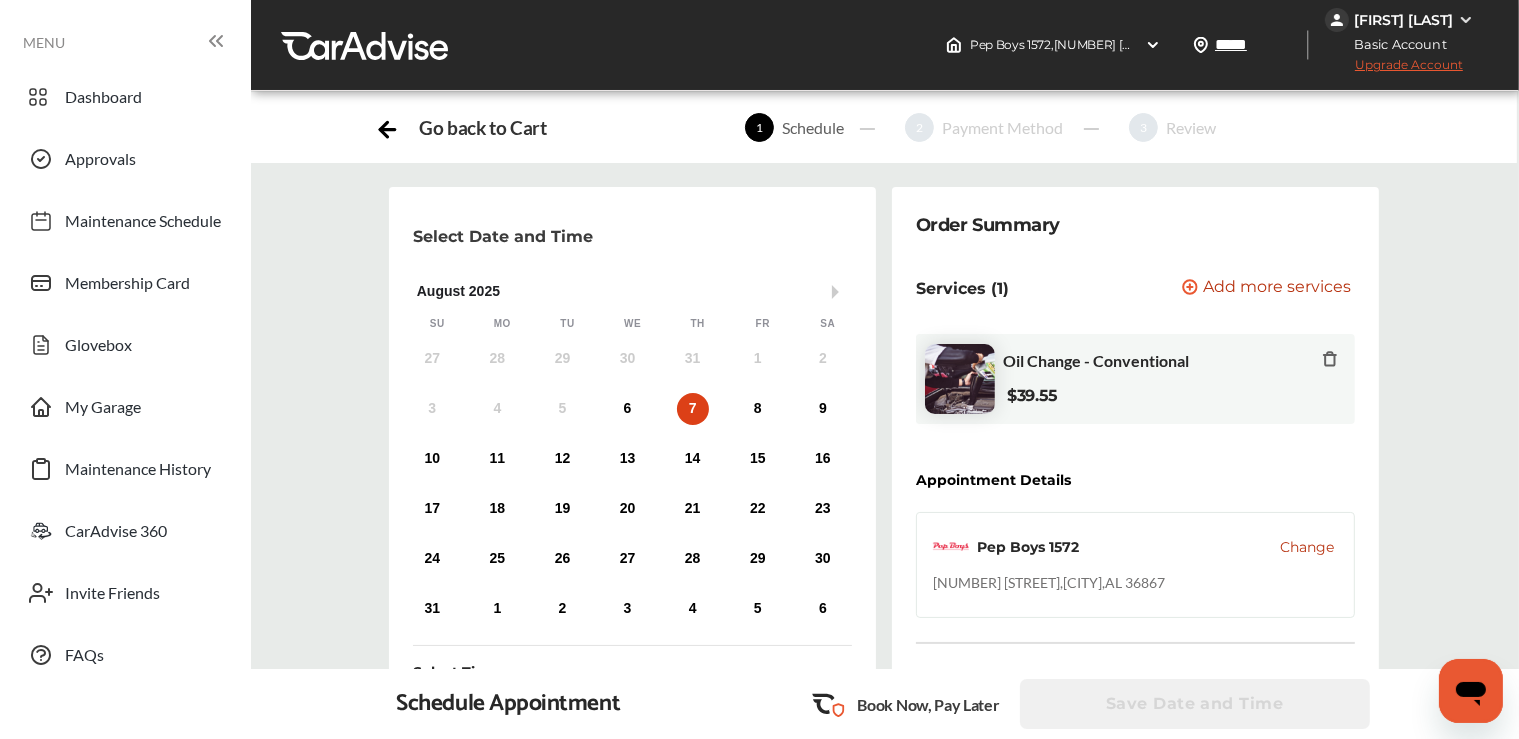 scroll, scrollTop: 0, scrollLeft: 0, axis: both 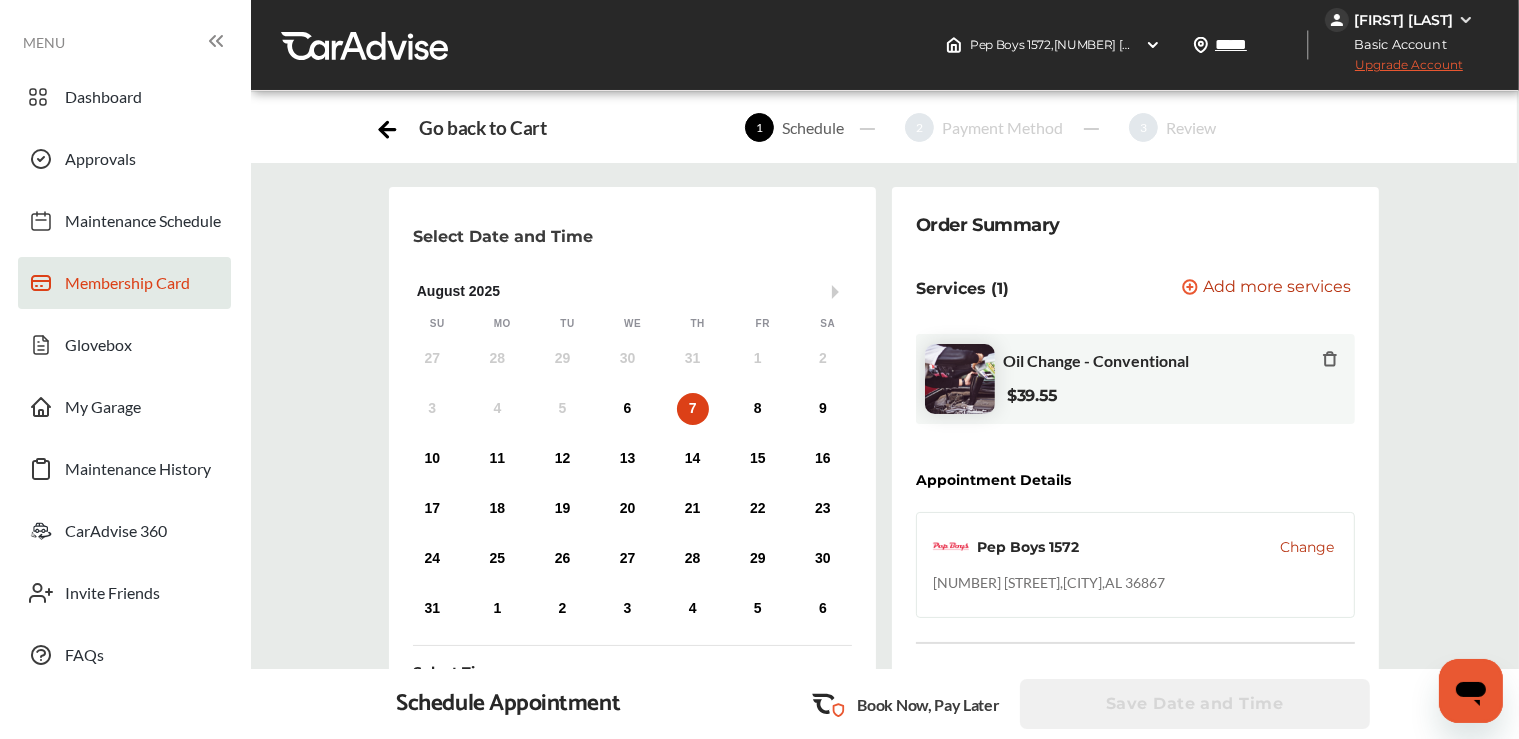 click on "Membership Card" at bounding box center (124, 283) 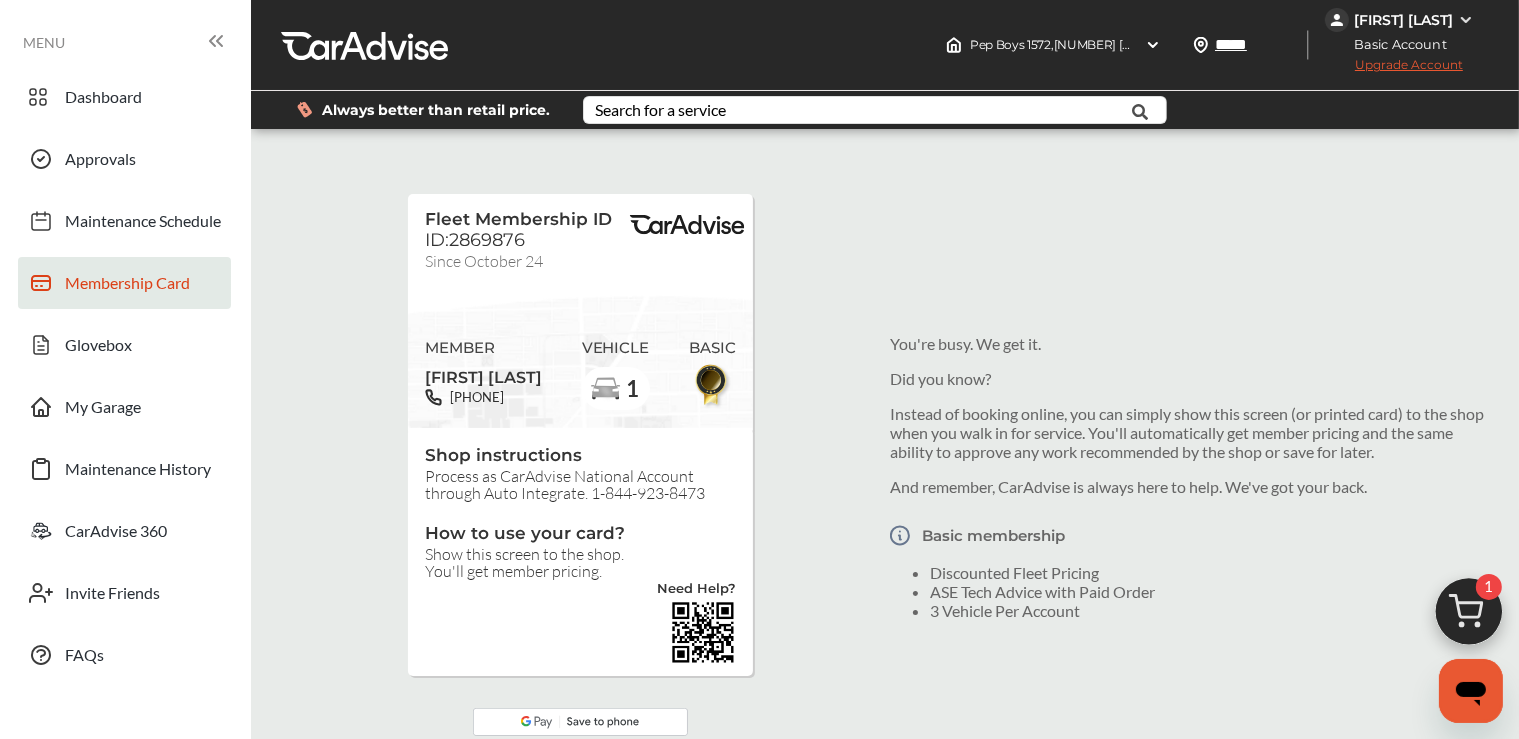 scroll, scrollTop: 1, scrollLeft: 0, axis: vertical 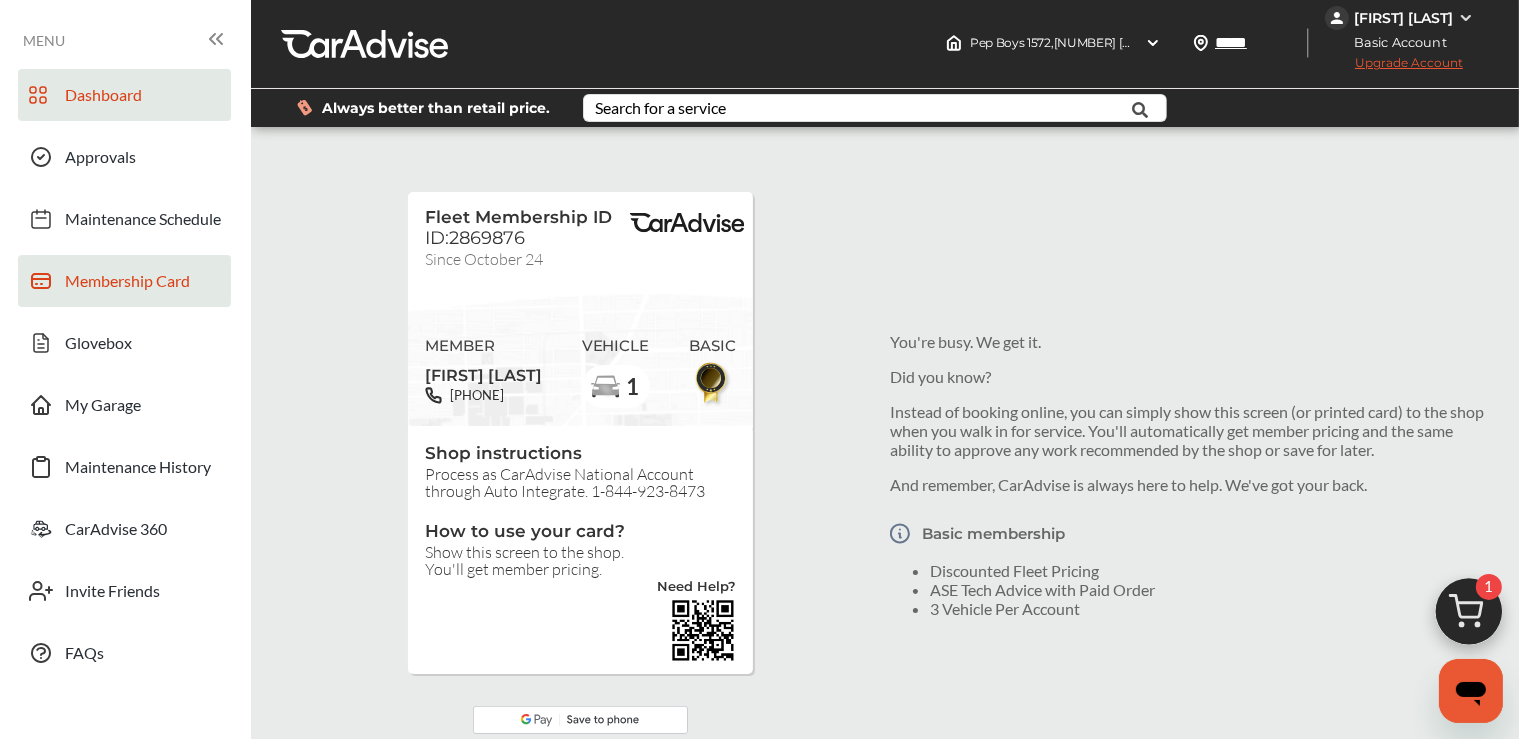 click on "Dashboard" at bounding box center (103, 98) 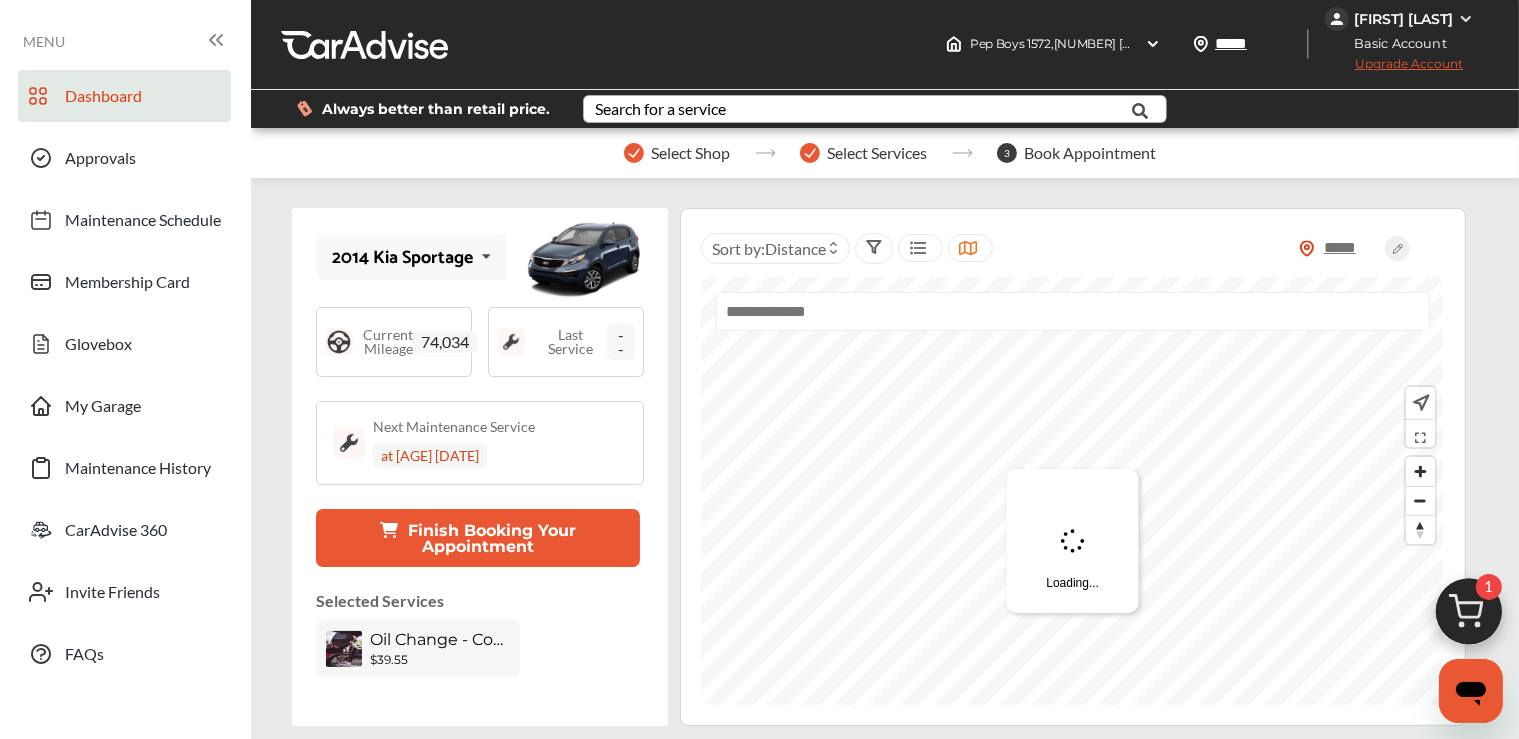 scroll, scrollTop: 0, scrollLeft: 0, axis: both 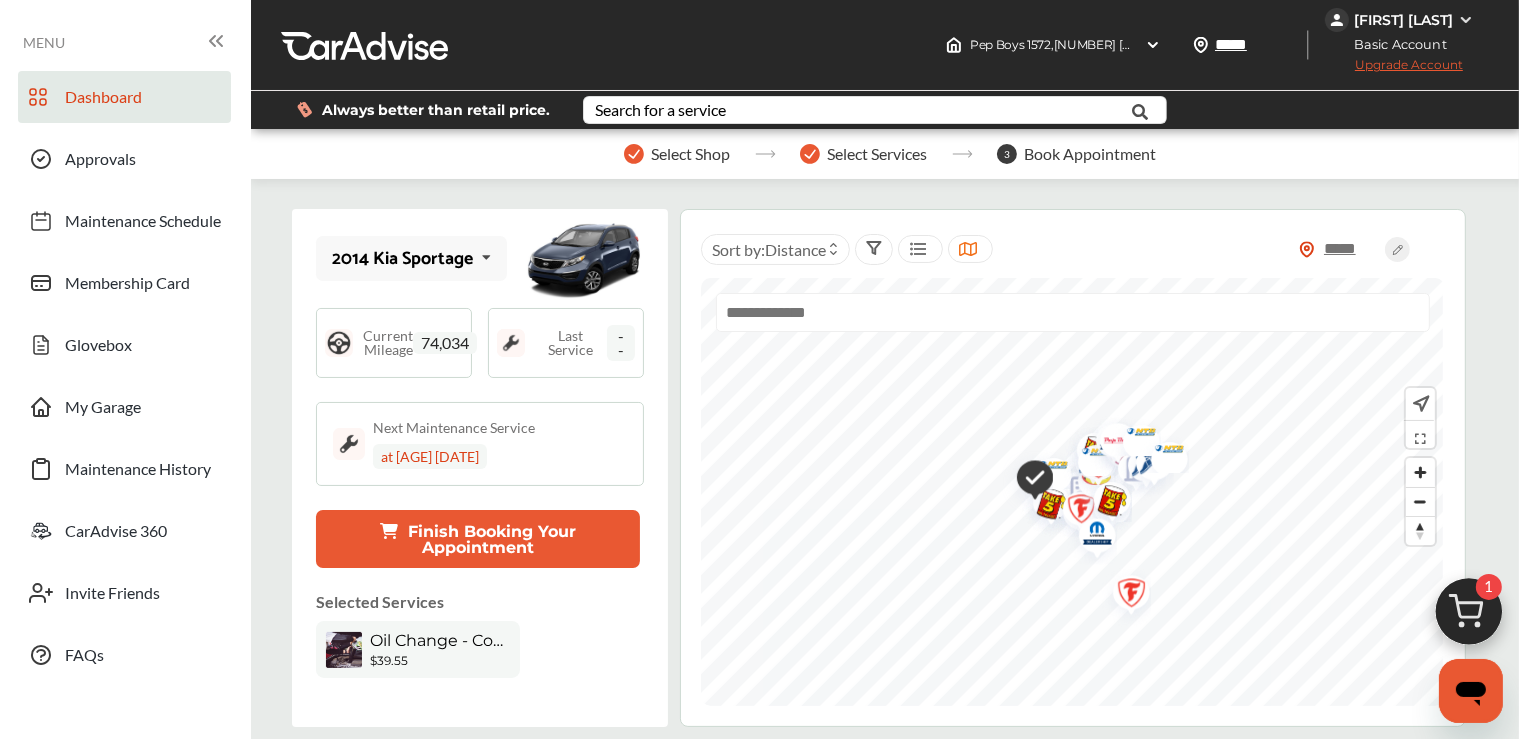 click on "Basic   Account" at bounding box center [1394, 44] 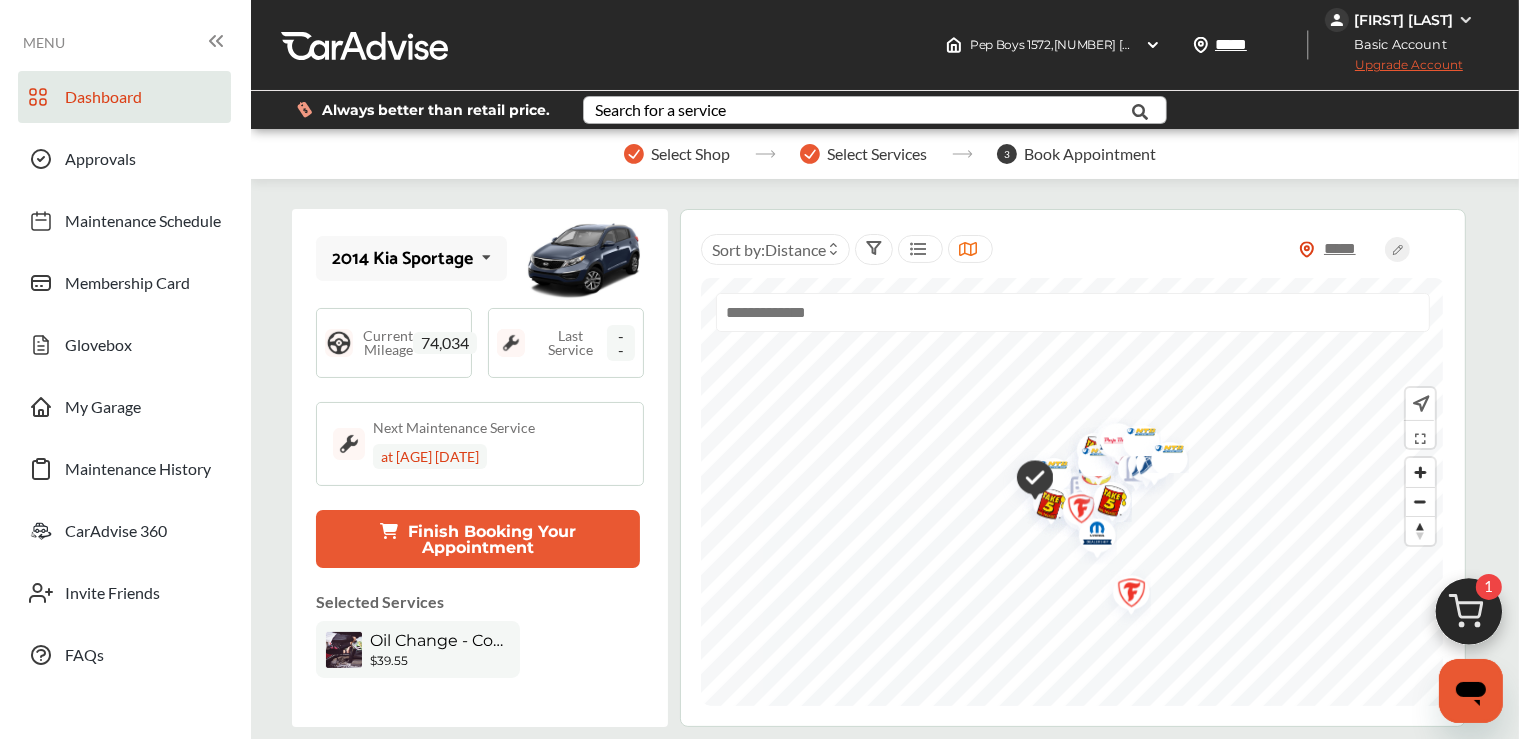 click on "Search for a service" at bounding box center [660, 110] 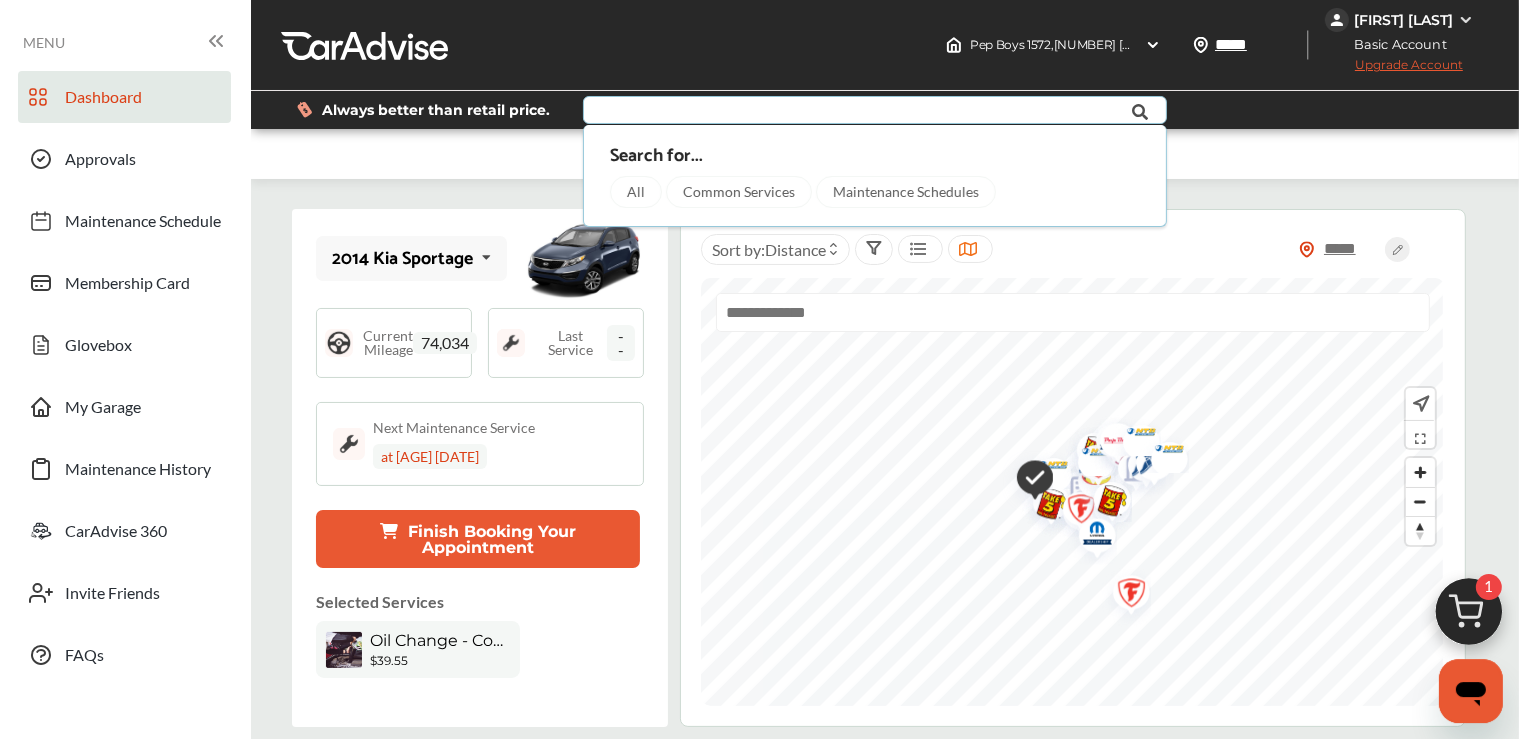 scroll, scrollTop: 105, scrollLeft: 0, axis: vertical 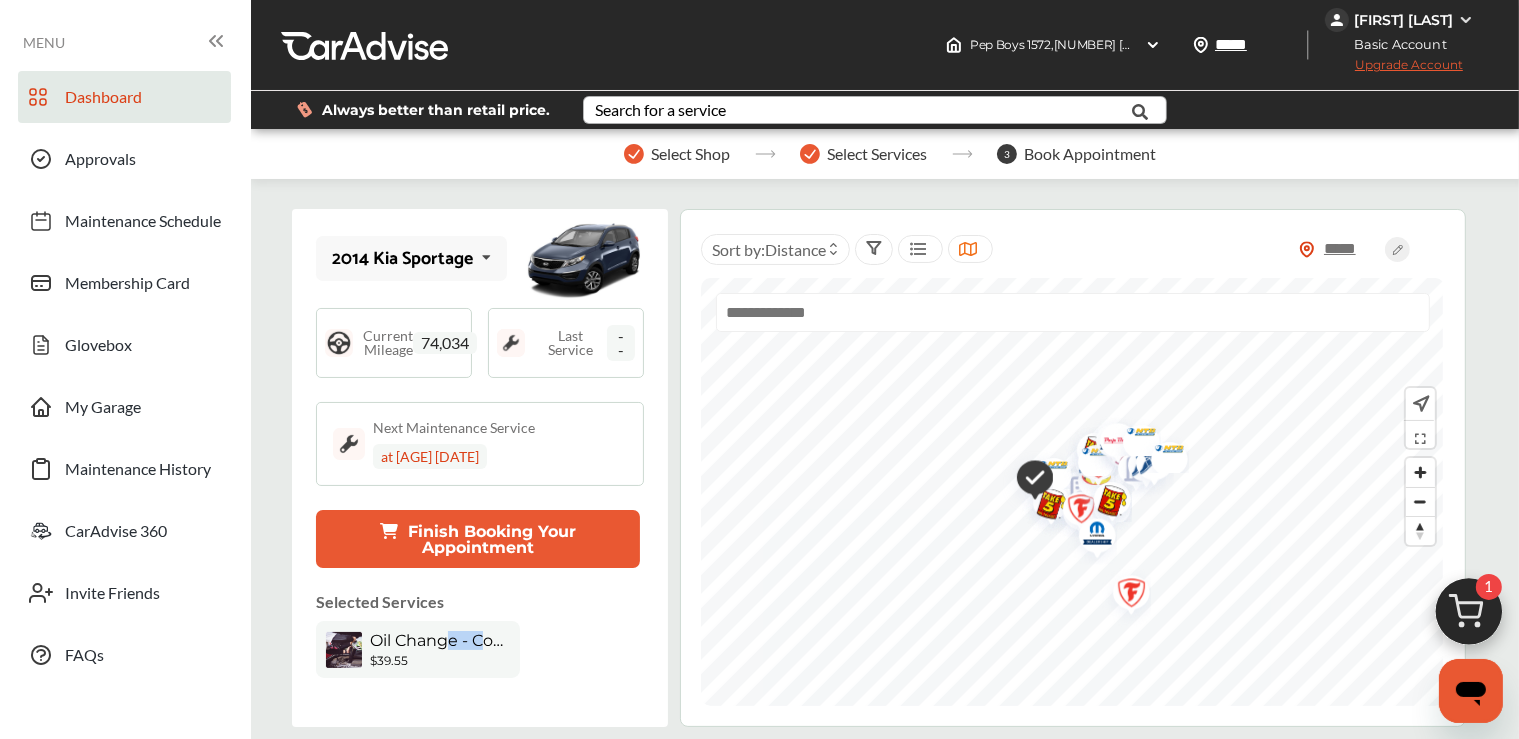 drag, startPoint x: 454, startPoint y: 538, endPoint x: 485, endPoint y: 525, distance: 33.61547 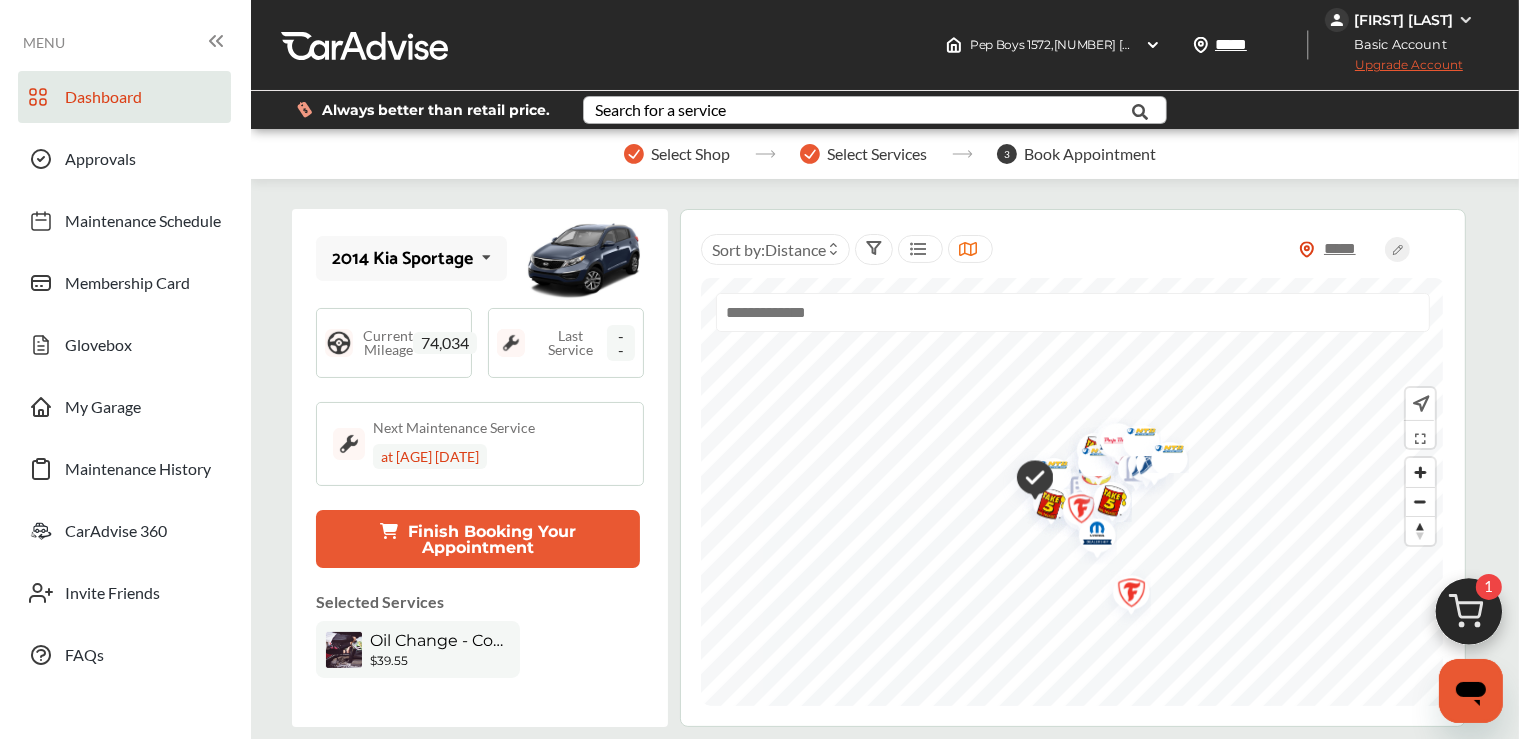 click on "Oil Change - Conventional
$39.55" at bounding box center [468, 649] 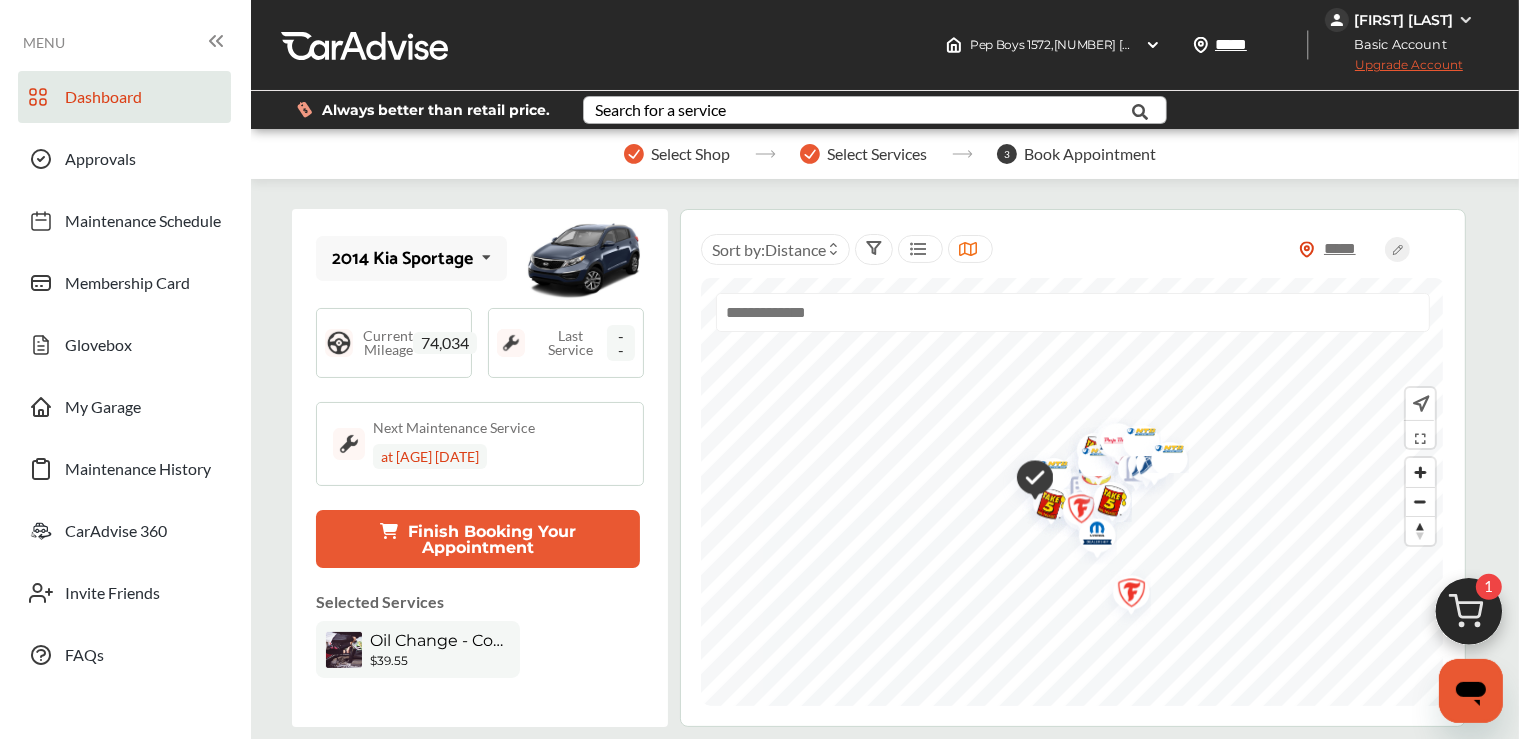 scroll, scrollTop: 0, scrollLeft: 0, axis: both 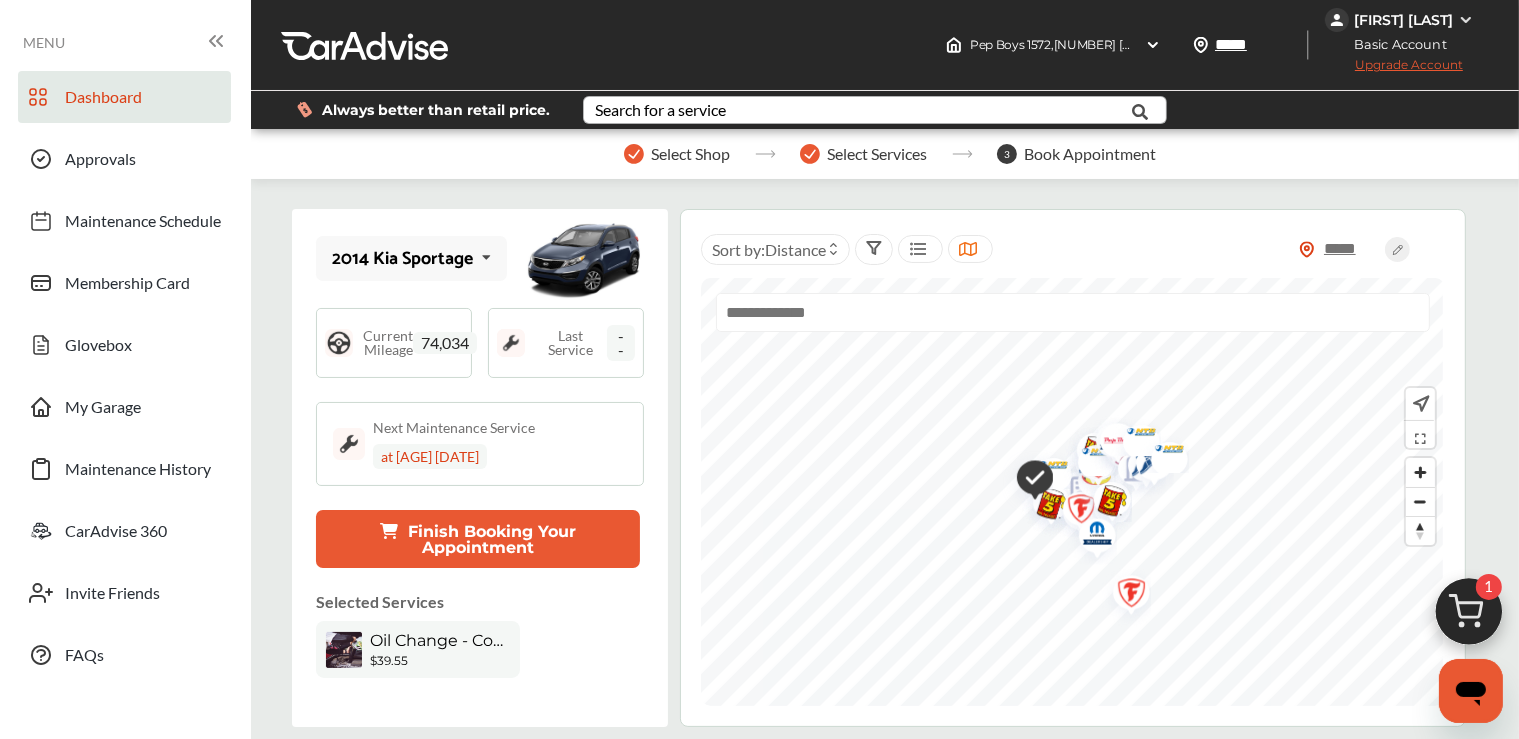 click on "Select Shop" at bounding box center (691, 154) 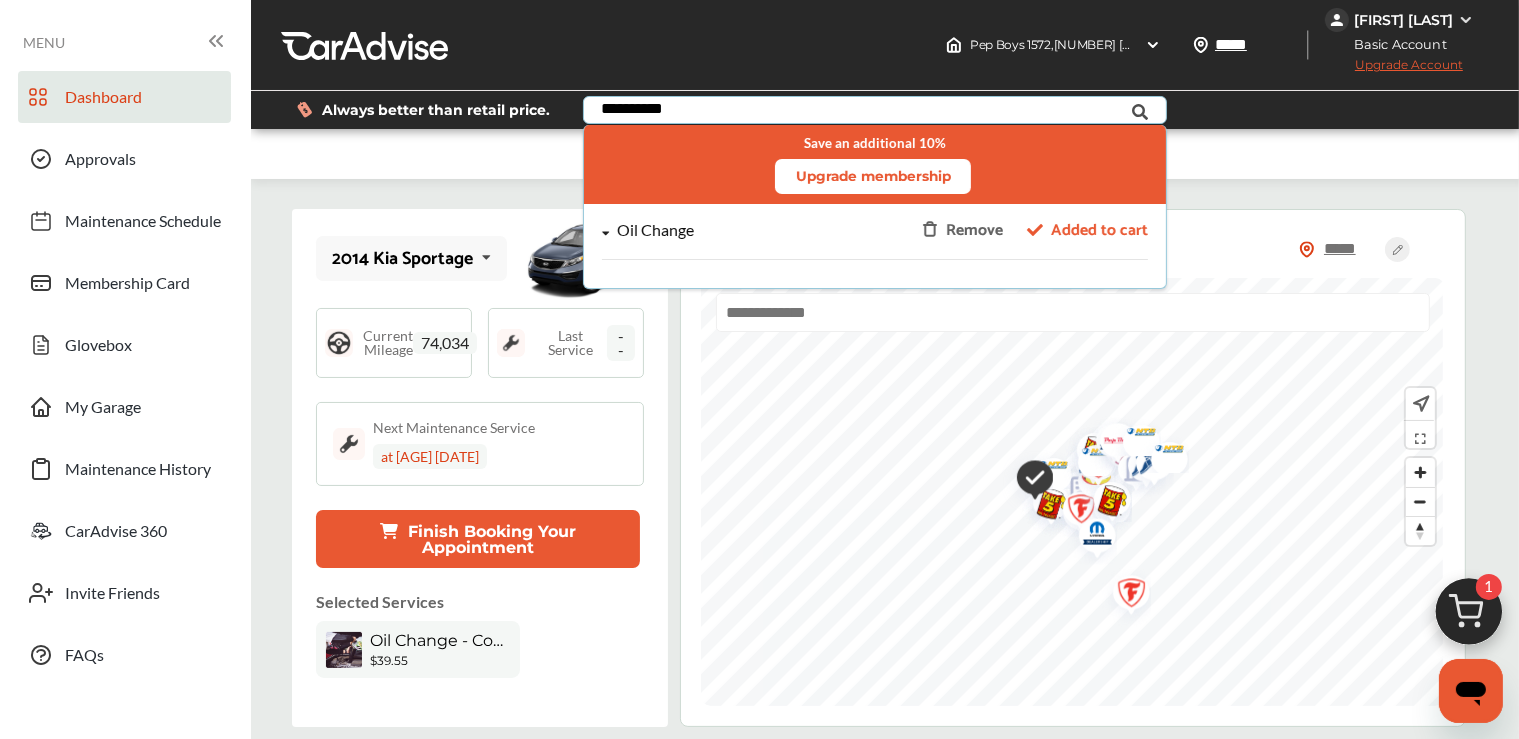 type on "**********" 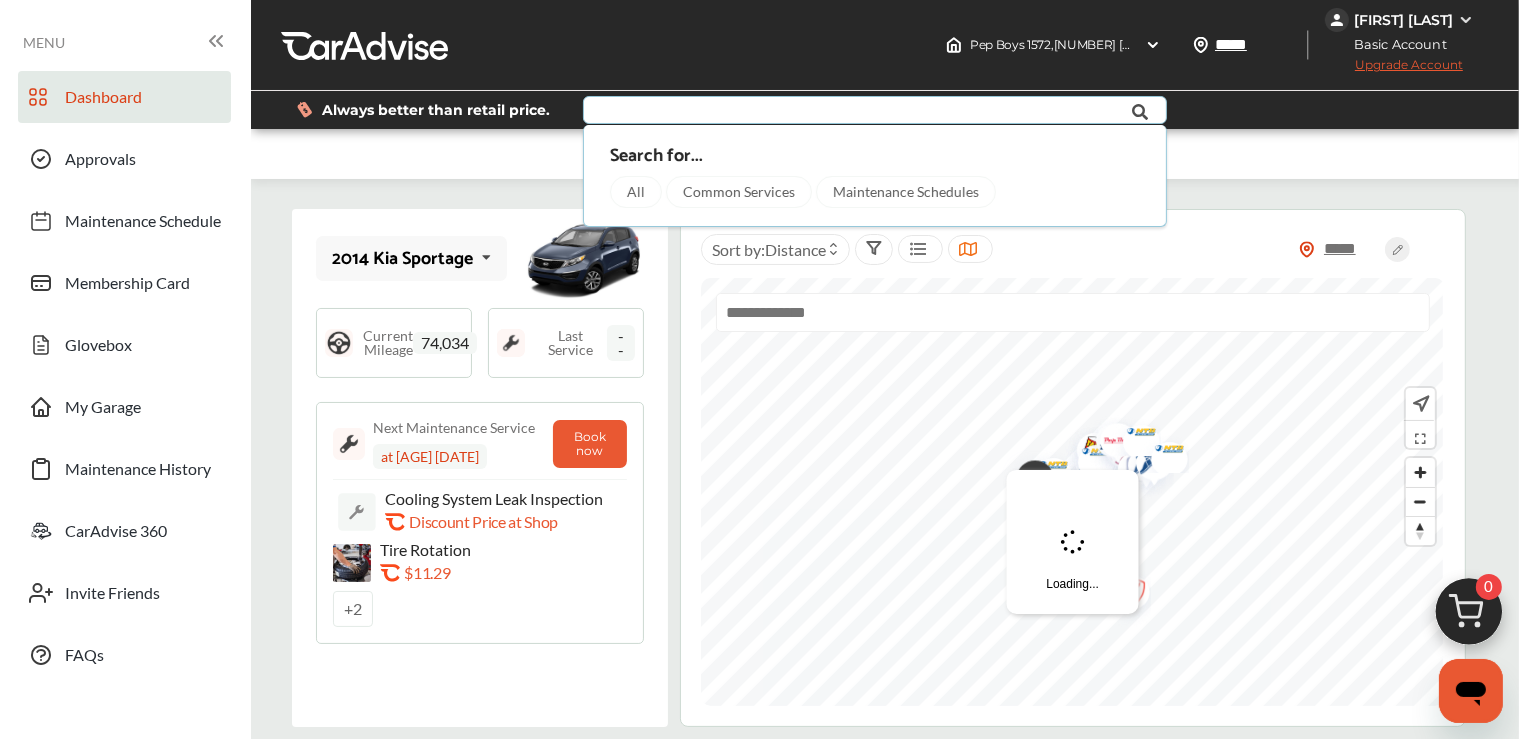 click on "Search for... All Common Services Maintenance Schedules" at bounding box center [875, 167] 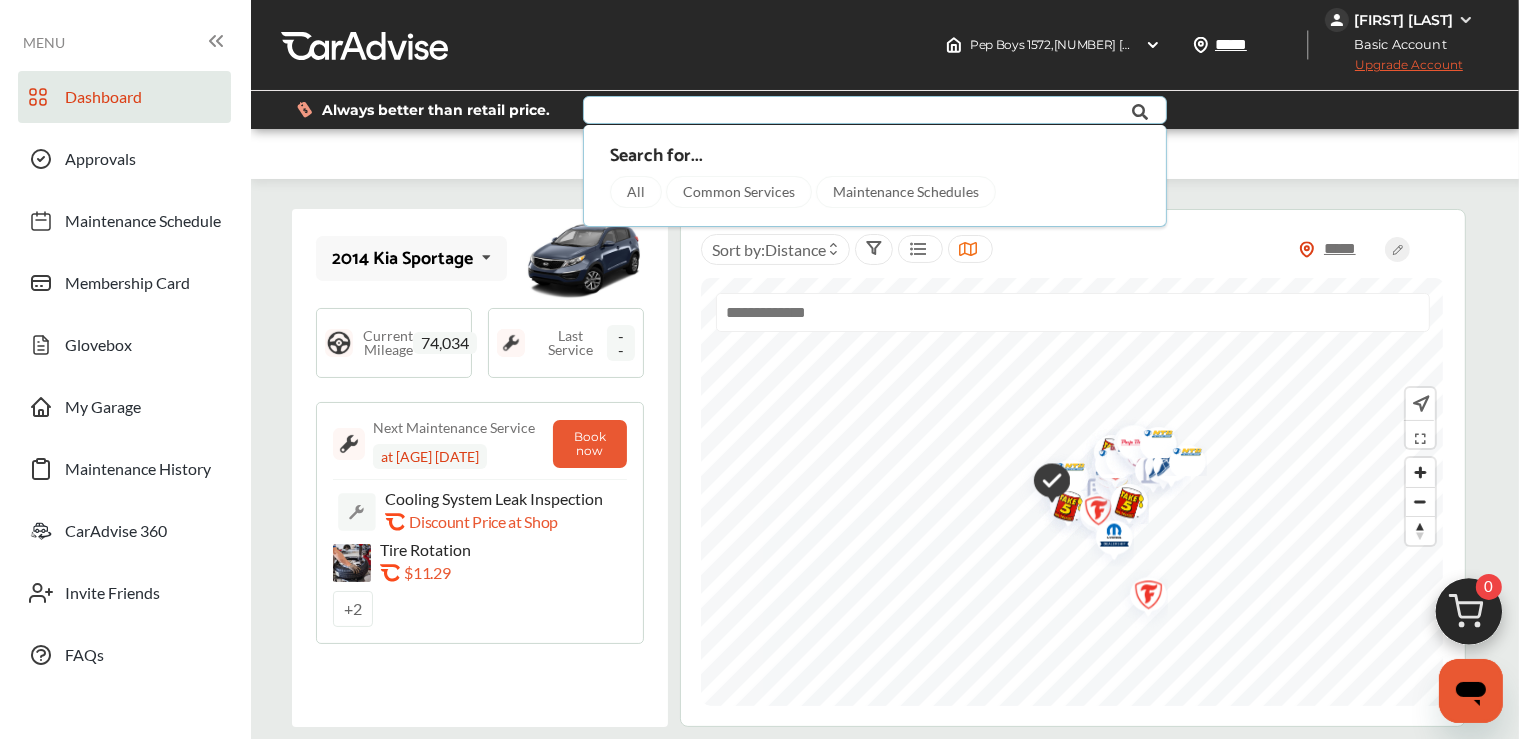 click on "All" at bounding box center (636, 192) 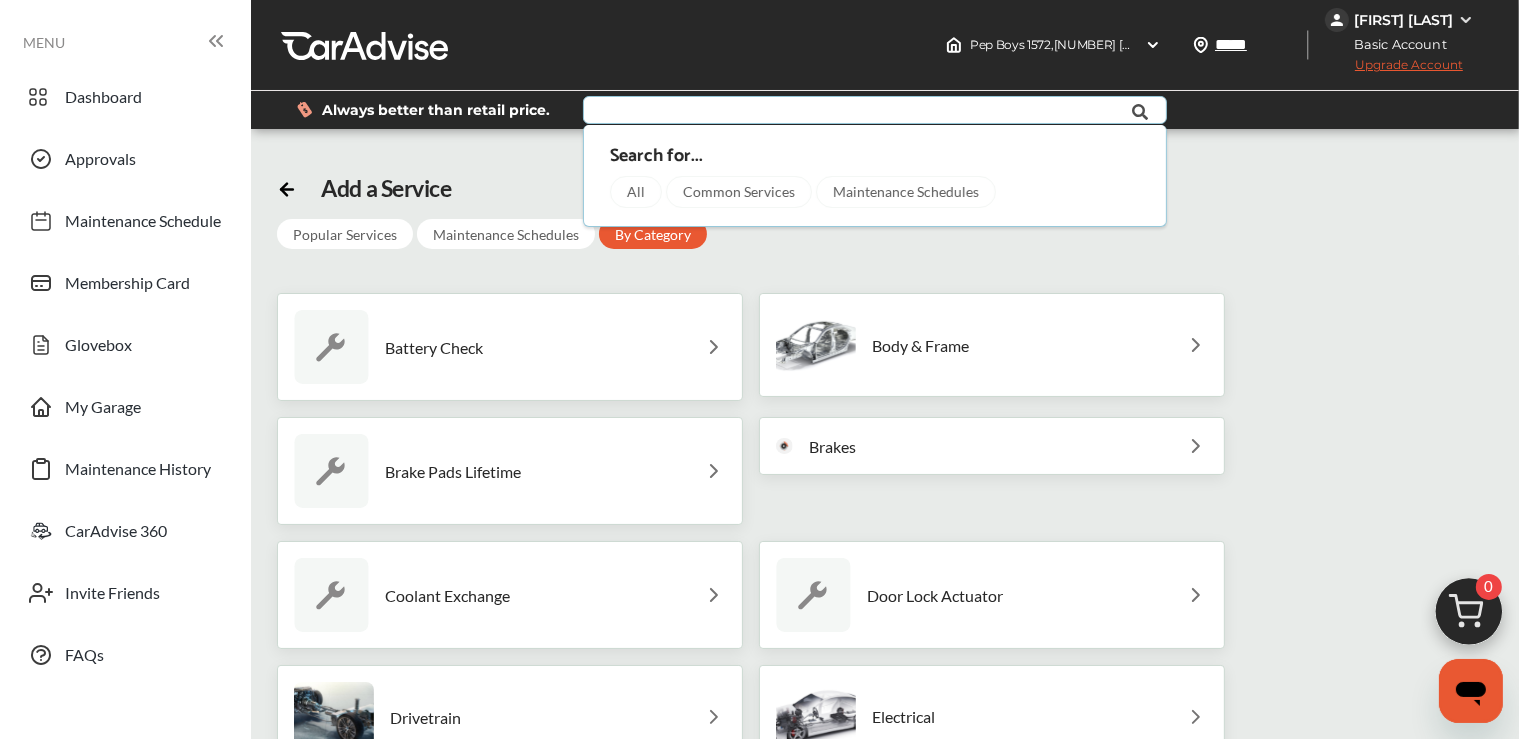 click at bounding box center (857, 112) 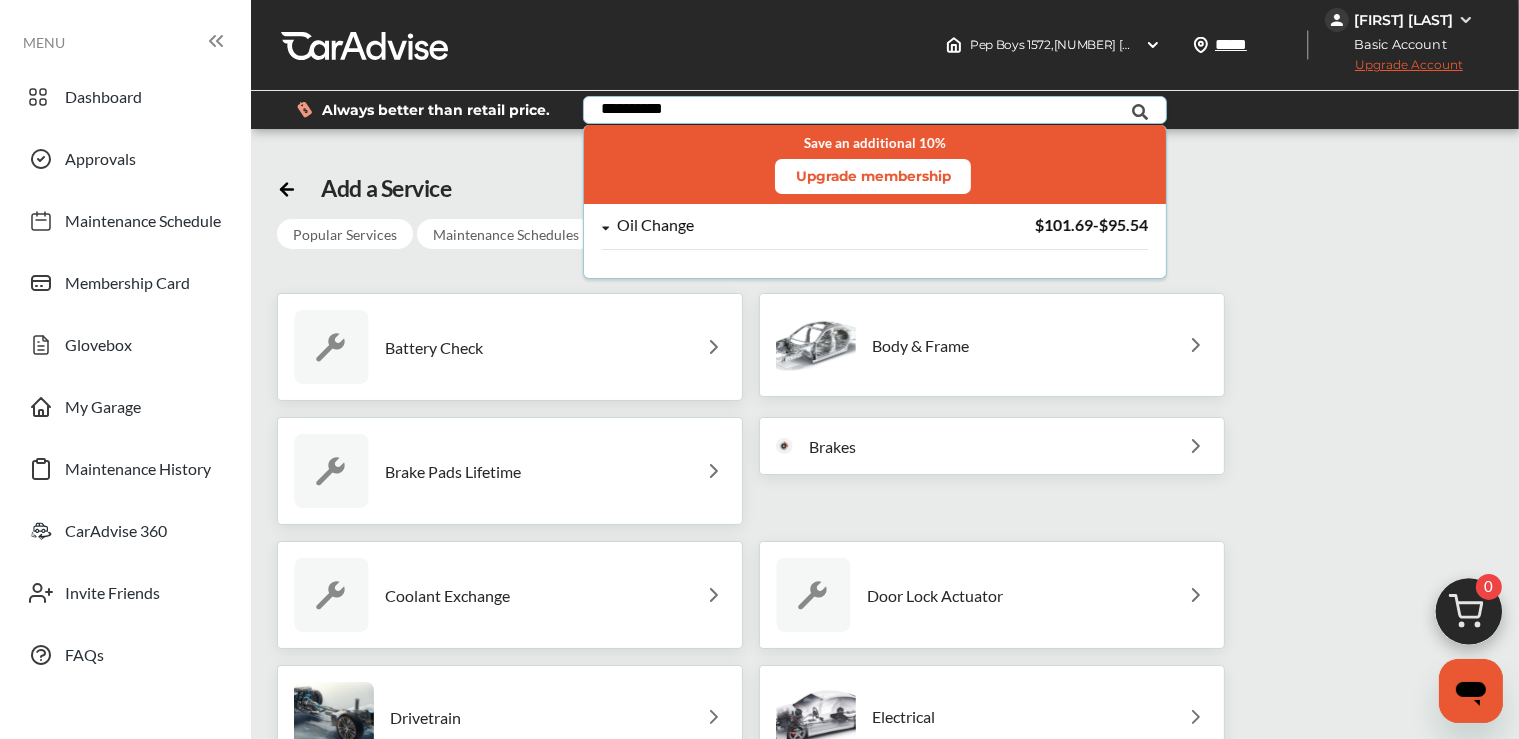 type on "**********" 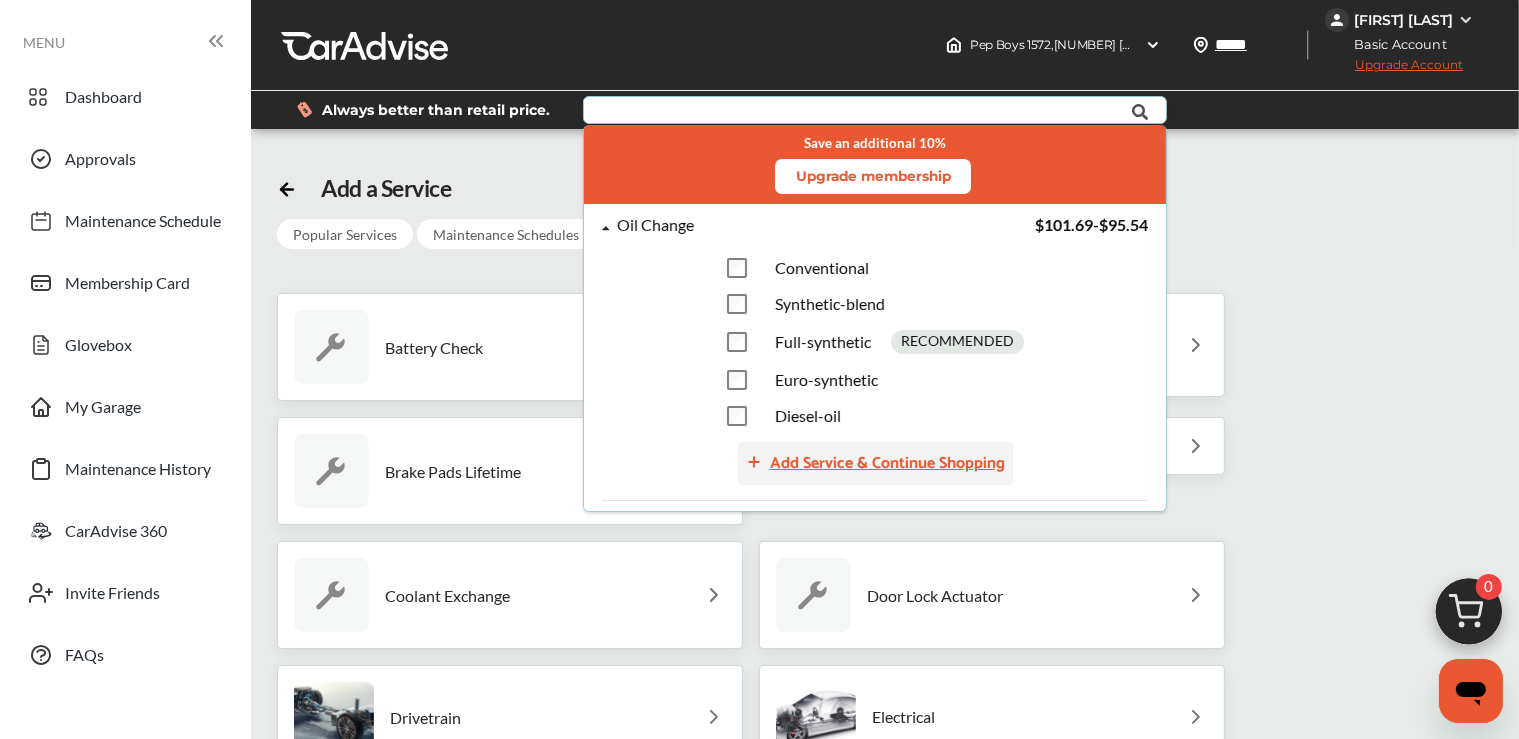click on "Add Service & Continue Shopping" at bounding box center [887, 463] 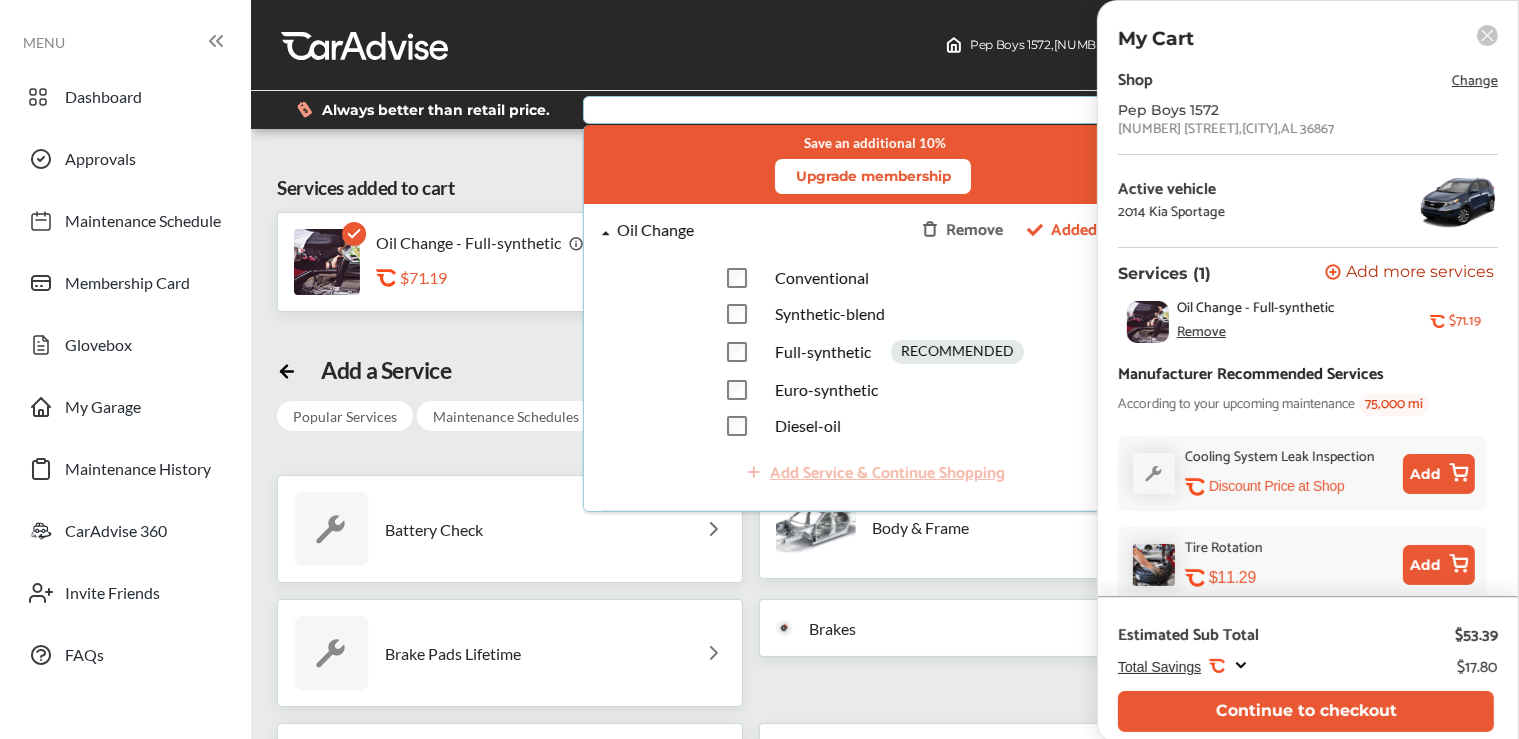 scroll, scrollTop: 107, scrollLeft: 0, axis: vertical 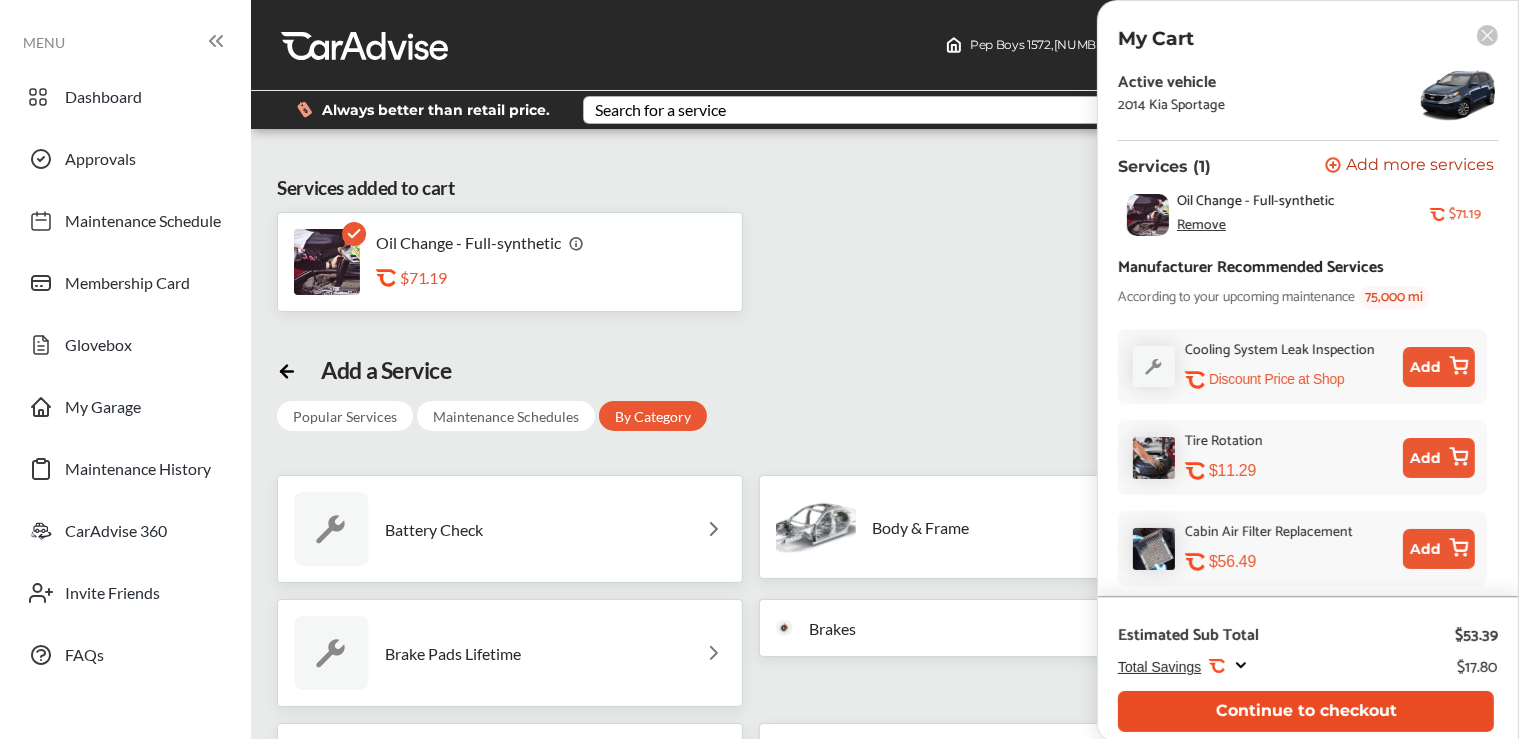 click on "Continue to checkout" at bounding box center (1306, 711) 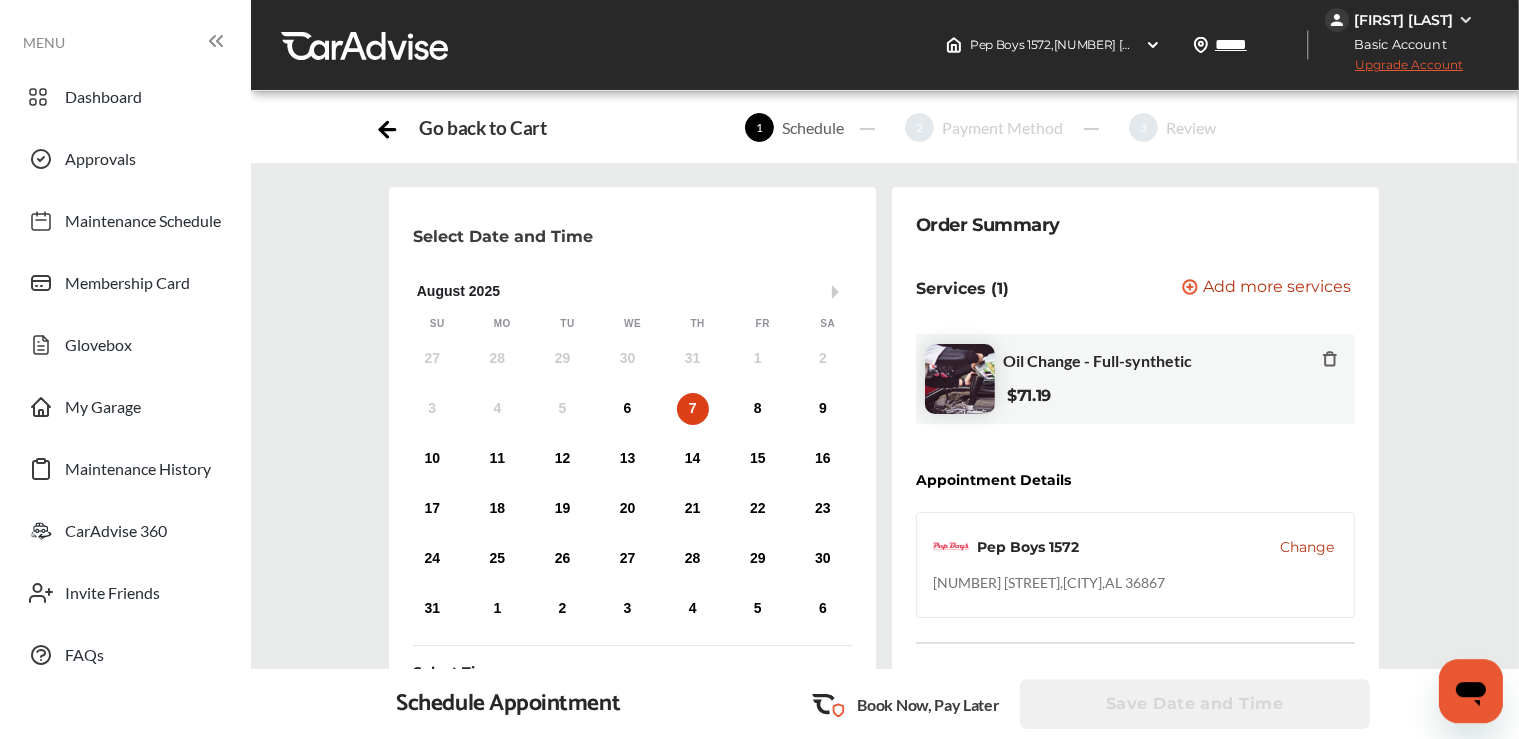 scroll, scrollTop: 528, scrollLeft: 0, axis: vertical 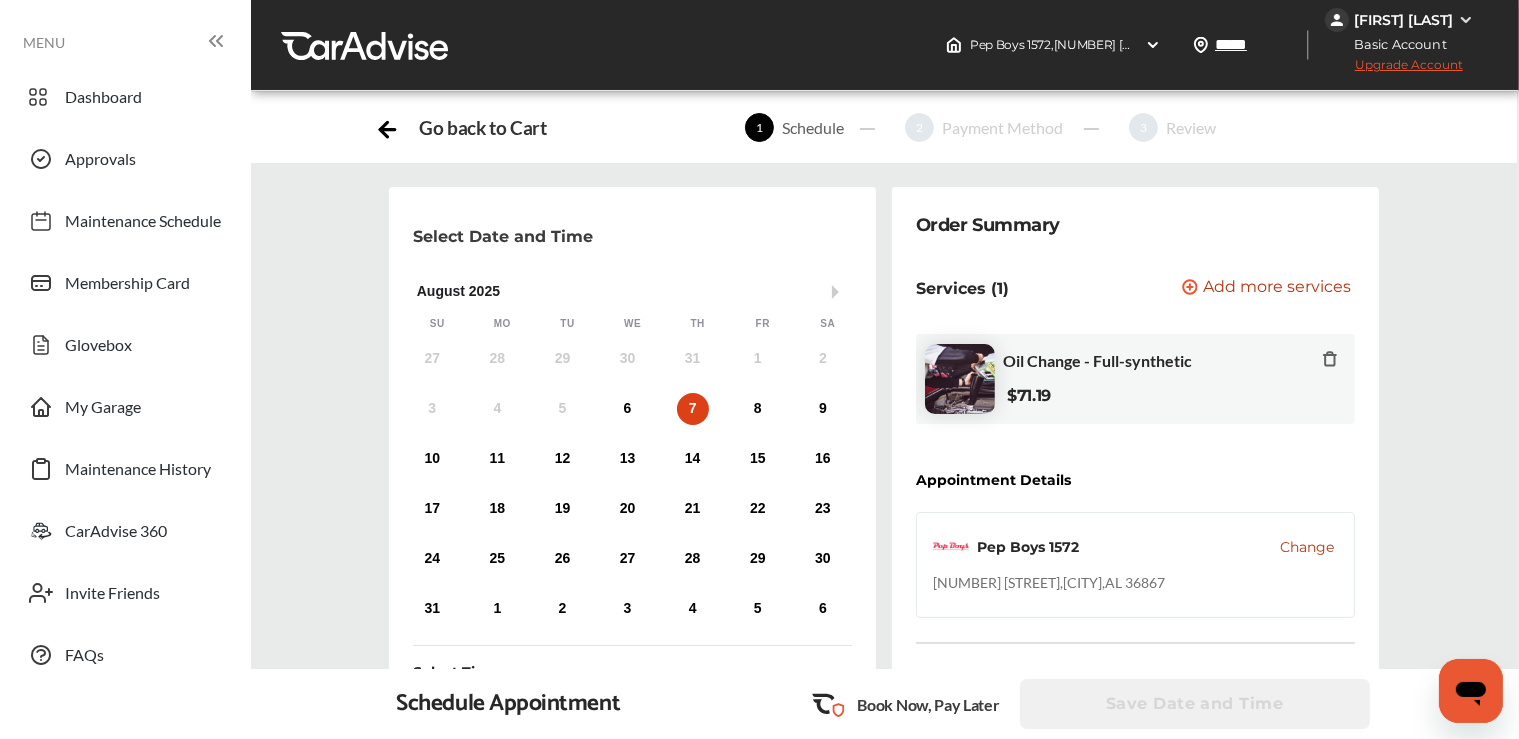 click 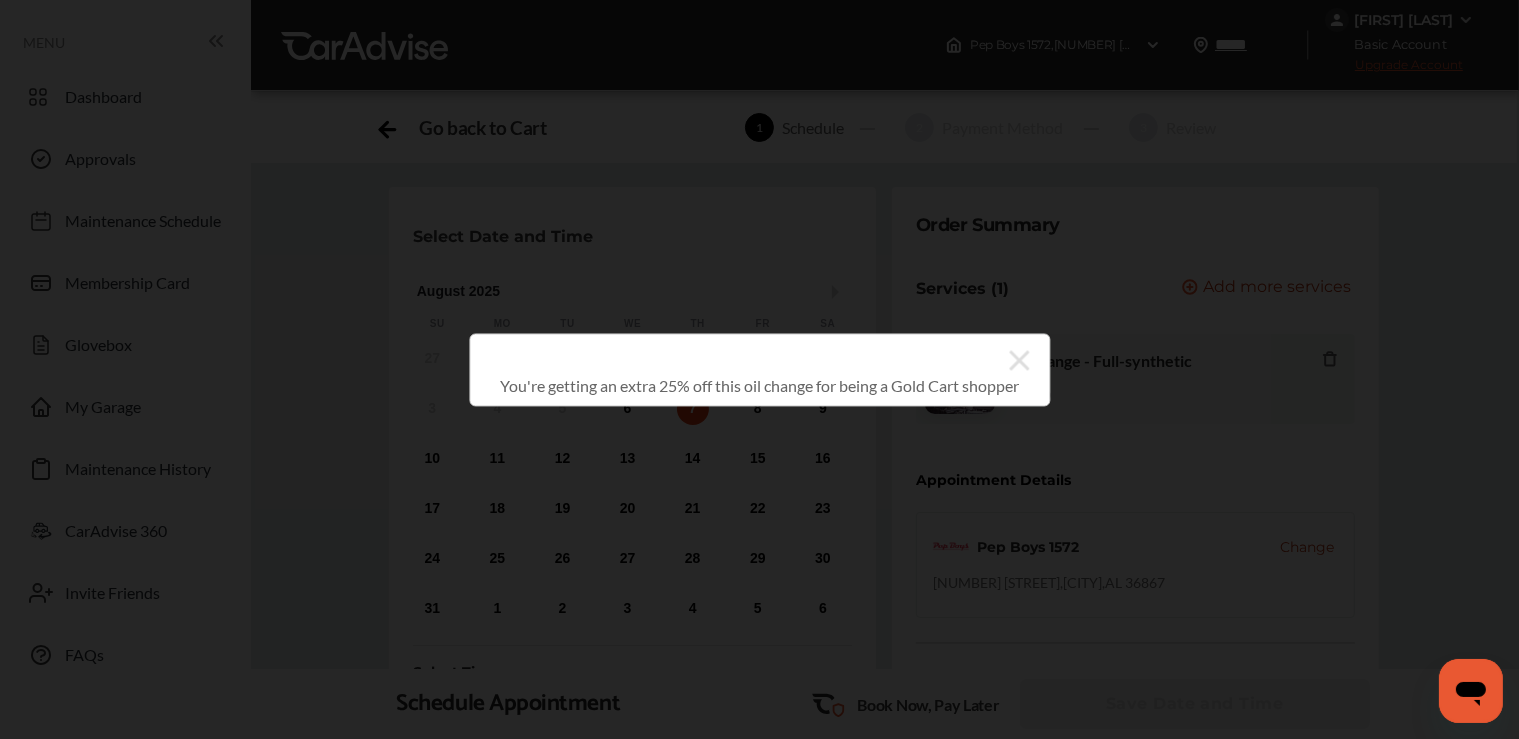 click 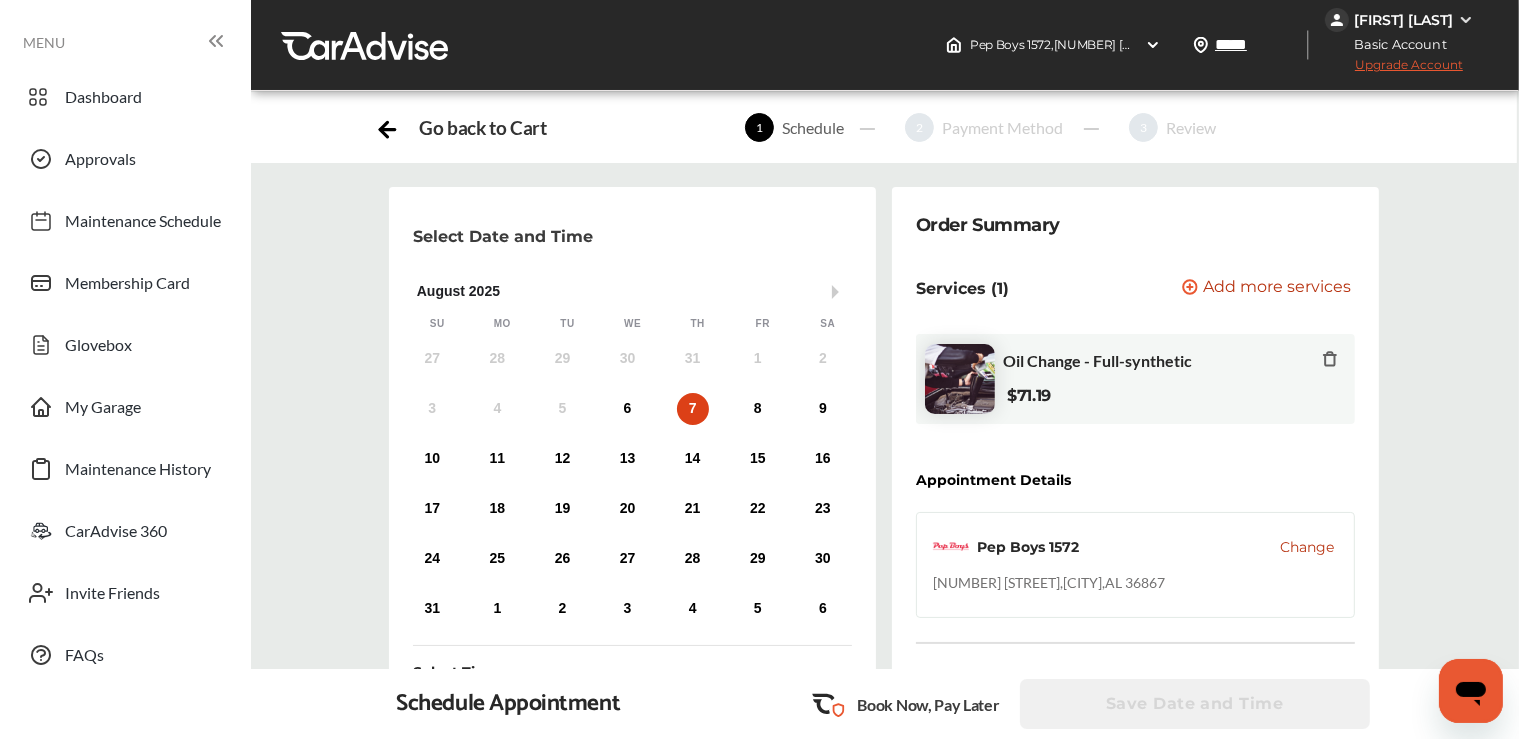 scroll, scrollTop: 0, scrollLeft: 0, axis: both 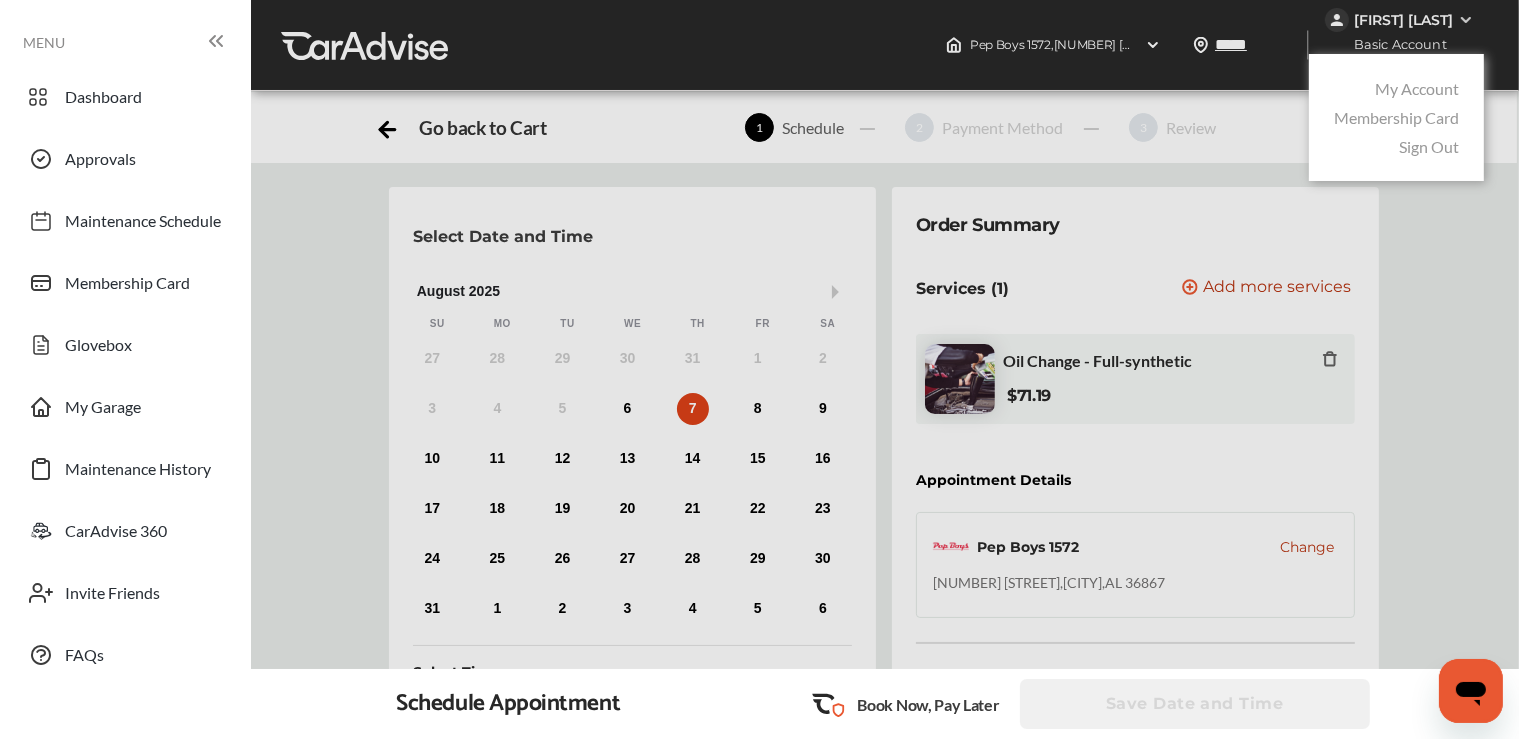 click on "Membership Card" at bounding box center (1396, 117) 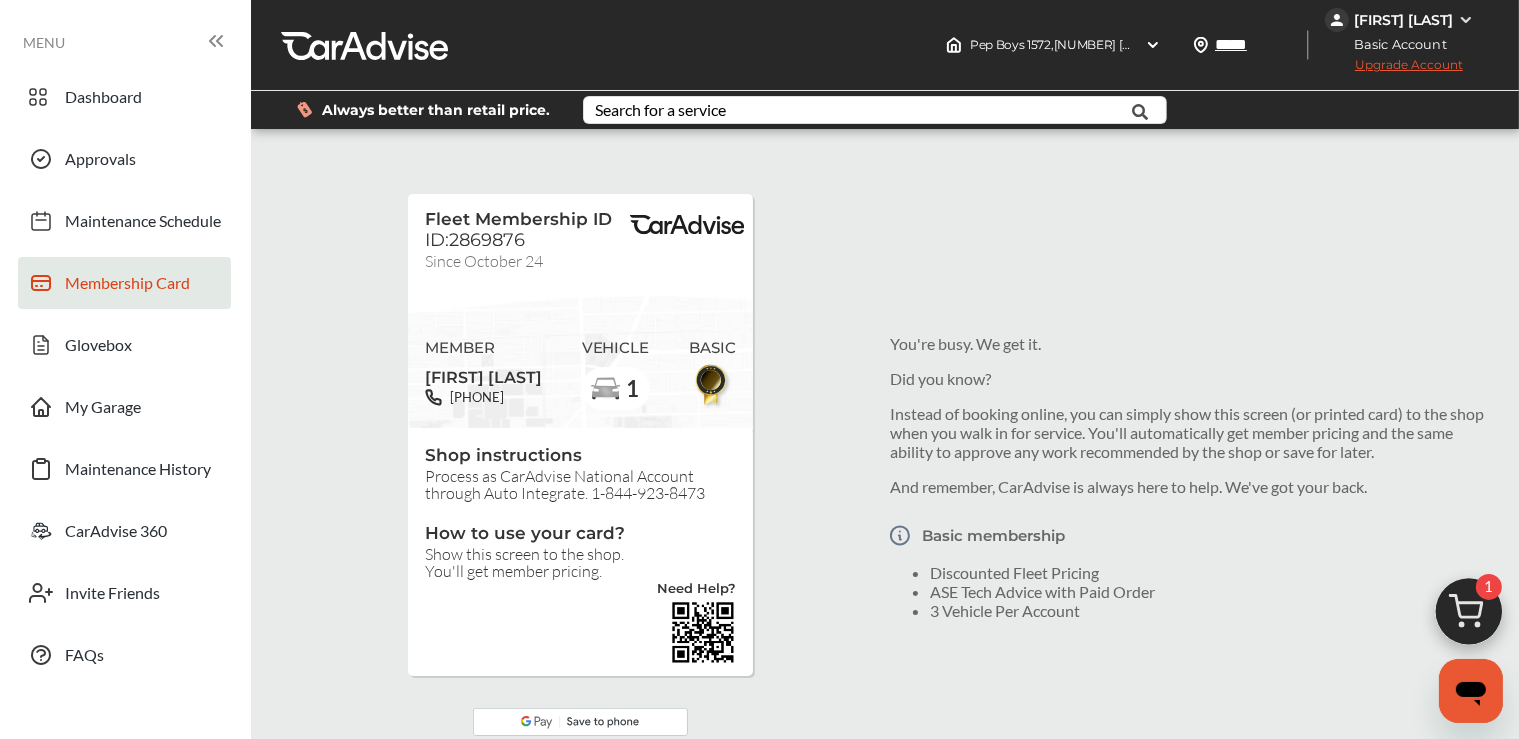 scroll, scrollTop: 1, scrollLeft: 0, axis: vertical 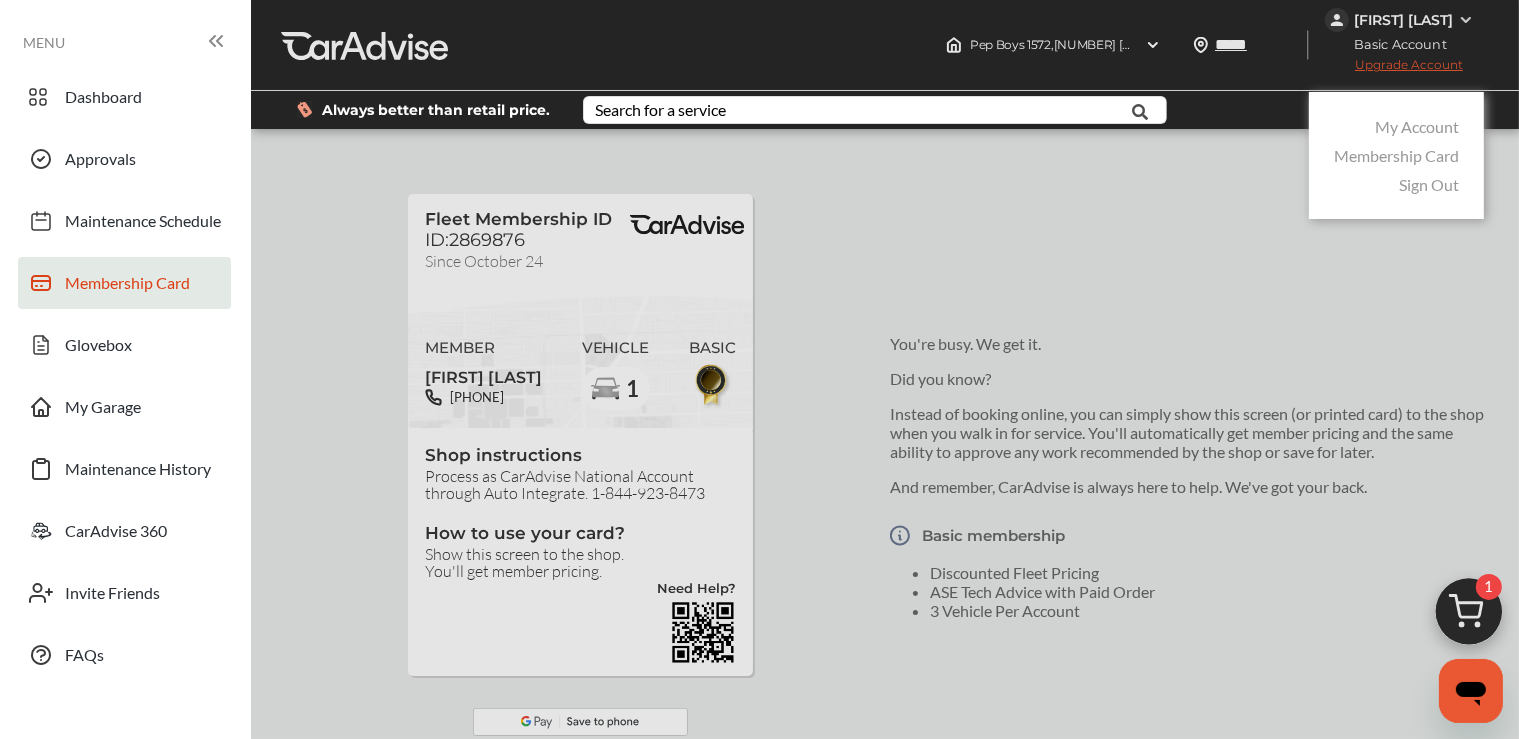 click on "Sign Out" at bounding box center [1429, 184] 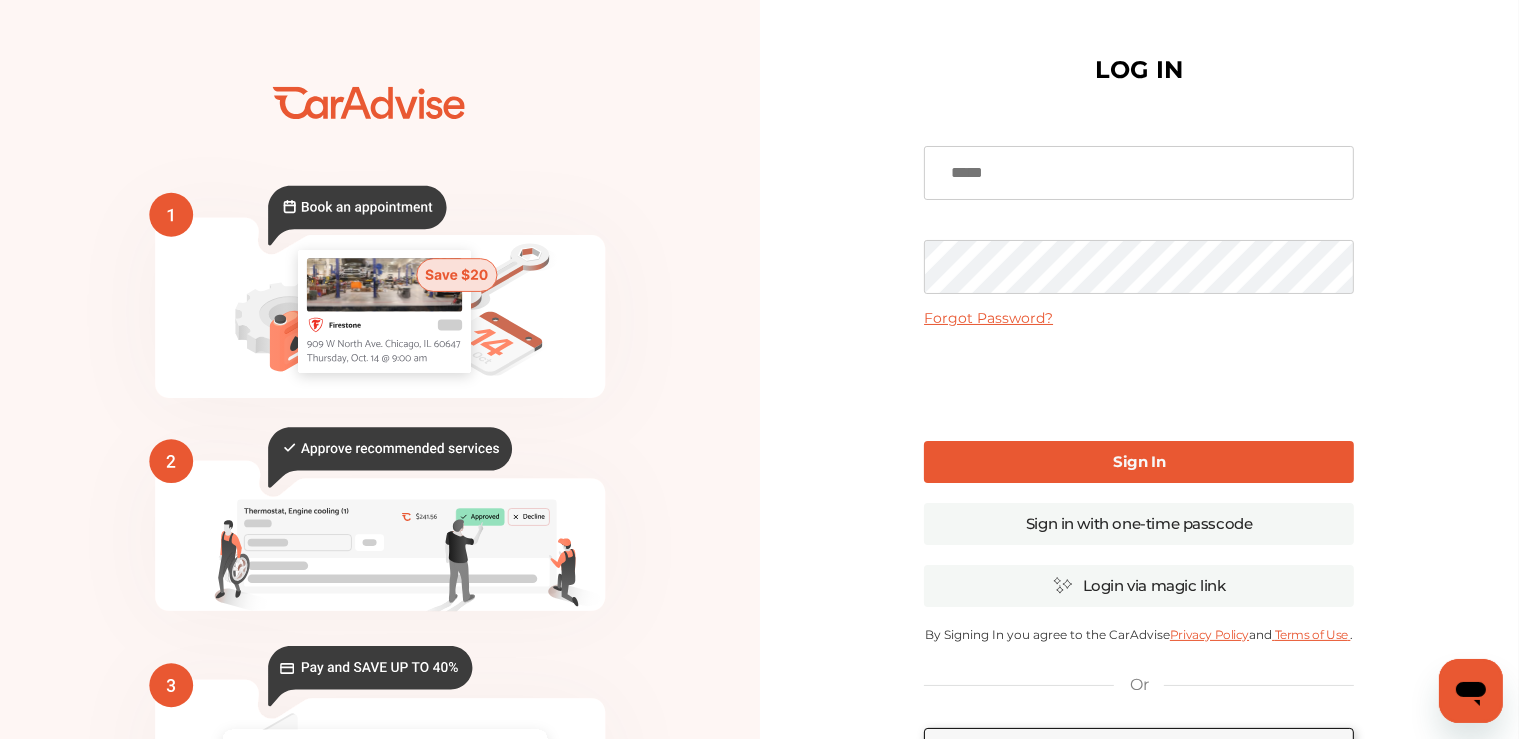 click at bounding box center (1139, 173) 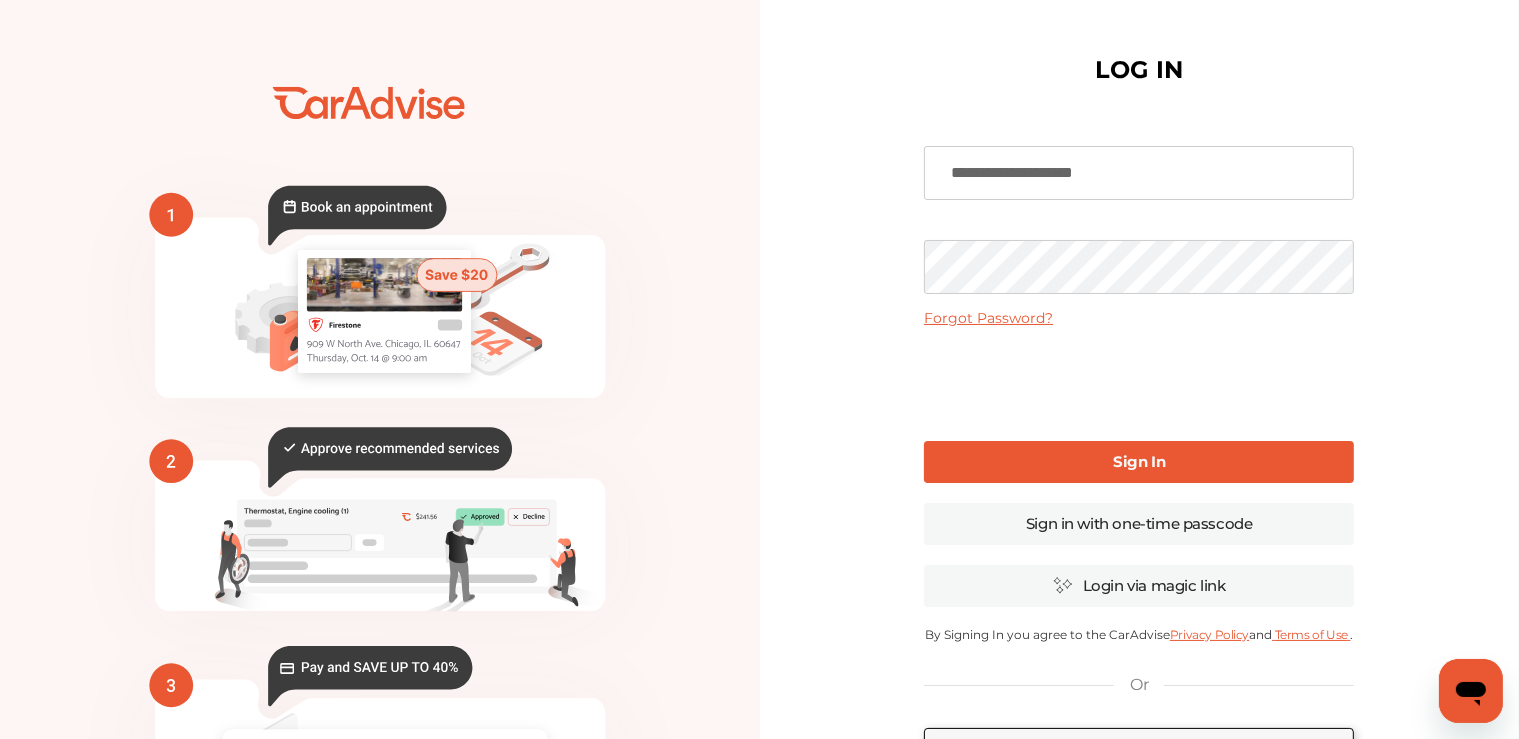 type on "**********" 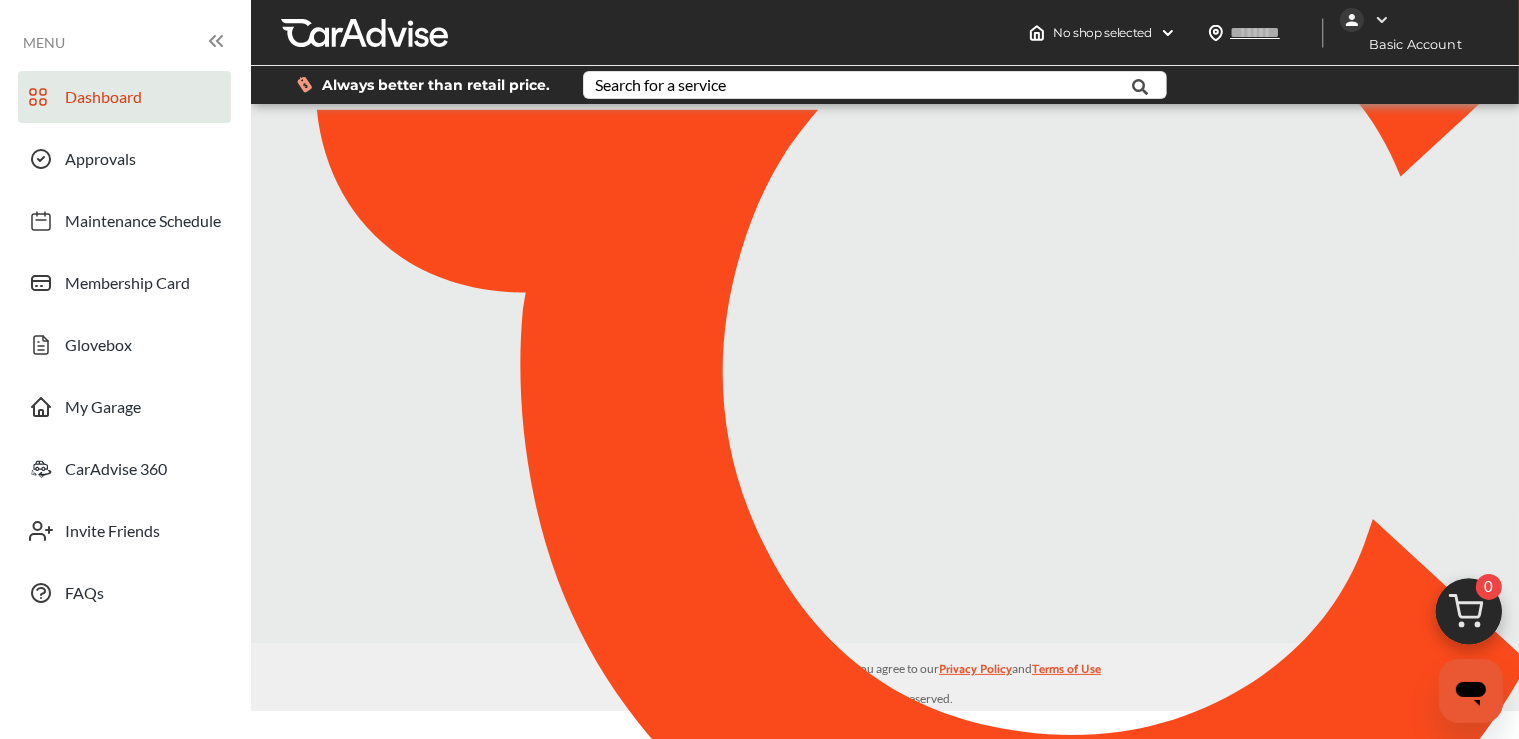 type on "*****" 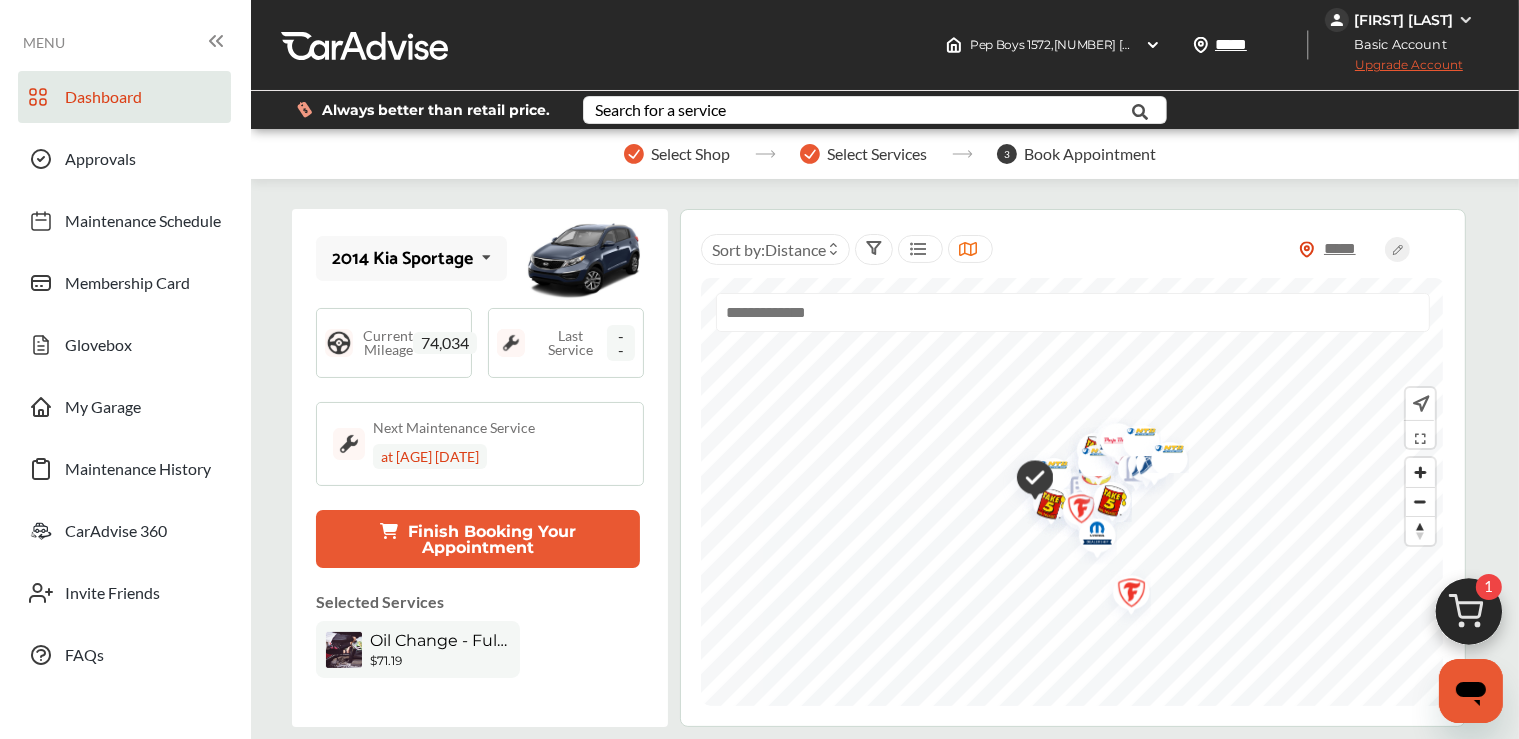 scroll, scrollTop: 105, scrollLeft: 0, axis: vertical 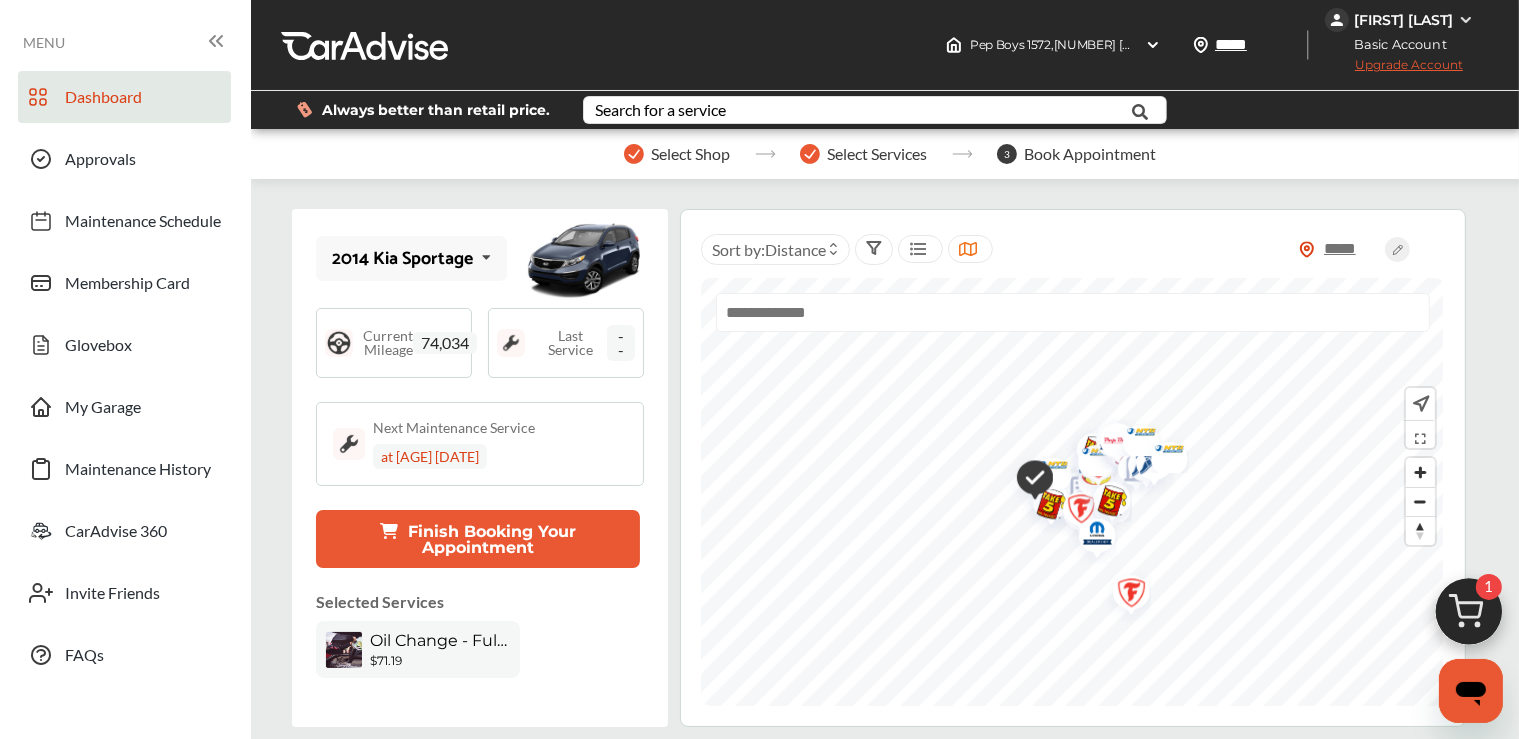 drag, startPoint x: 570, startPoint y: 428, endPoint x: 433, endPoint y: 429, distance: 137.00365 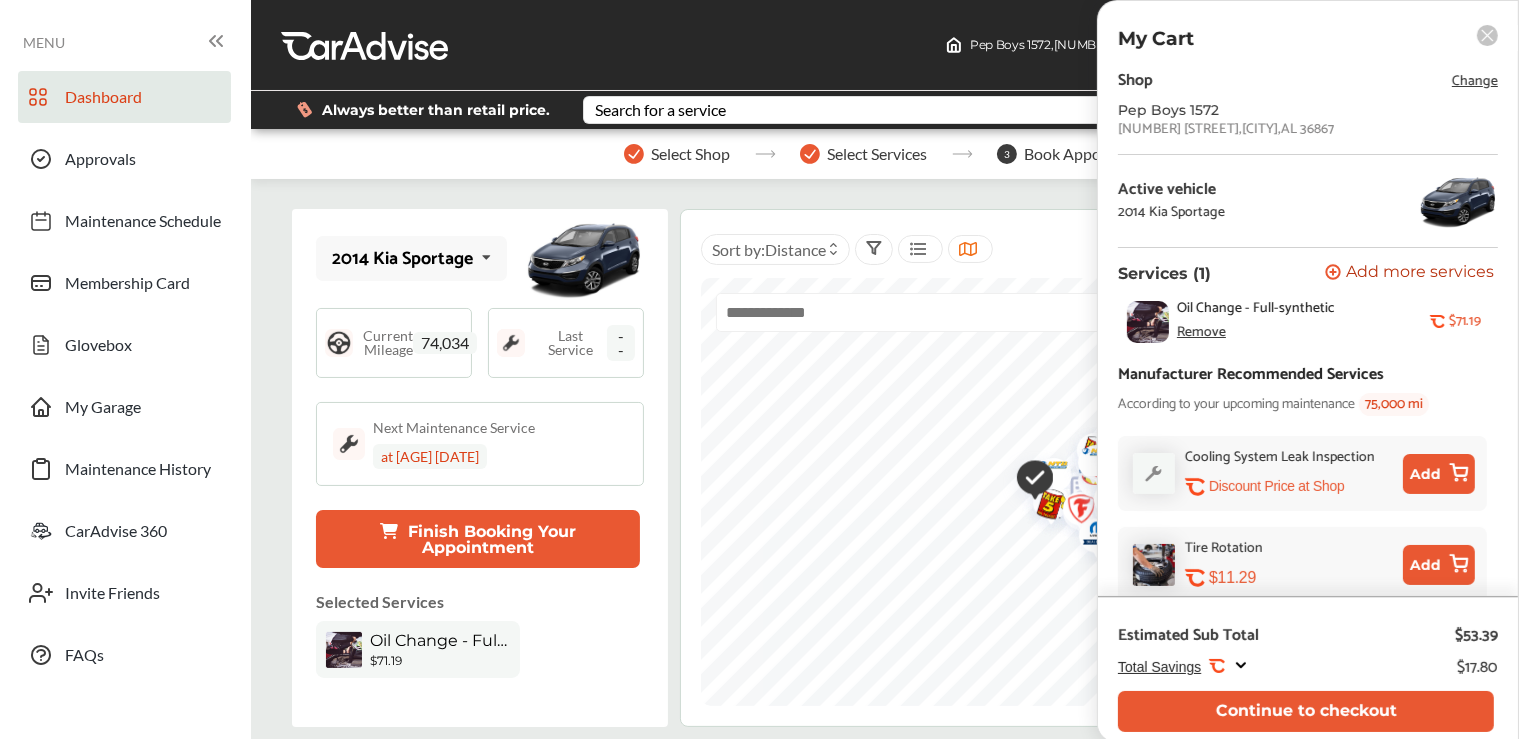 click on "Remove" at bounding box center (1201, 333) 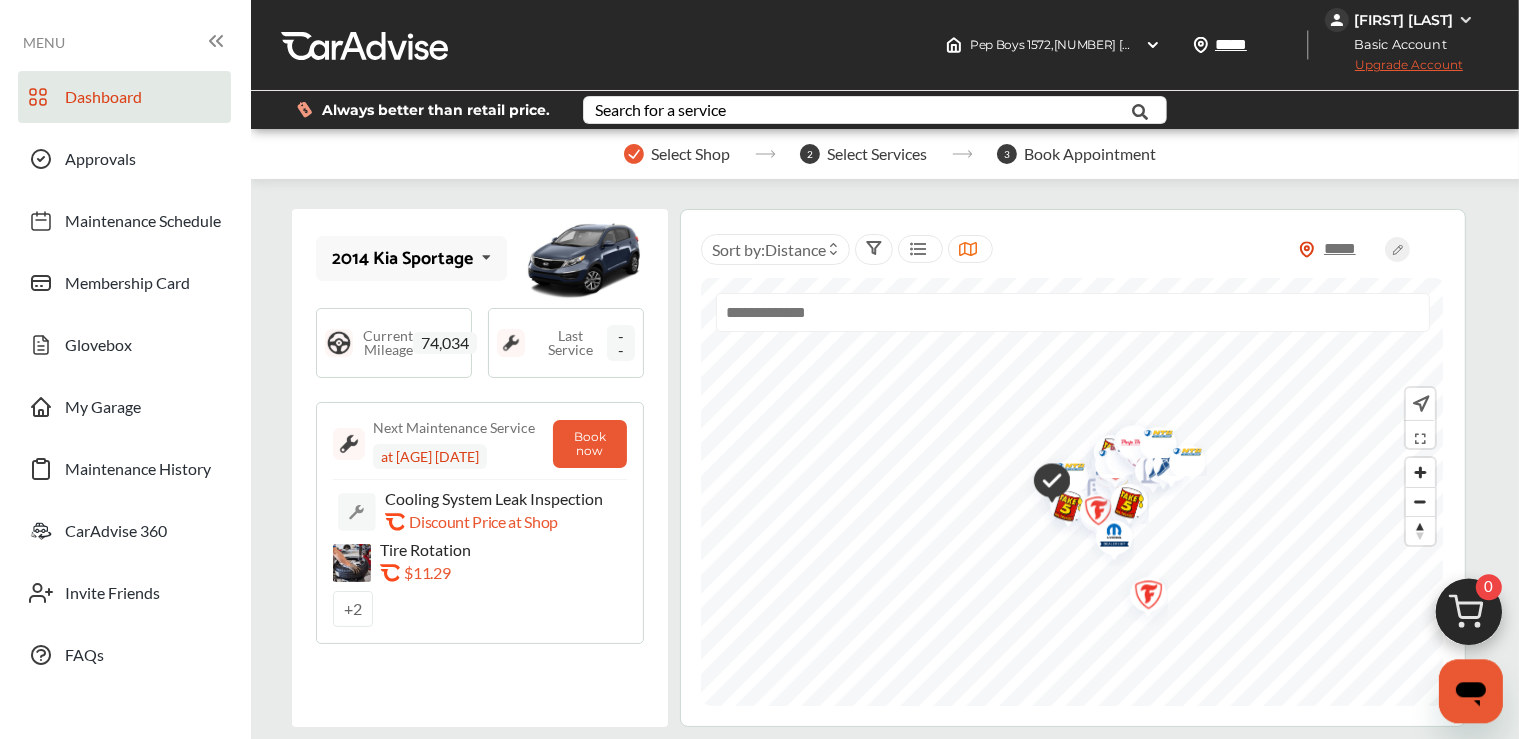 scroll, scrollTop: 0, scrollLeft: 0, axis: both 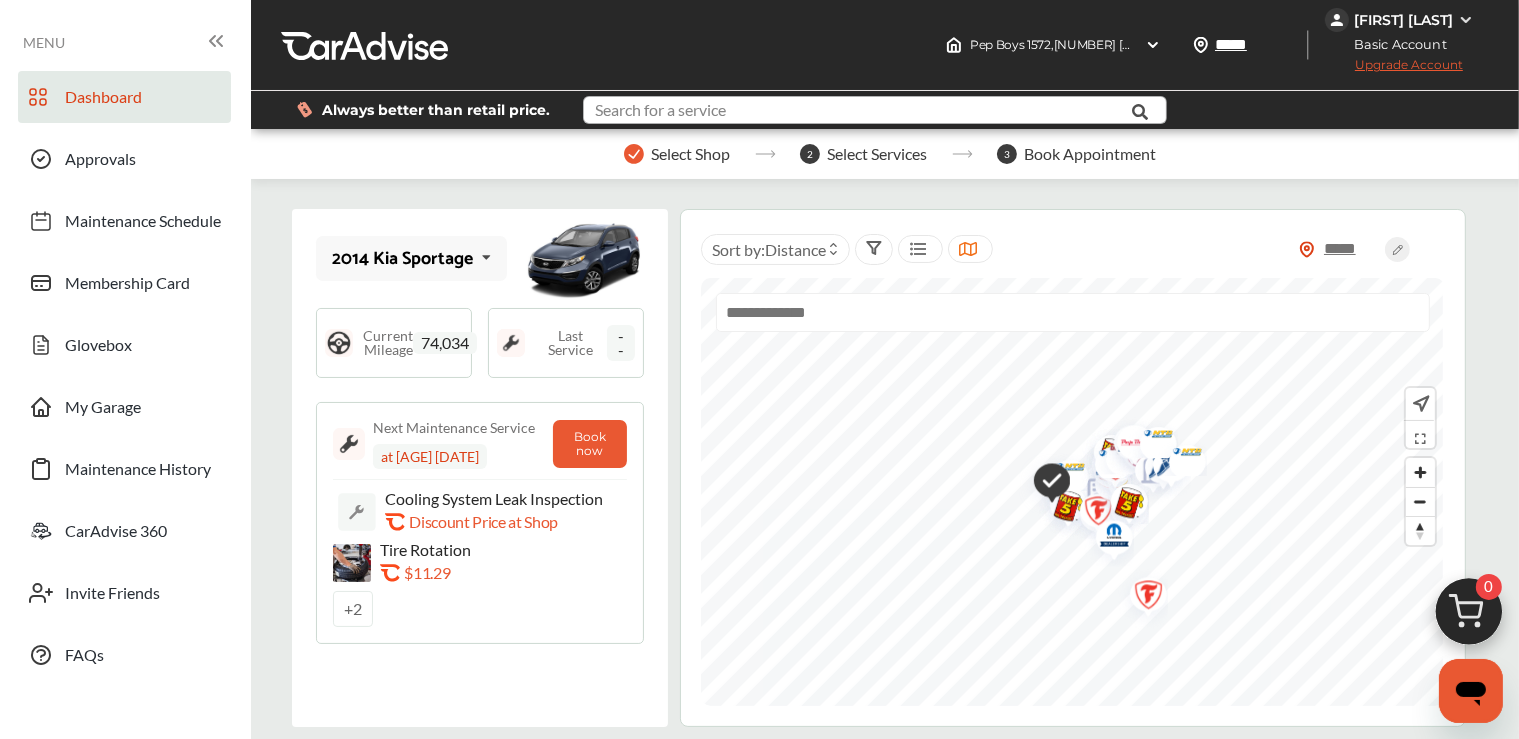 click at bounding box center (857, 112) 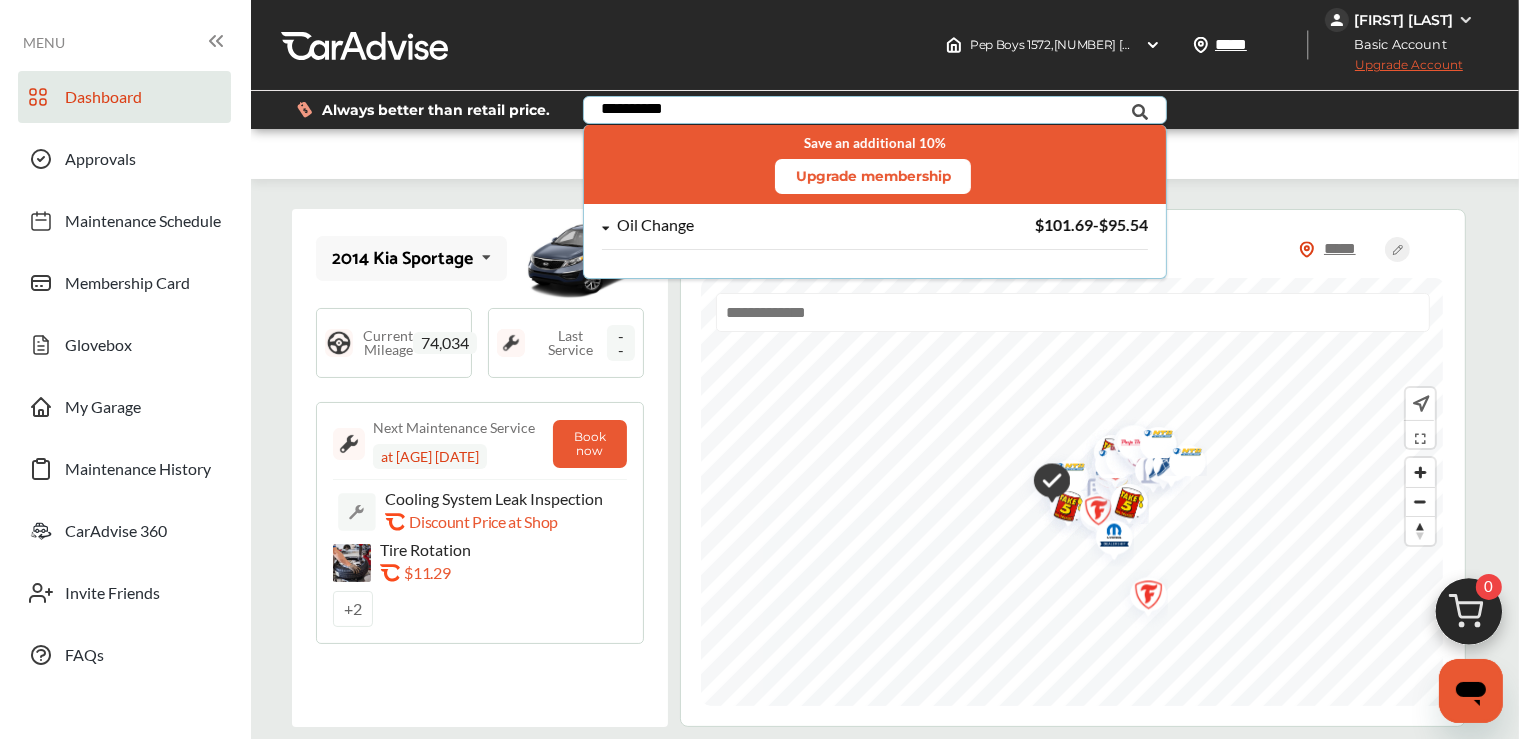 type on "**********" 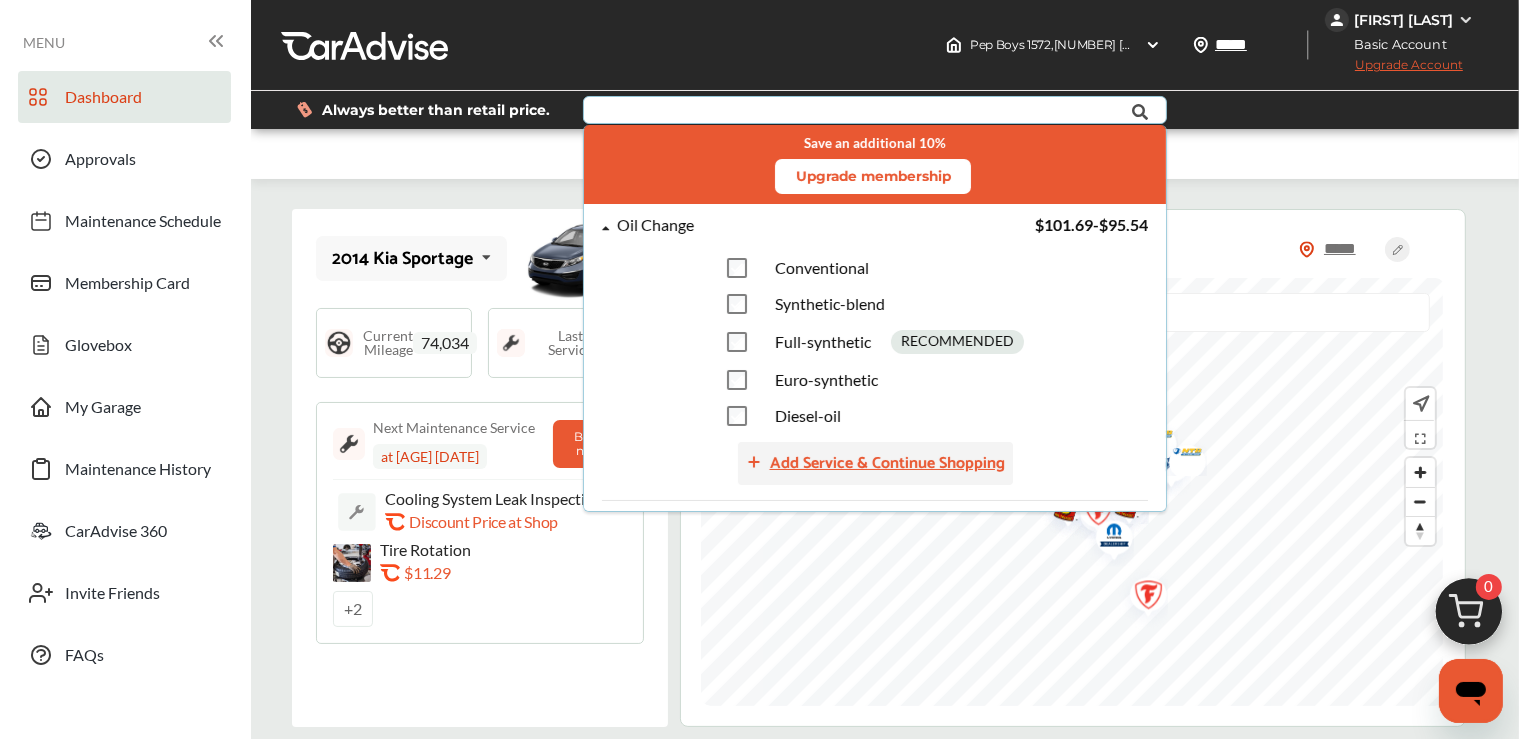 click on "Add Service & Continue Shopping" at bounding box center [887, 463] 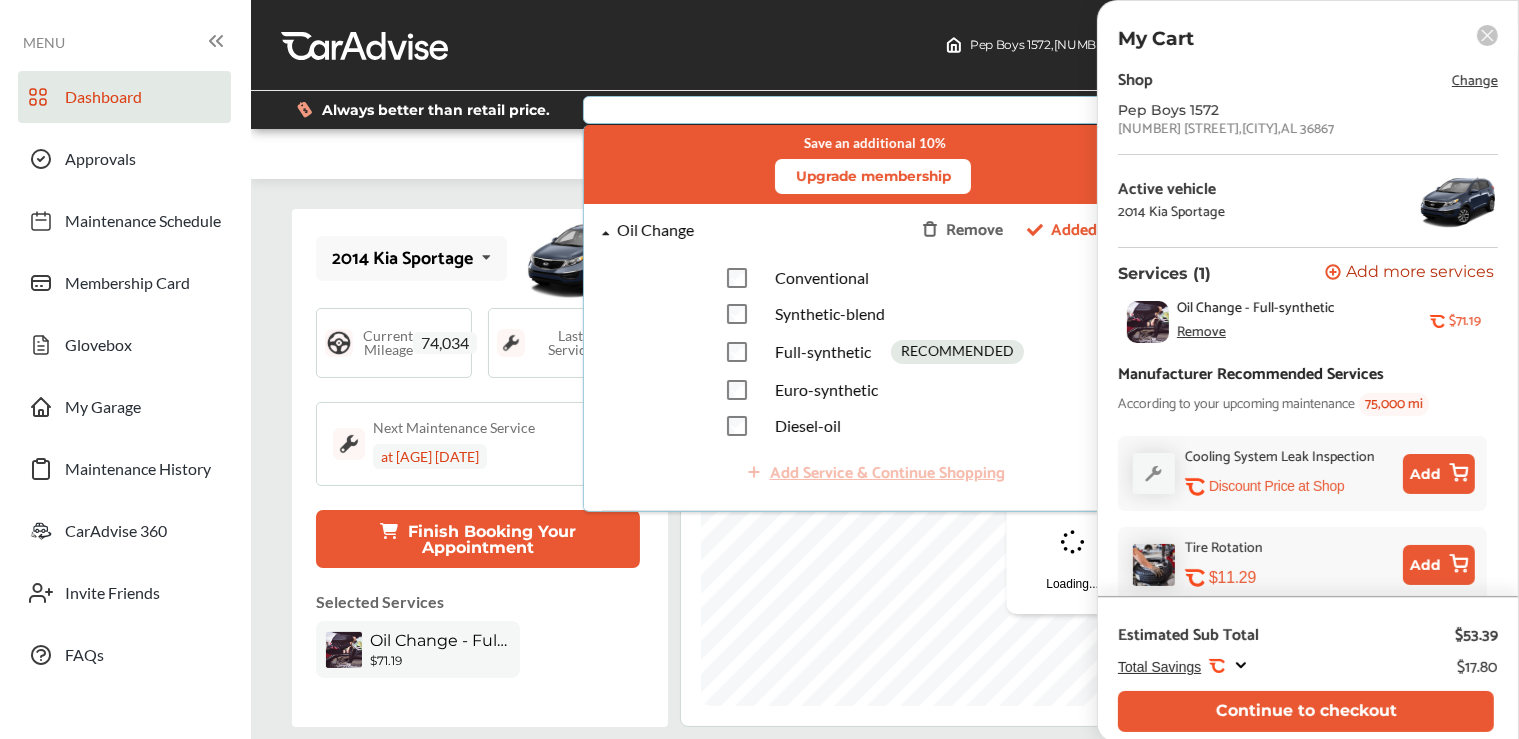 scroll, scrollTop: 107, scrollLeft: 0, axis: vertical 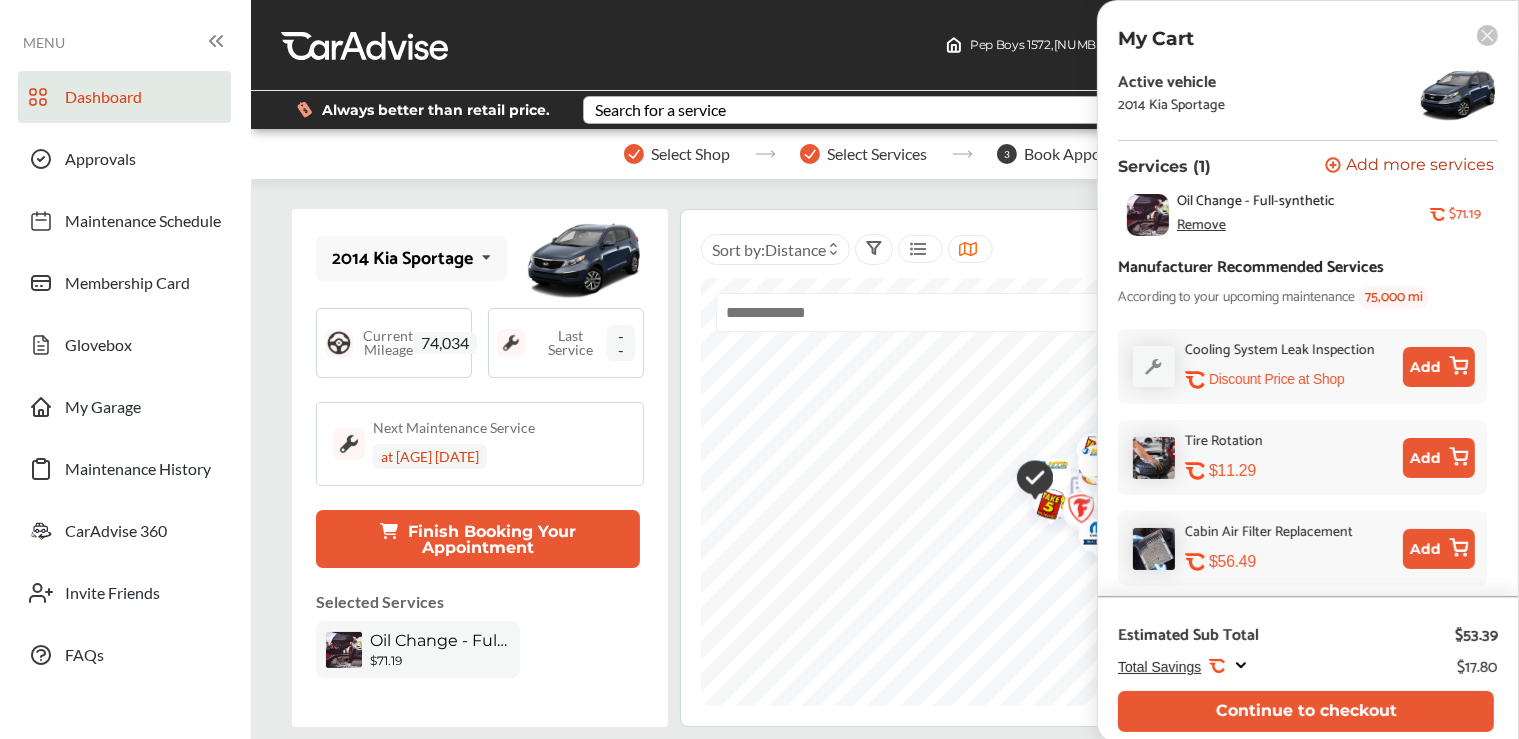 click on ".st0{fill:#FA4A1C;}" 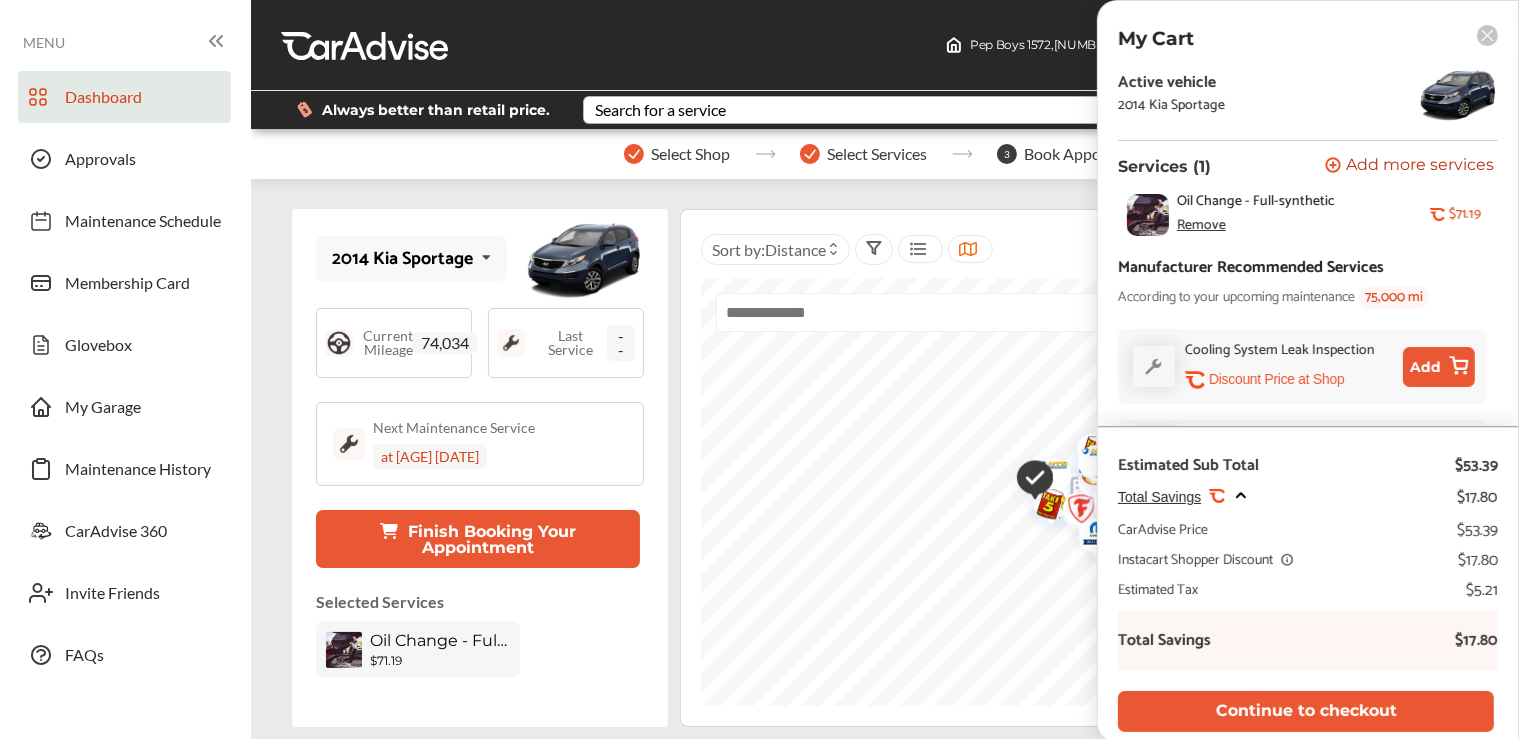 click 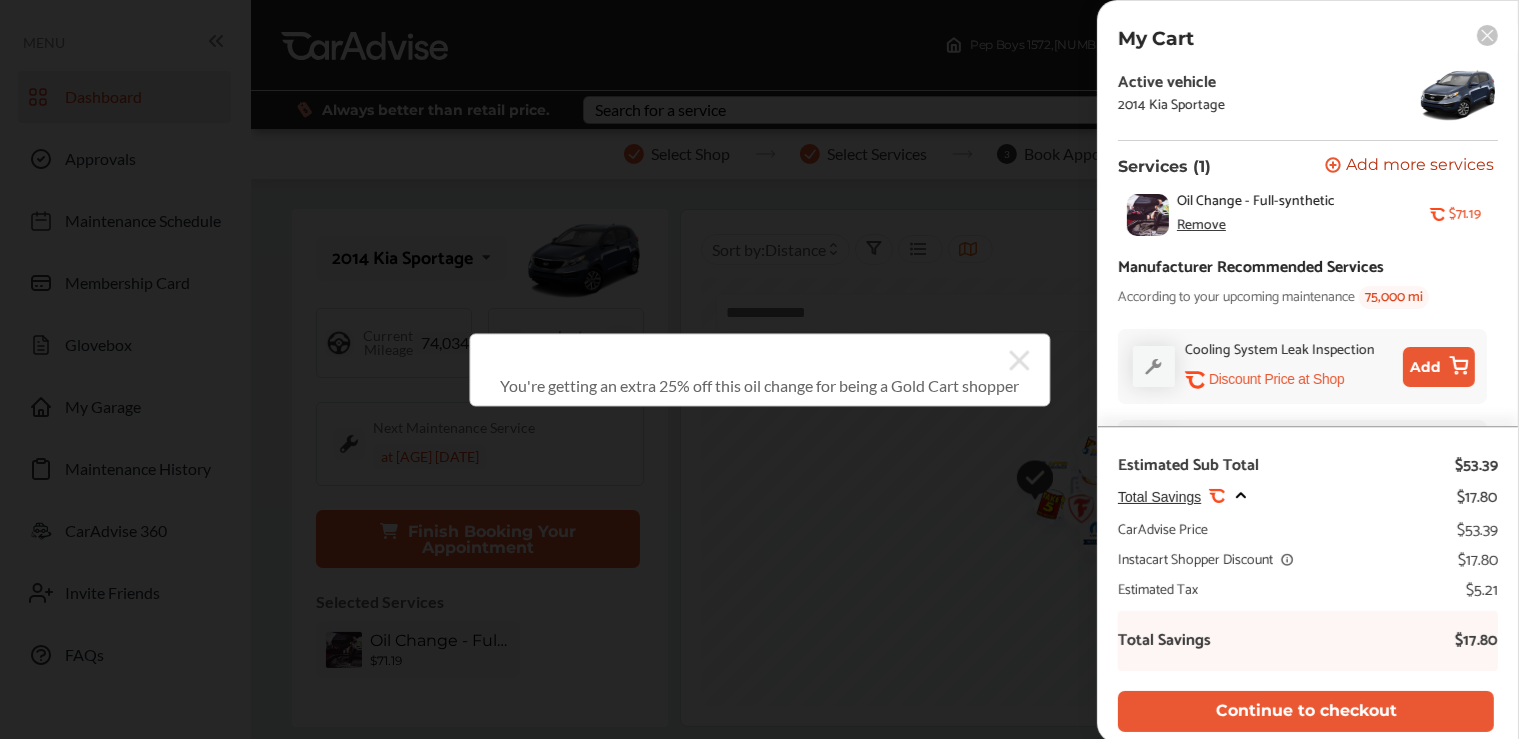 click 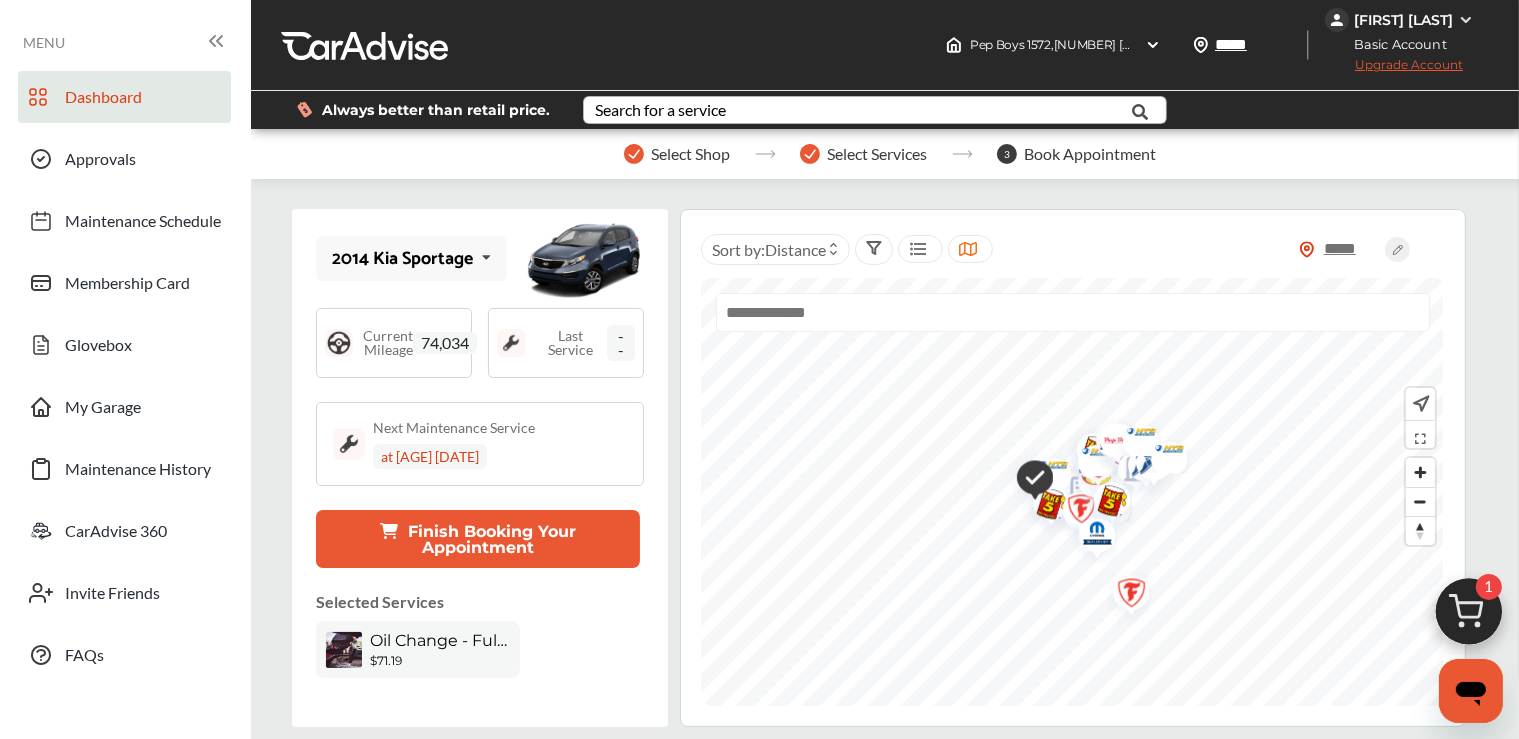 scroll, scrollTop: 59, scrollLeft: 0, axis: vertical 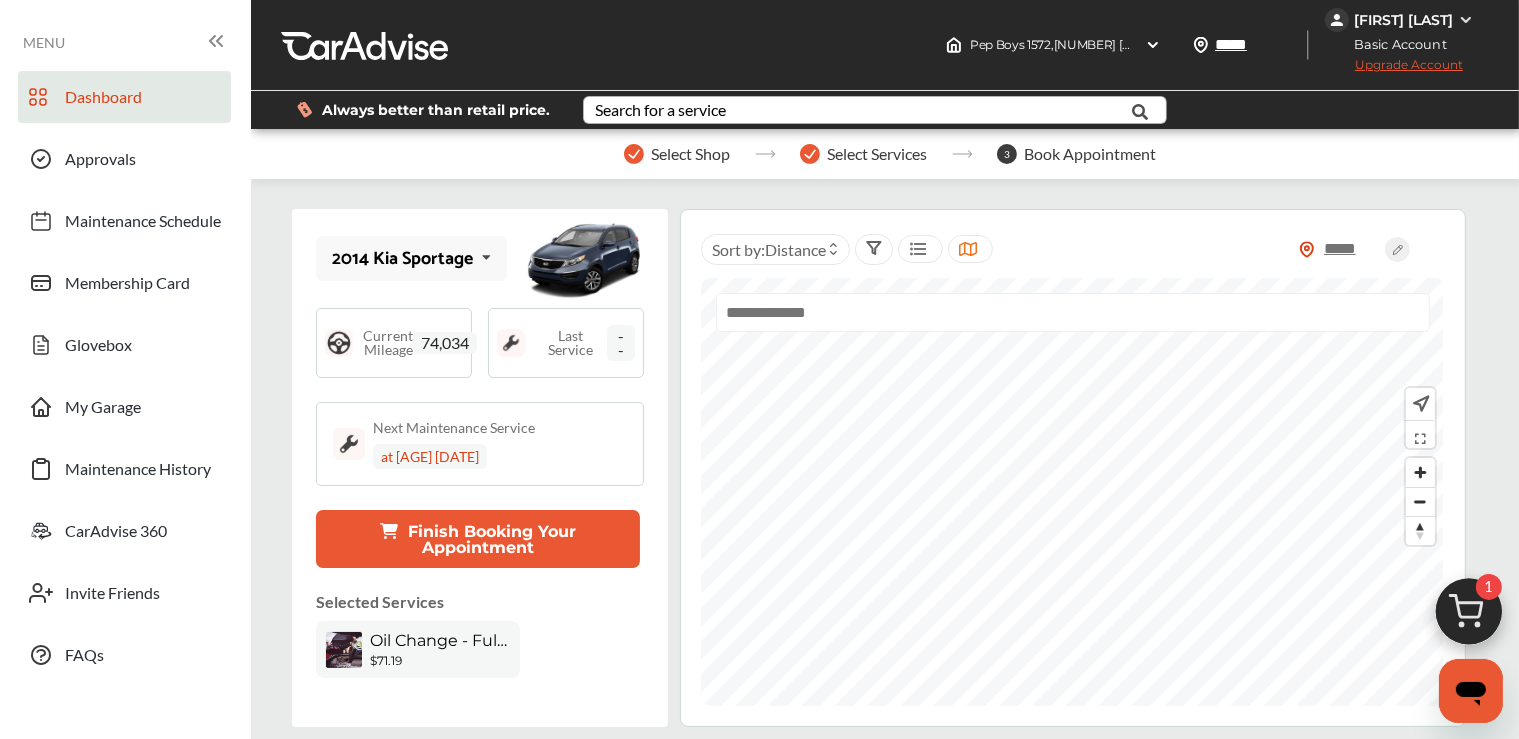 click 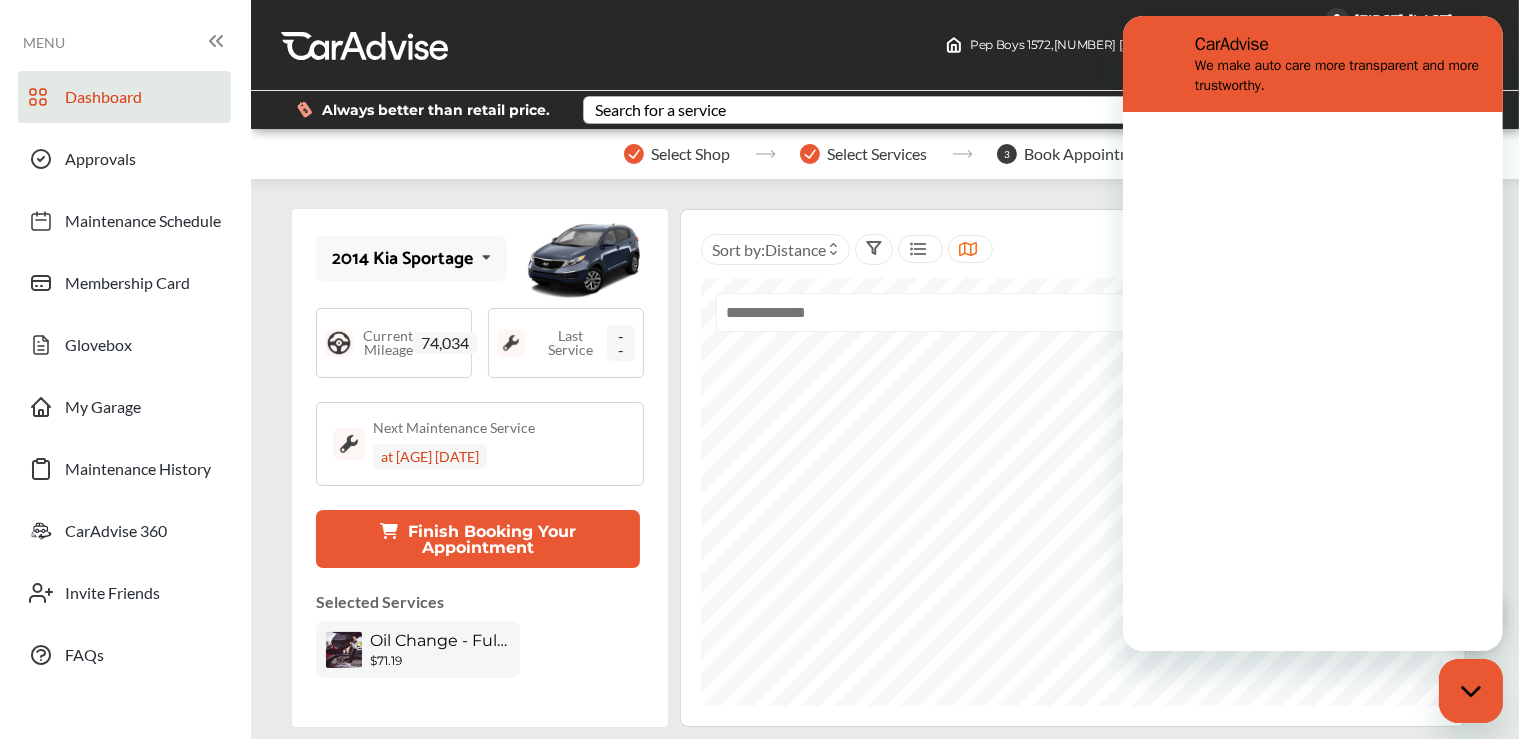 scroll, scrollTop: 0, scrollLeft: 0, axis: both 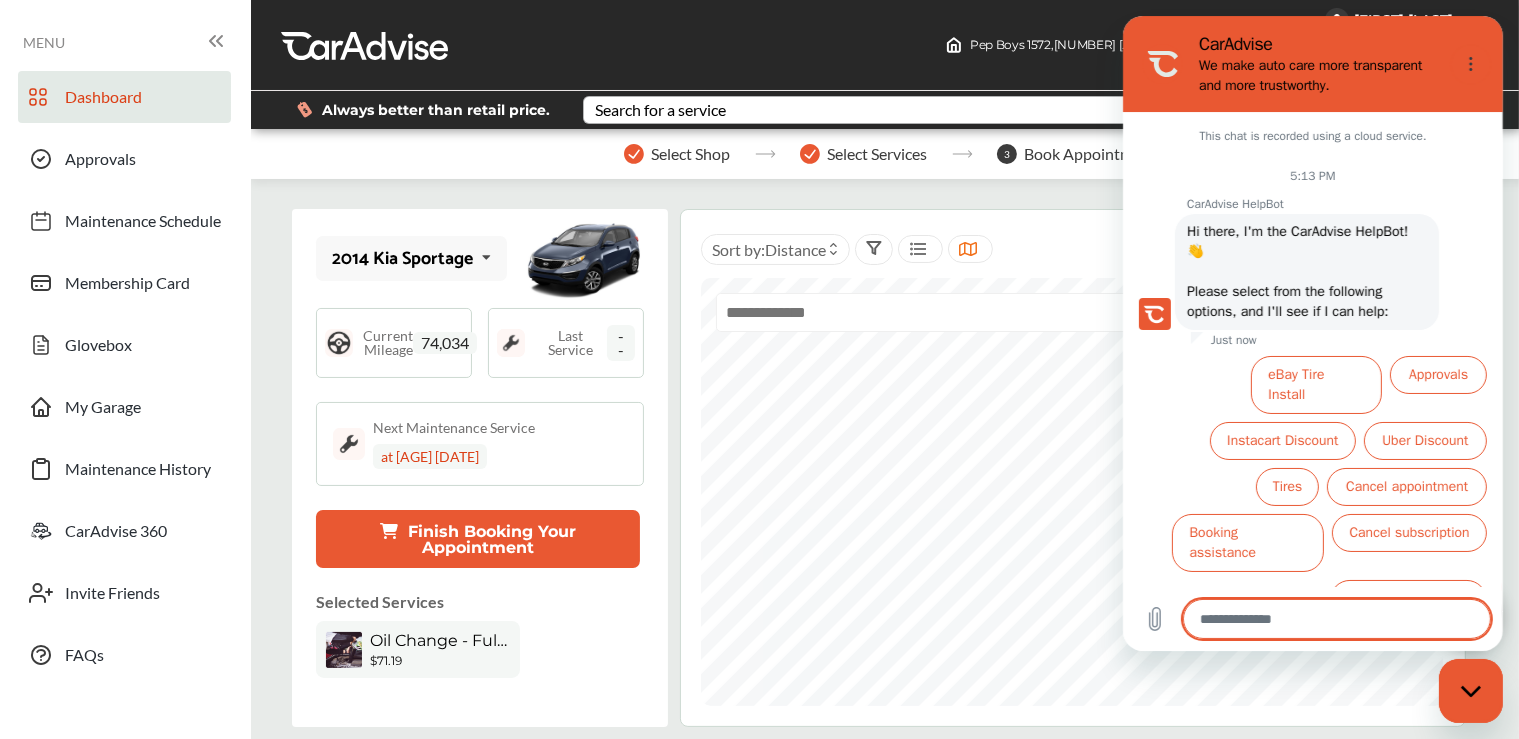 click on "Finish Booking Your Appointment" at bounding box center [477, 539] 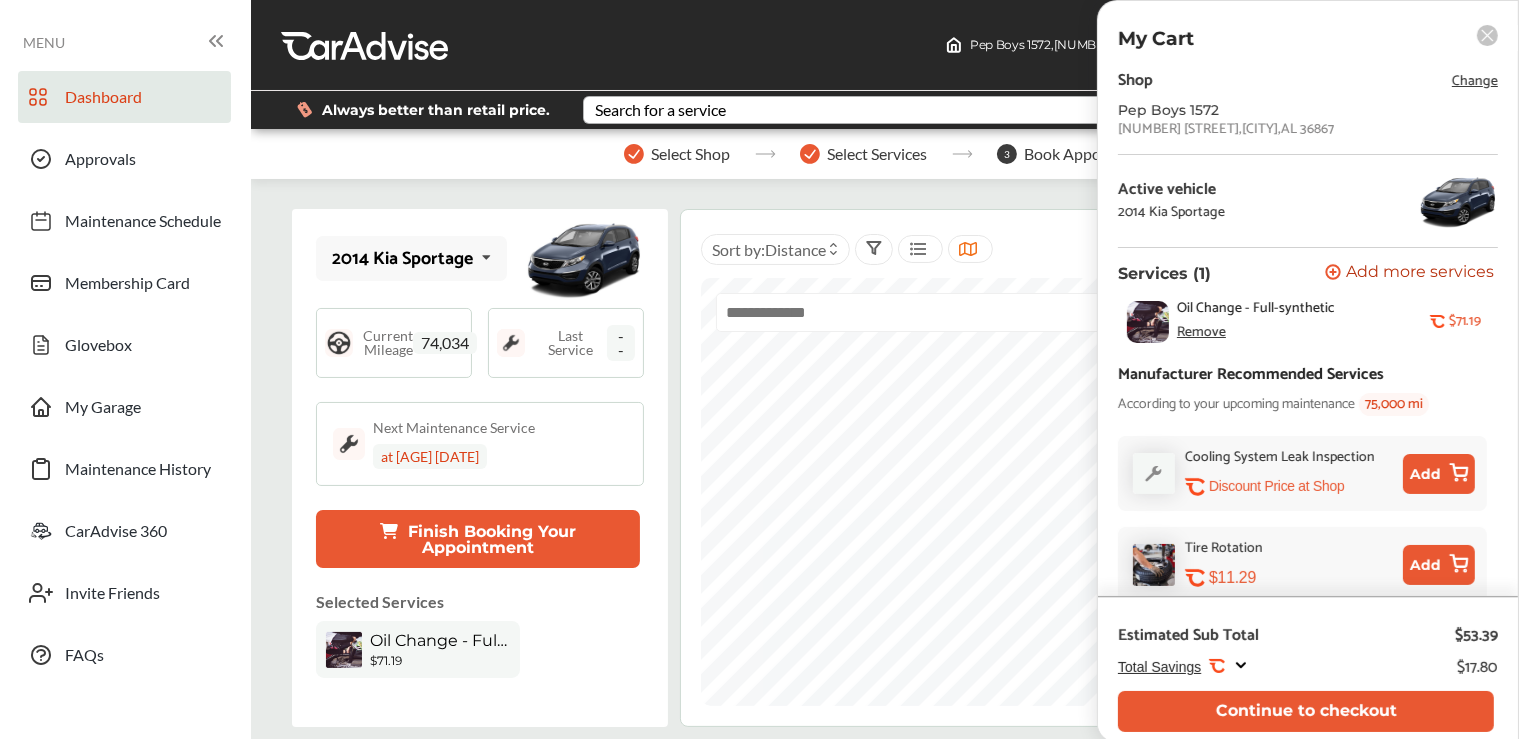 scroll, scrollTop: 107, scrollLeft: 0, axis: vertical 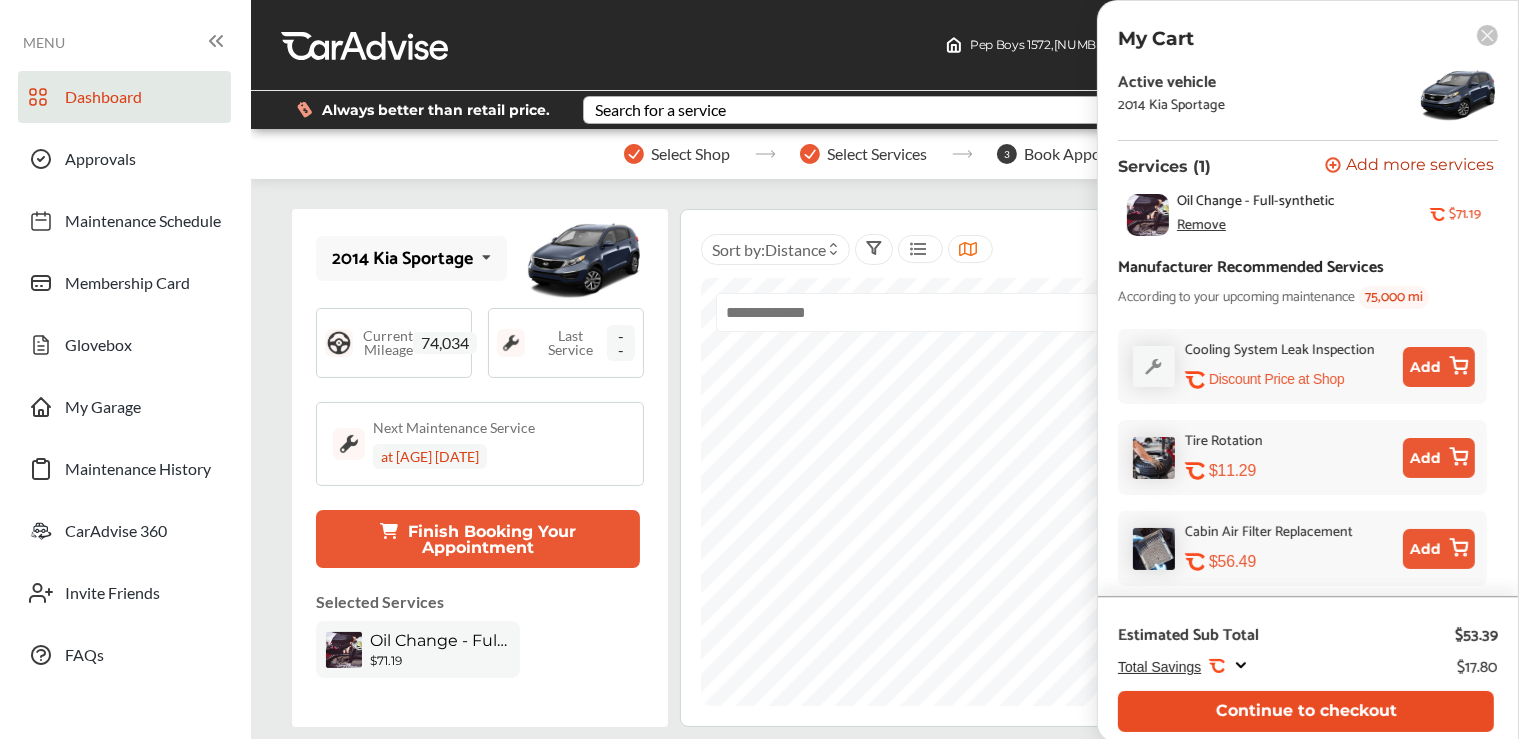 click on "Continue to checkout" at bounding box center [1306, 711] 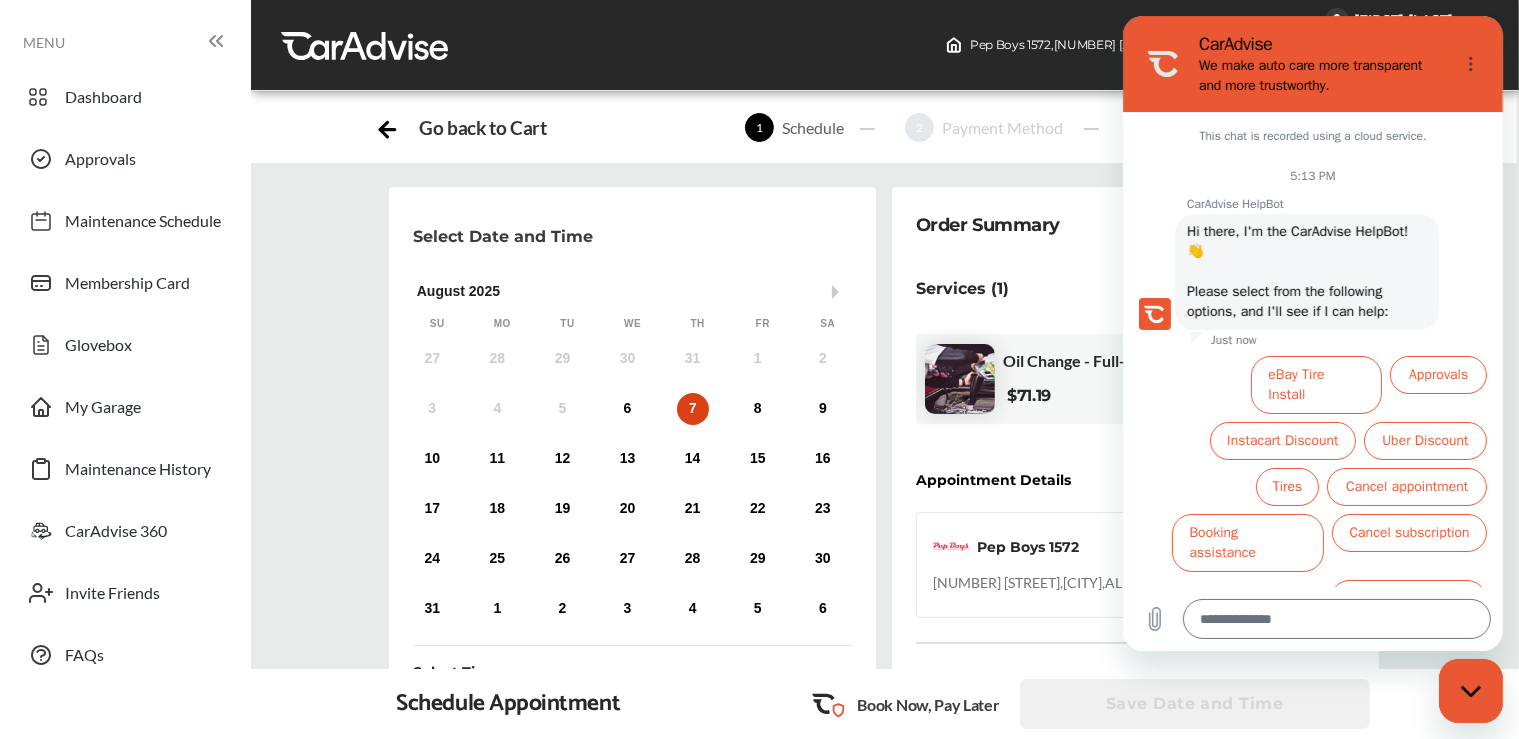 scroll, scrollTop: 528, scrollLeft: 0, axis: vertical 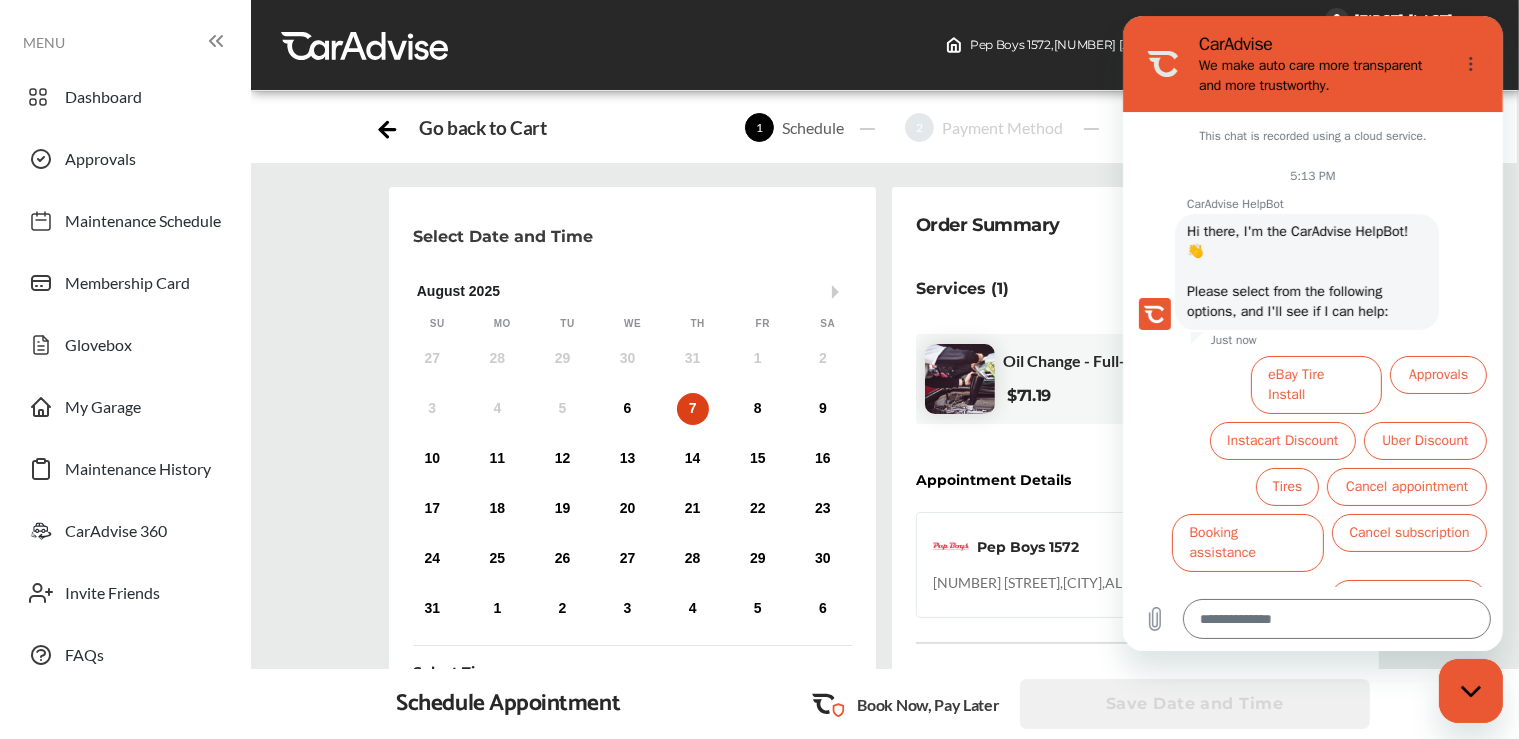 click 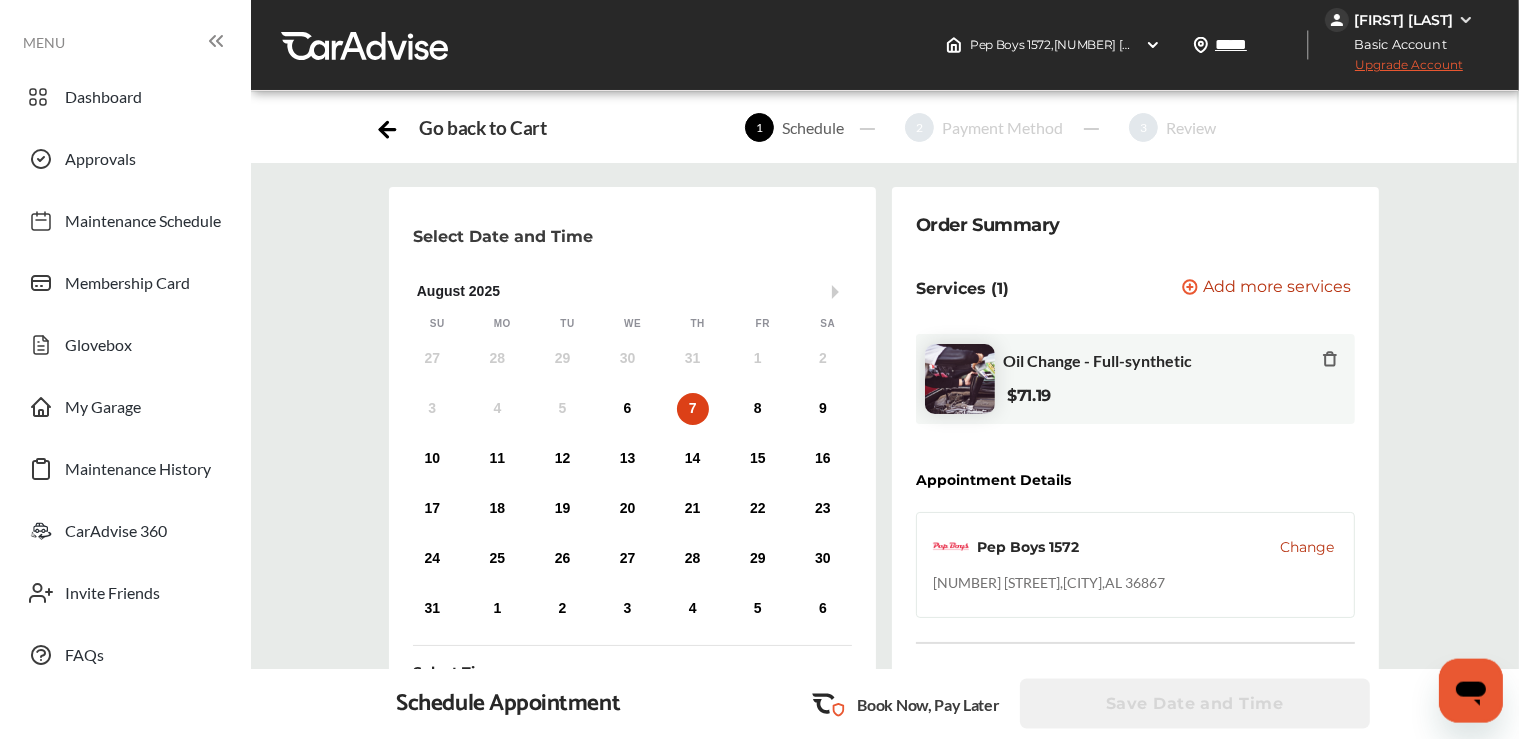 scroll, scrollTop: 461, scrollLeft: 0, axis: vertical 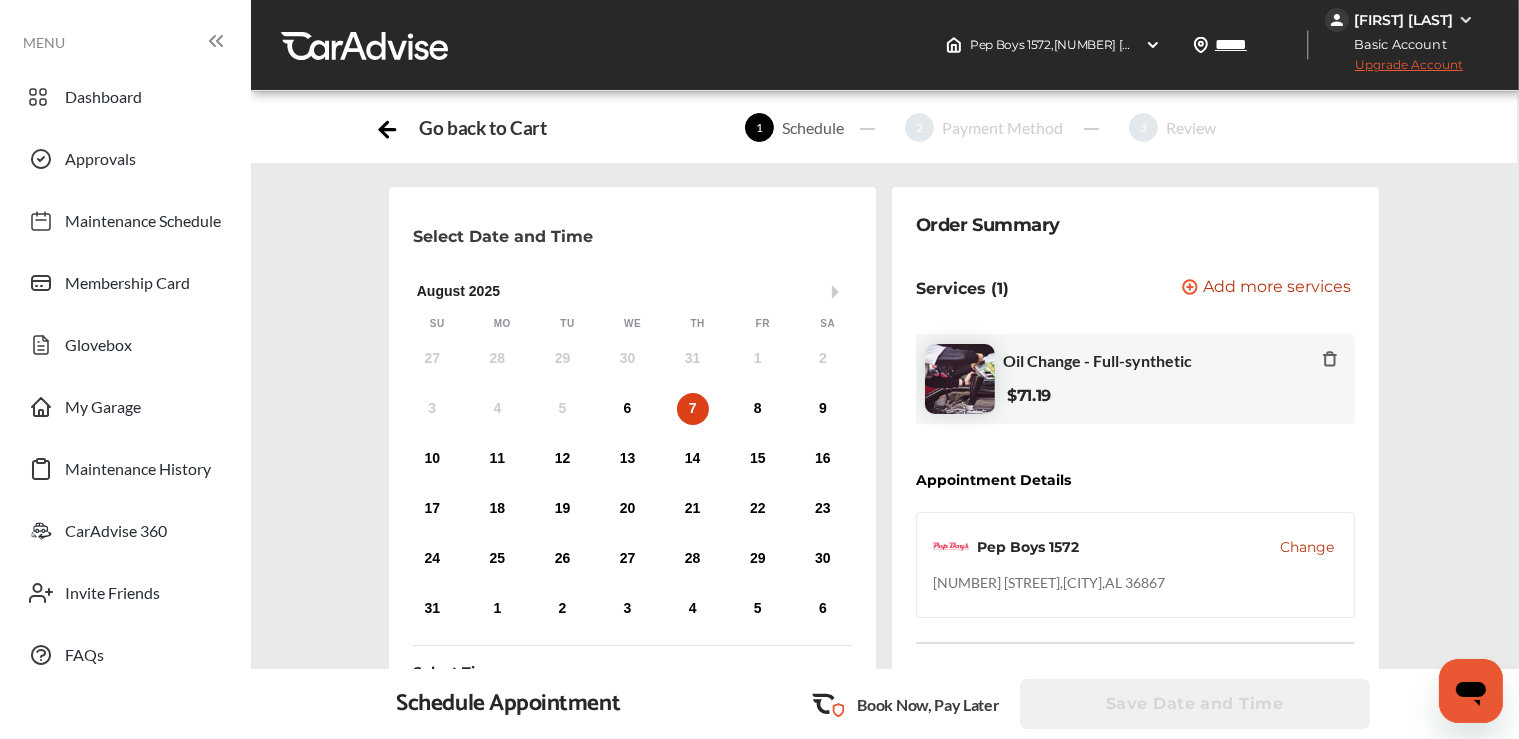 click 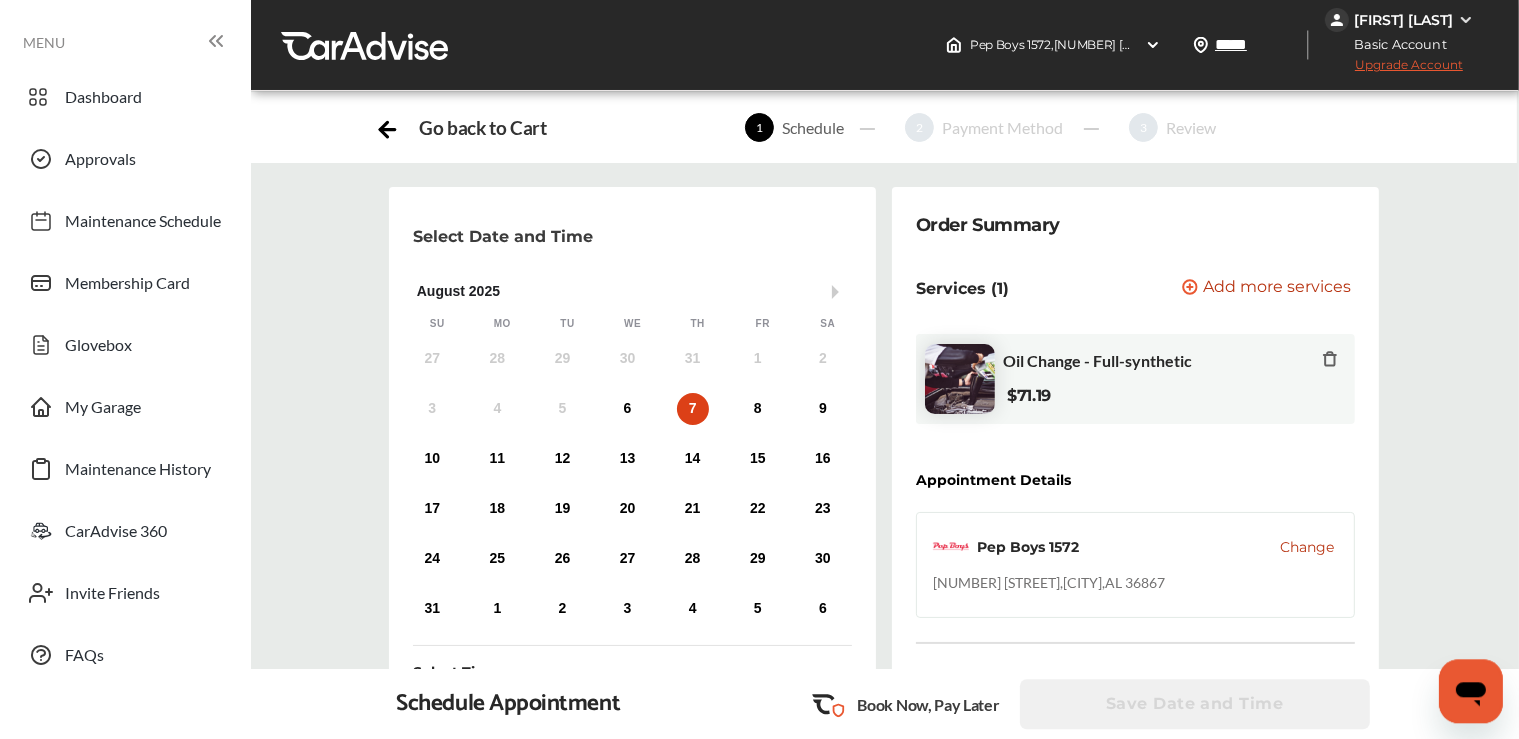 scroll, scrollTop: 567, scrollLeft: 0, axis: vertical 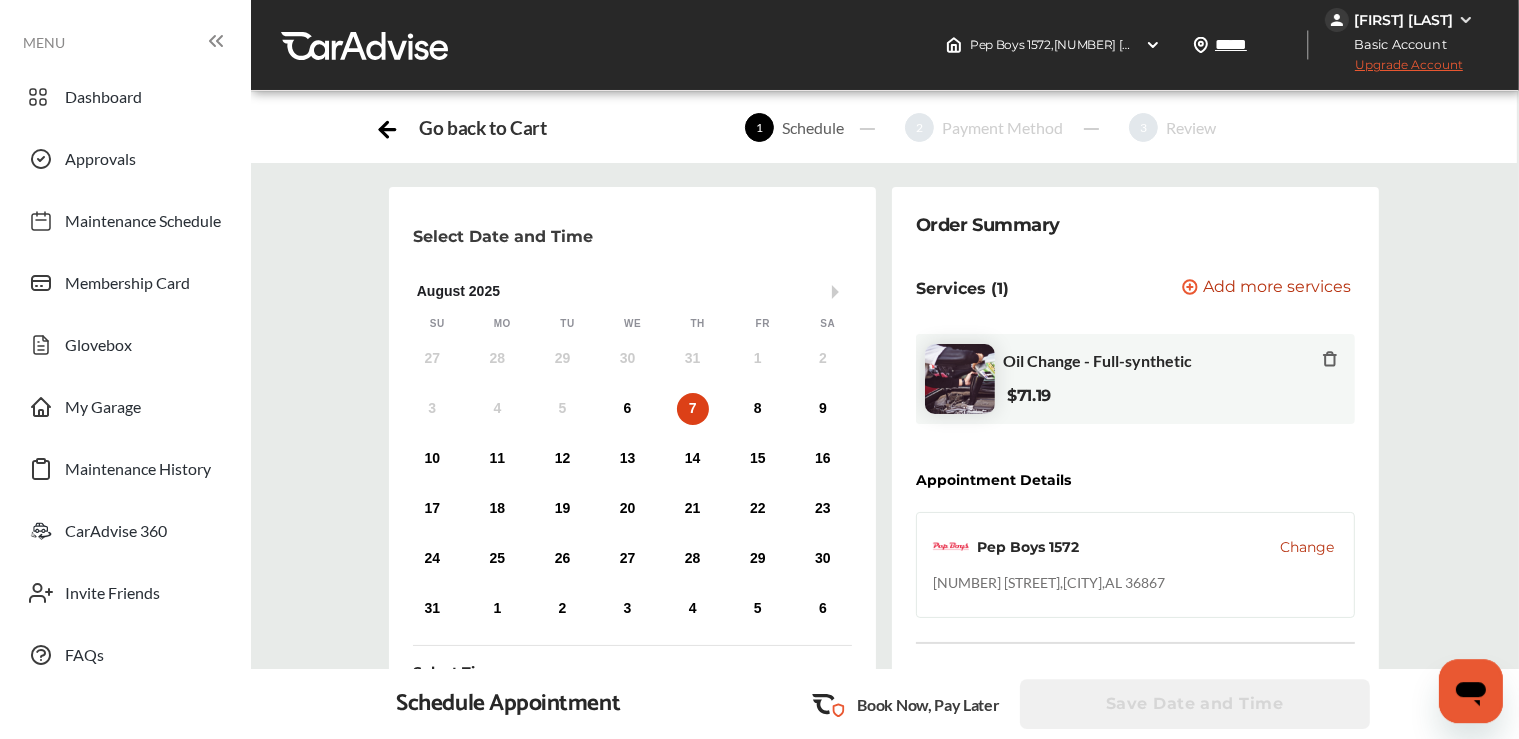 click 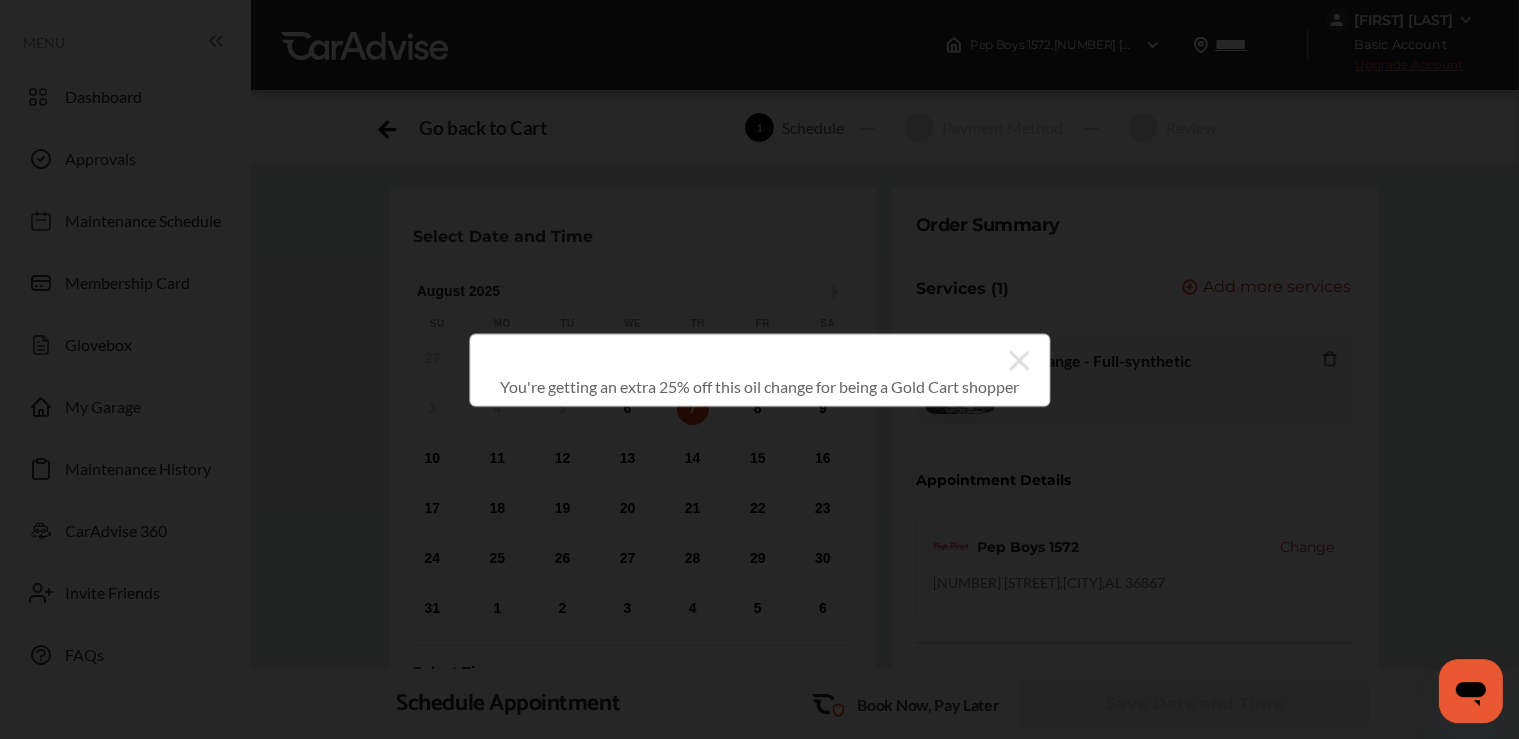 click on "You're getting an extra 25% off this oil change for being a Gold Cart shopper" at bounding box center [759, 369] 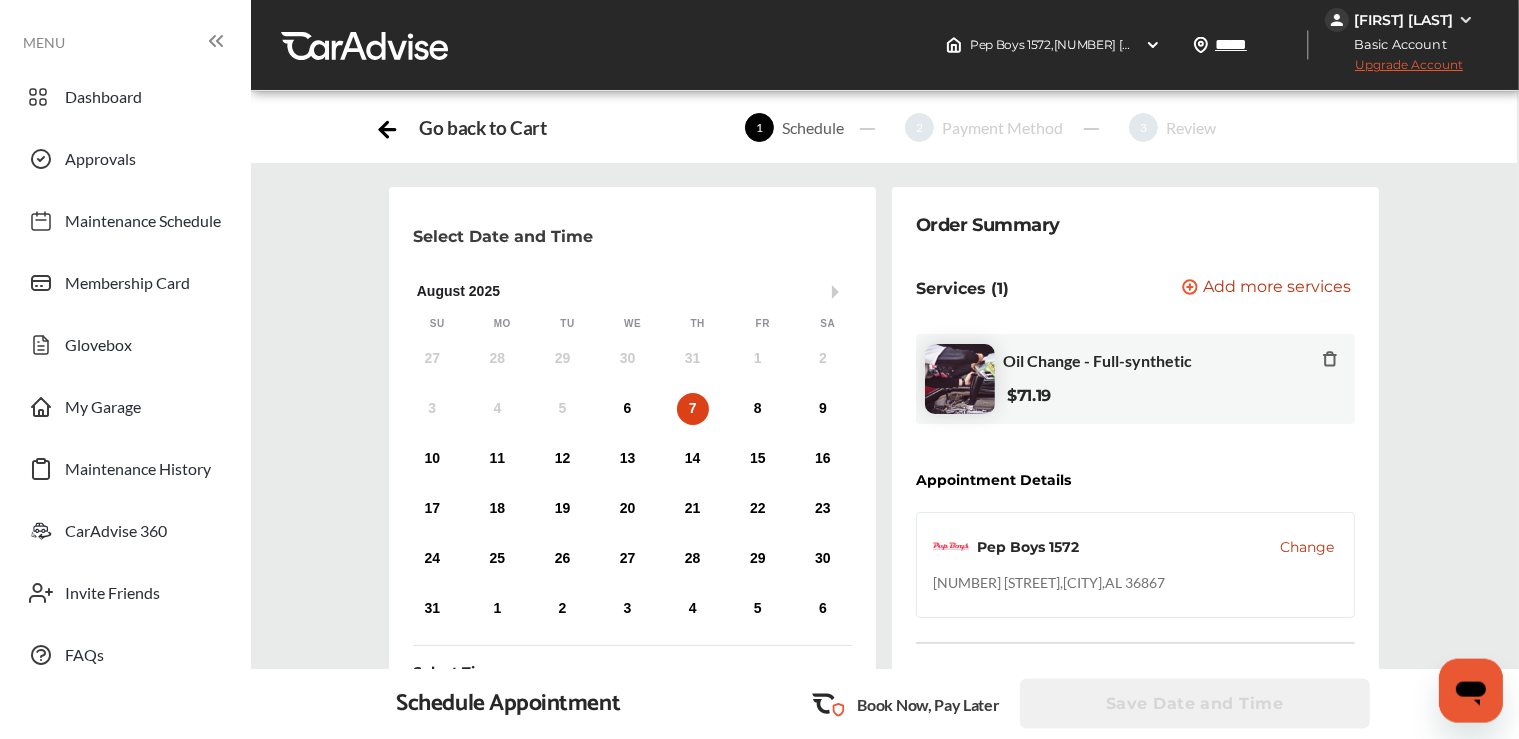 scroll, scrollTop: 461, scrollLeft: 0, axis: vertical 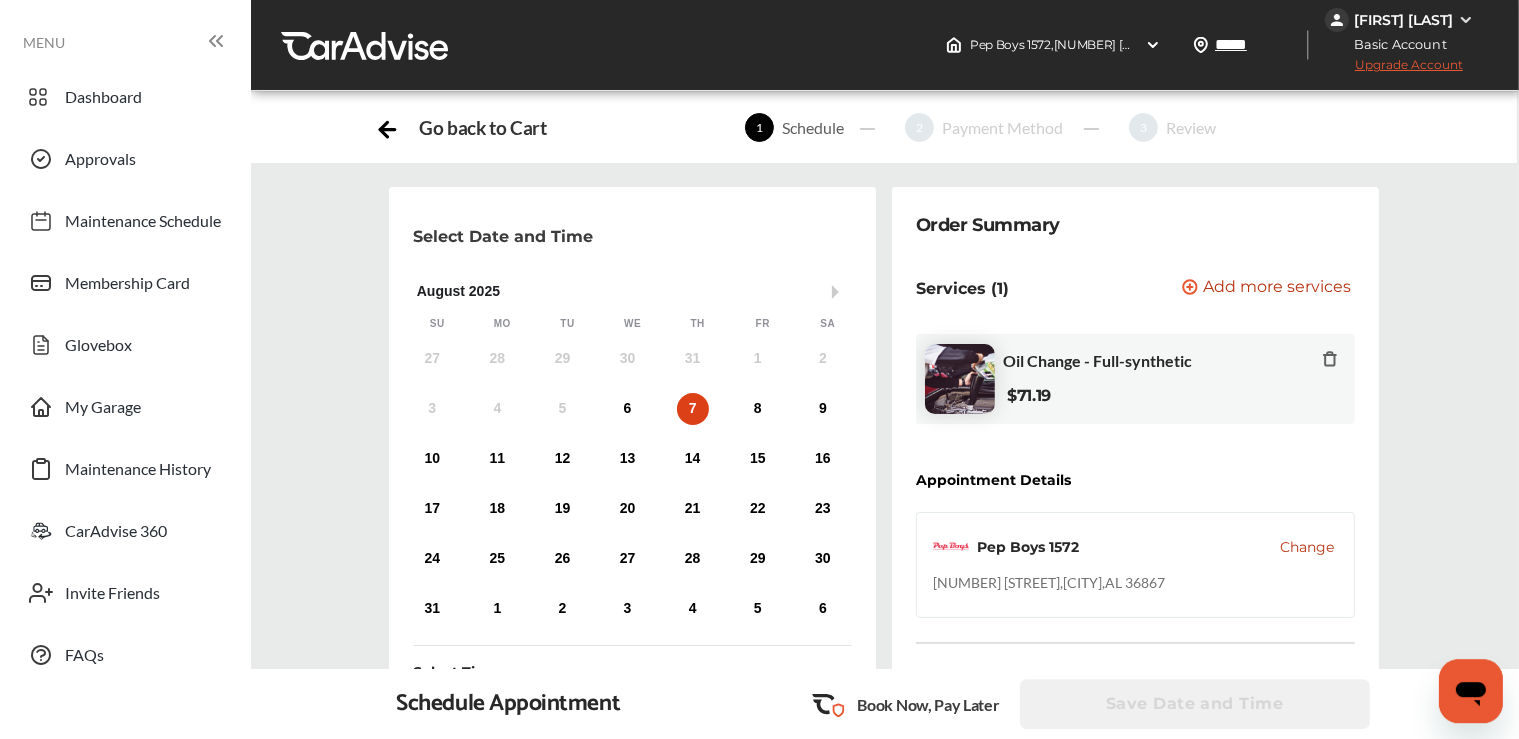 click at bounding box center [1470, 691] 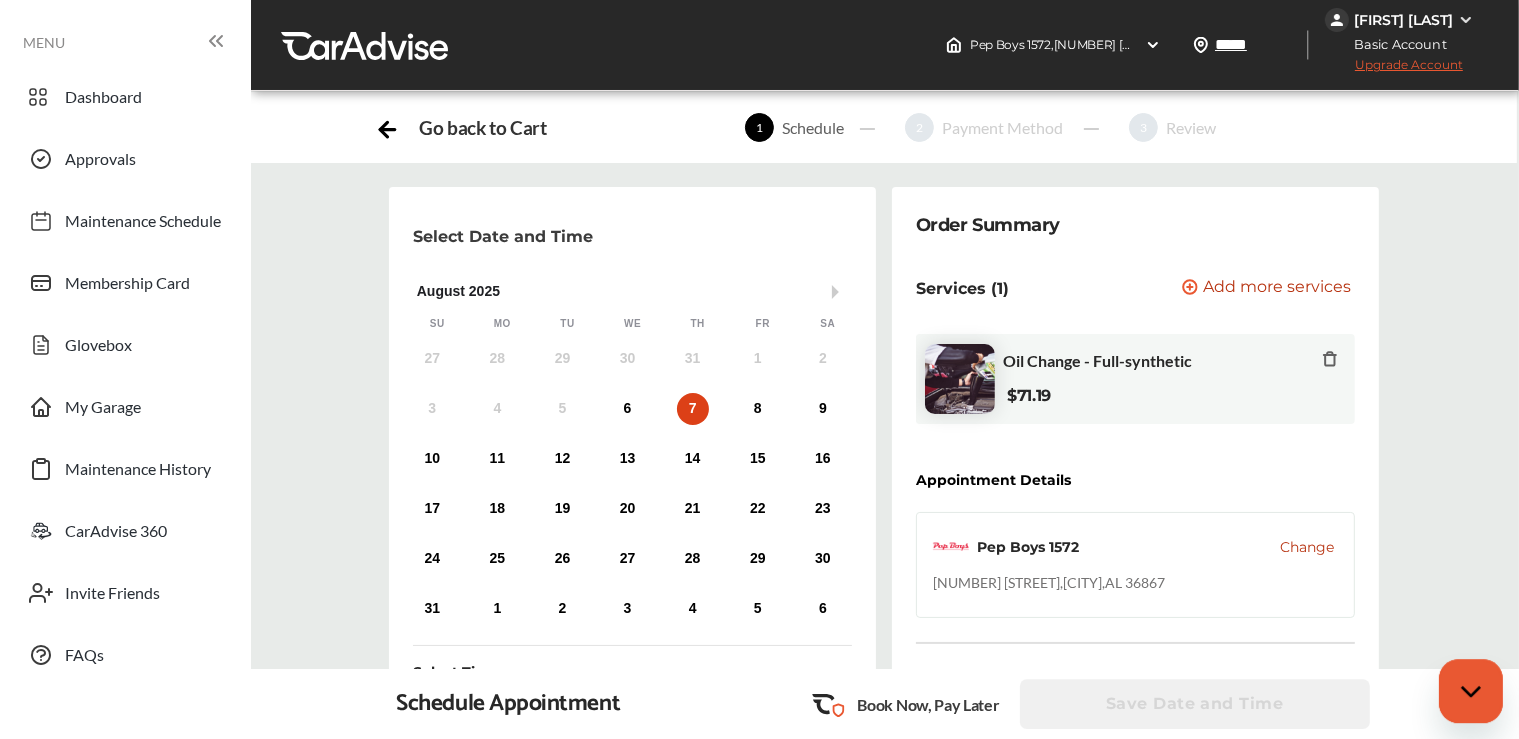 scroll, scrollTop: 0, scrollLeft: 0, axis: both 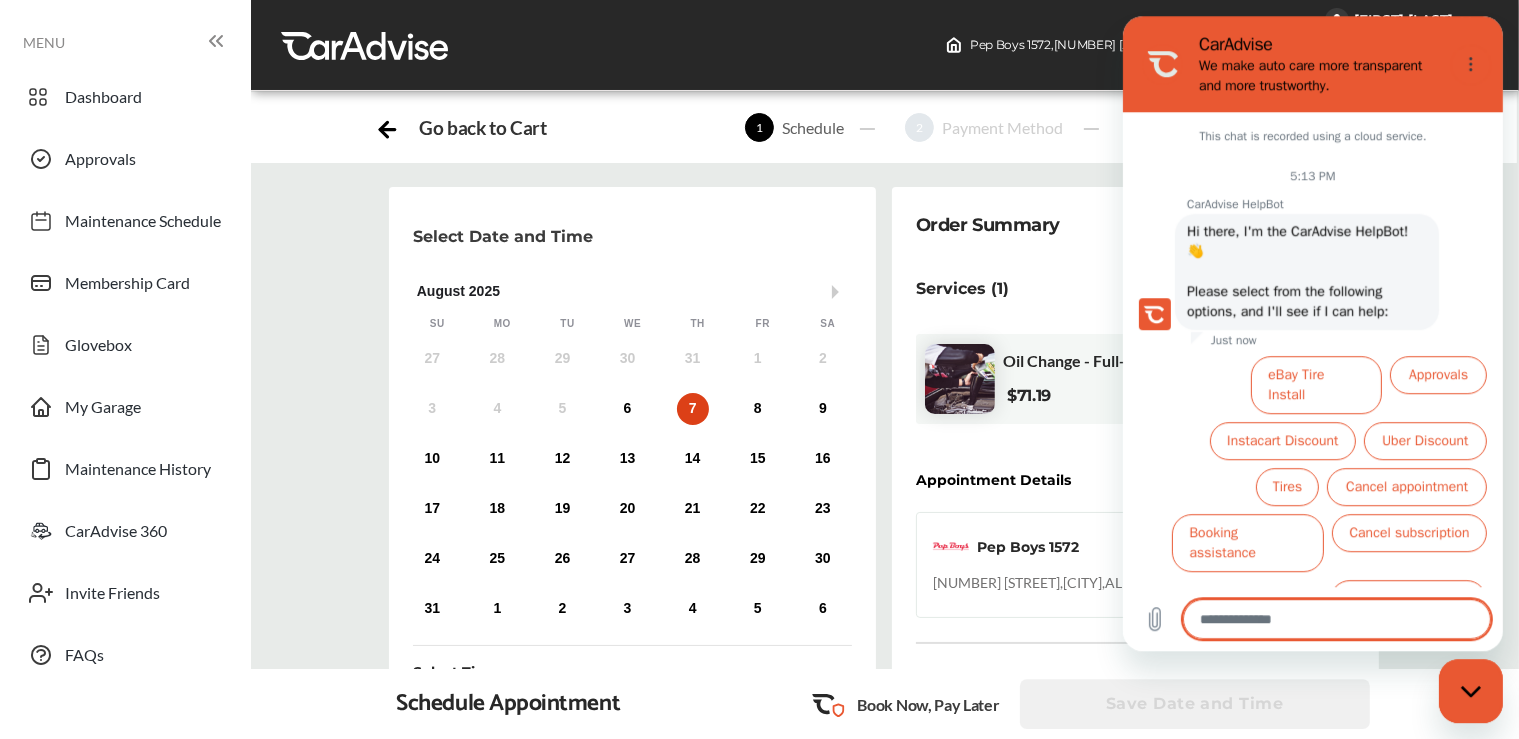 click at bounding box center (1336, 619) 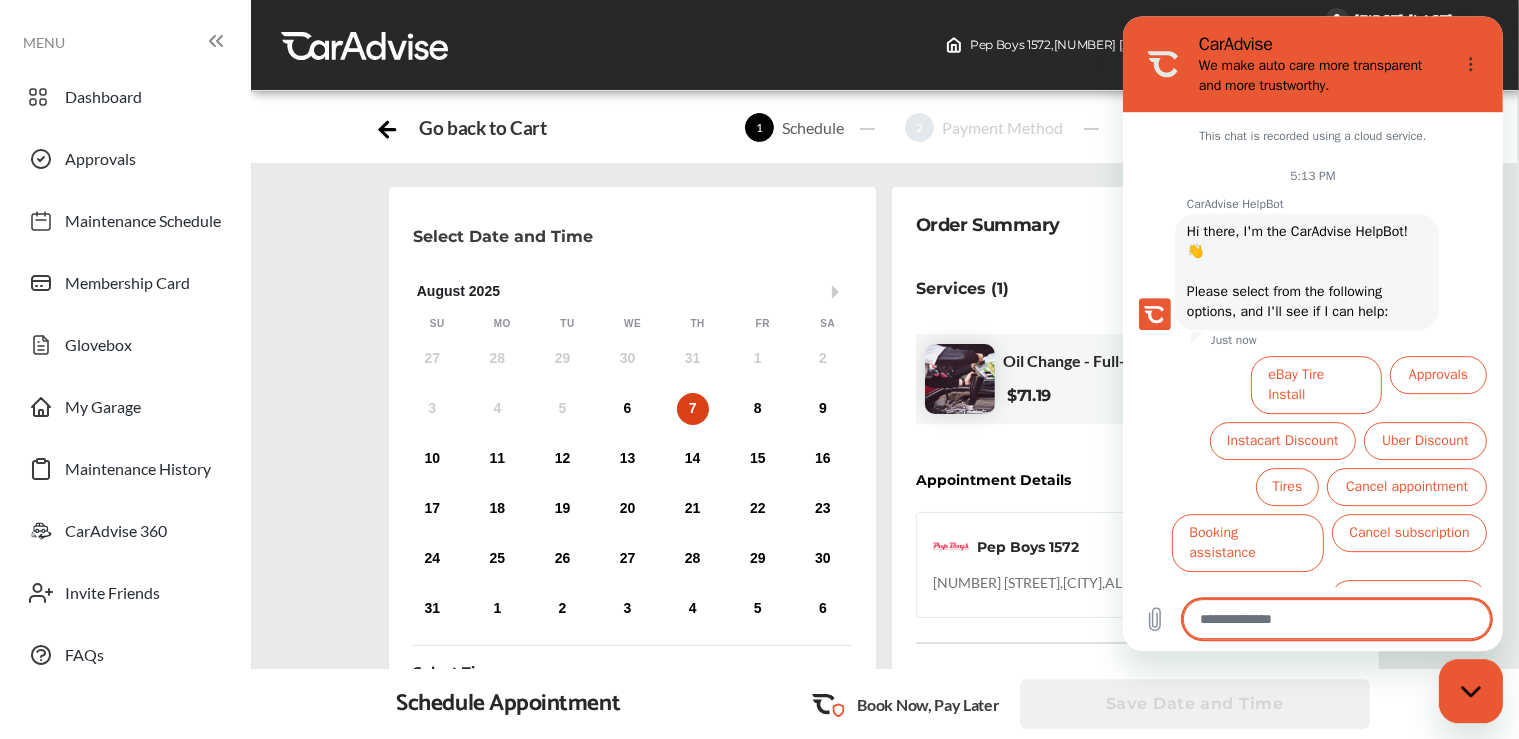 type on "*" 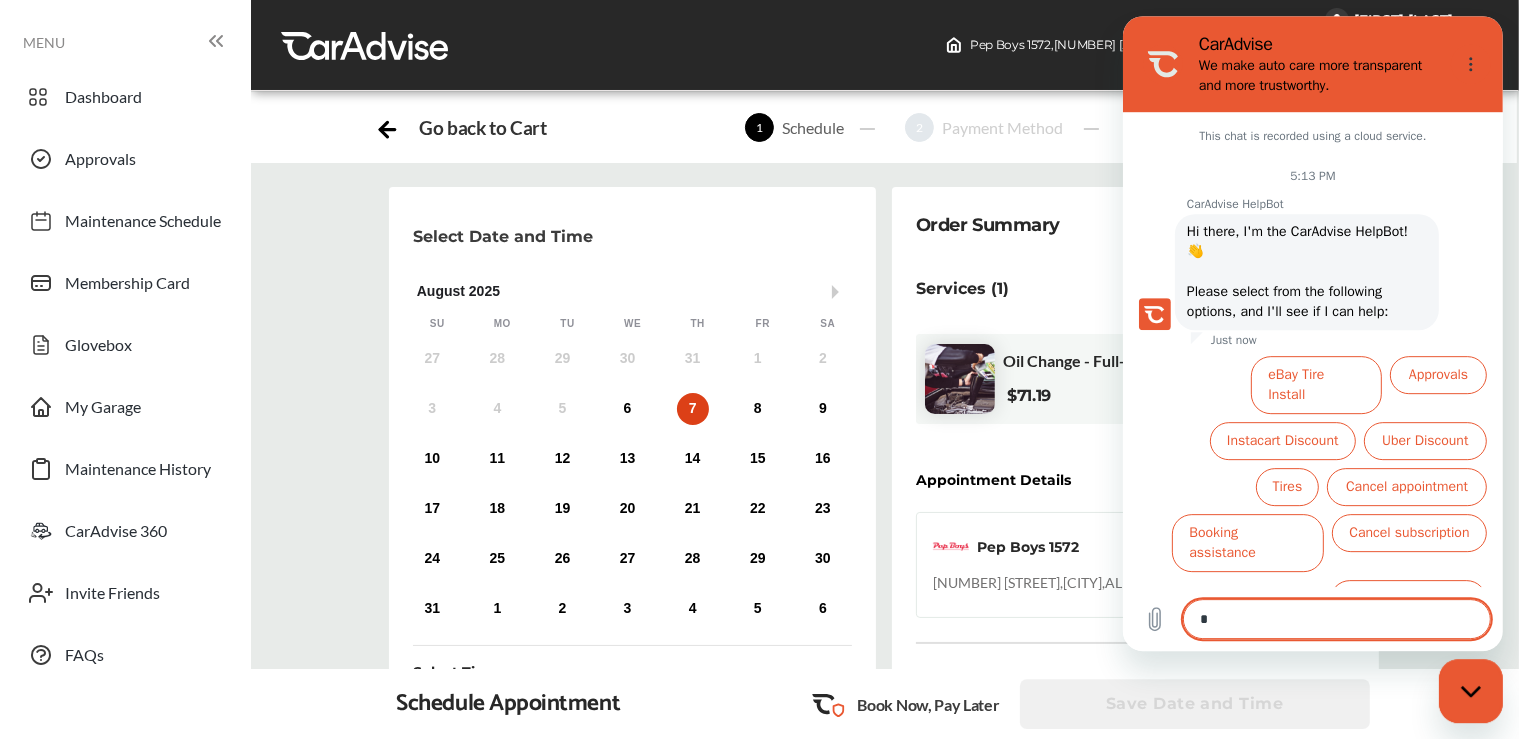 type on "**" 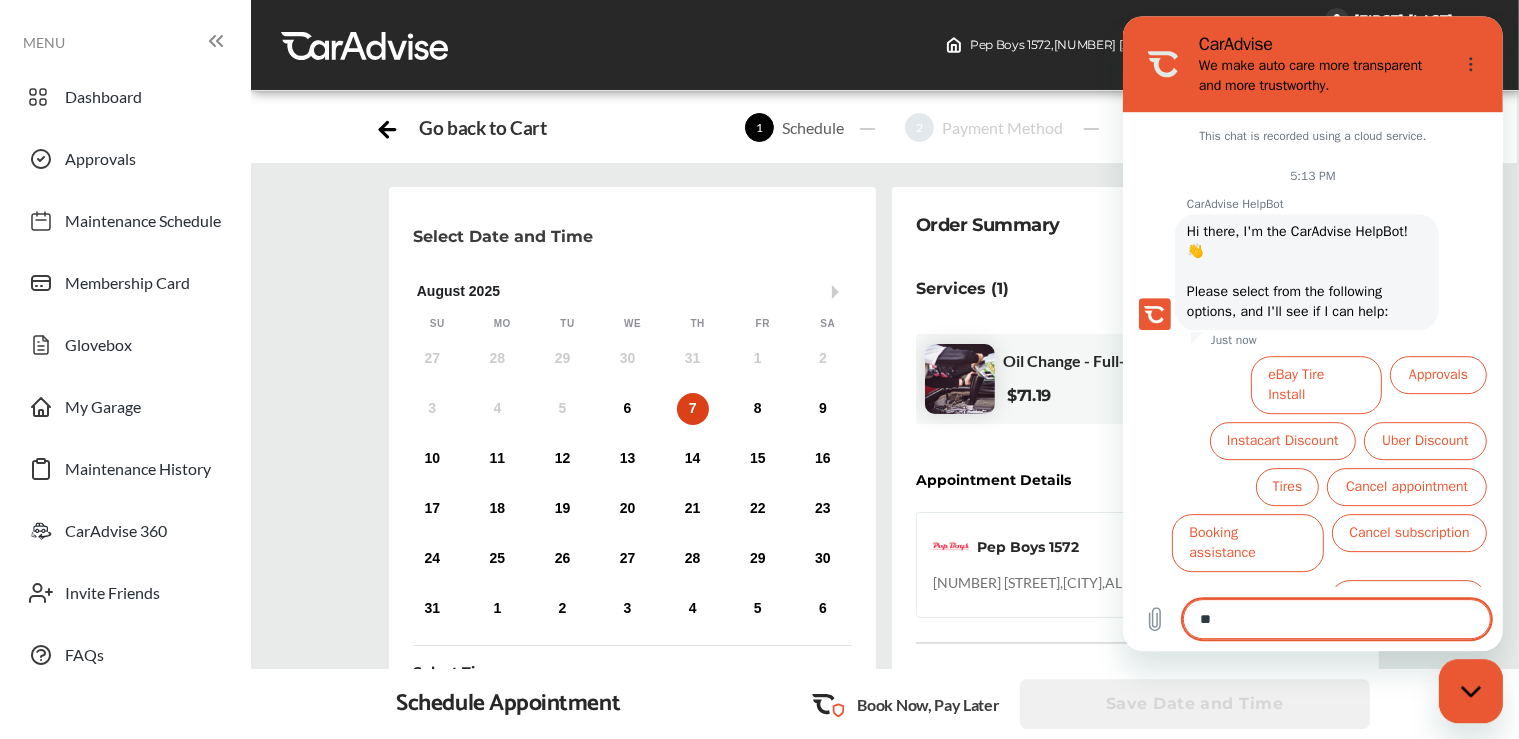 type on "***" 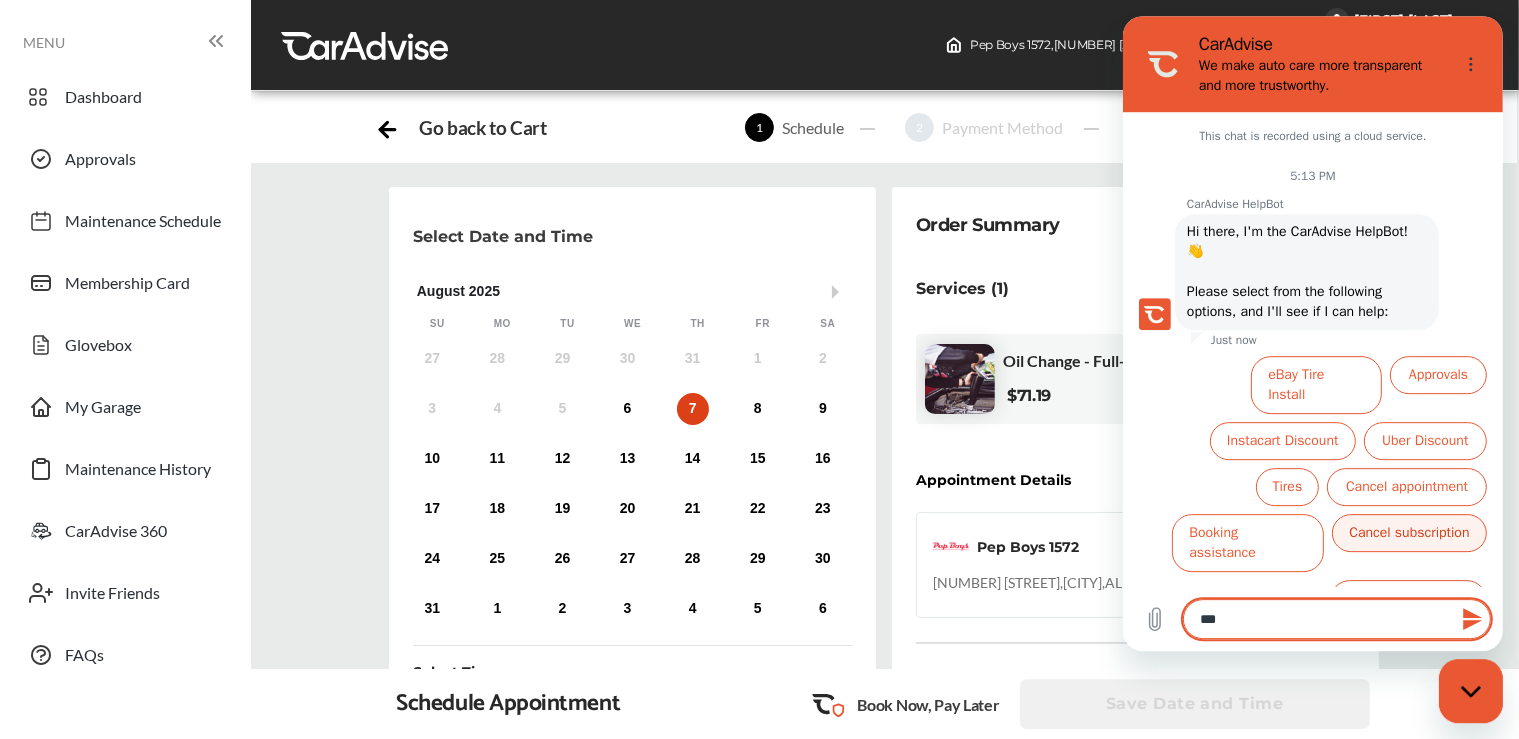 type on "****" 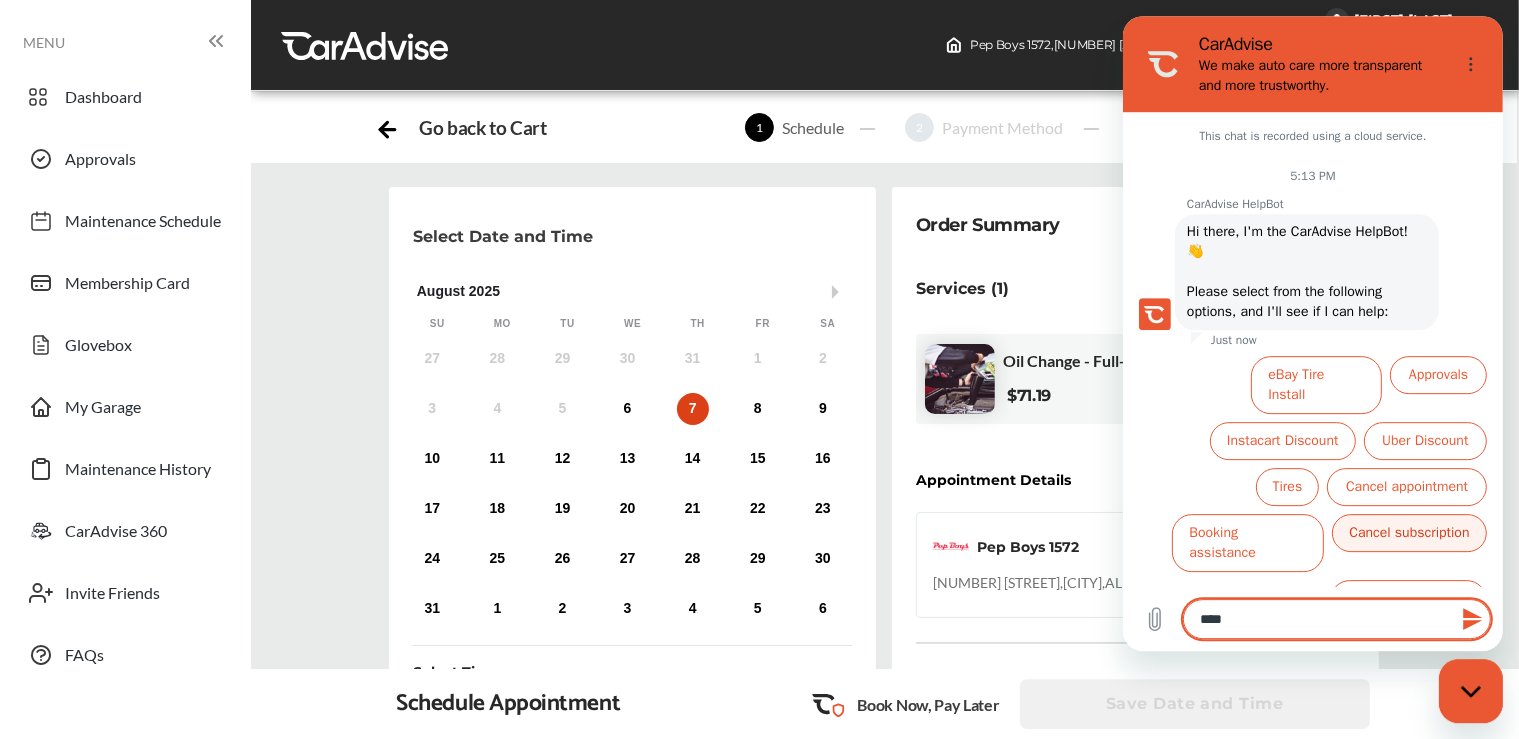 type on "*****" 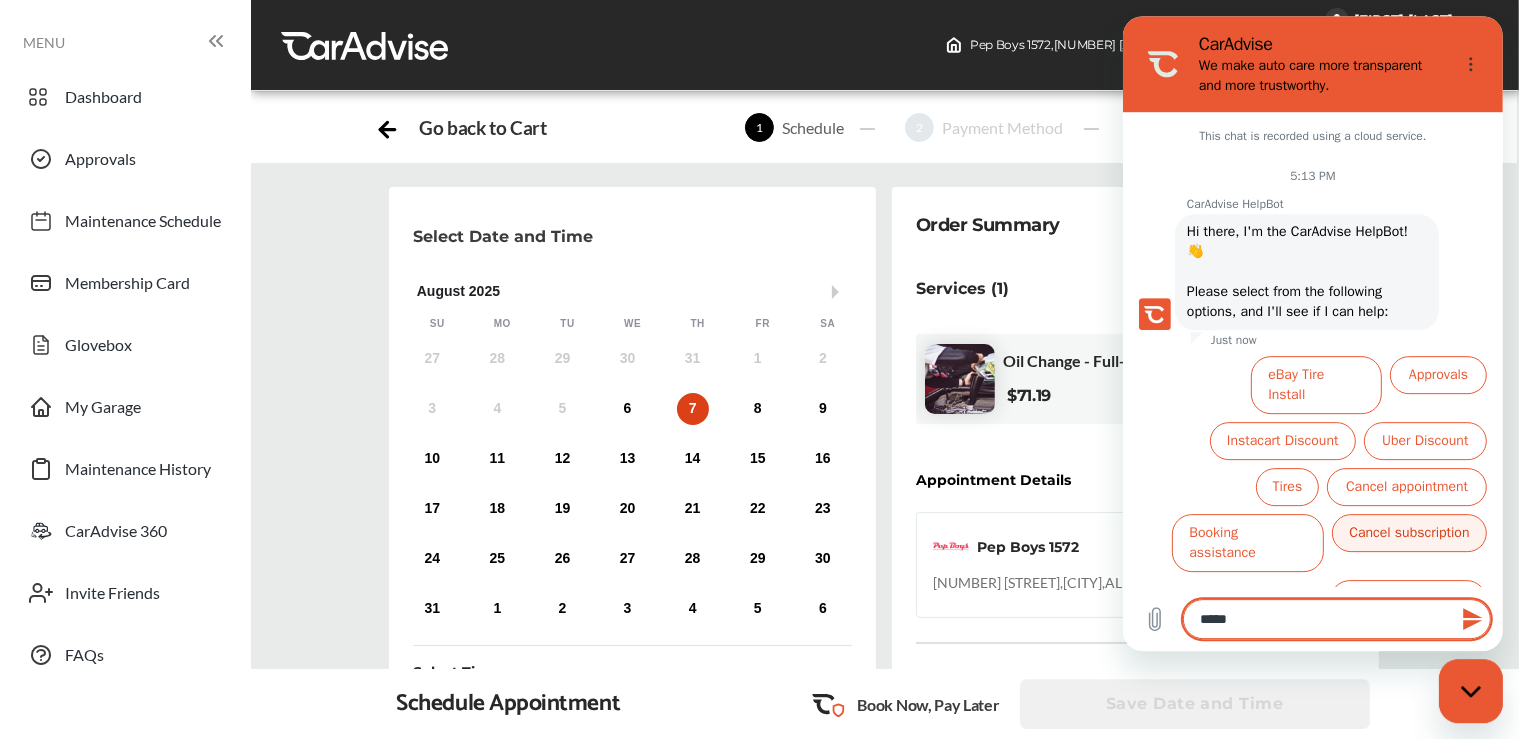 type on "******" 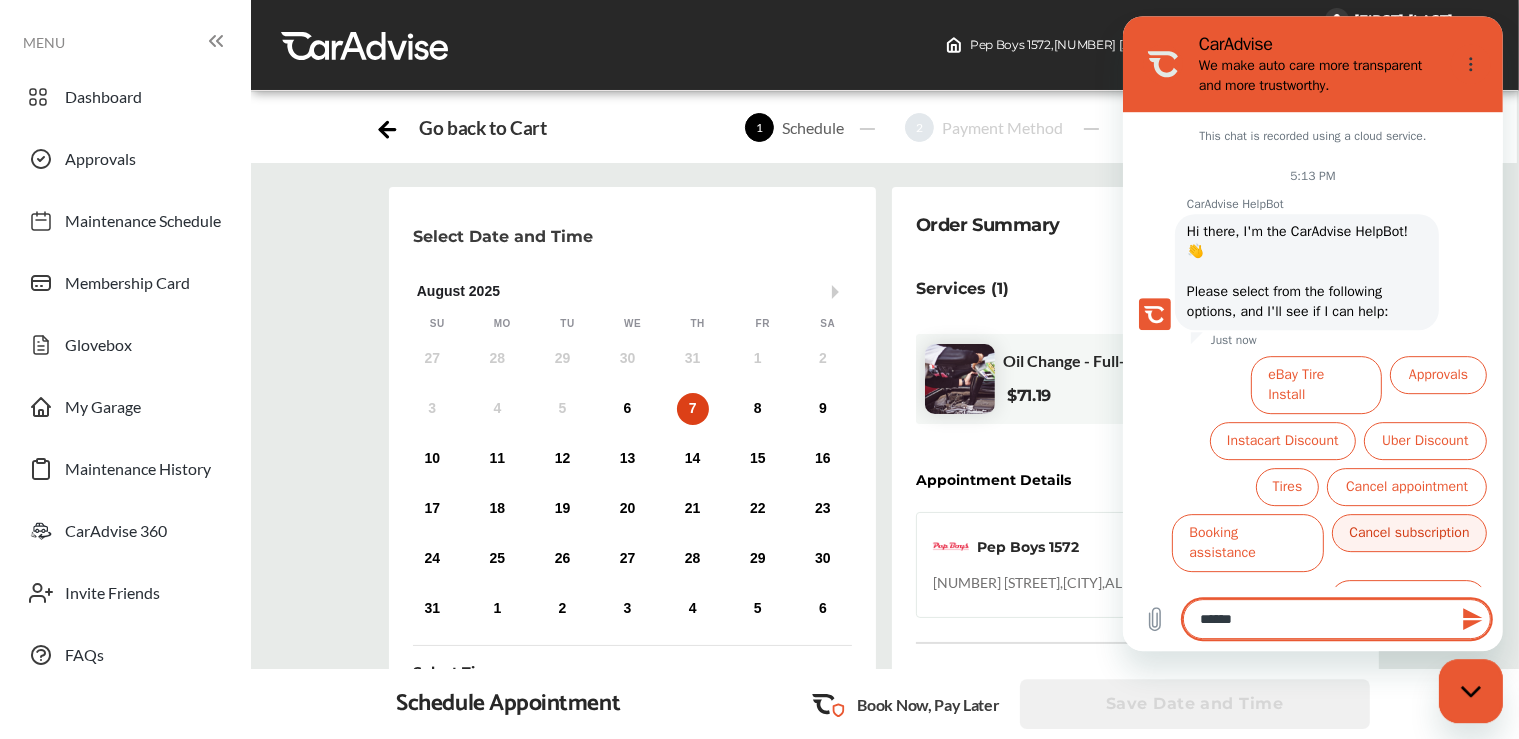 type on "*******" 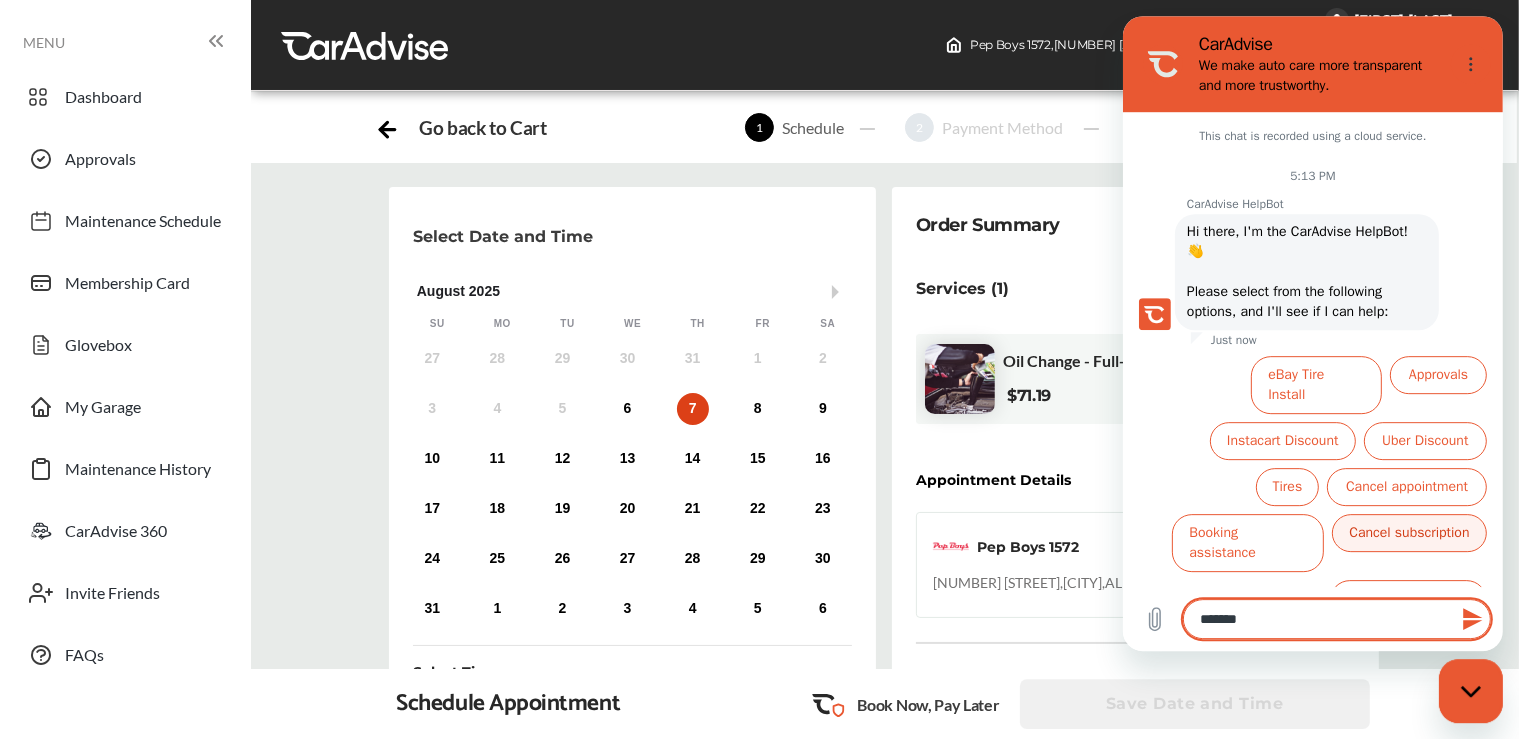 type on "********" 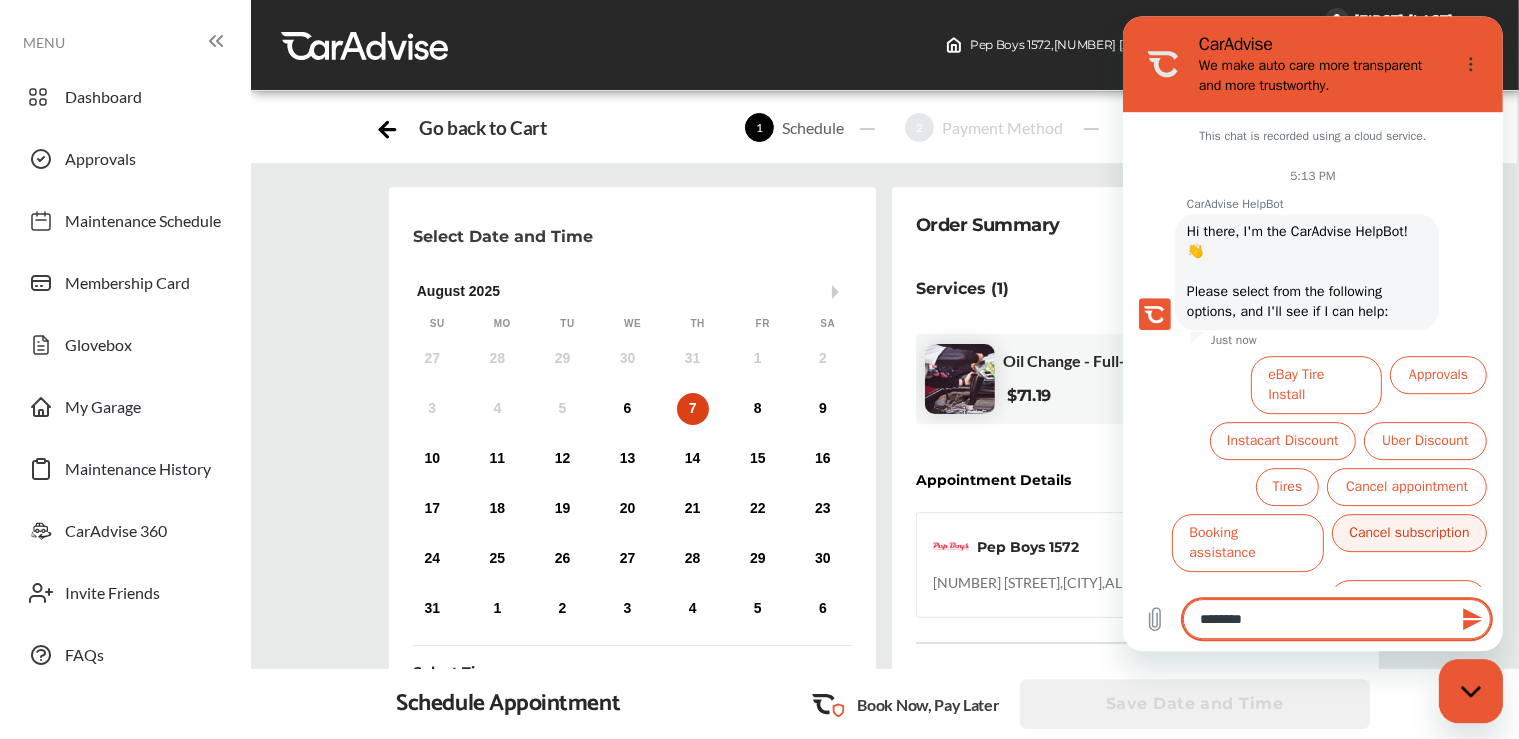type on "*********" 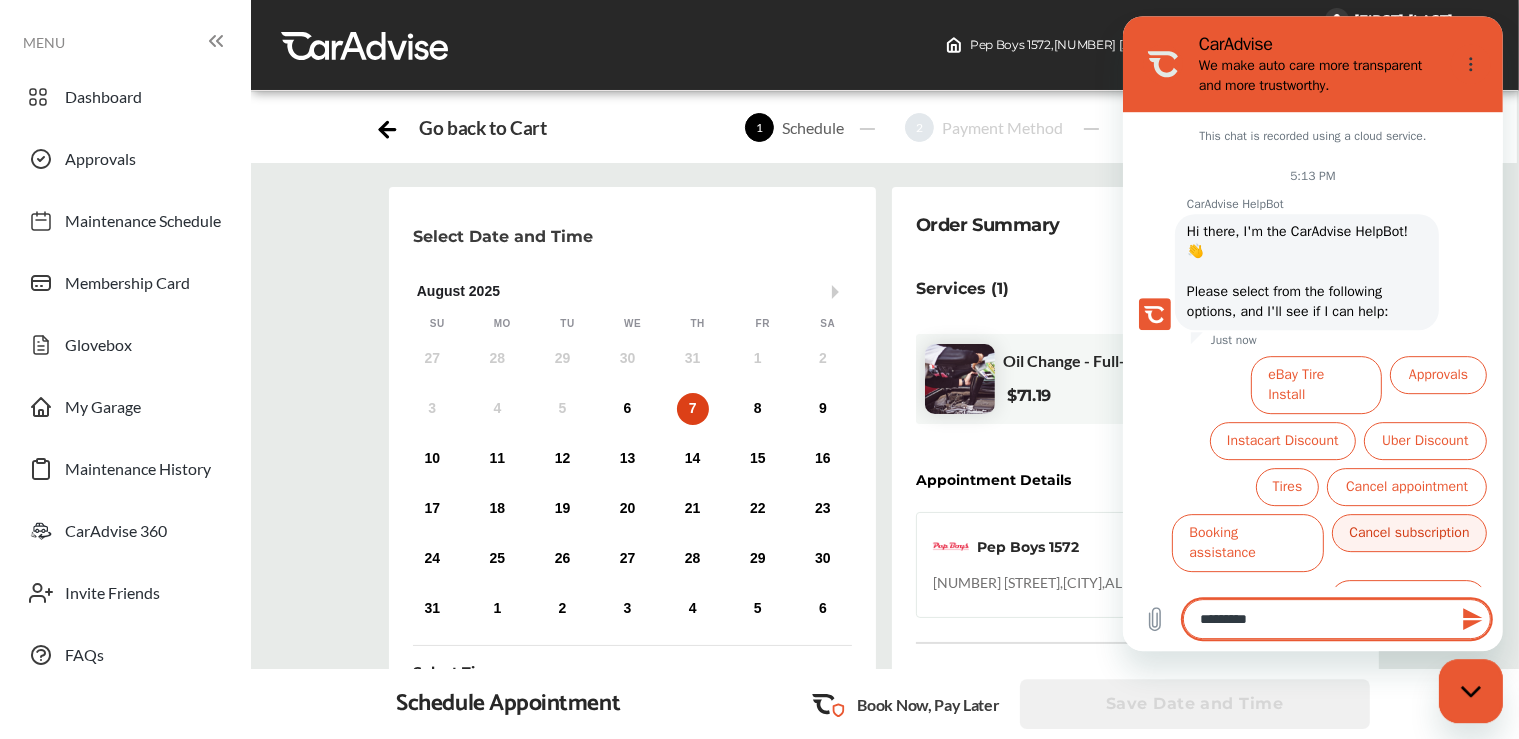 type on "**********" 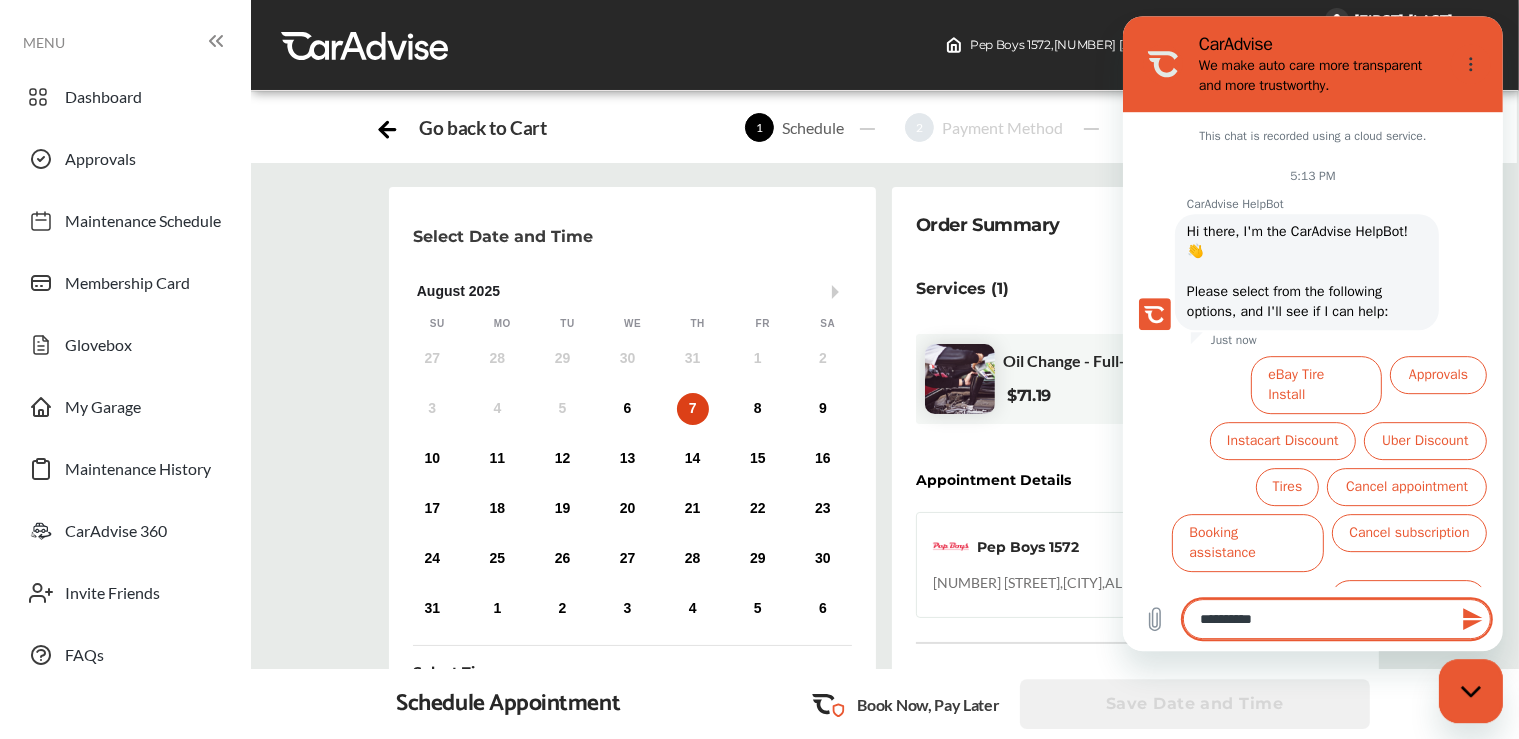 type on "**********" 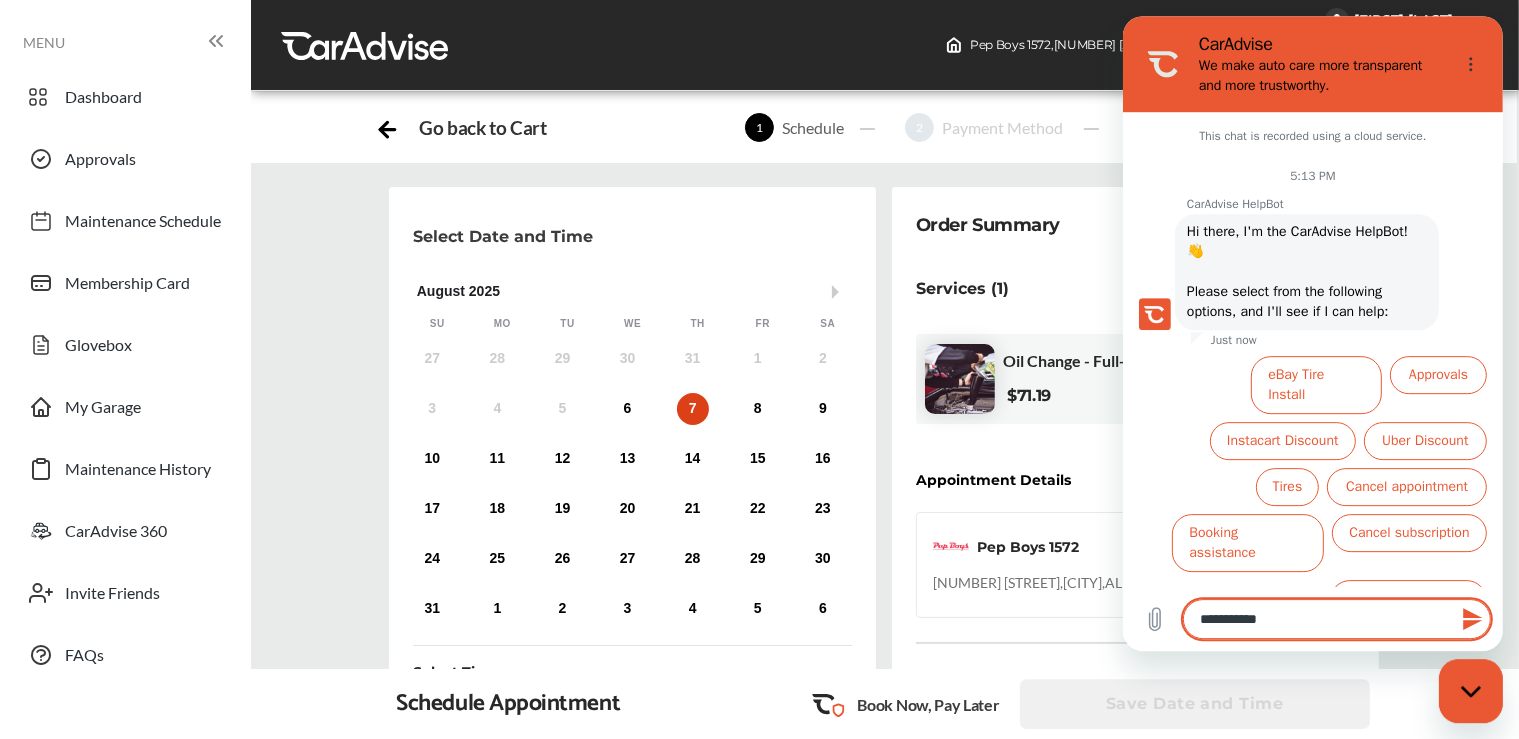 type on "**********" 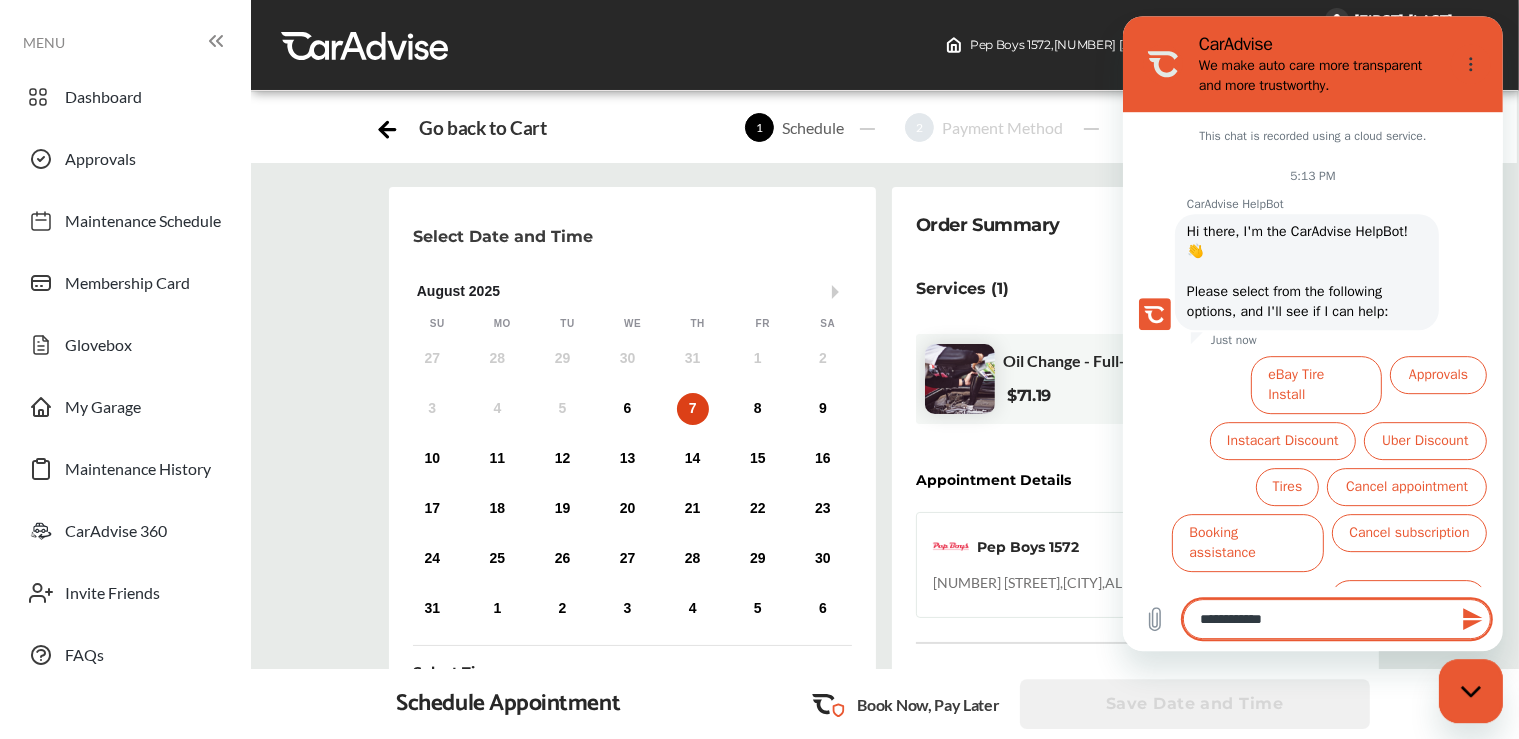 type on "**********" 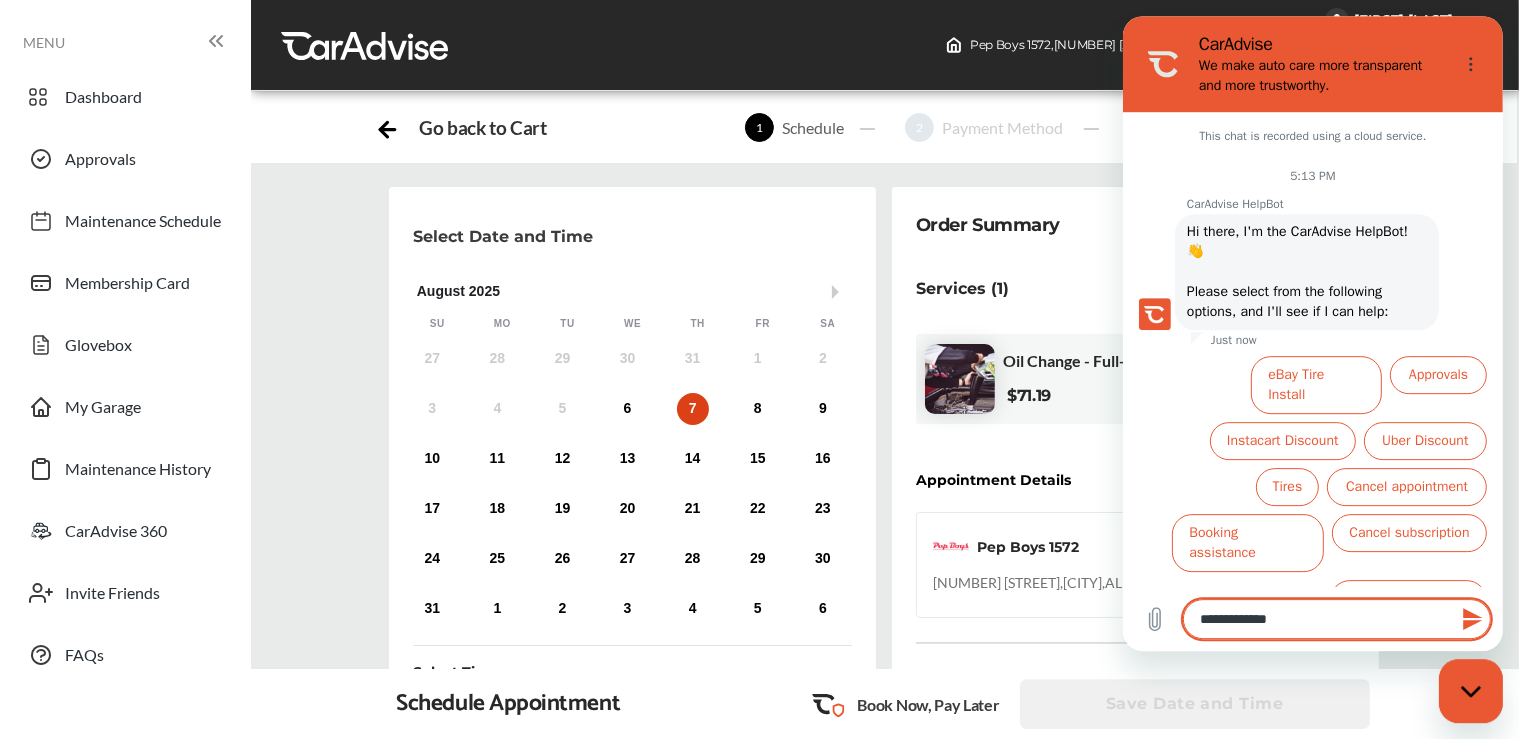 type on "**********" 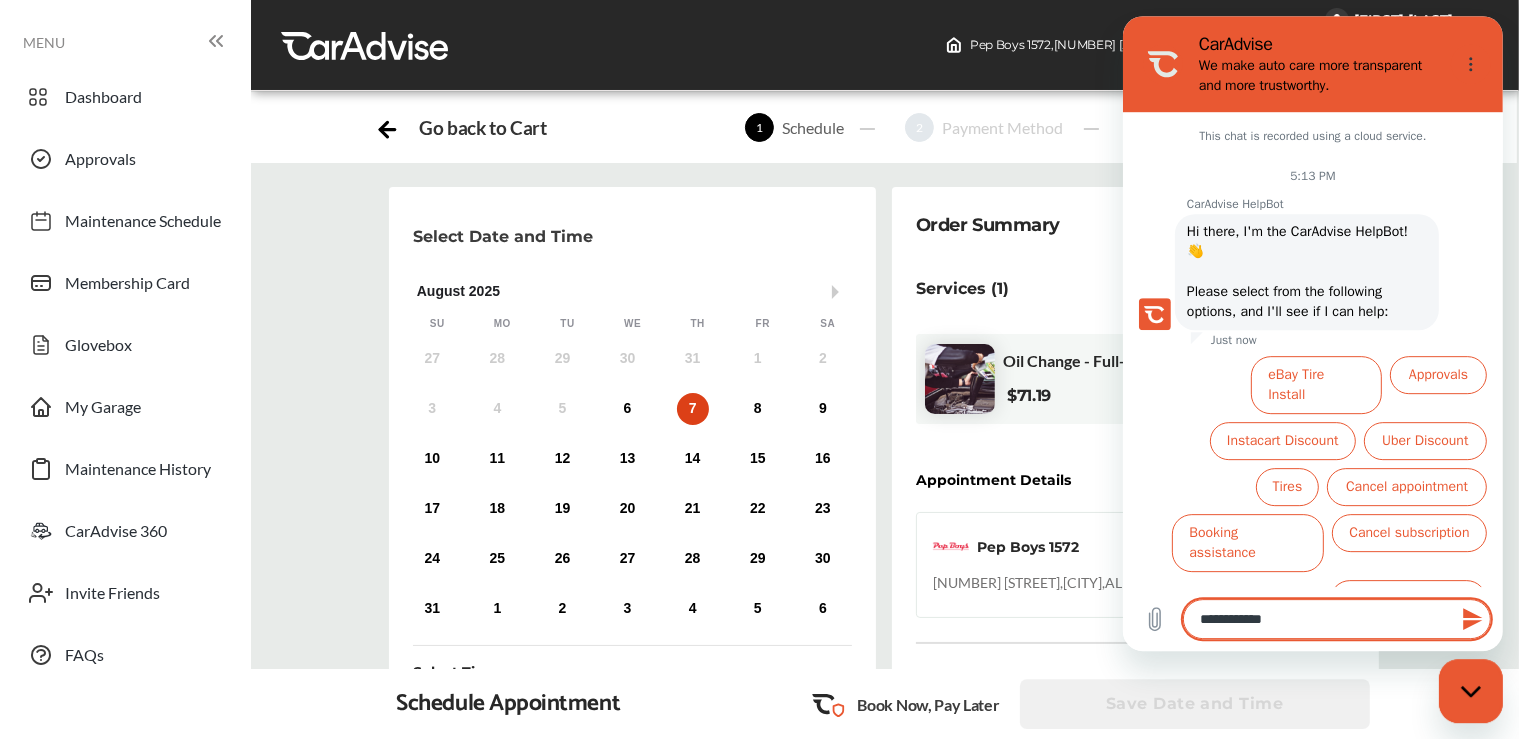 type on "*" 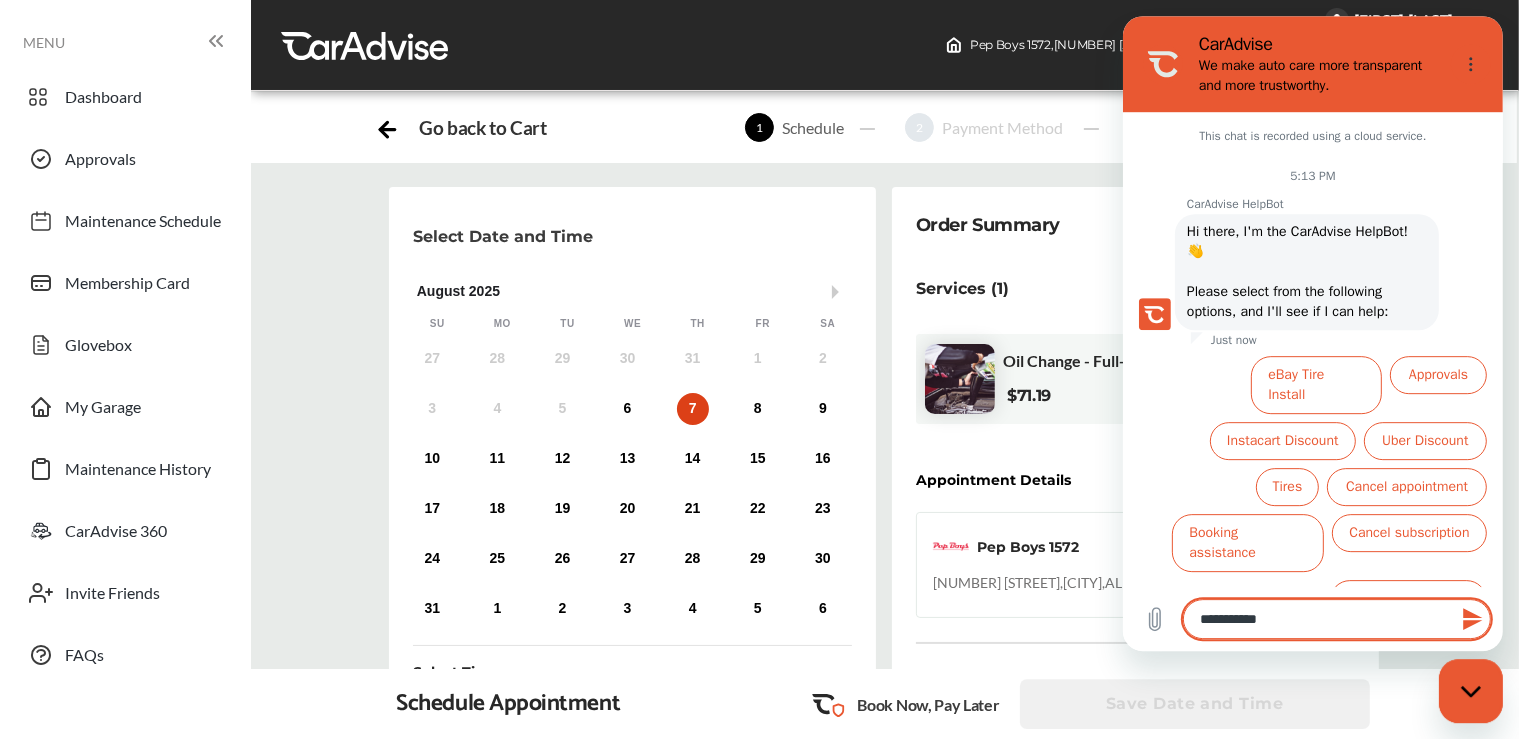 type on "**********" 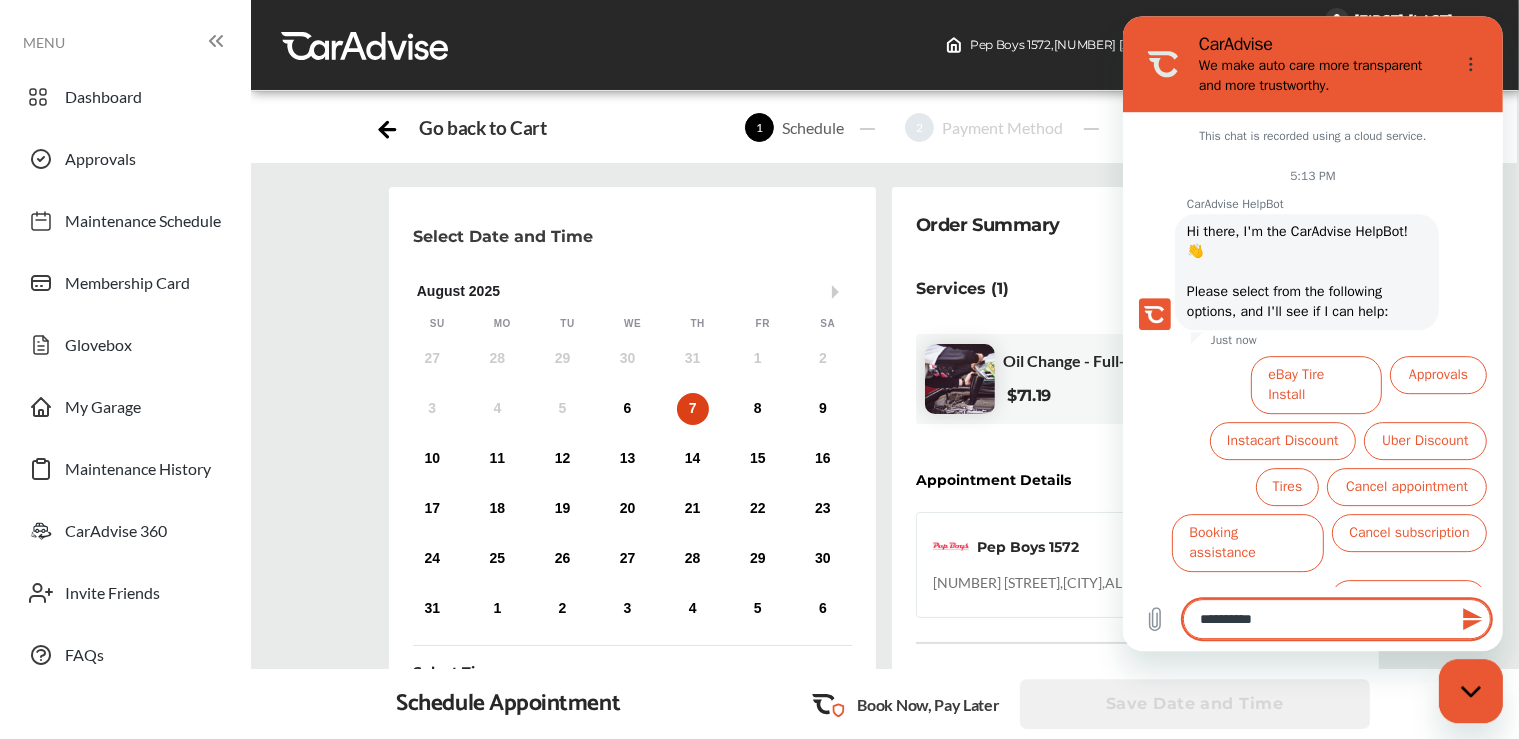 type on "*********" 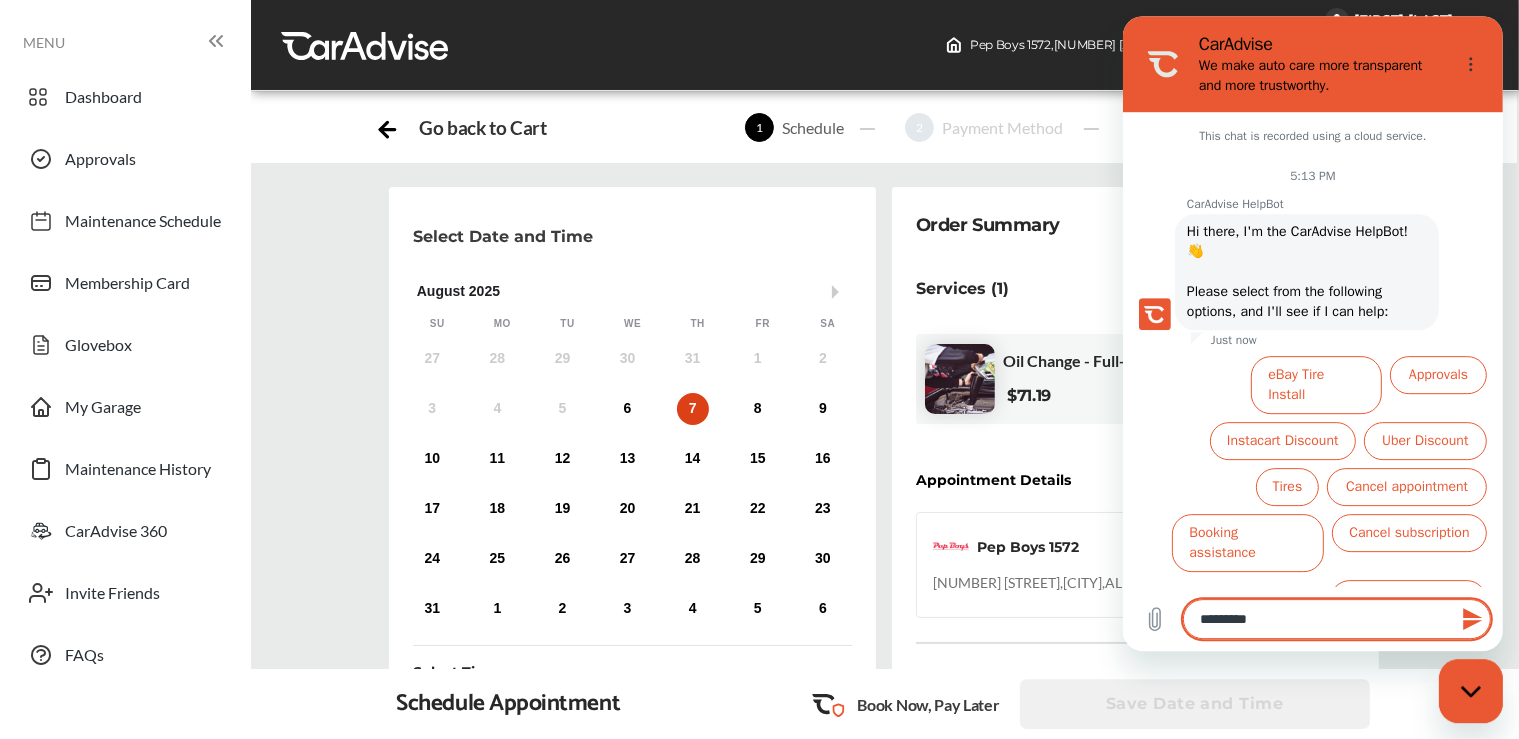 type on "********" 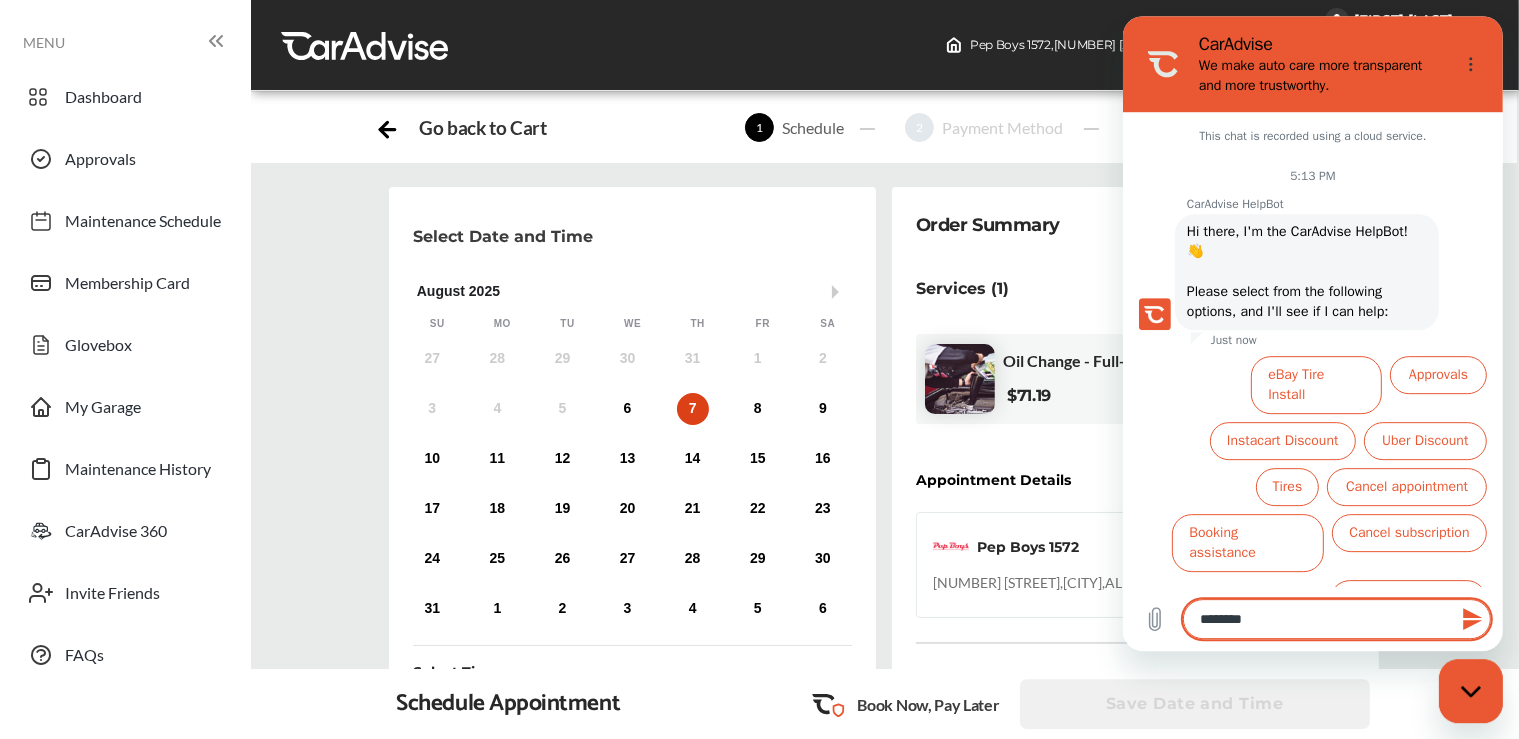 type on "*******" 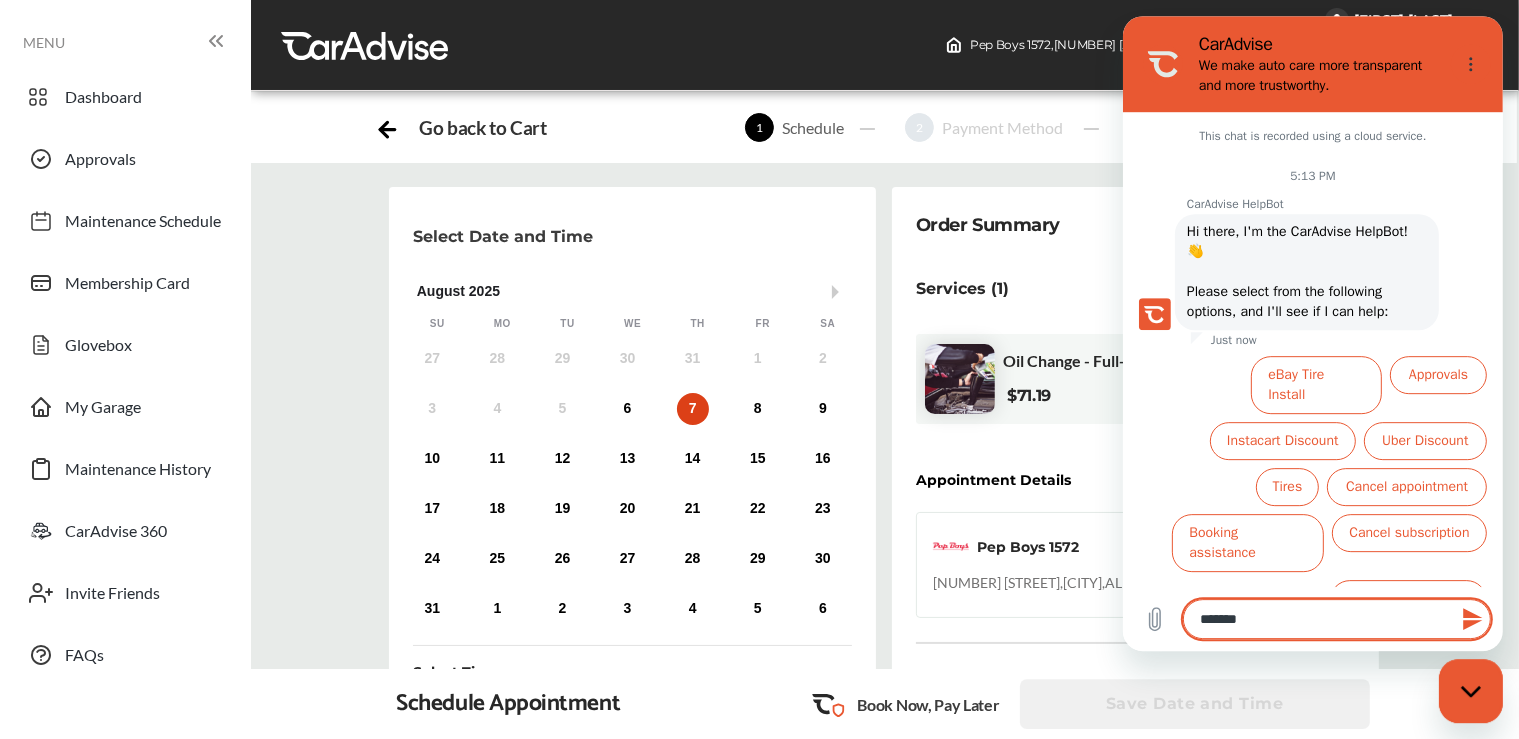 type on "******" 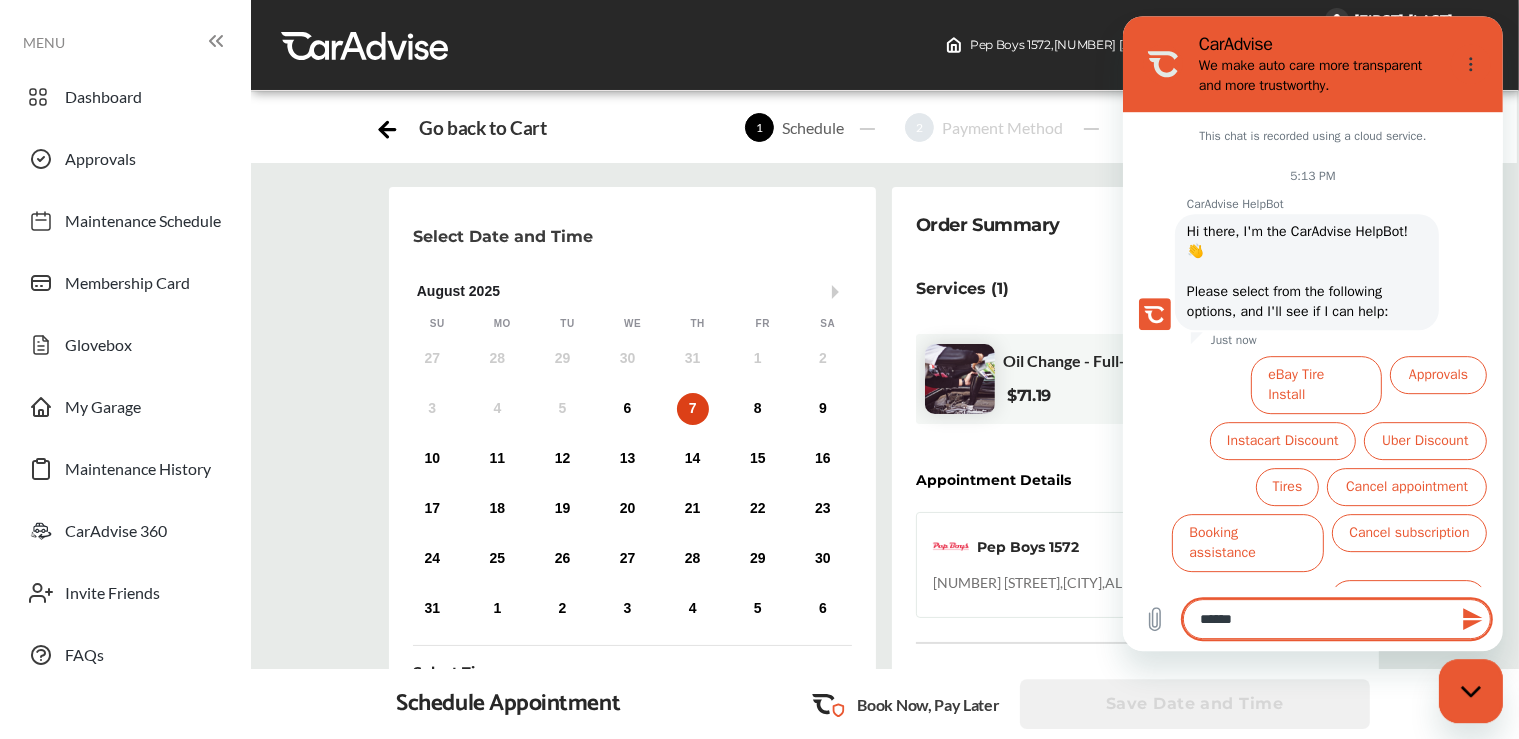type 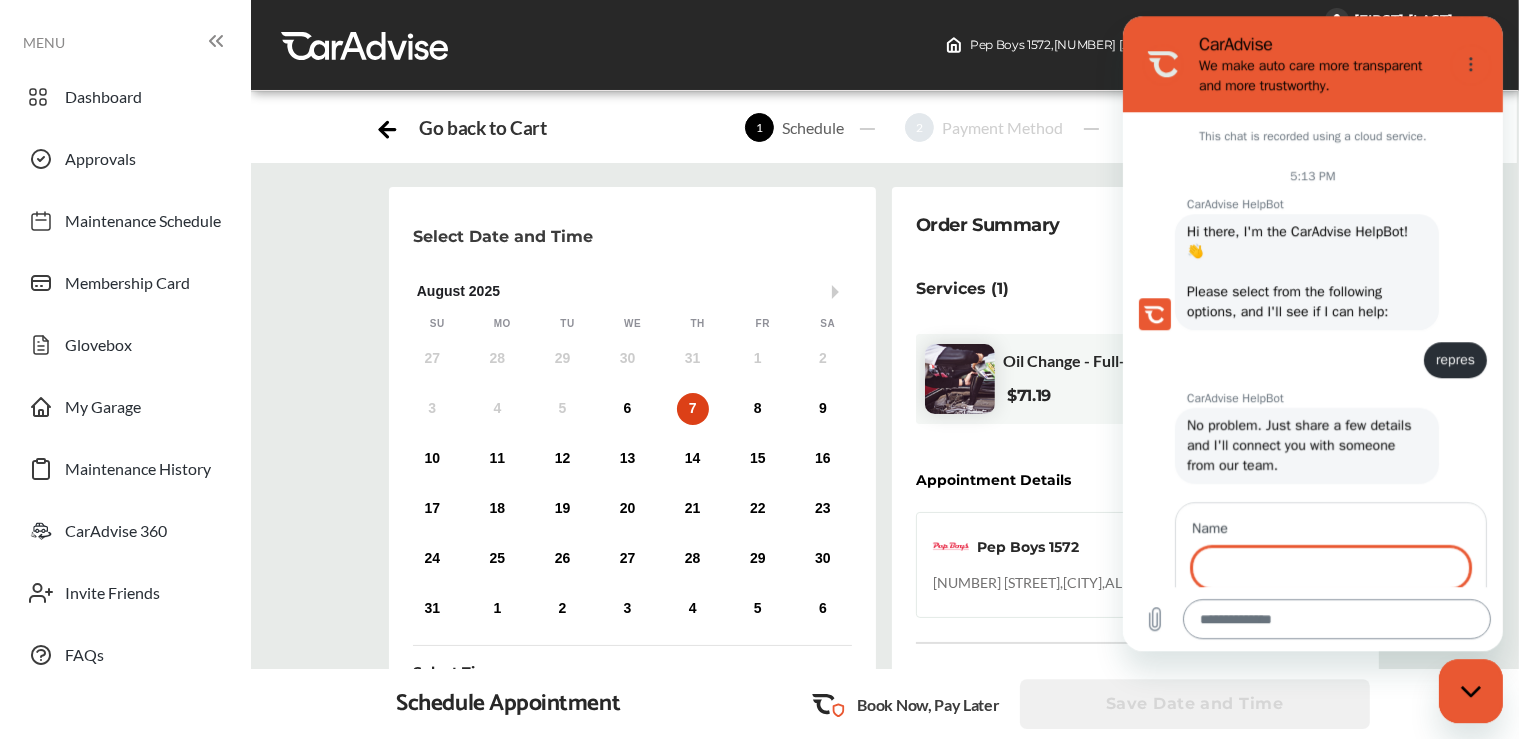 type on "*" 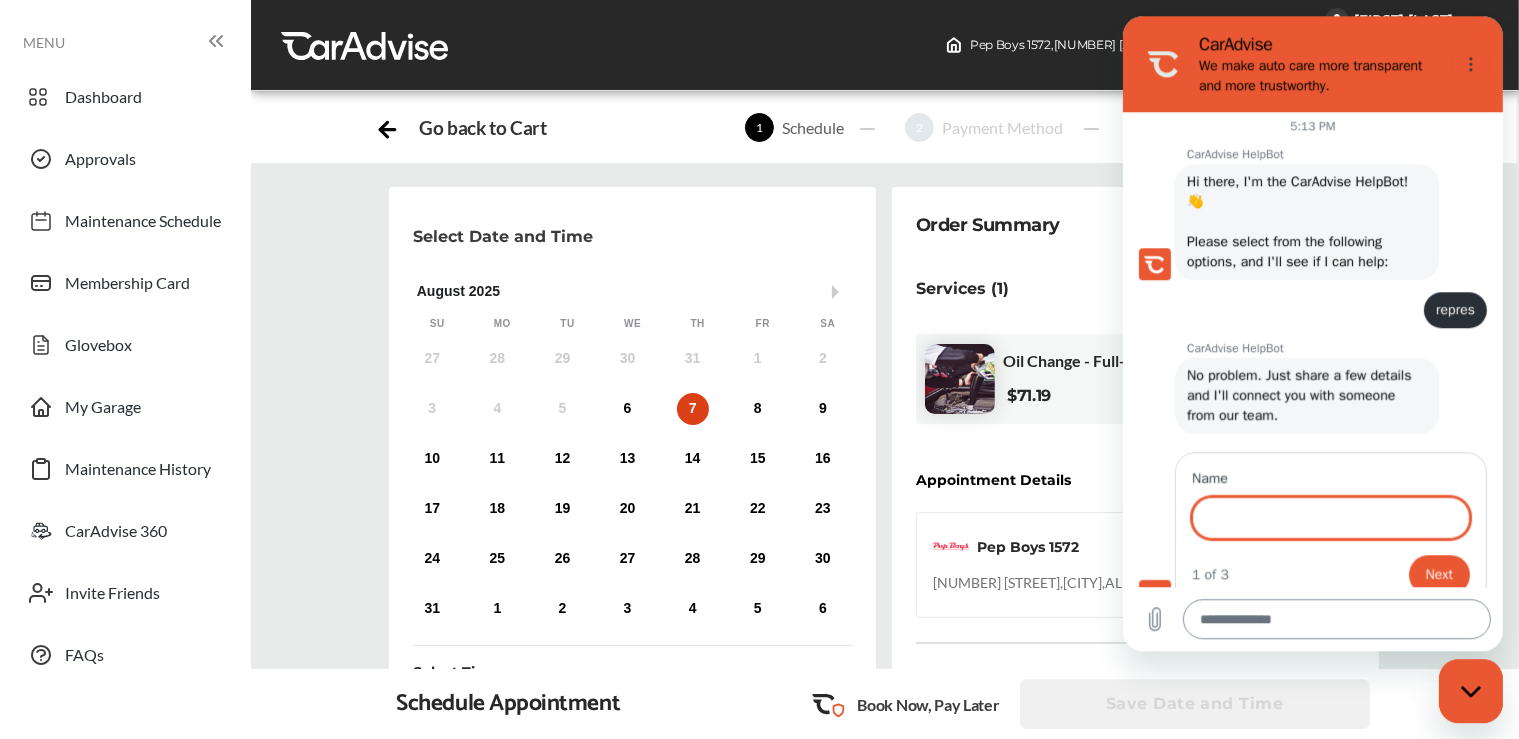scroll, scrollTop: 53, scrollLeft: 0, axis: vertical 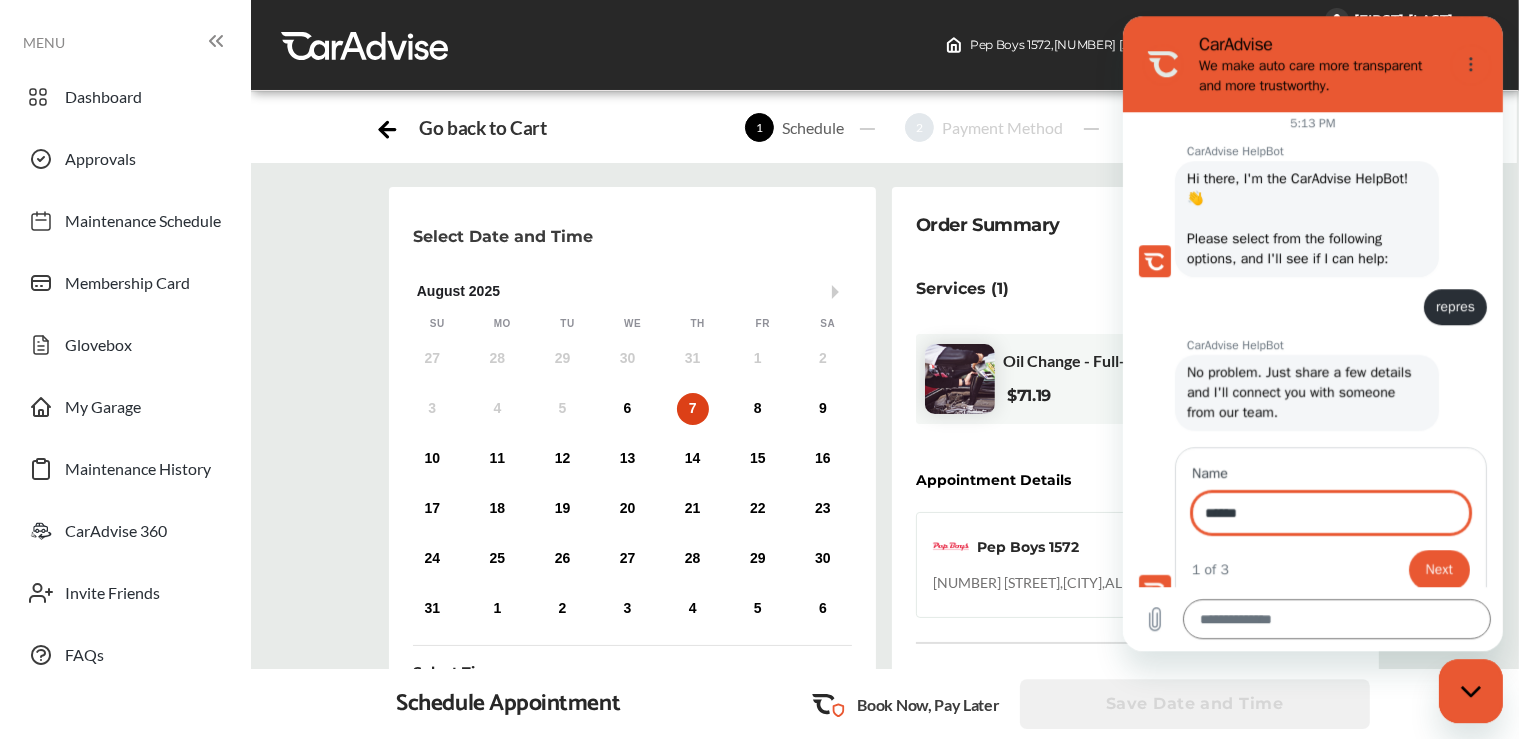 type on "******" 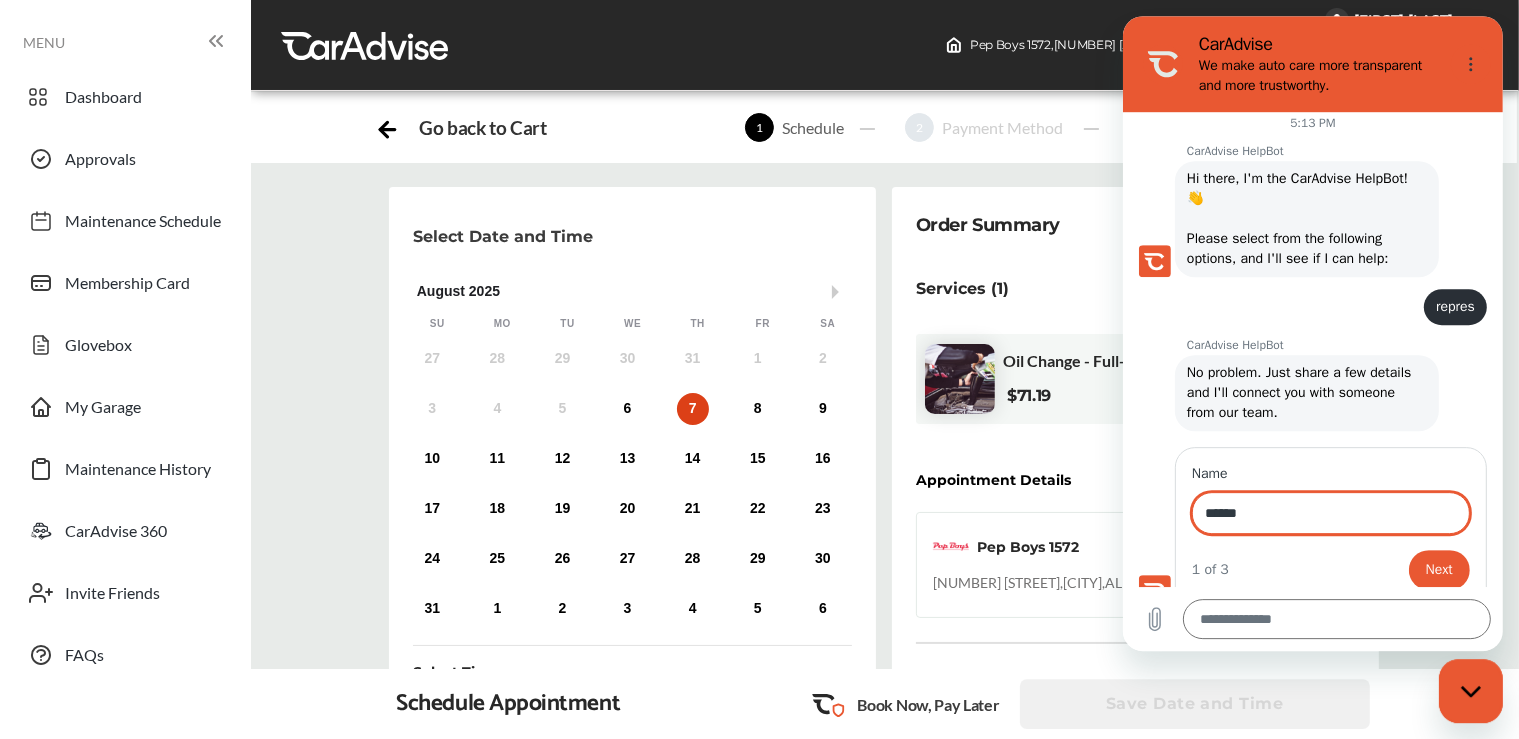 type on "*" 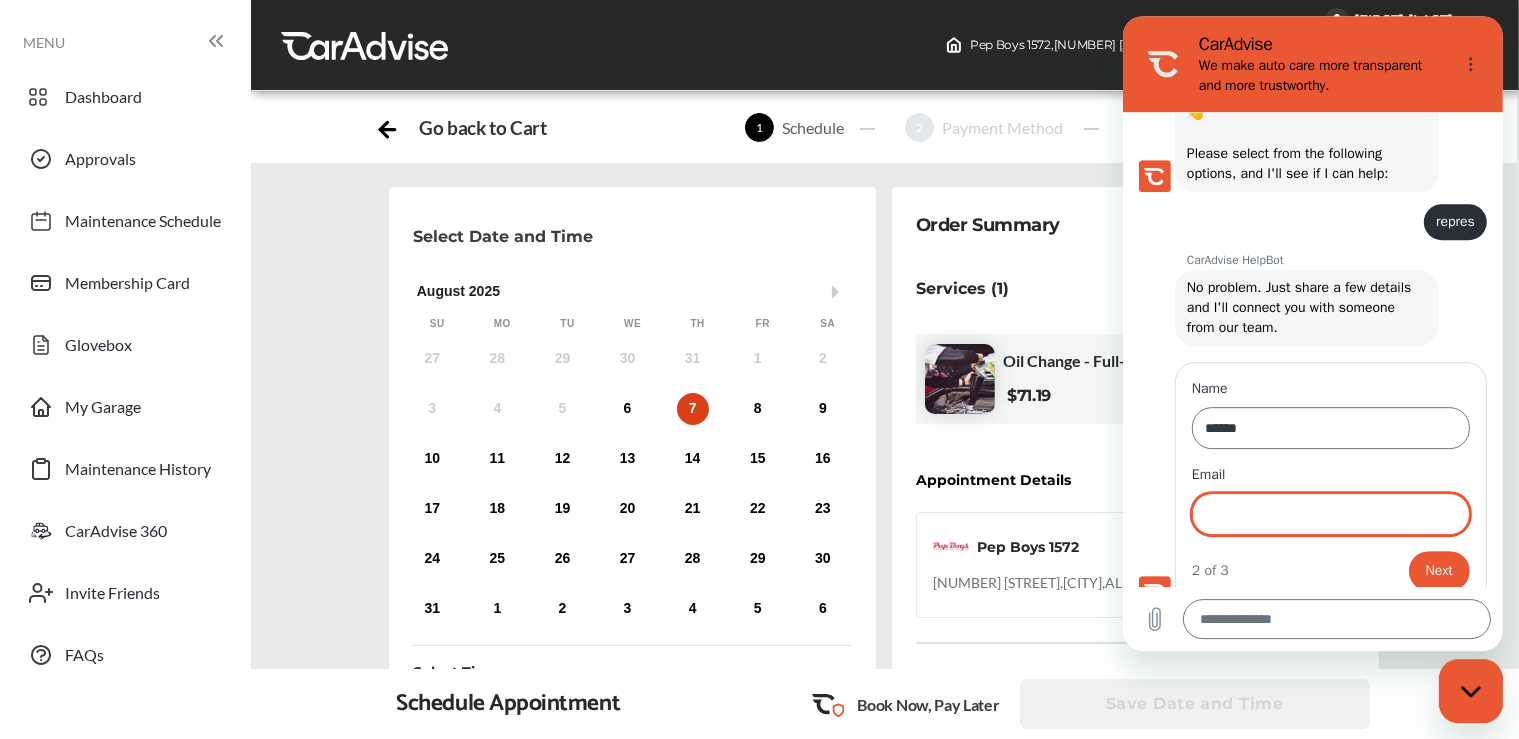 scroll, scrollTop: 138, scrollLeft: 0, axis: vertical 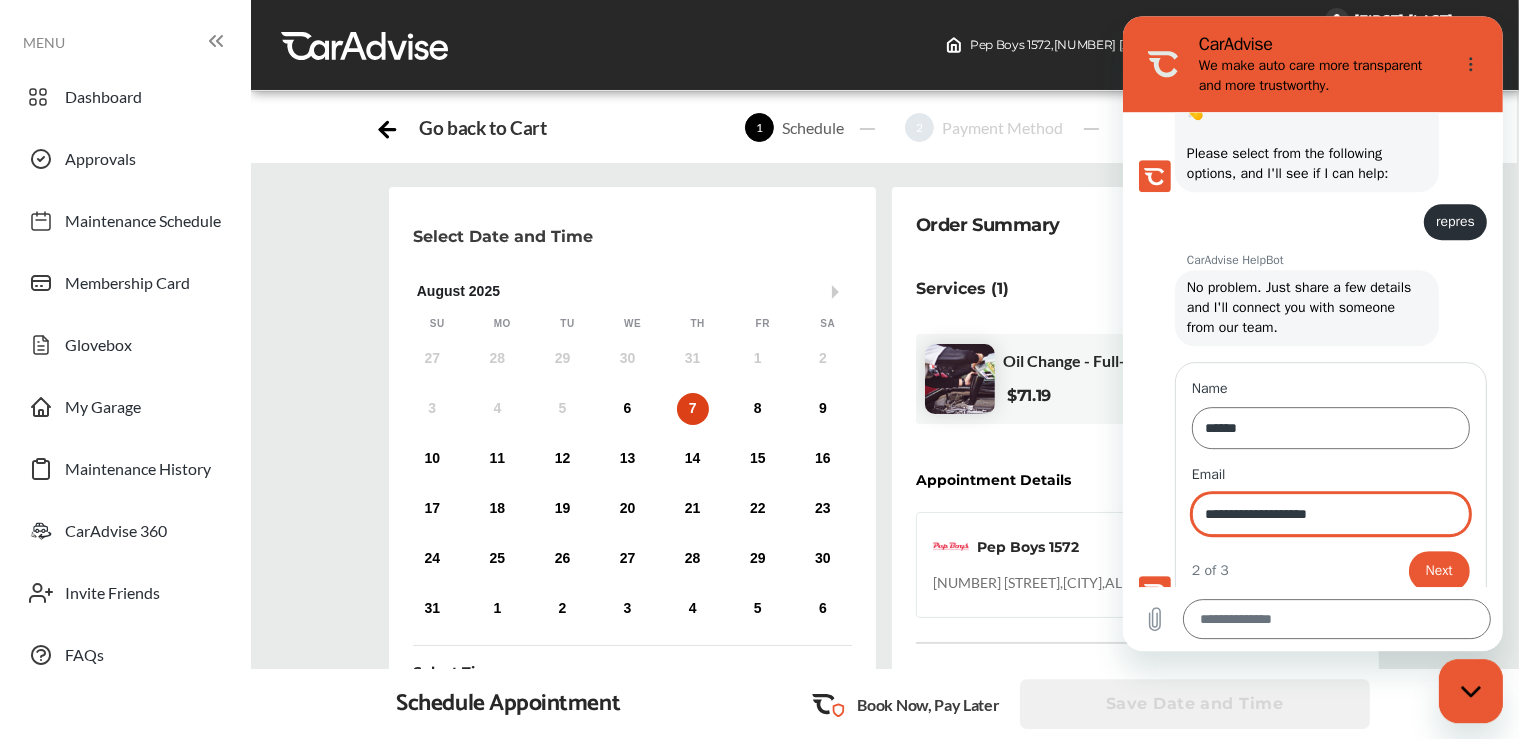 type on "**********" 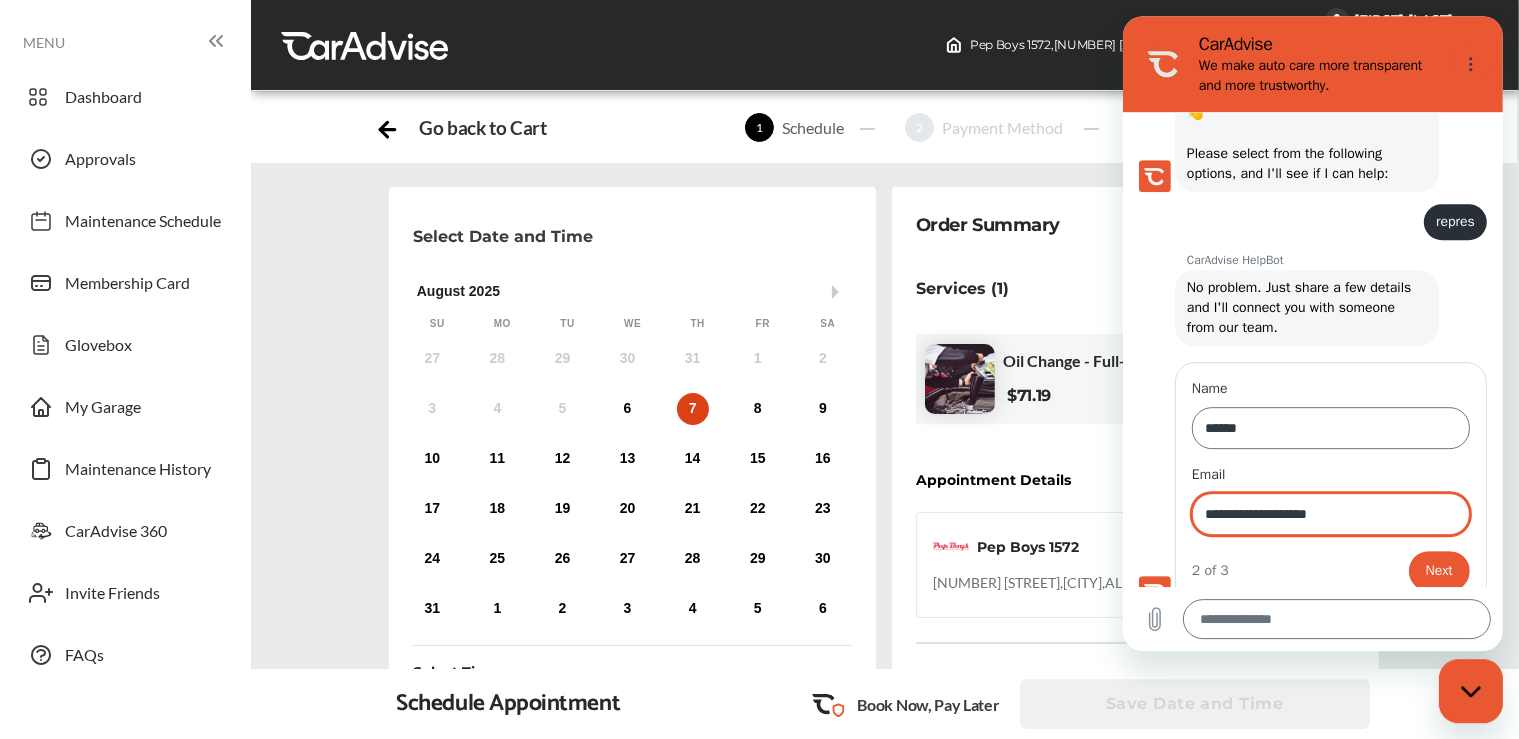 click on "Next" at bounding box center (1438, 571) 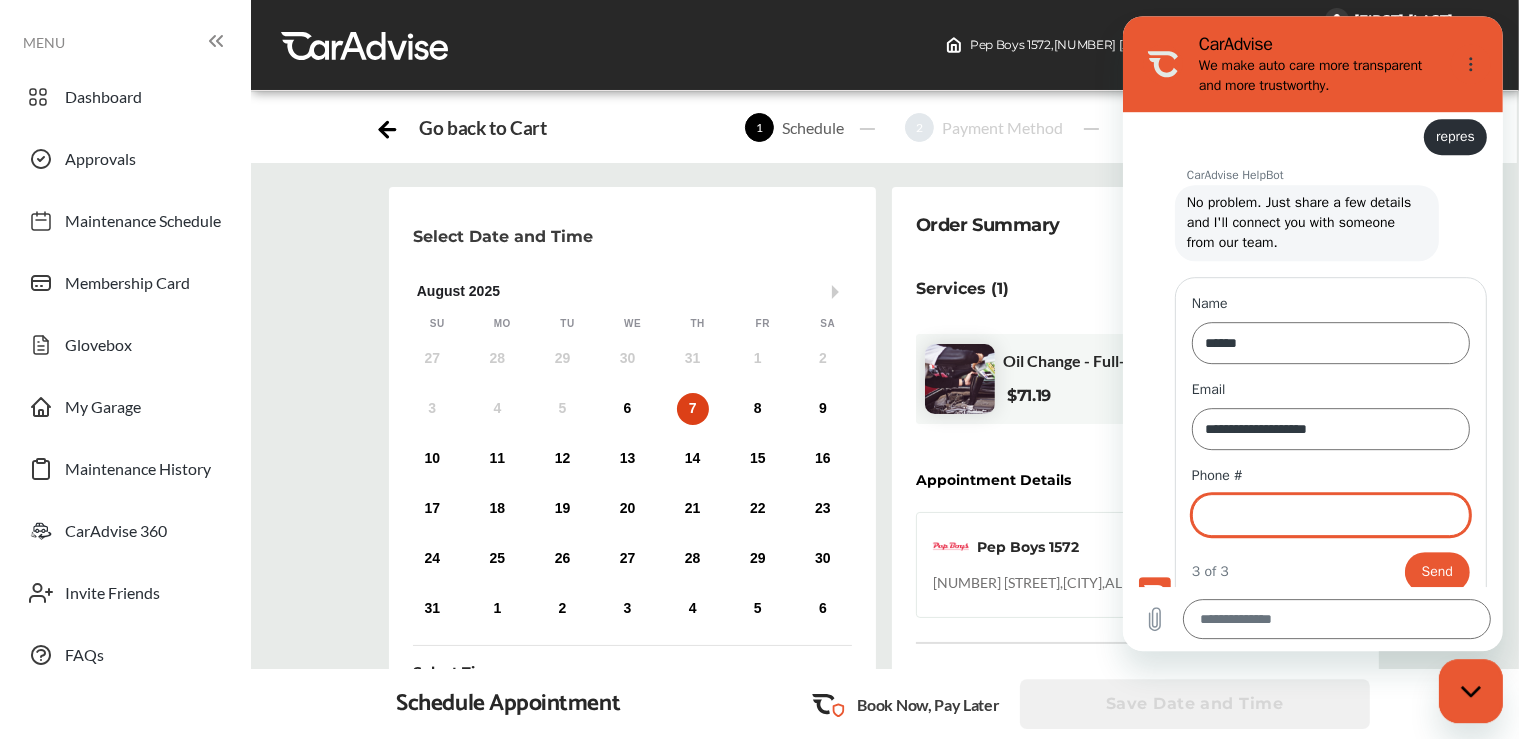 scroll, scrollTop: 224, scrollLeft: 0, axis: vertical 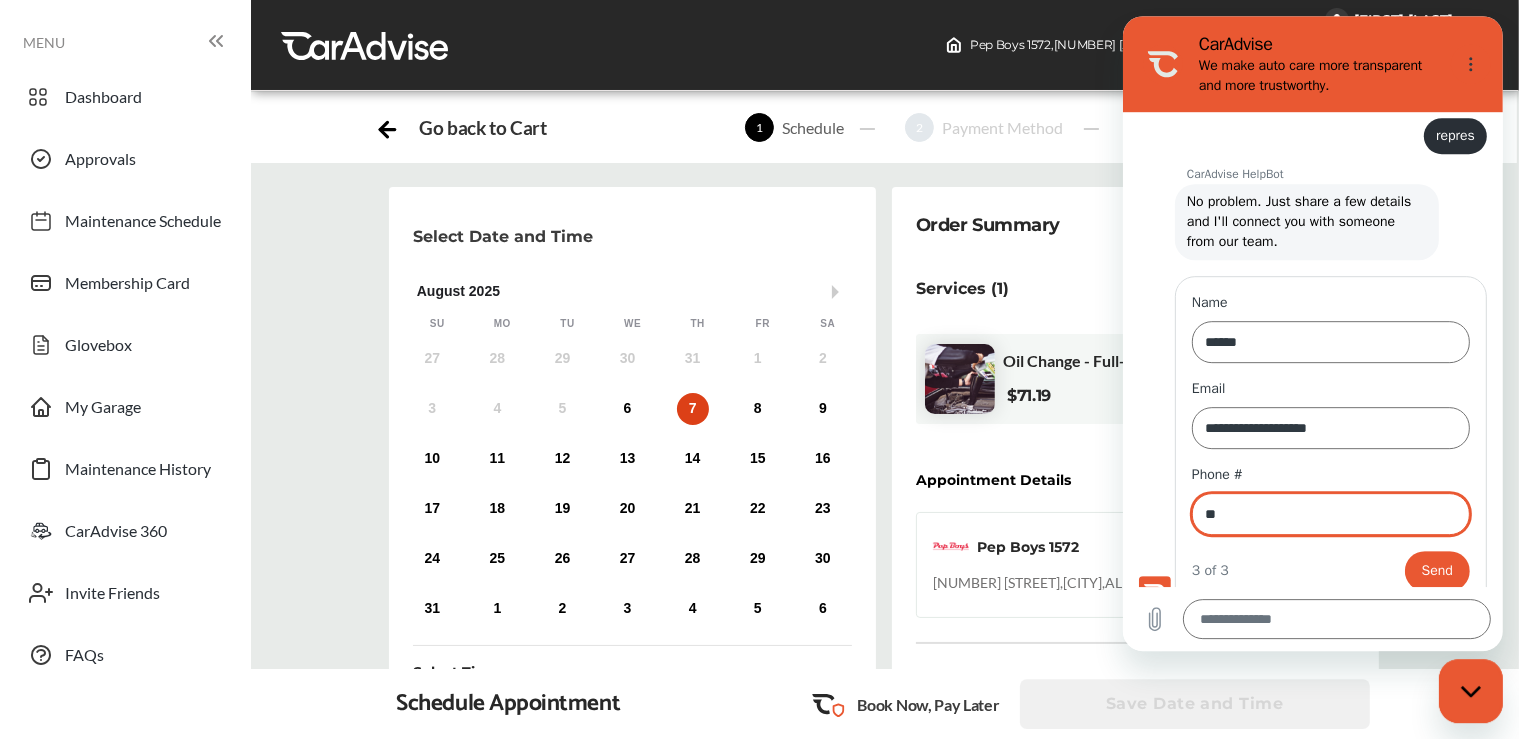 type on "*" 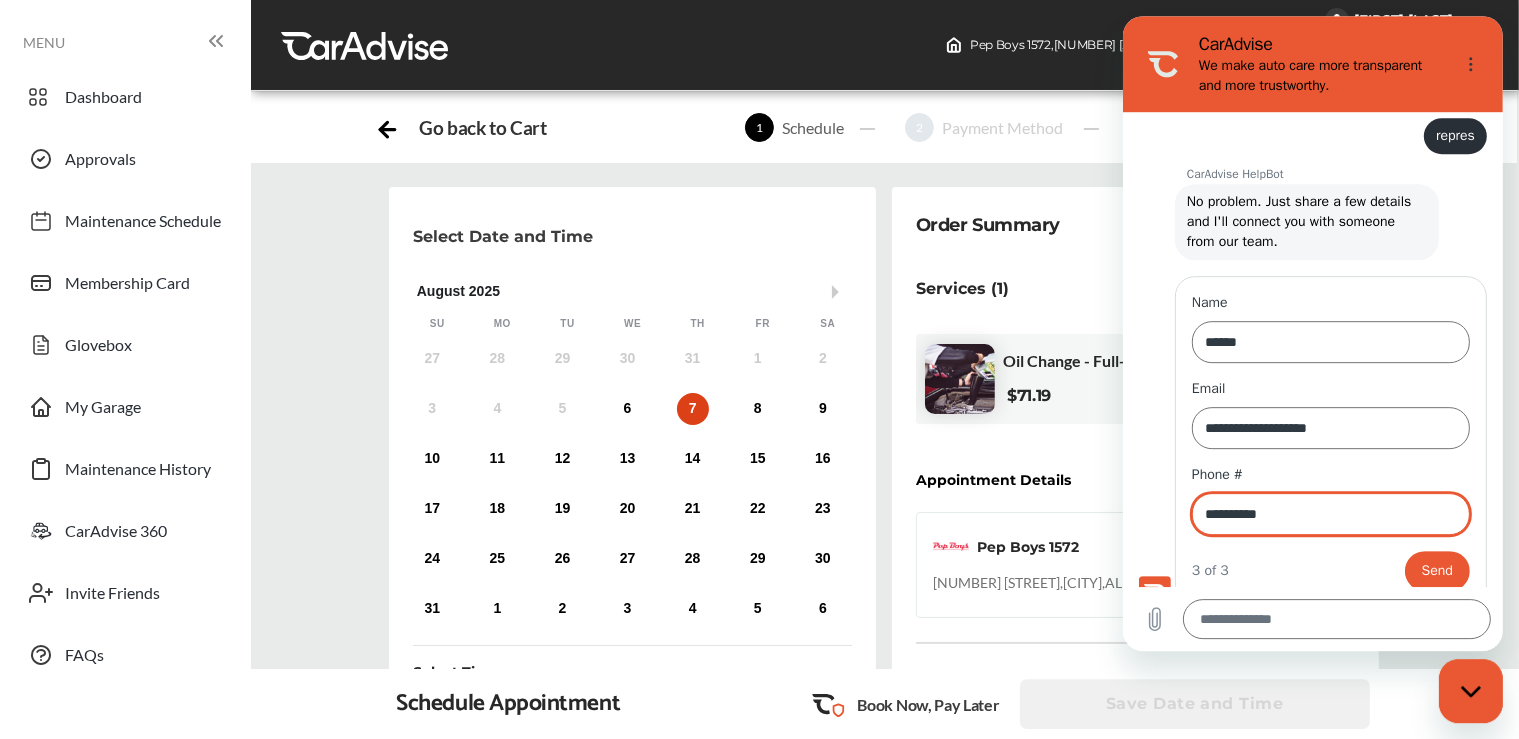 type on "**********" 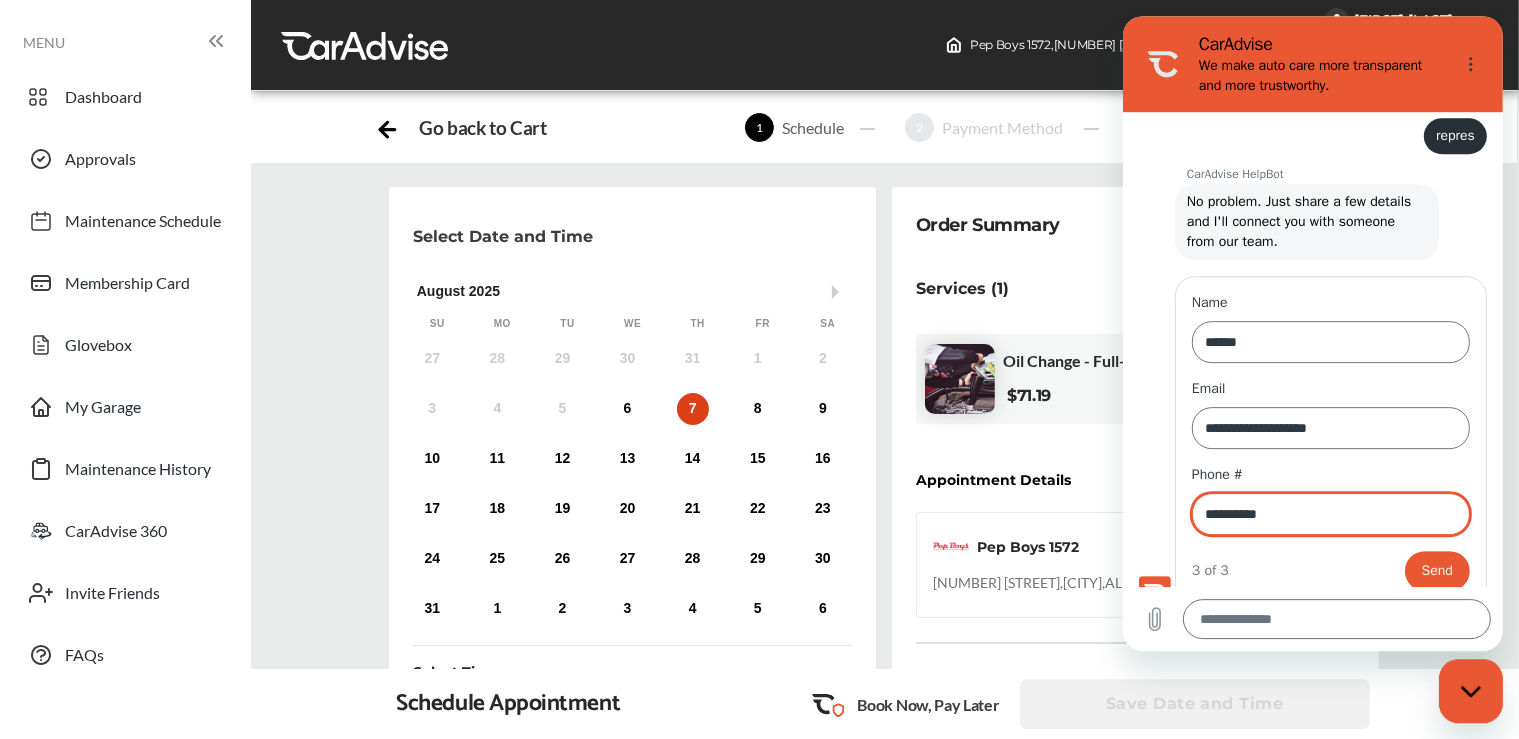 click on "Send" at bounding box center [1436, 571] 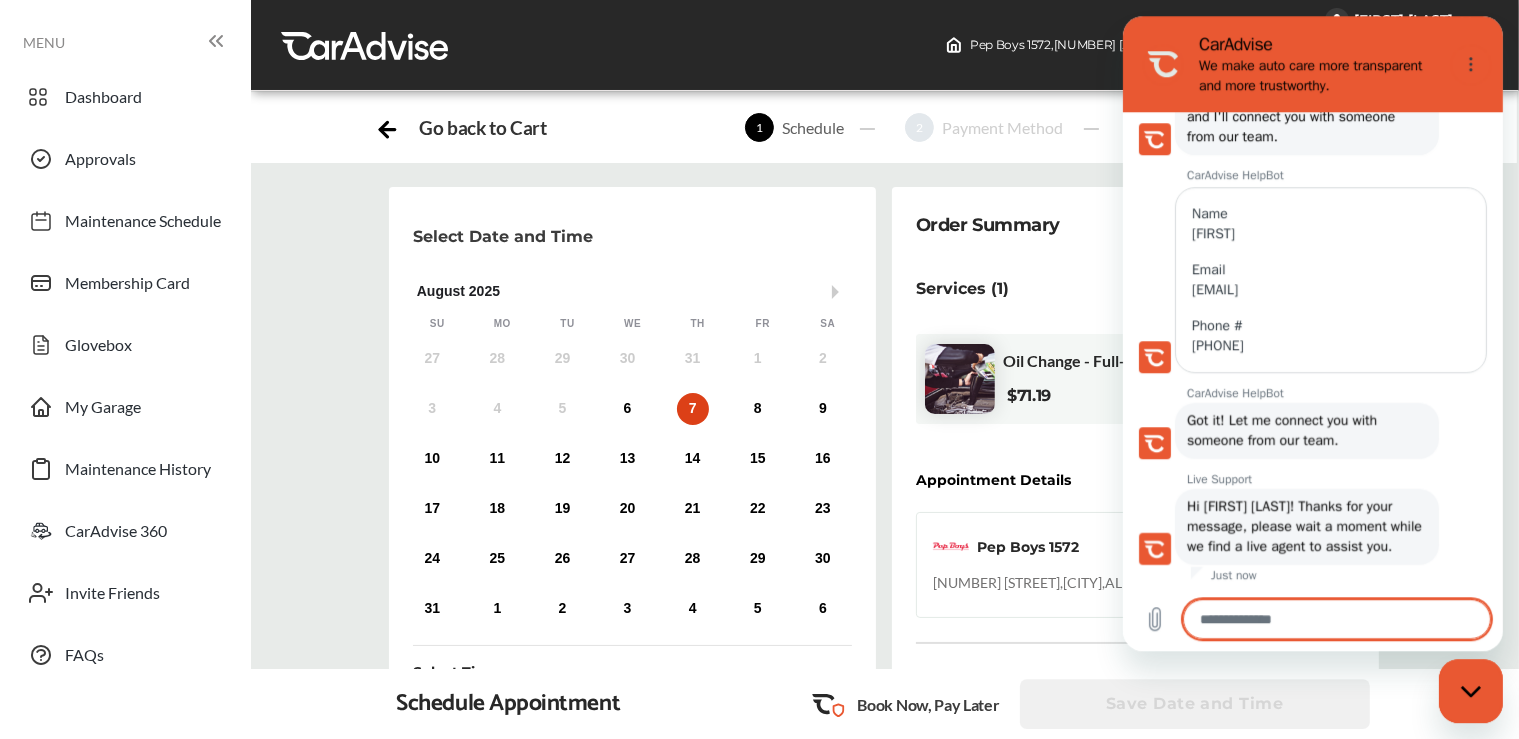 scroll, scrollTop: 330, scrollLeft: 0, axis: vertical 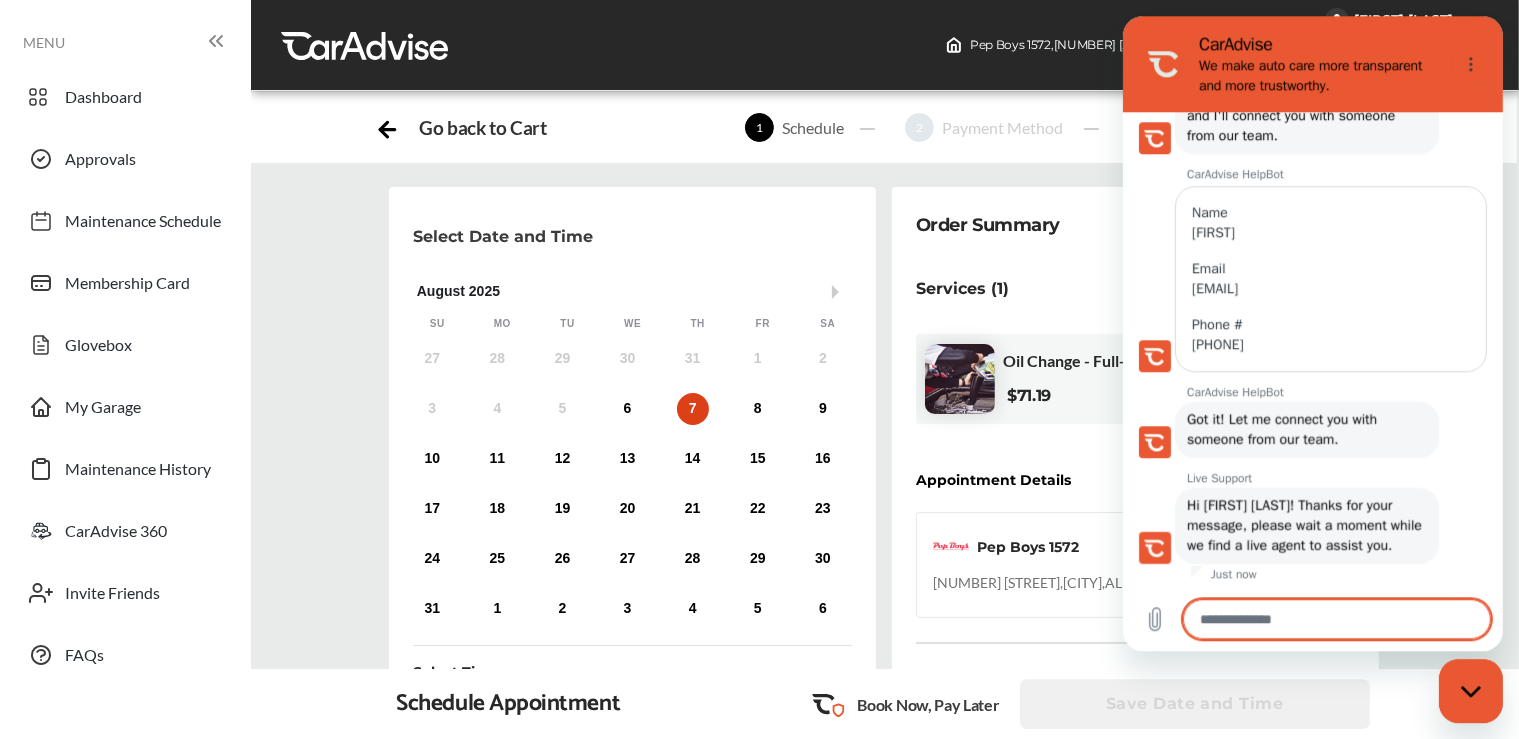 type on "*" 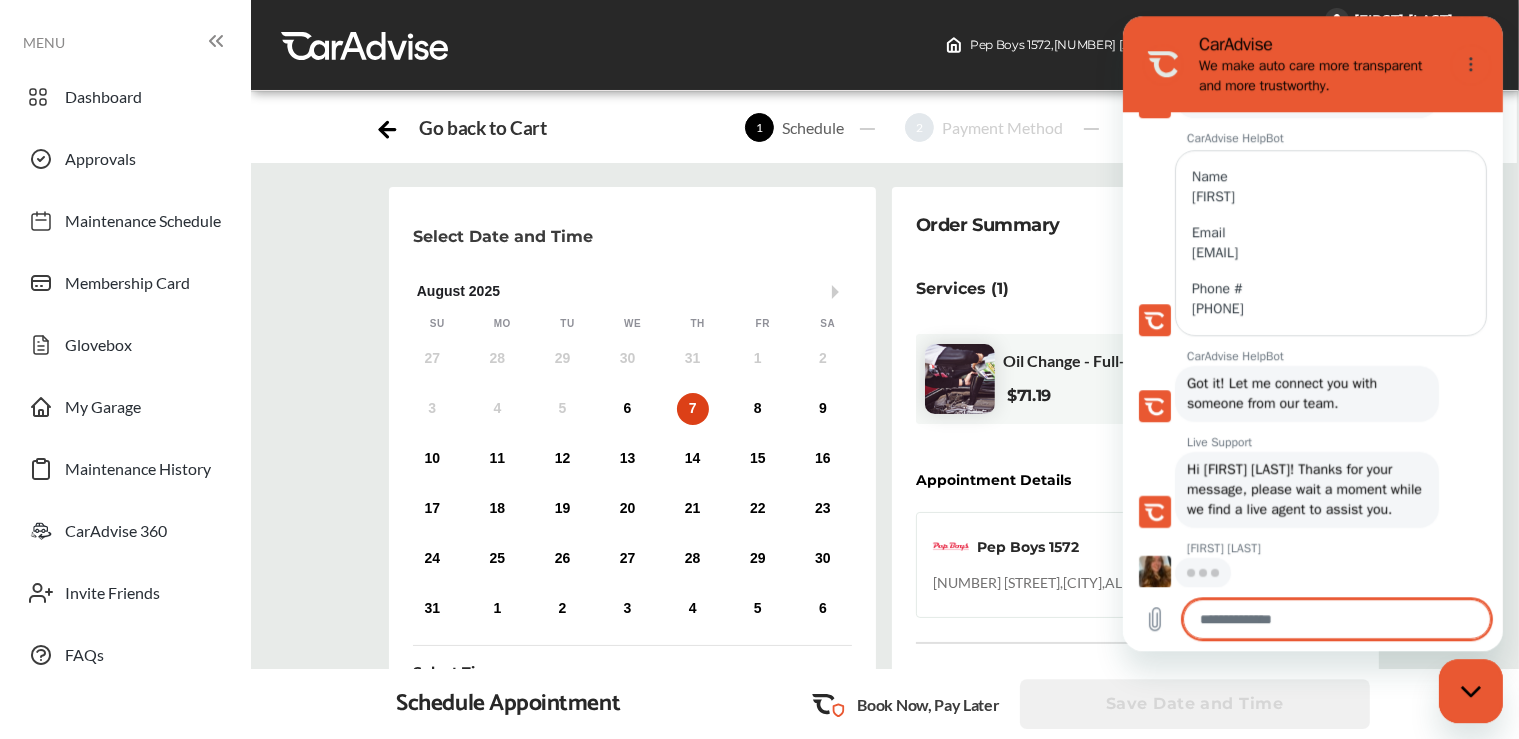 scroll, scrollTop: 367, scrollLeft: 0, axis: vertical 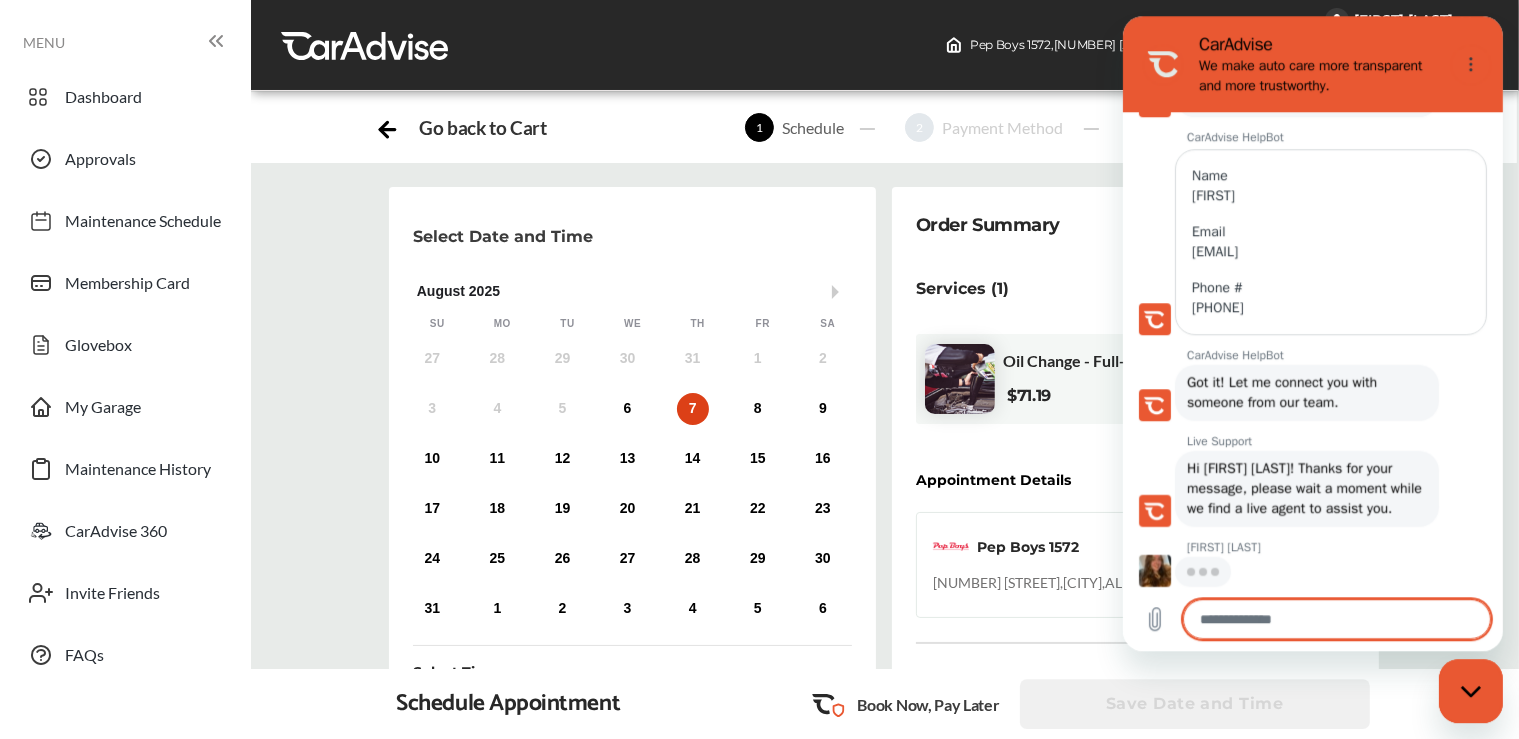 type on "*" 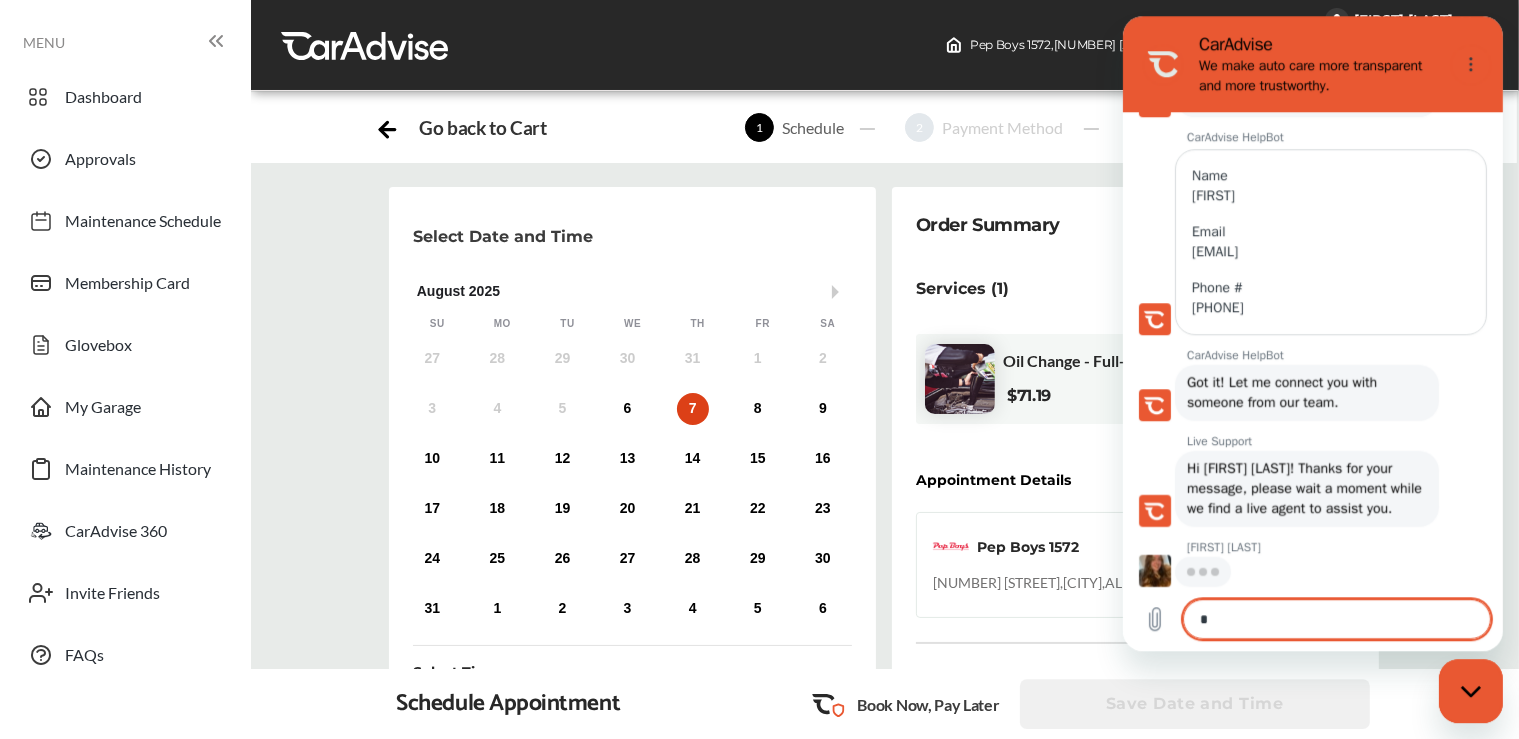type on "**" 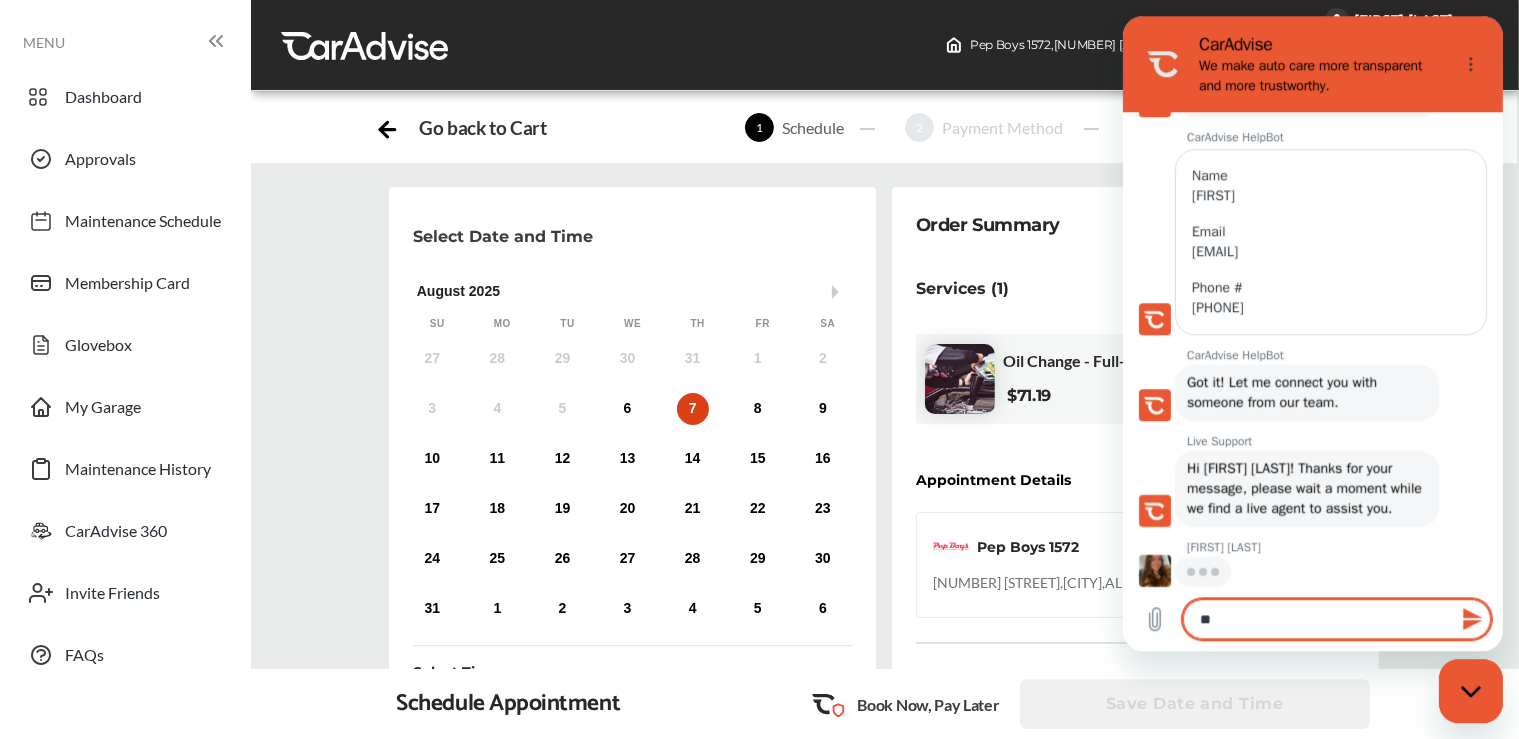 type on "**" 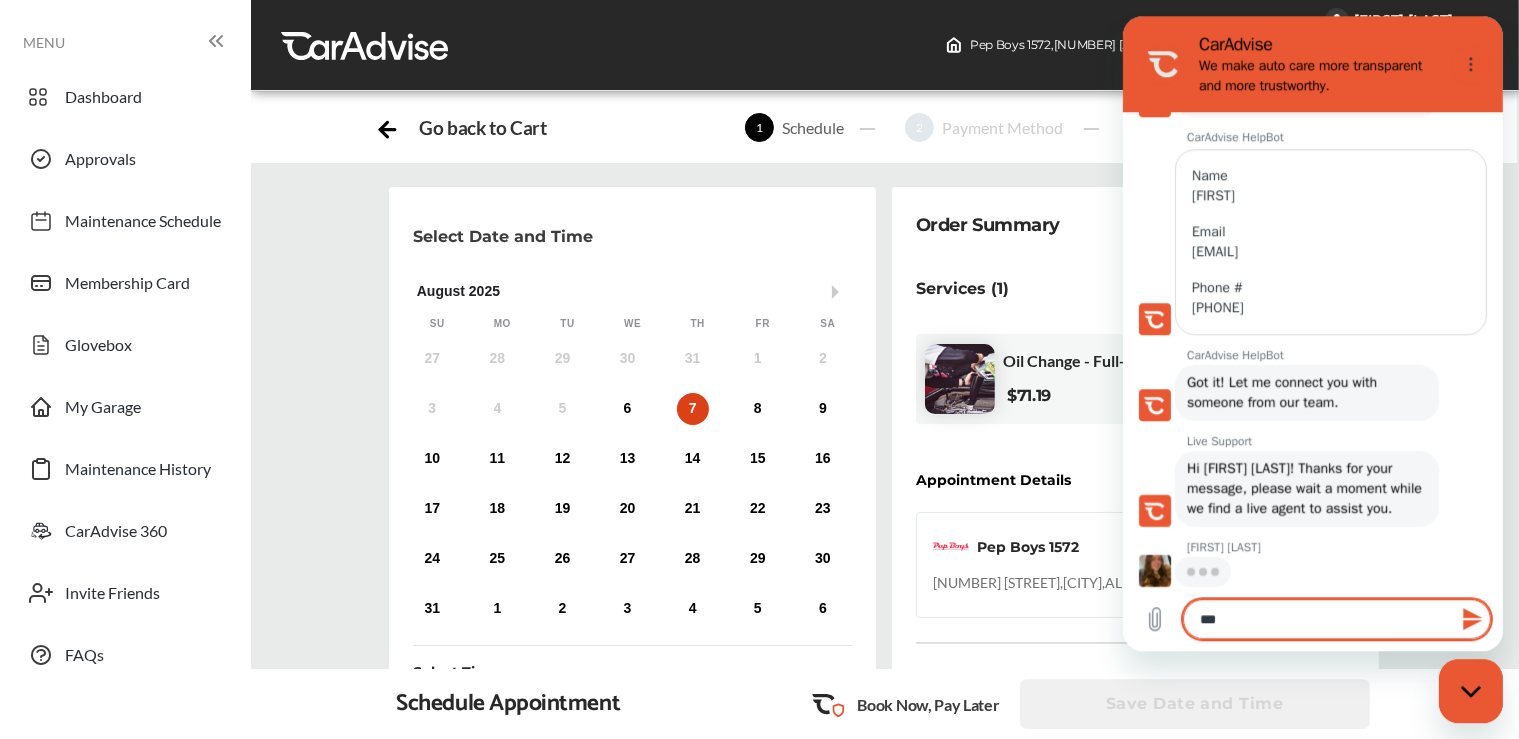 type on "****" 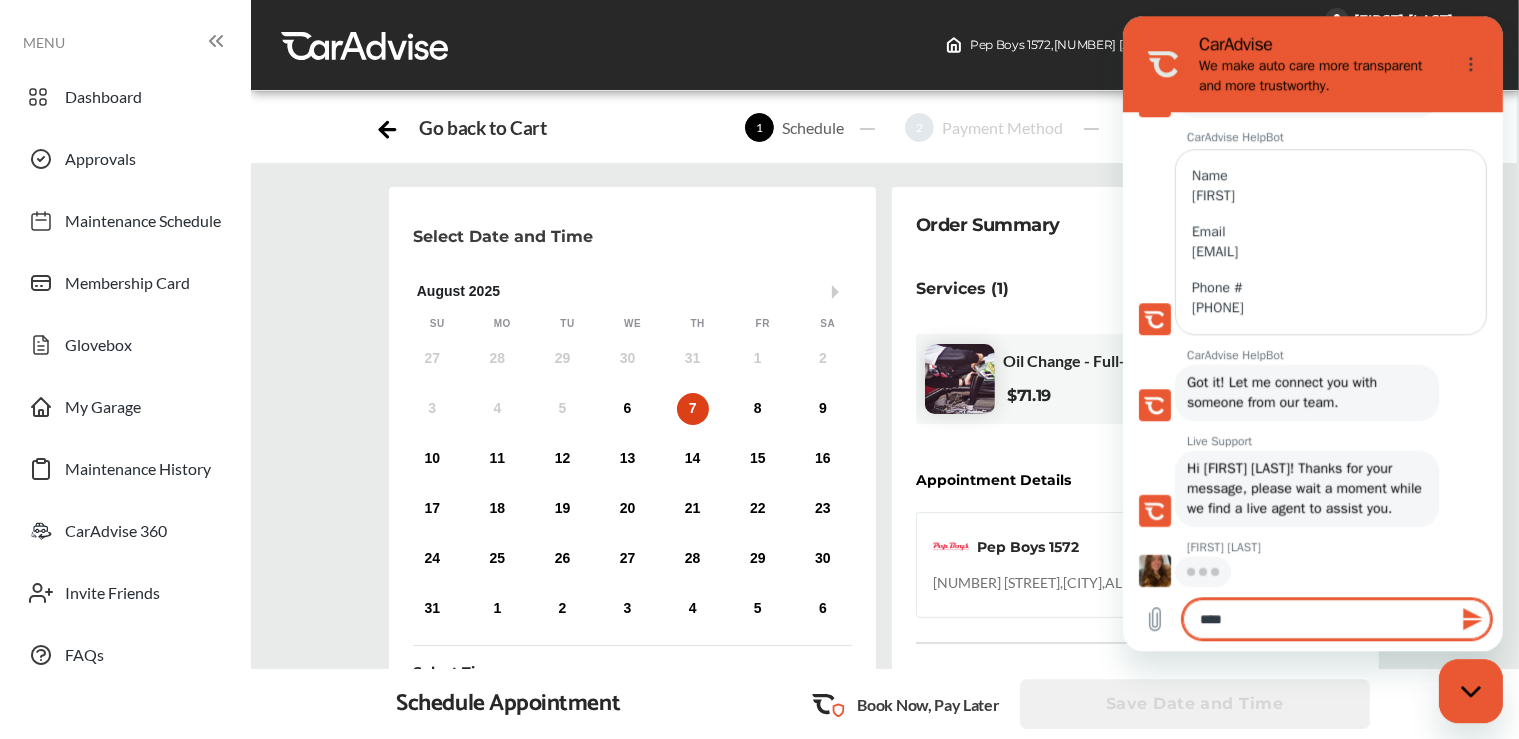 type on "****" 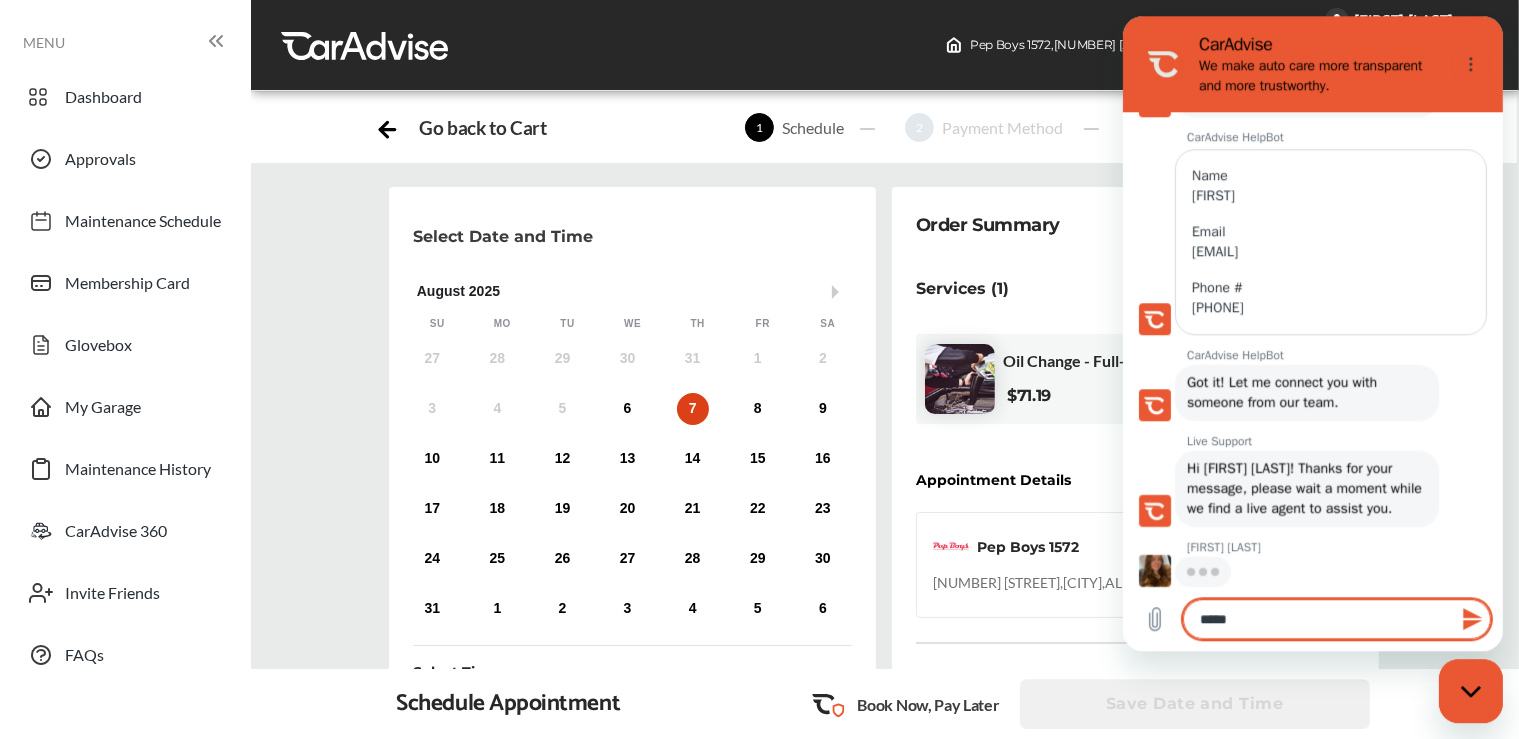 type on "******" 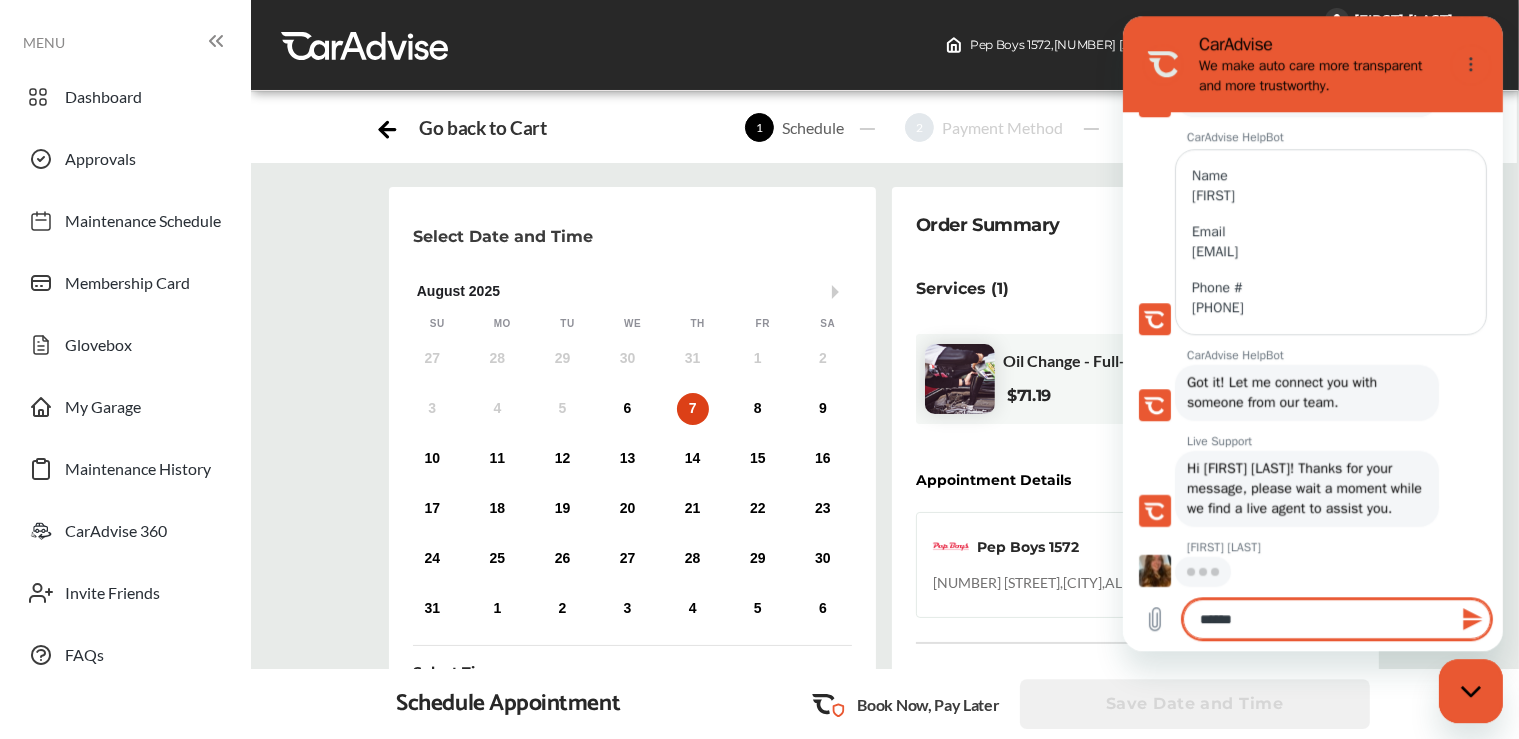 type on "*******" 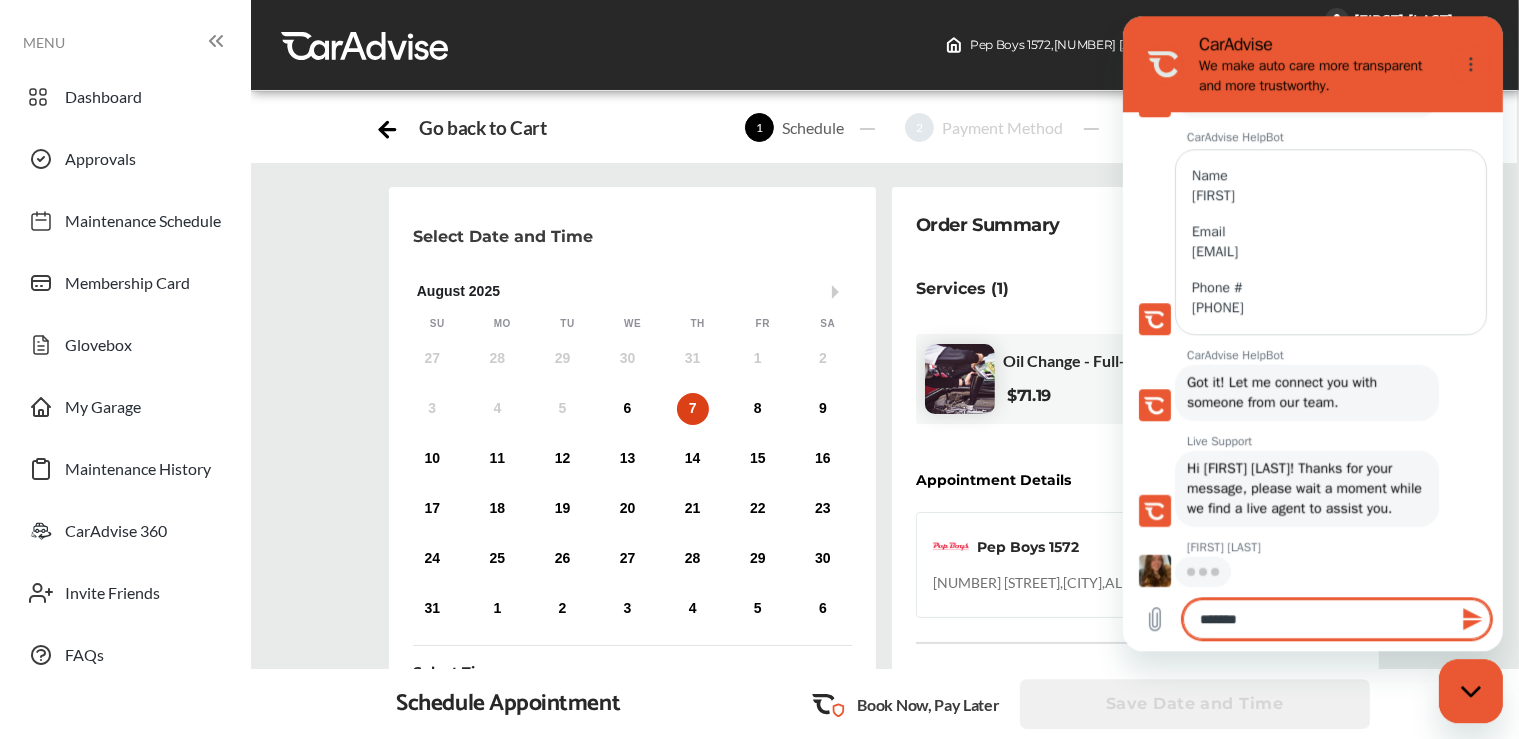 type on "********" 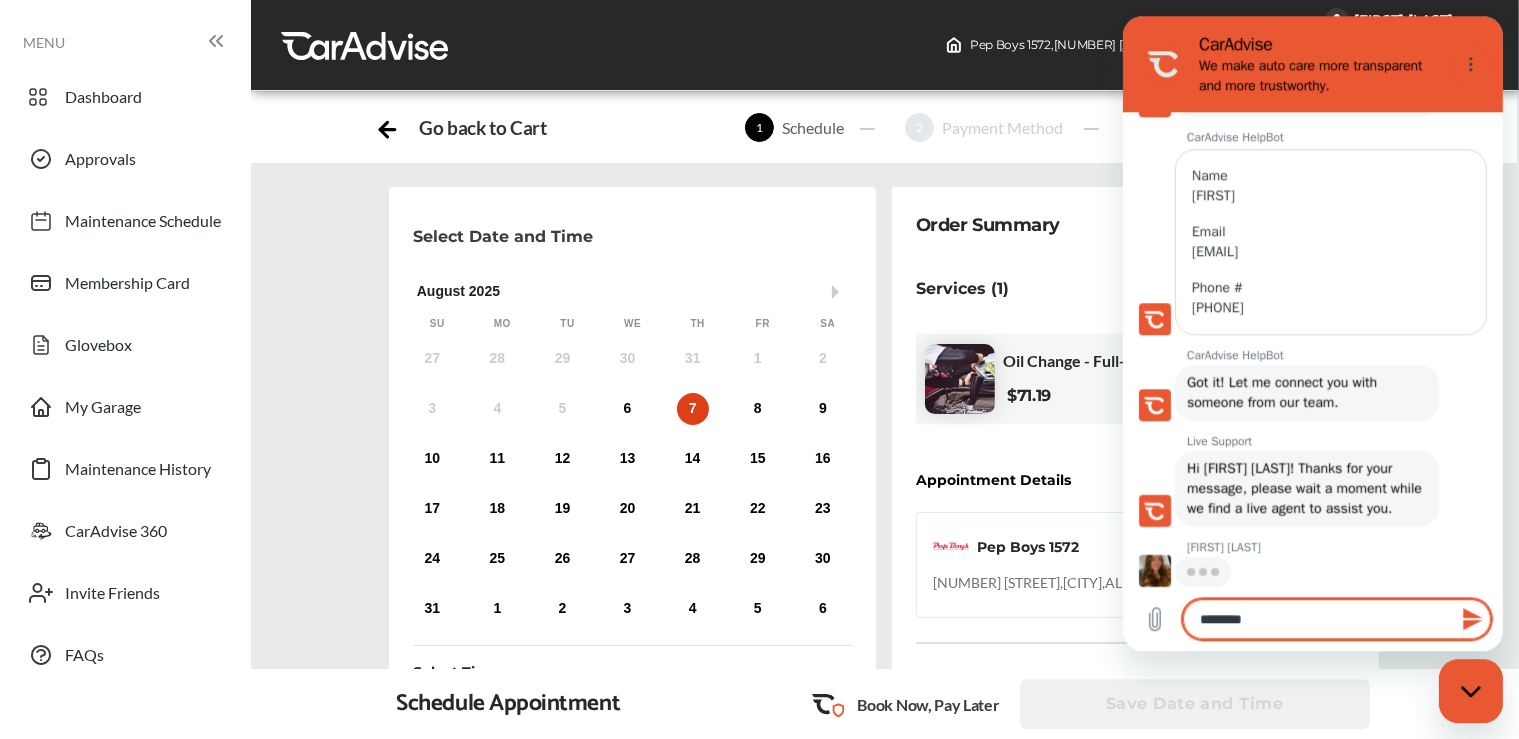 type on "********" 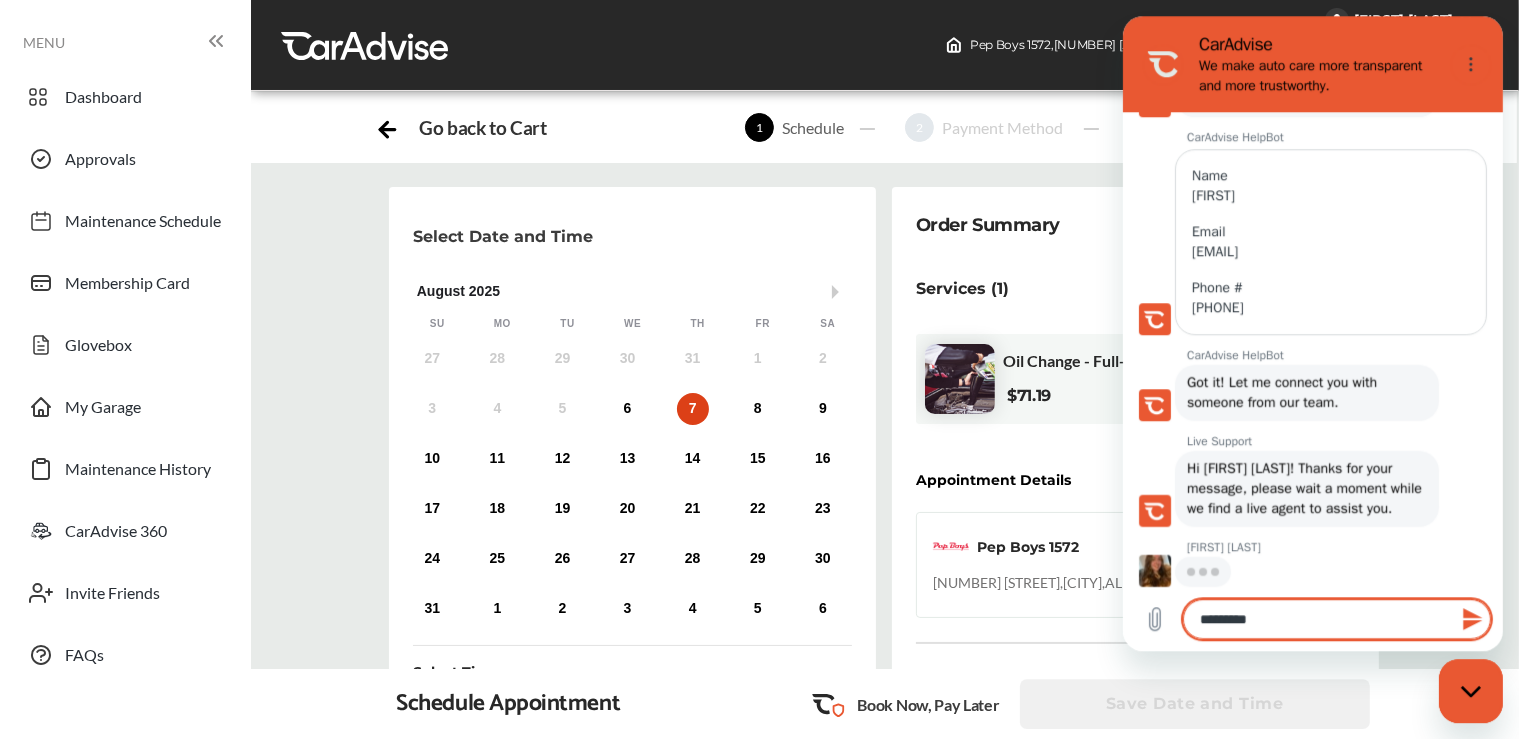type on "**********" 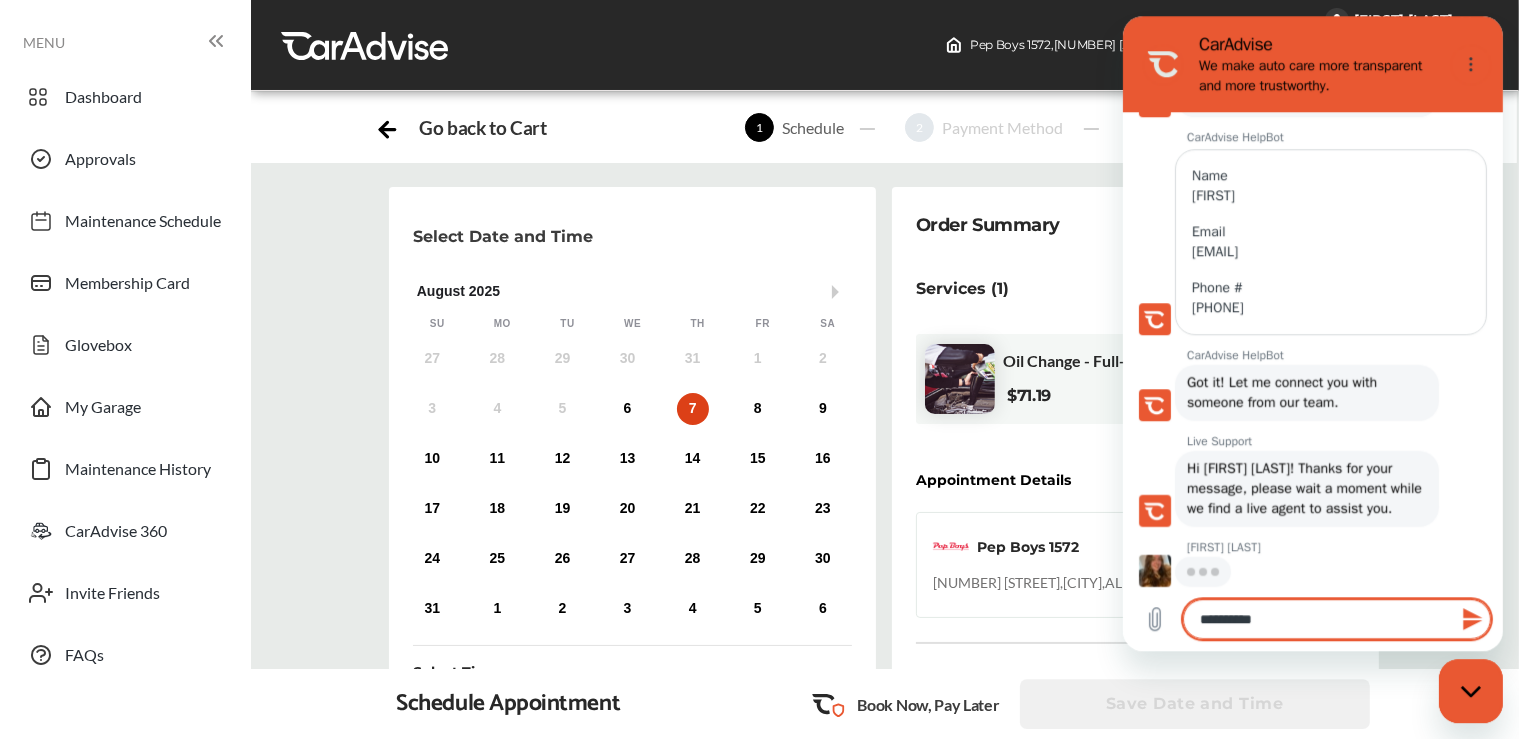 type on "**********" 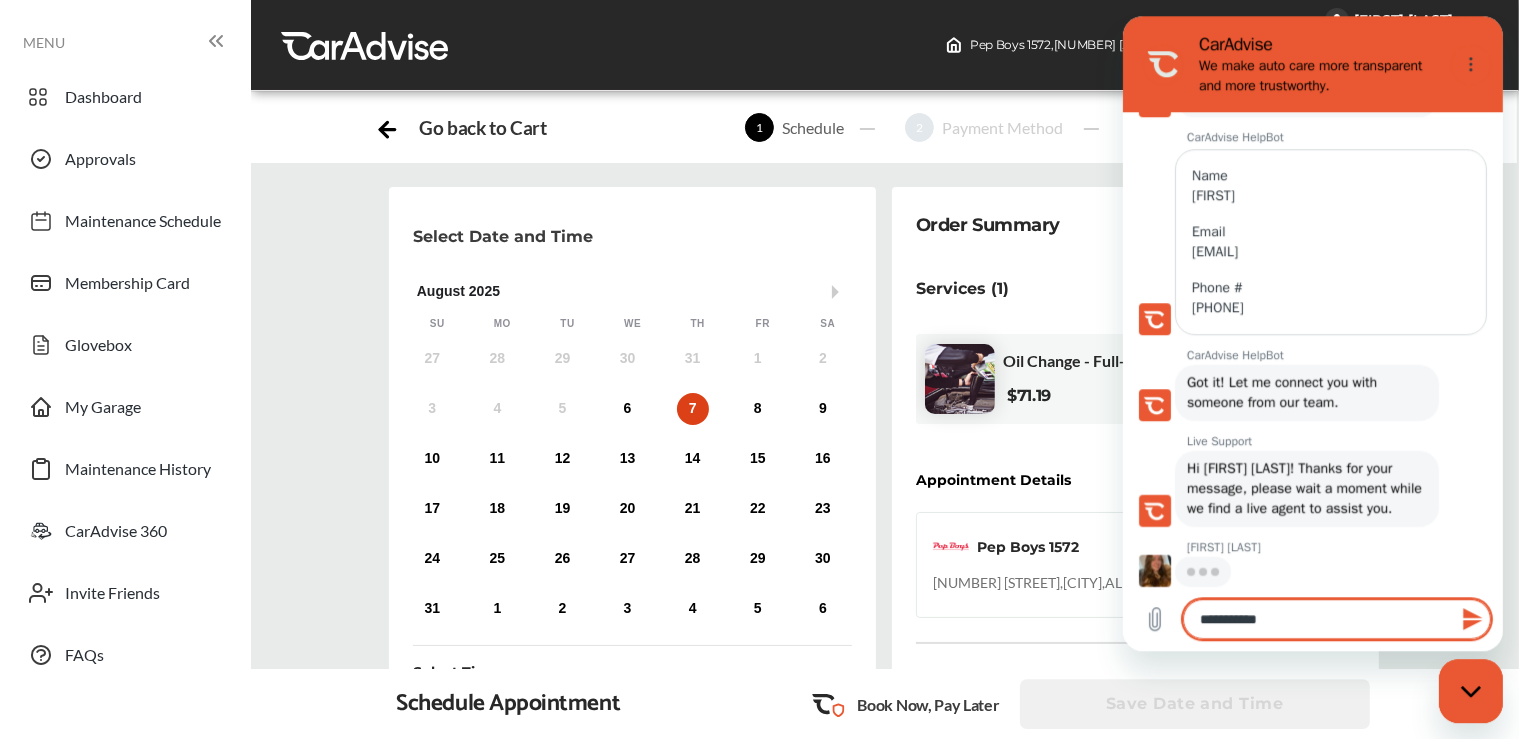 type on "**********" 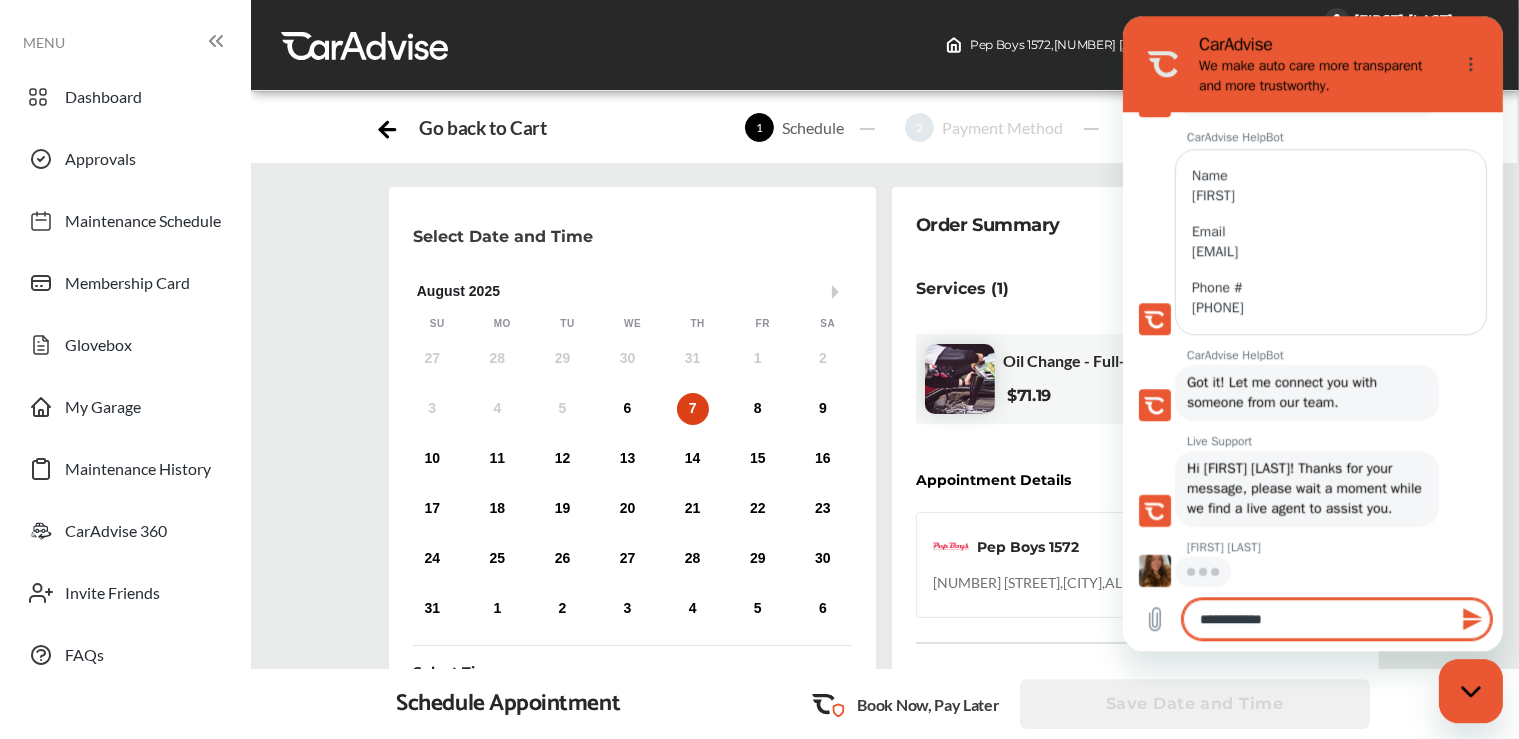 type on "**********" 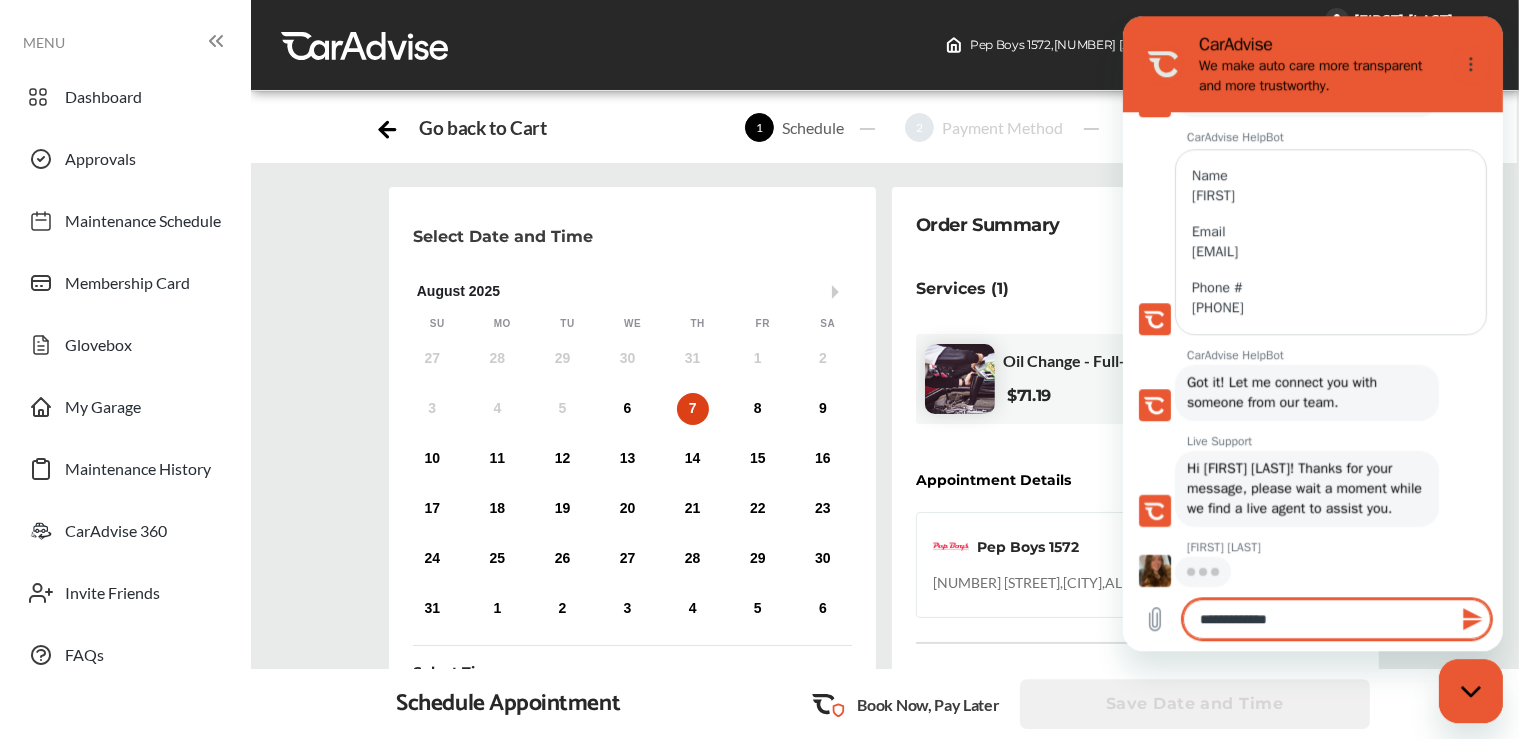 type on "**********" 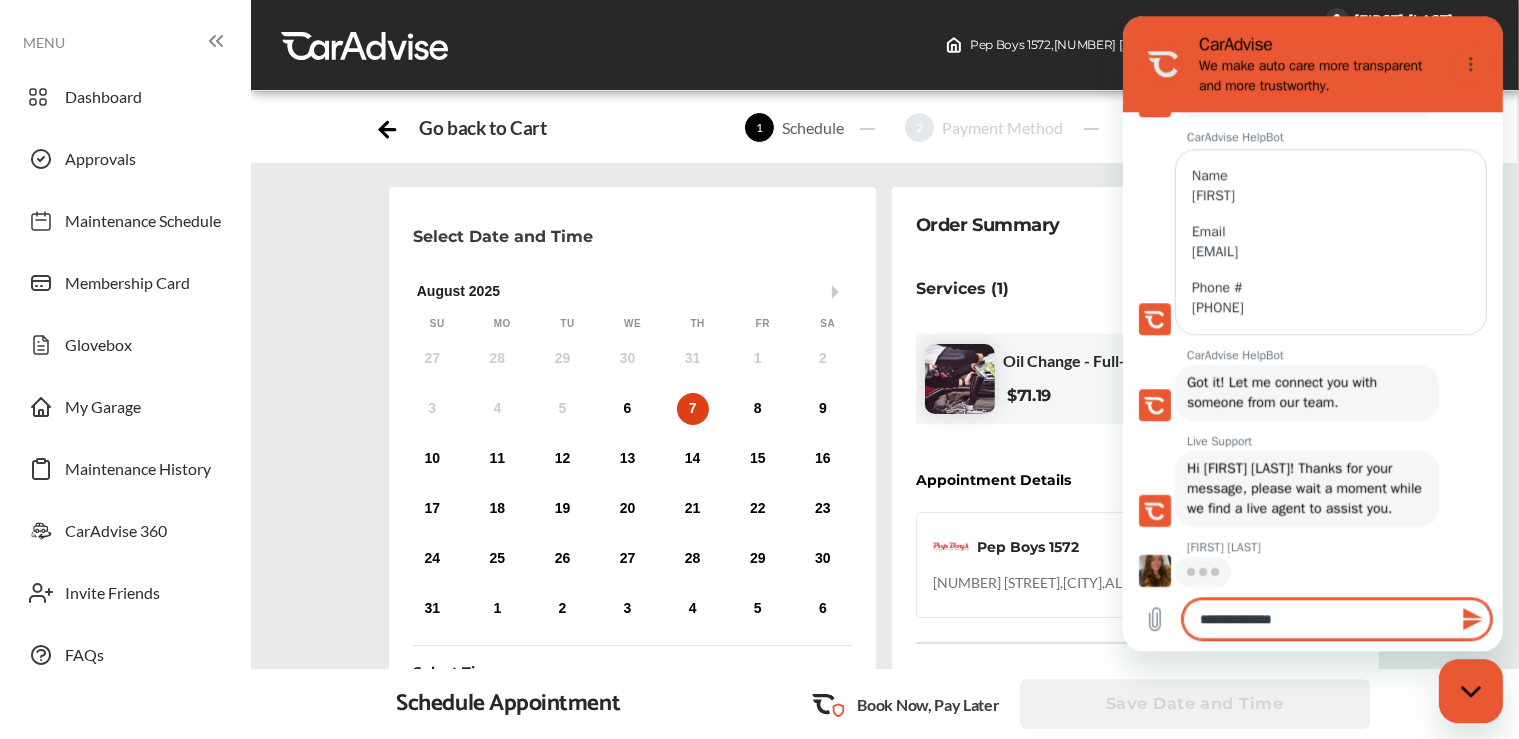 type on "**********" 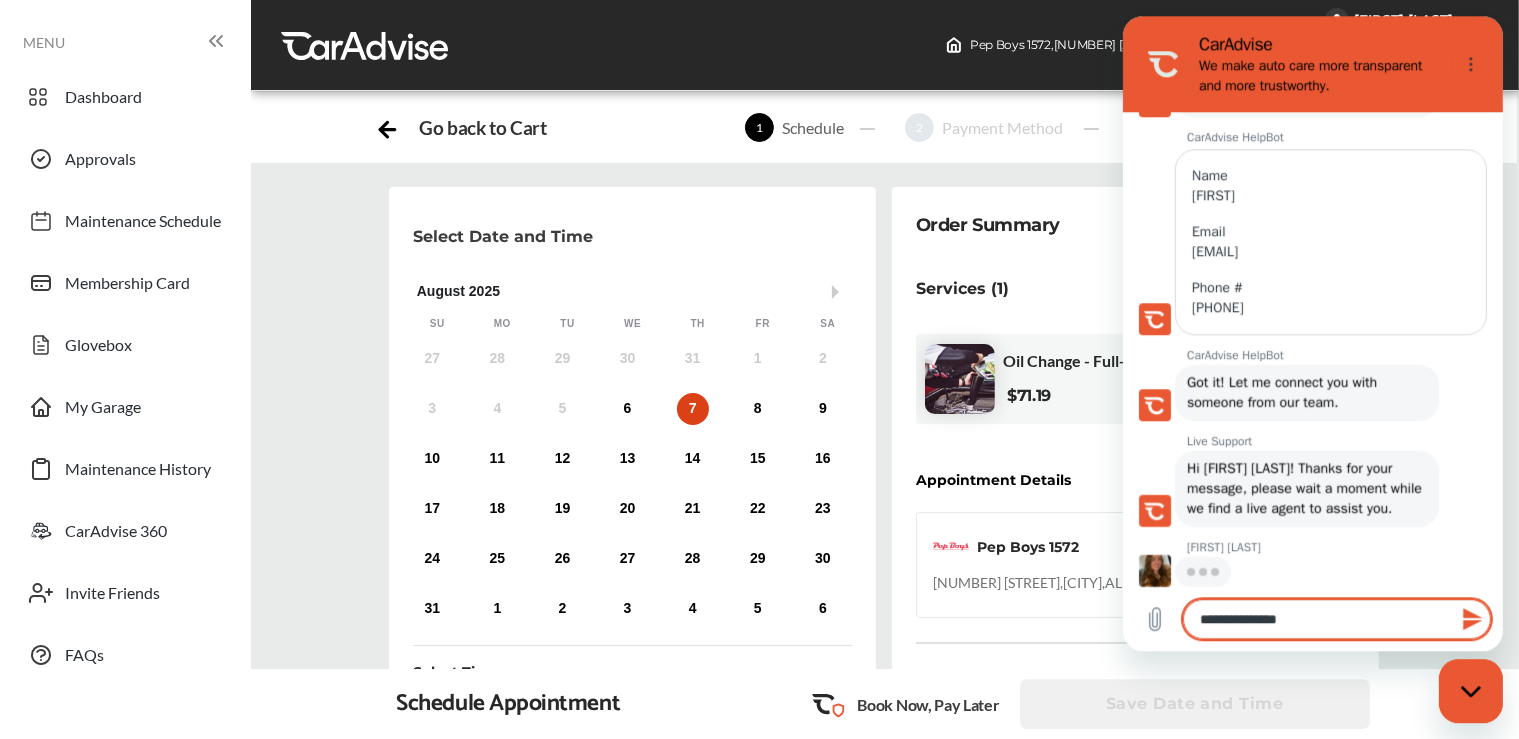 type on "**********" 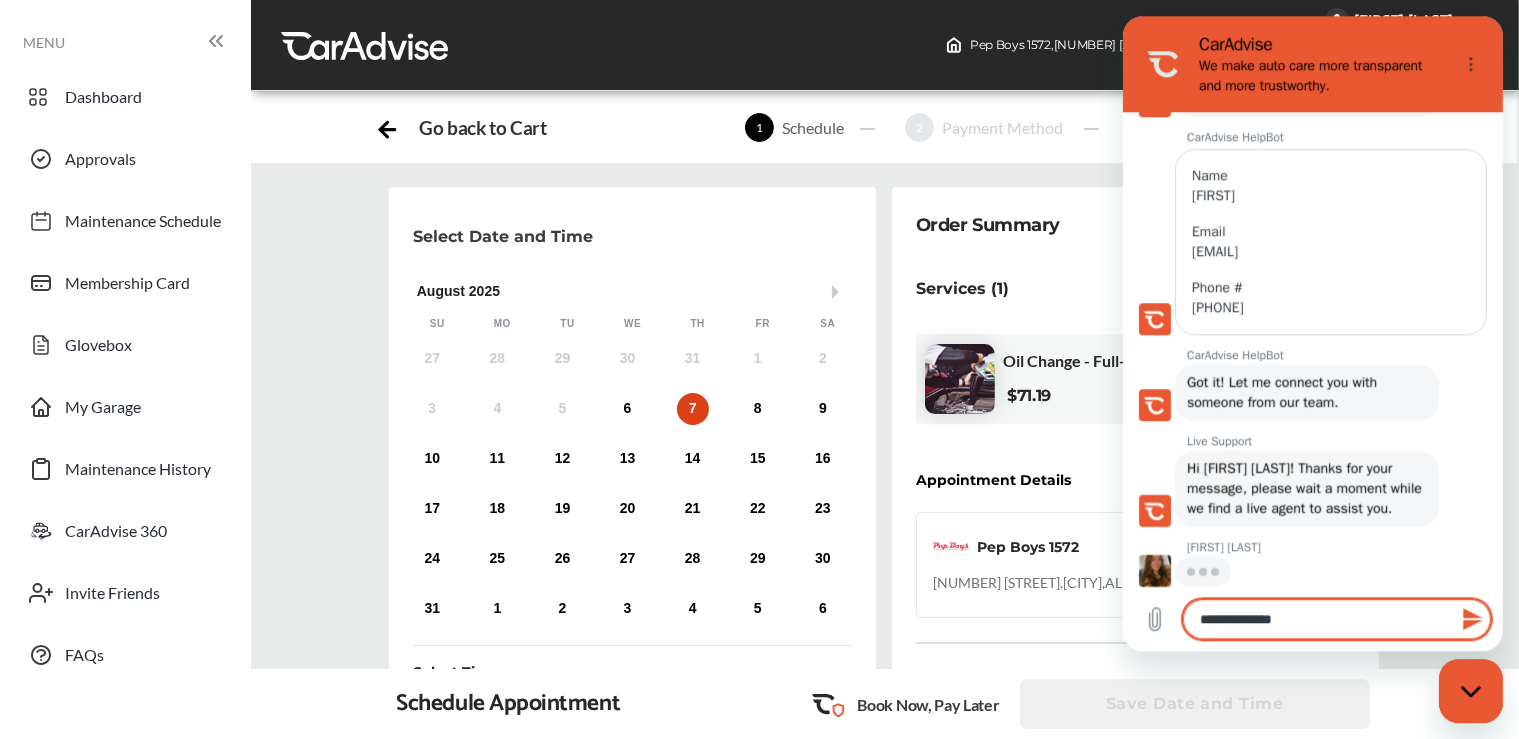 type on "**********" 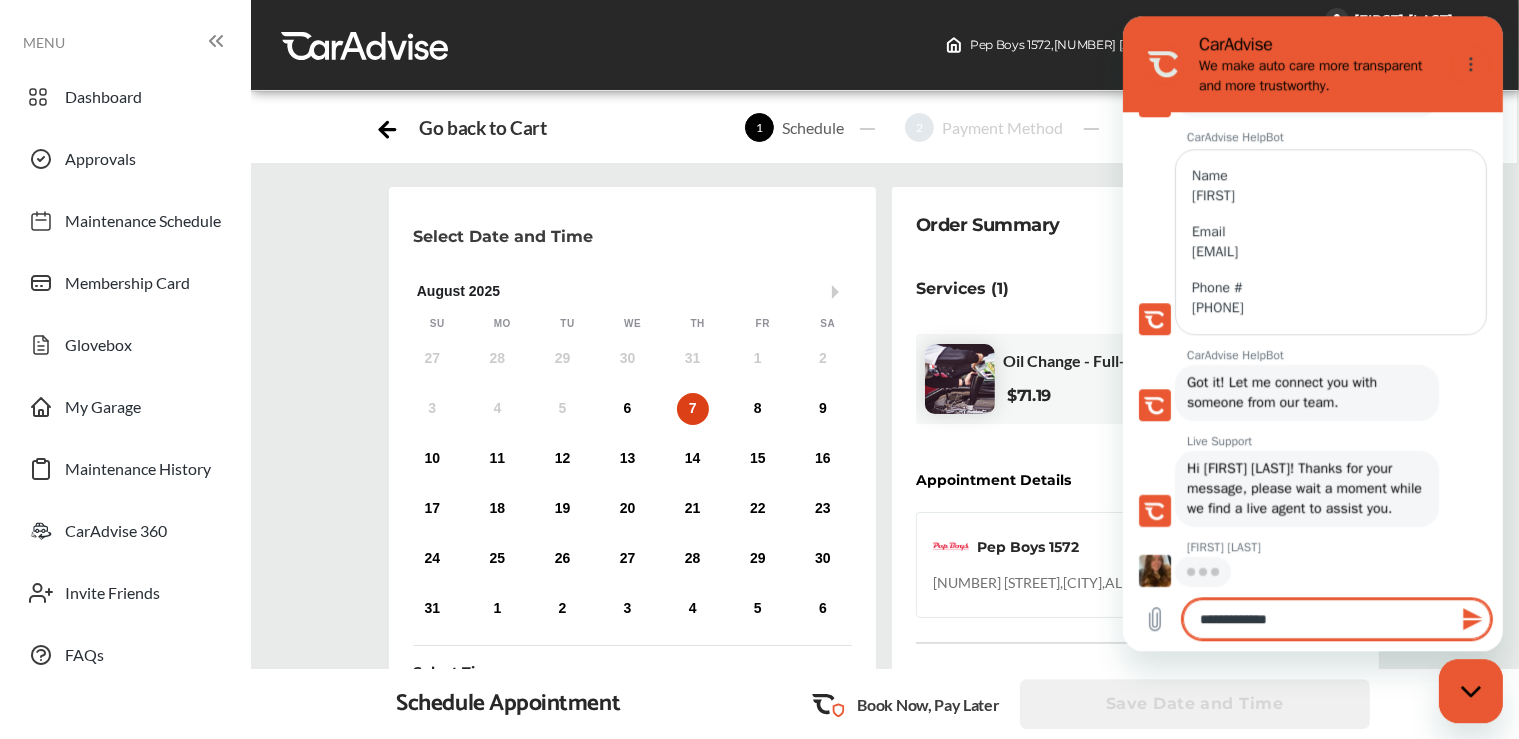 type on "**********" 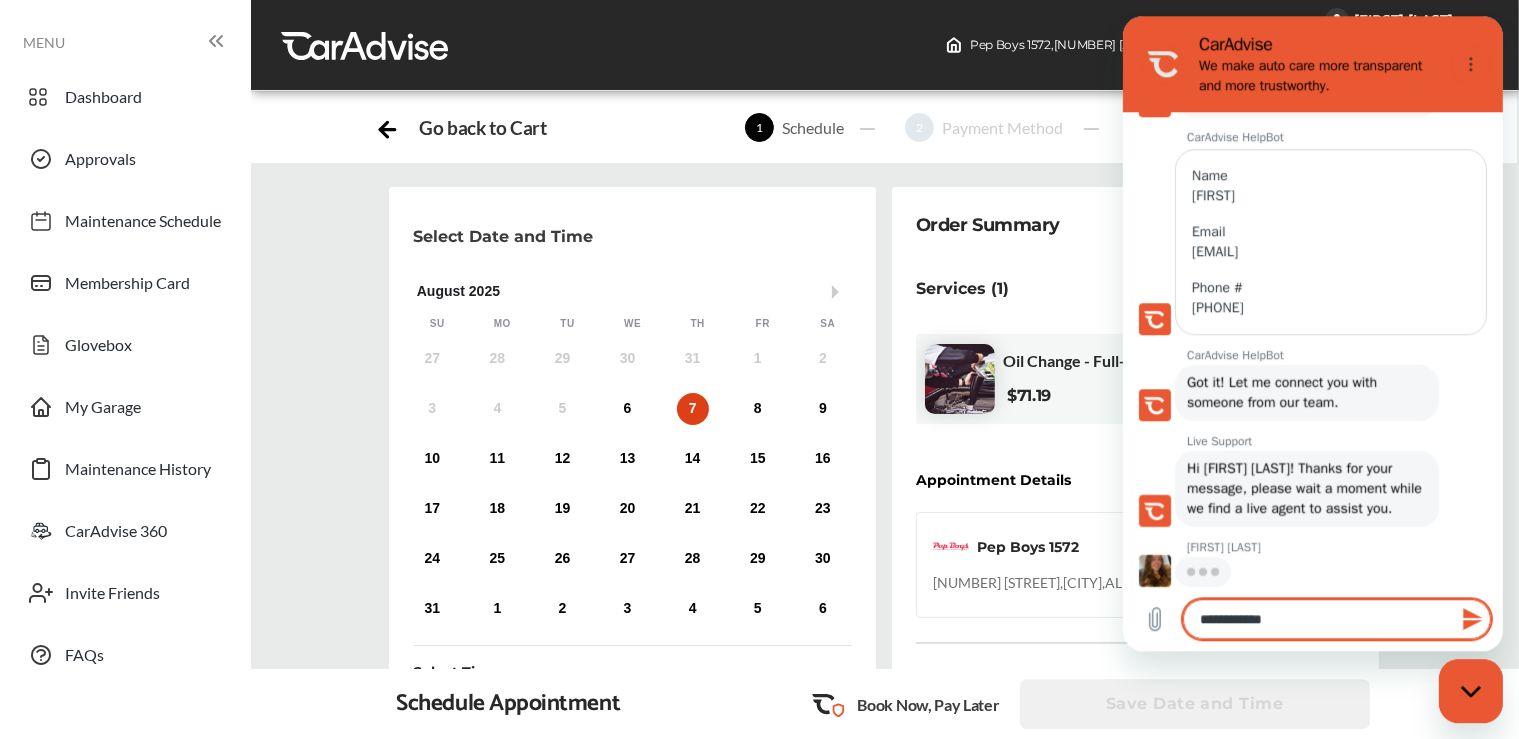 type on "**********" 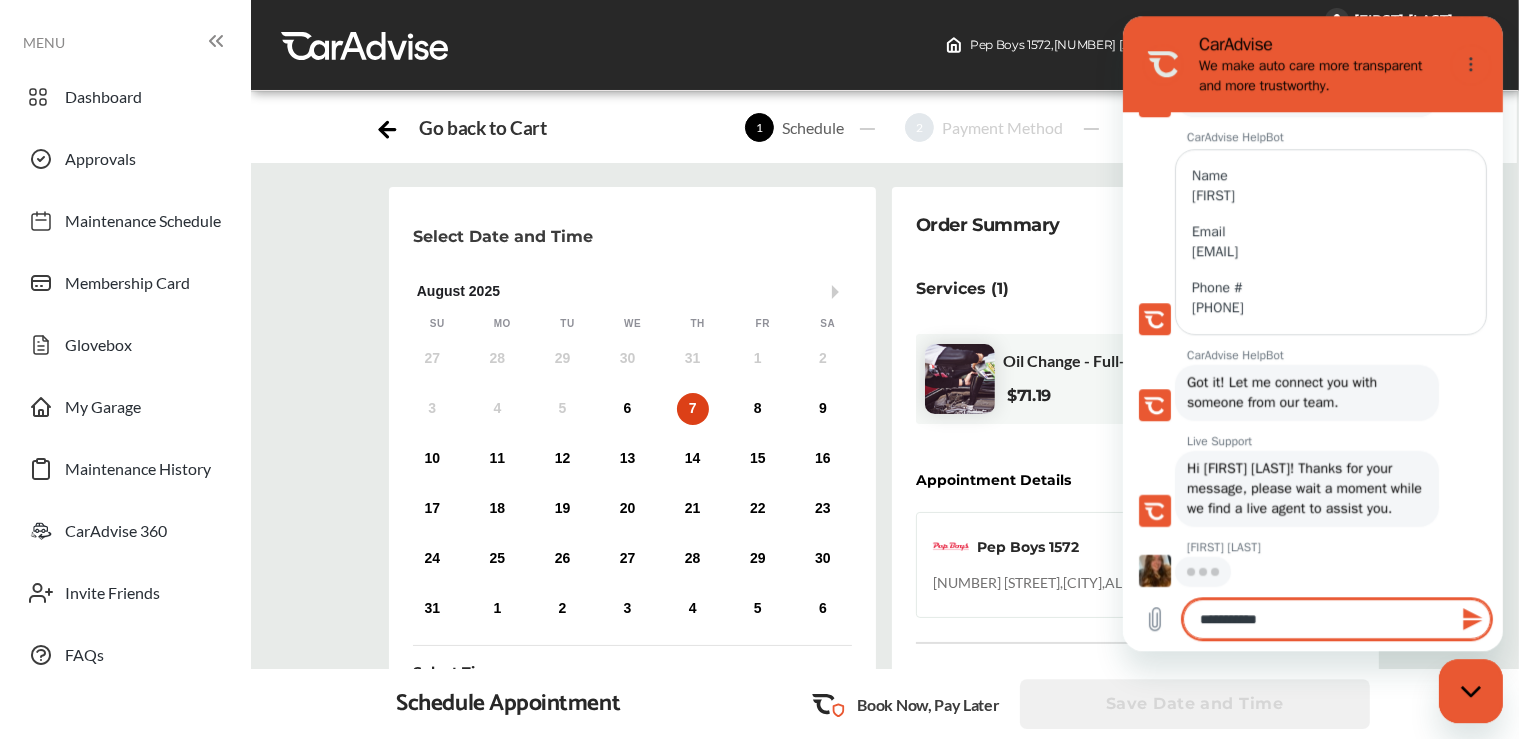 type on "**********" 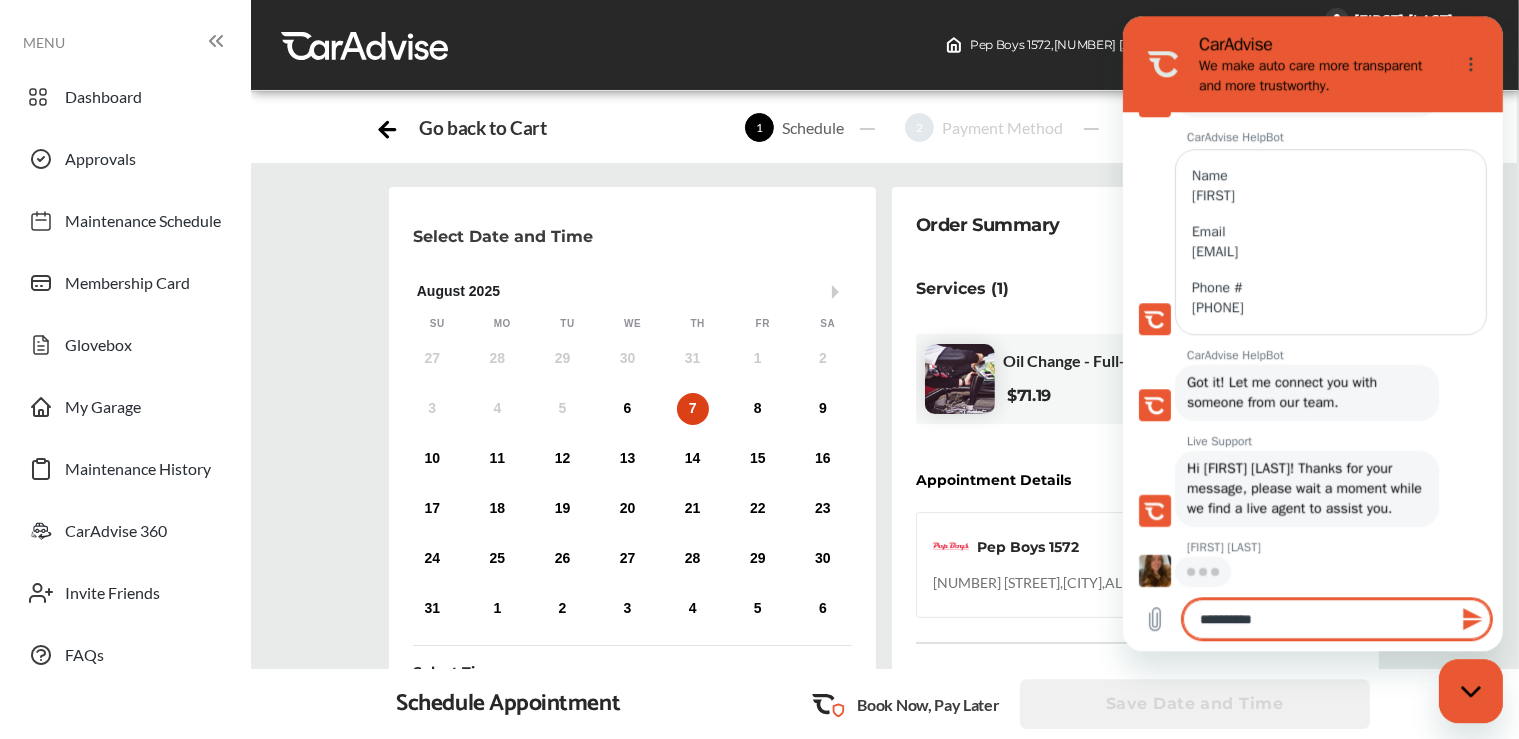 type on "********" 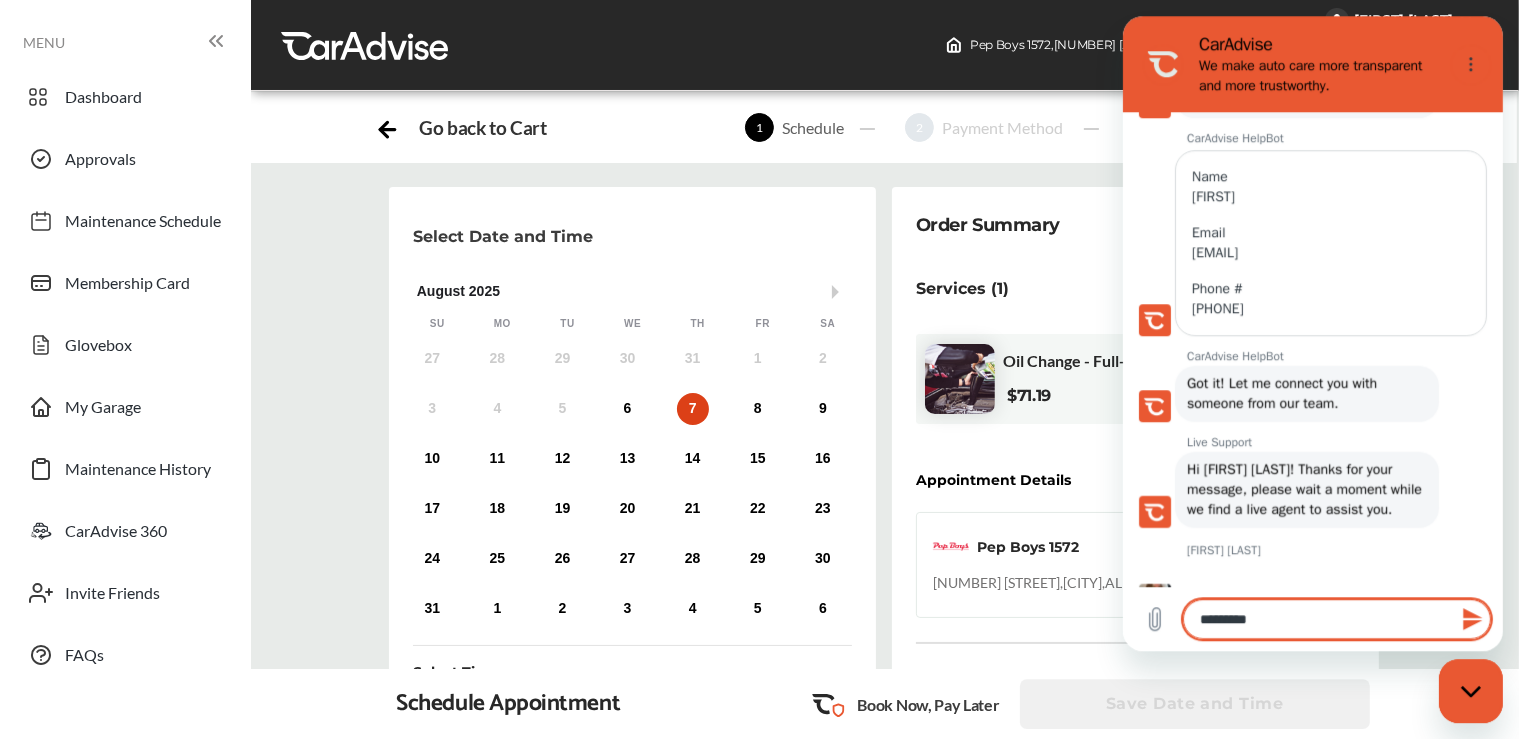 type on "*" 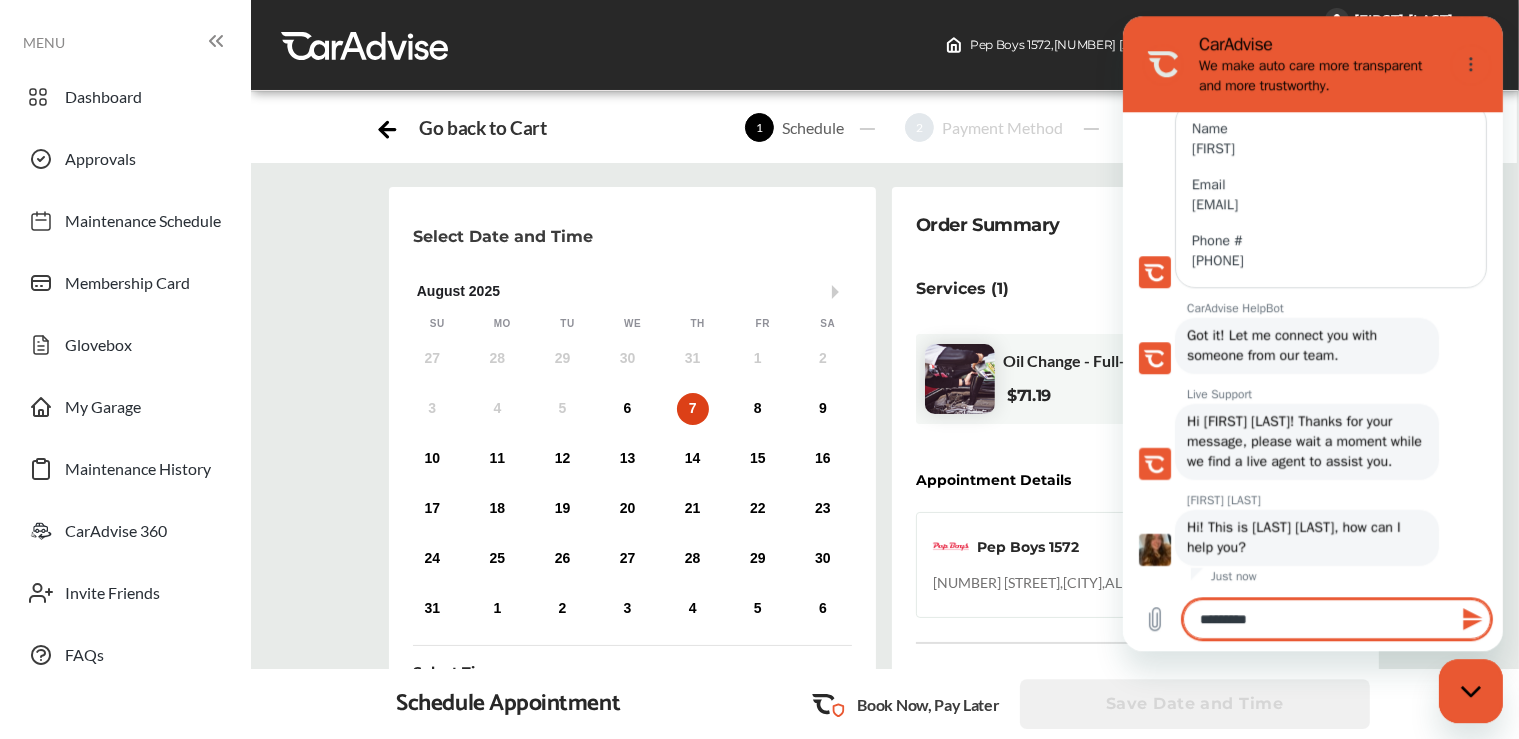 scroll, scrollTop: 415, scrollLeft: 0, axis: vertical 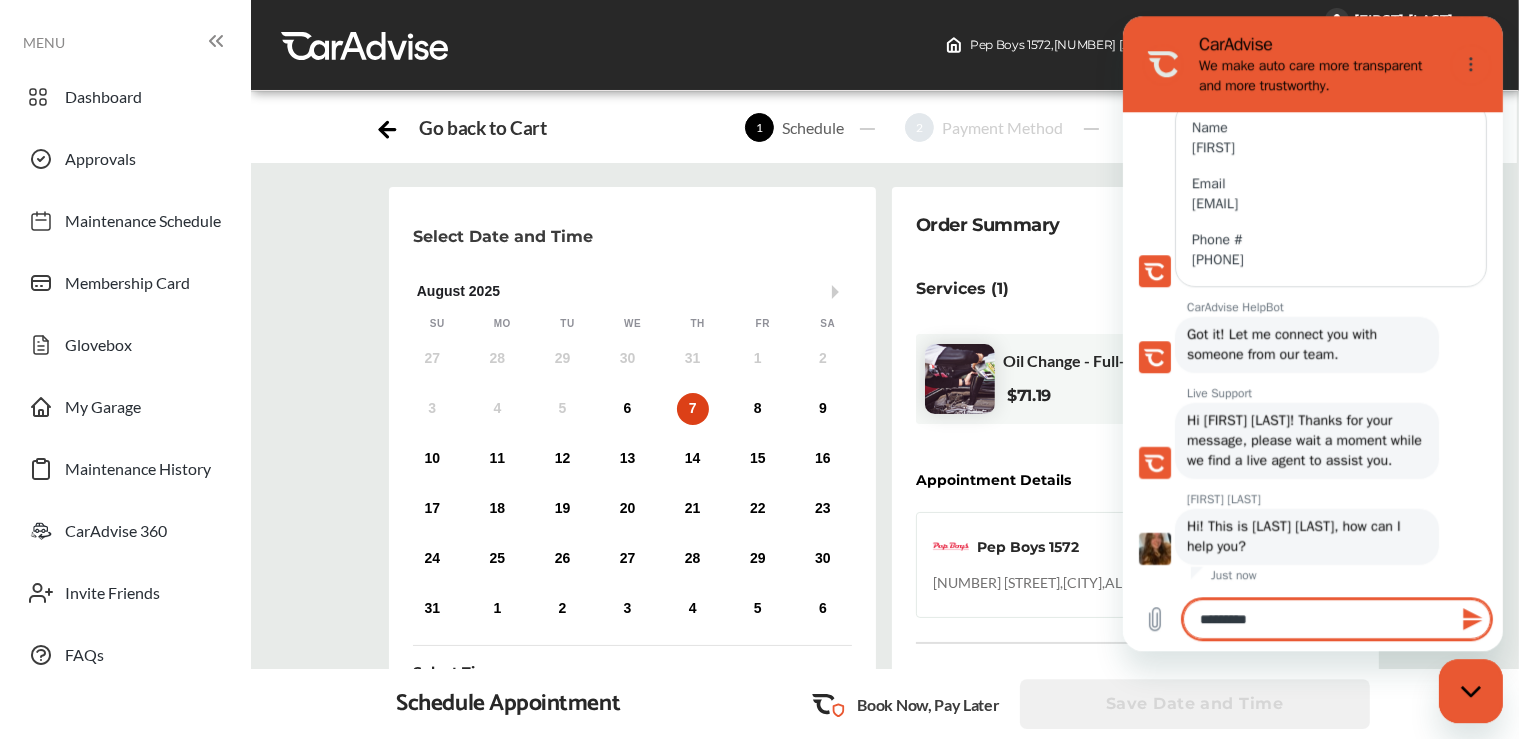 type on "********" 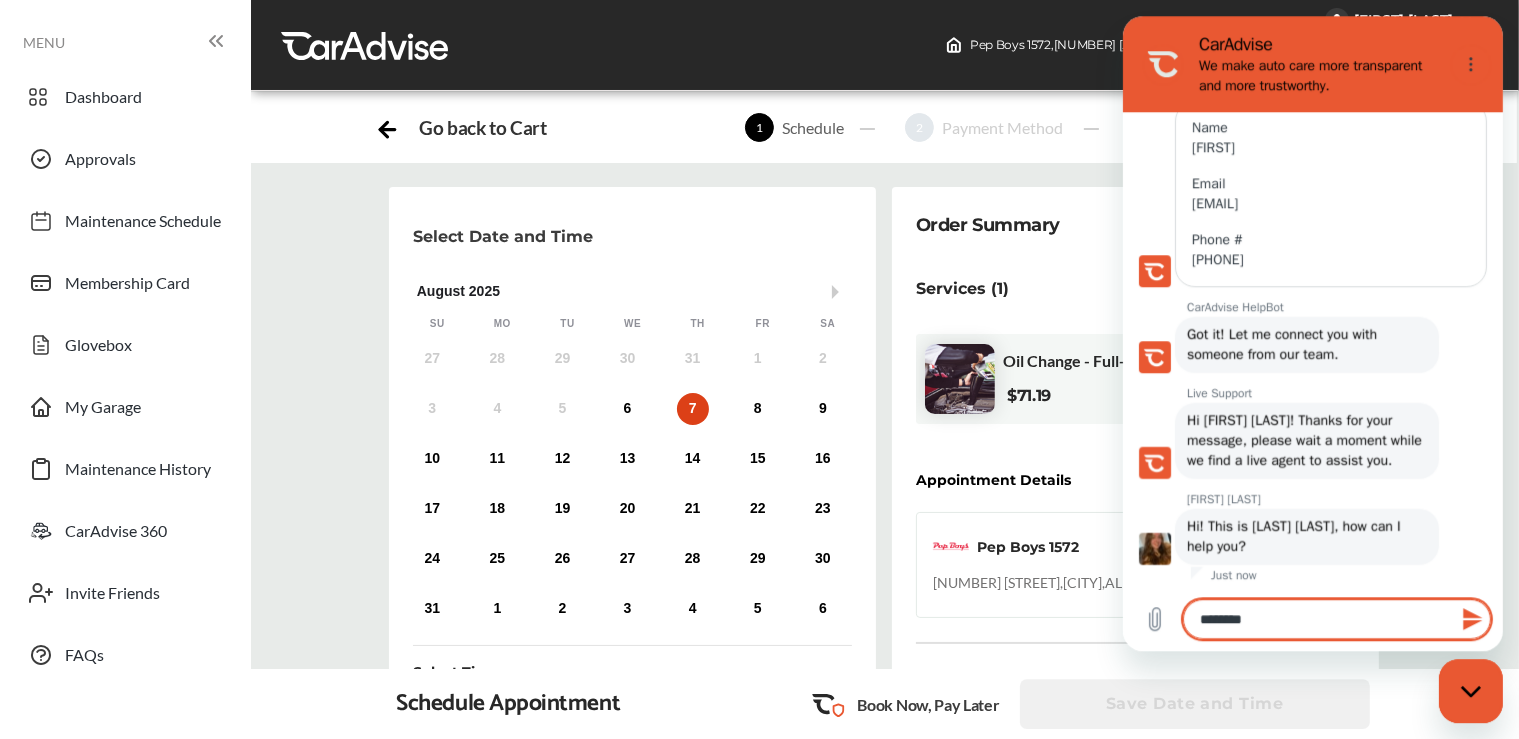 type on "*******" 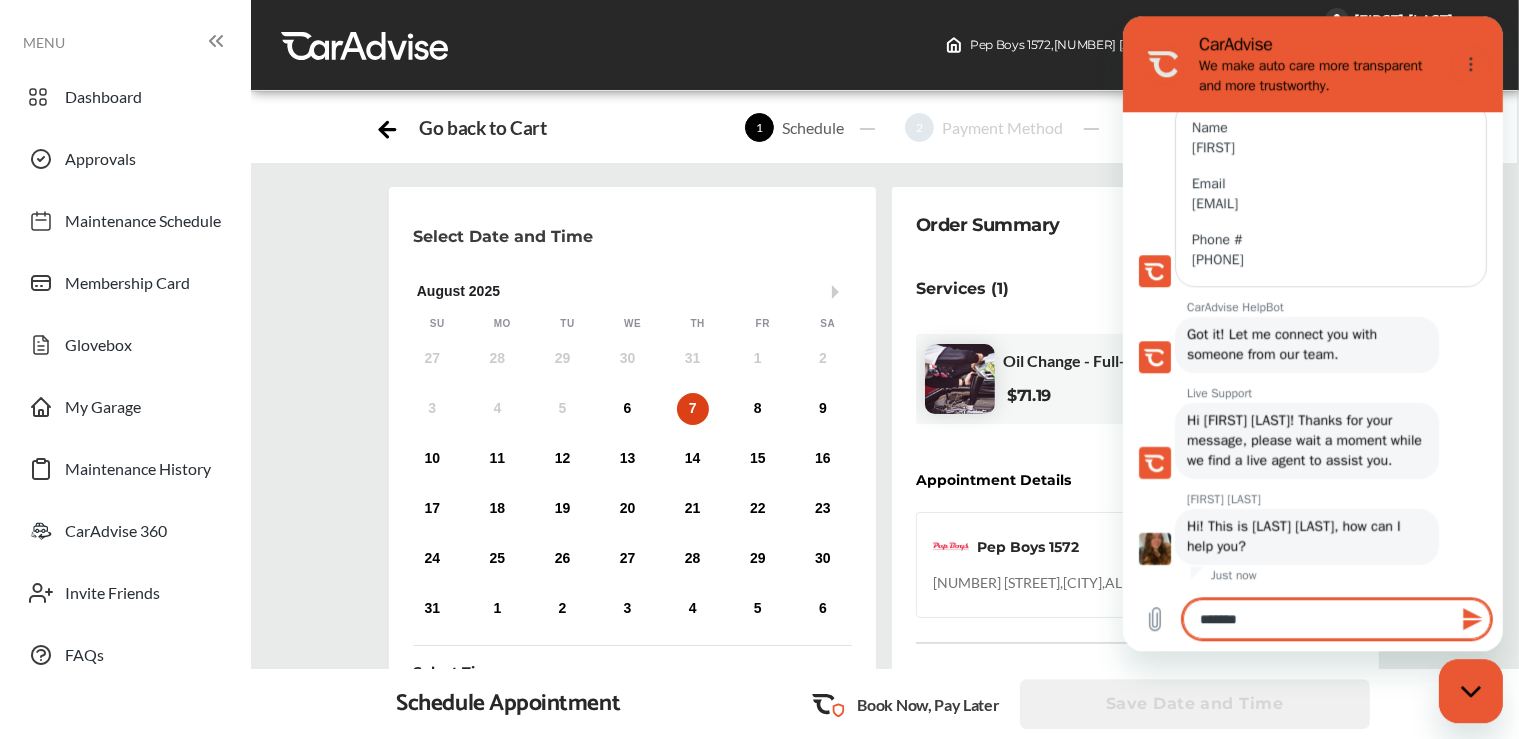 type on "******" 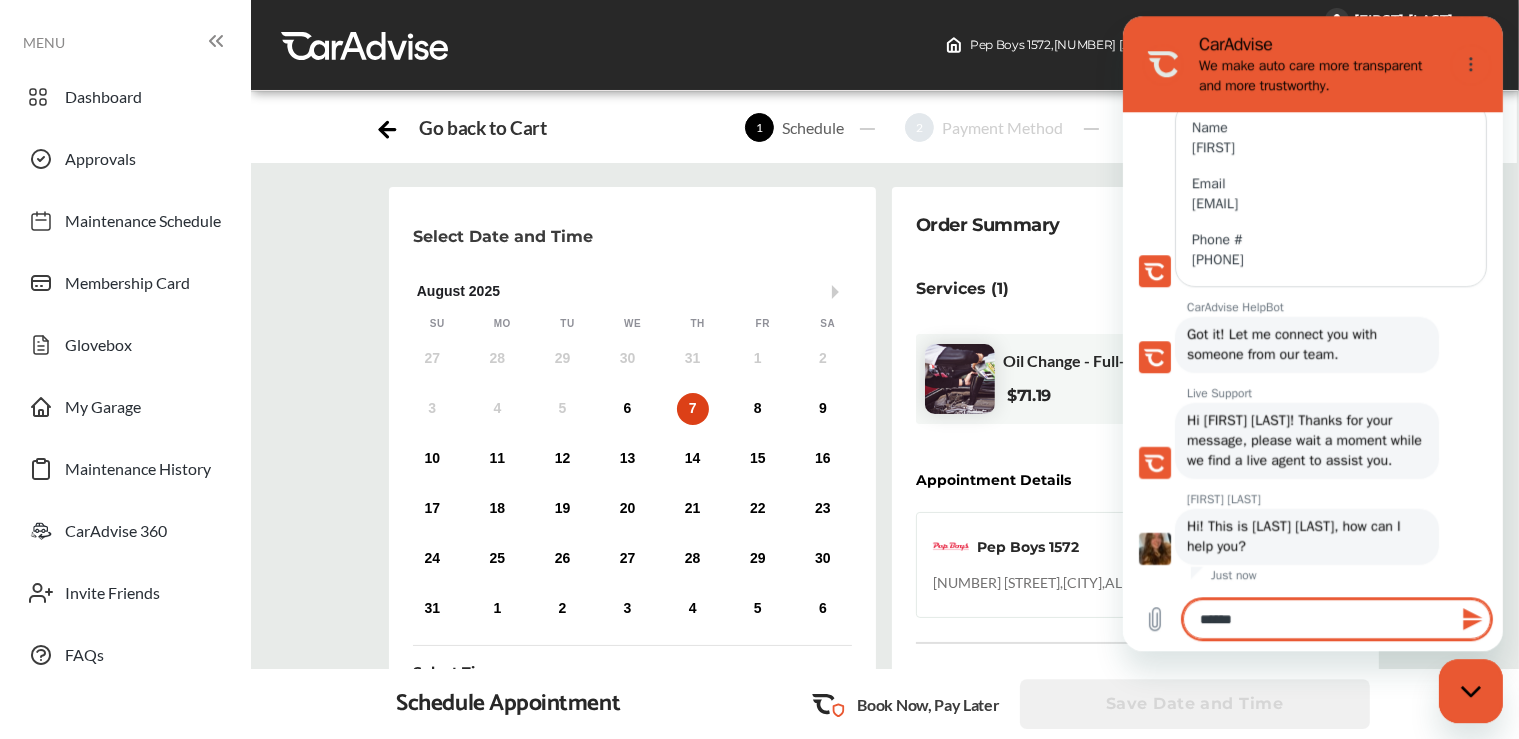 type on "****" 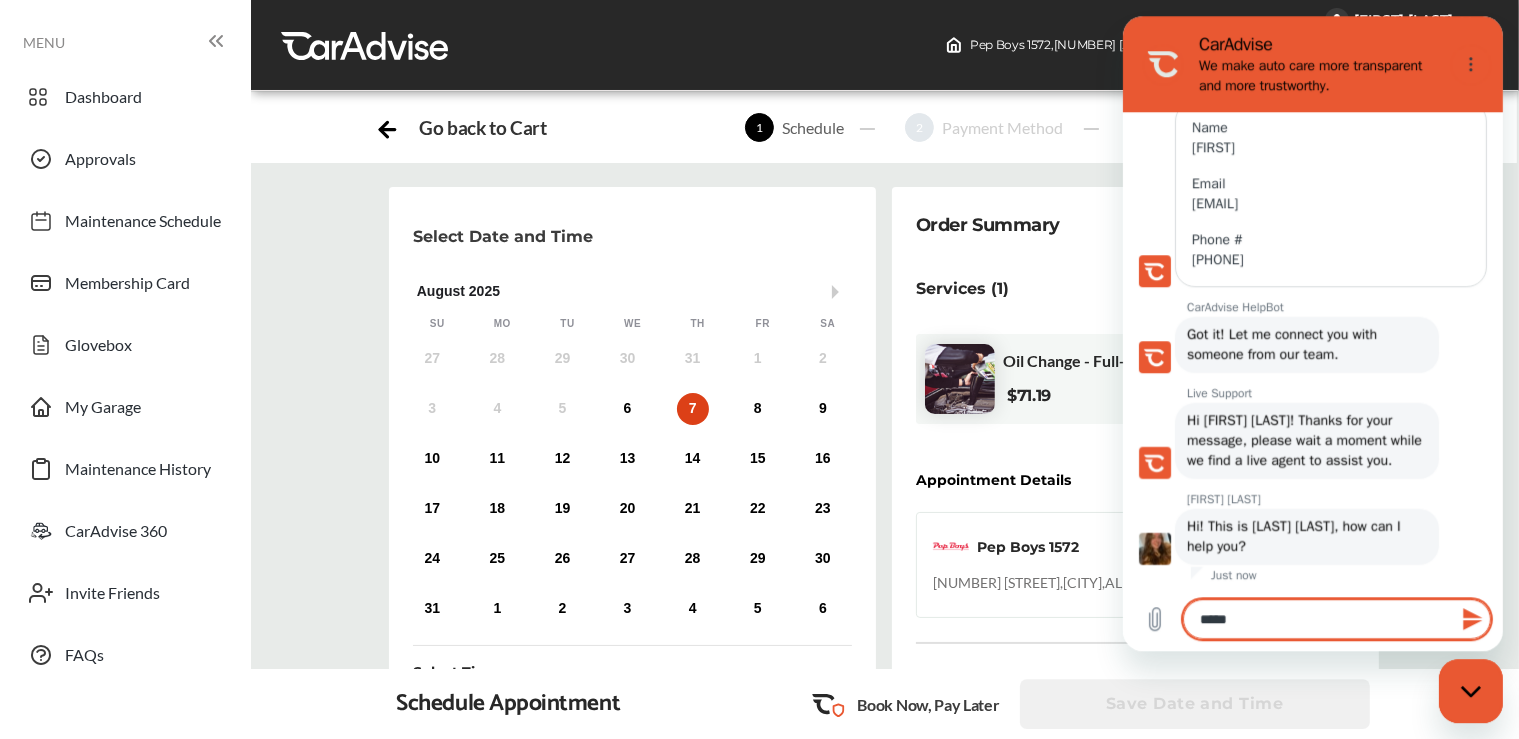 type on "******" 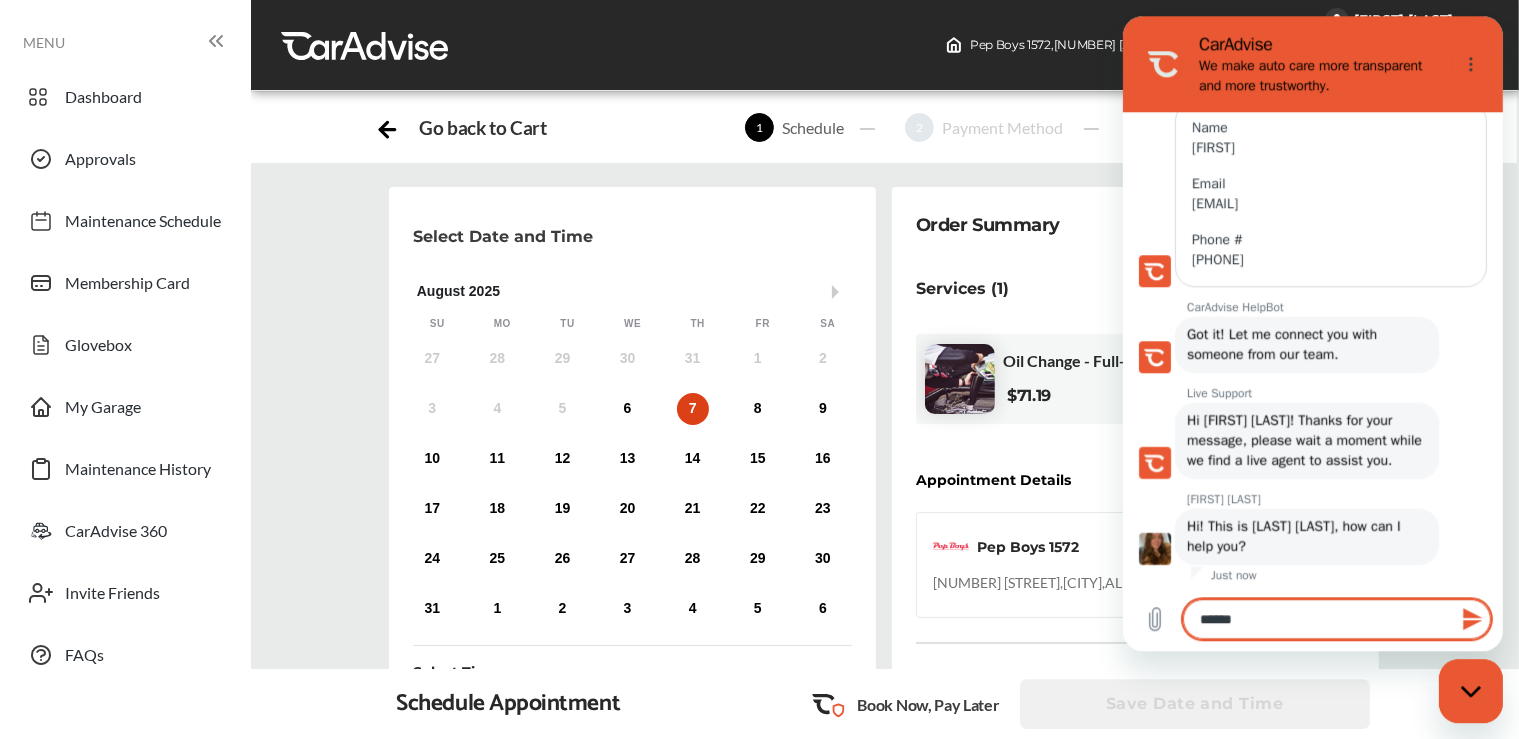 type on "*******" 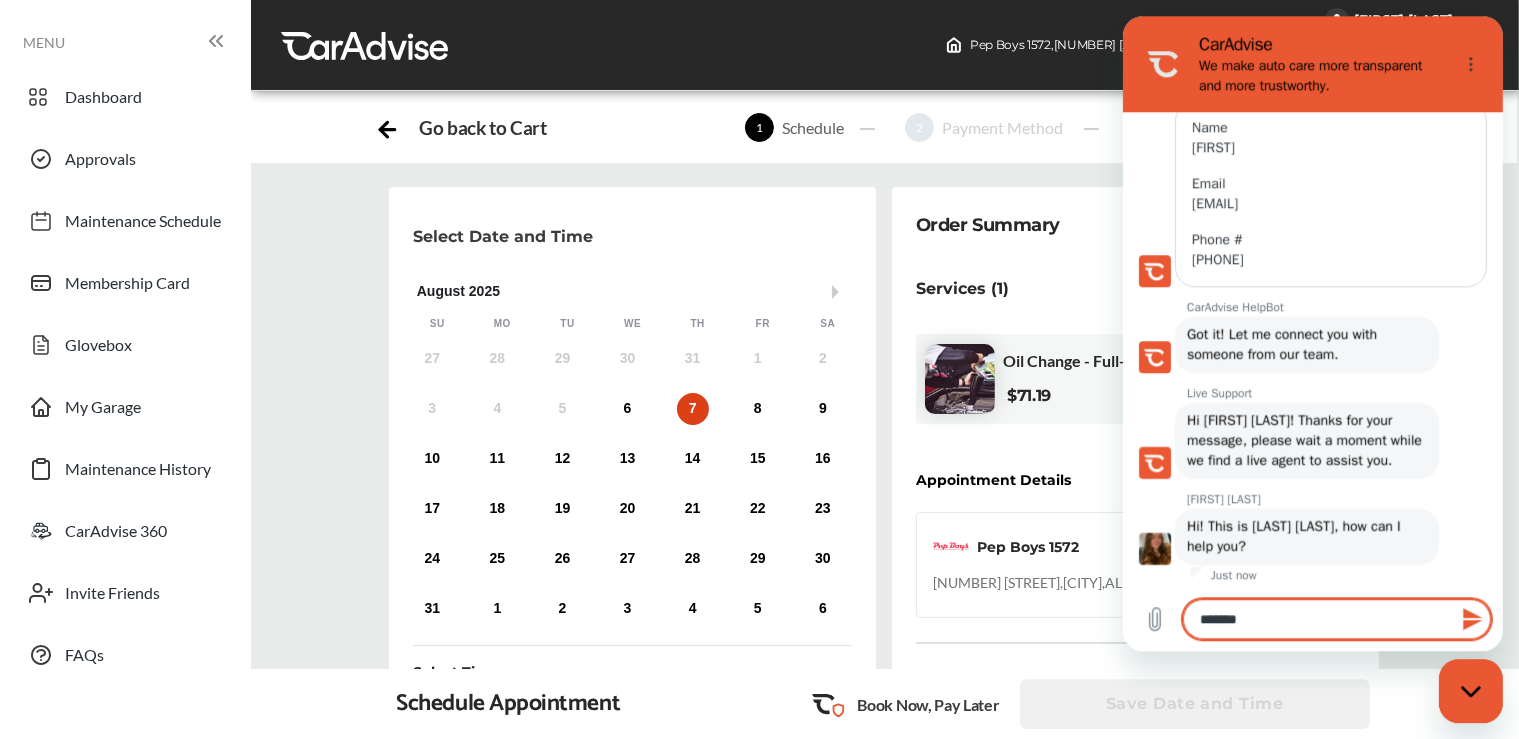 type on "********" 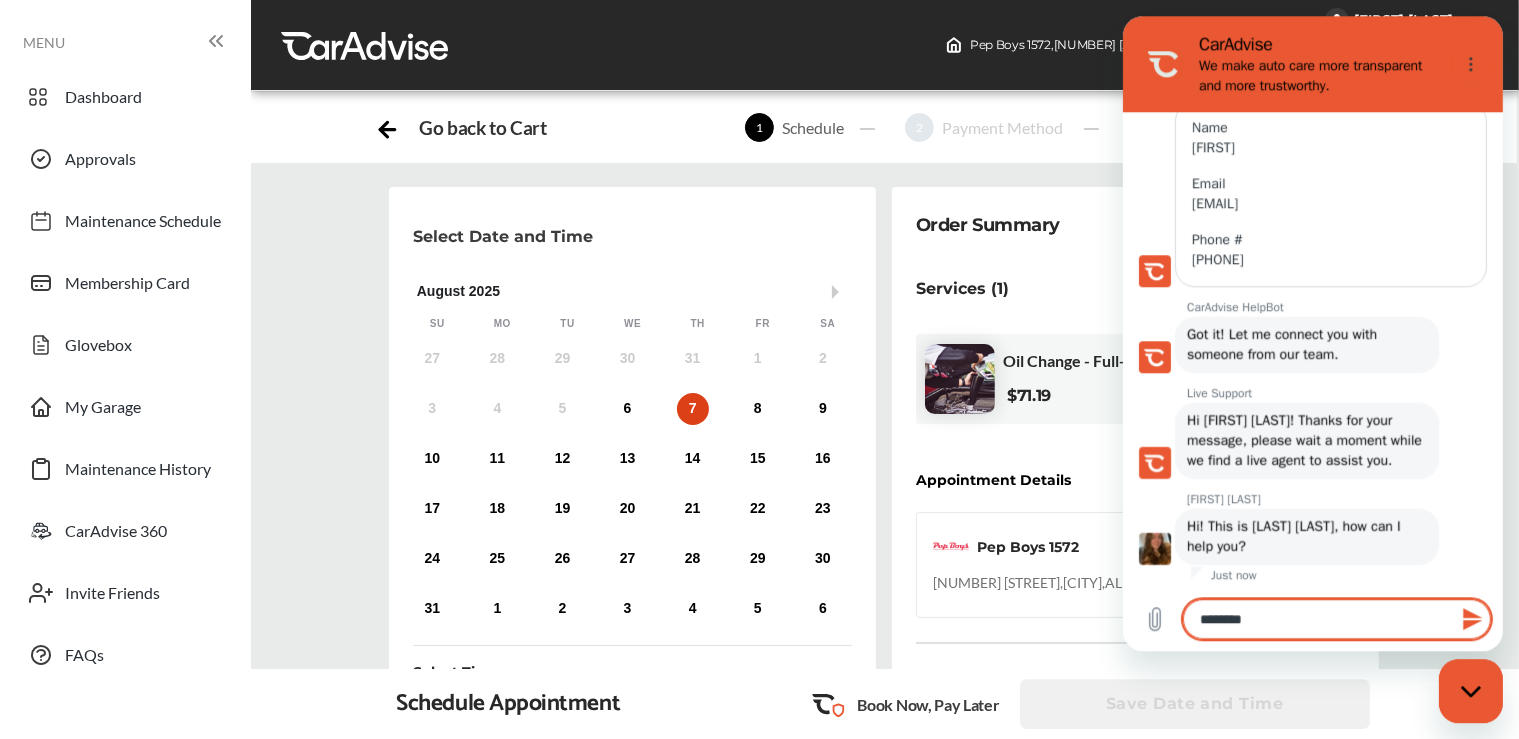 type on "*********" 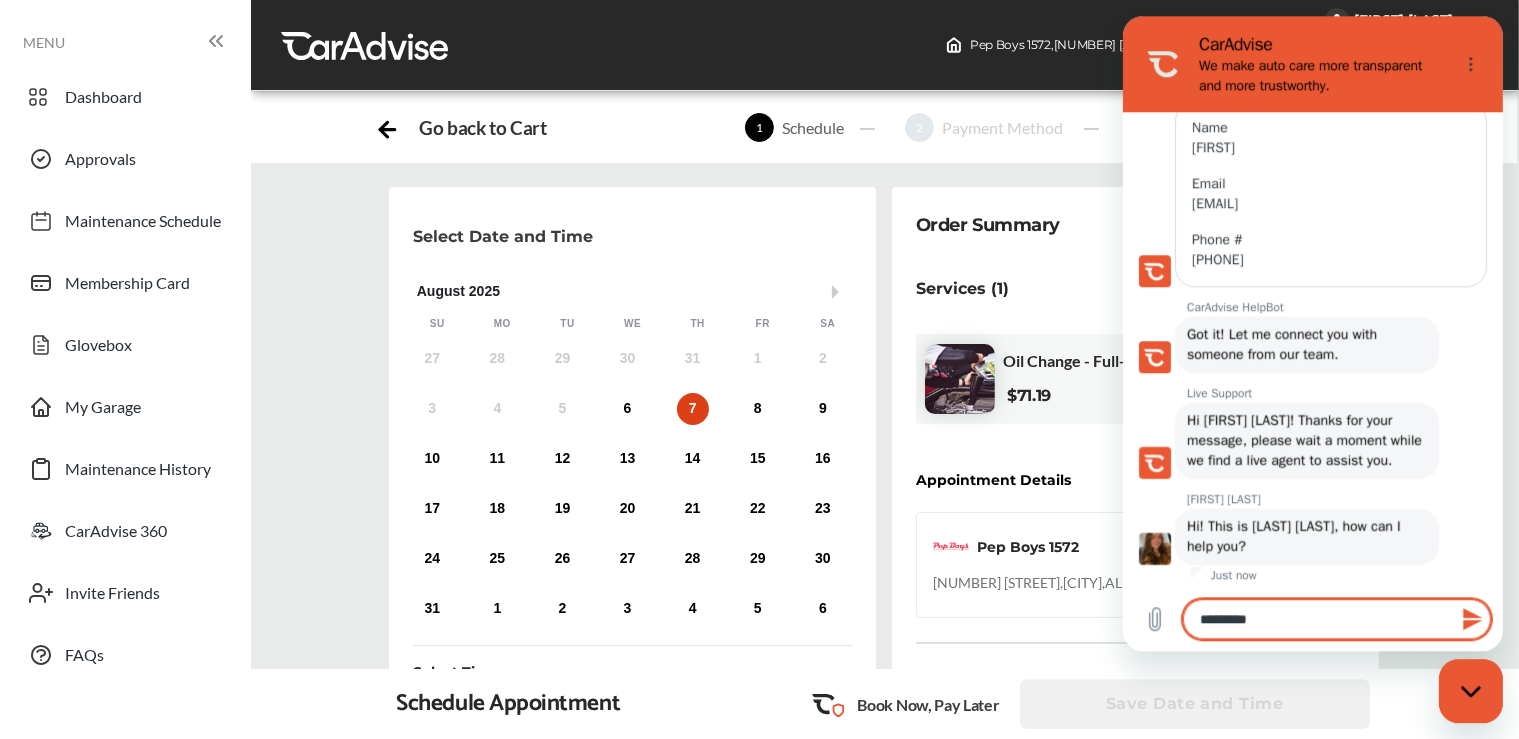 type on "**********" 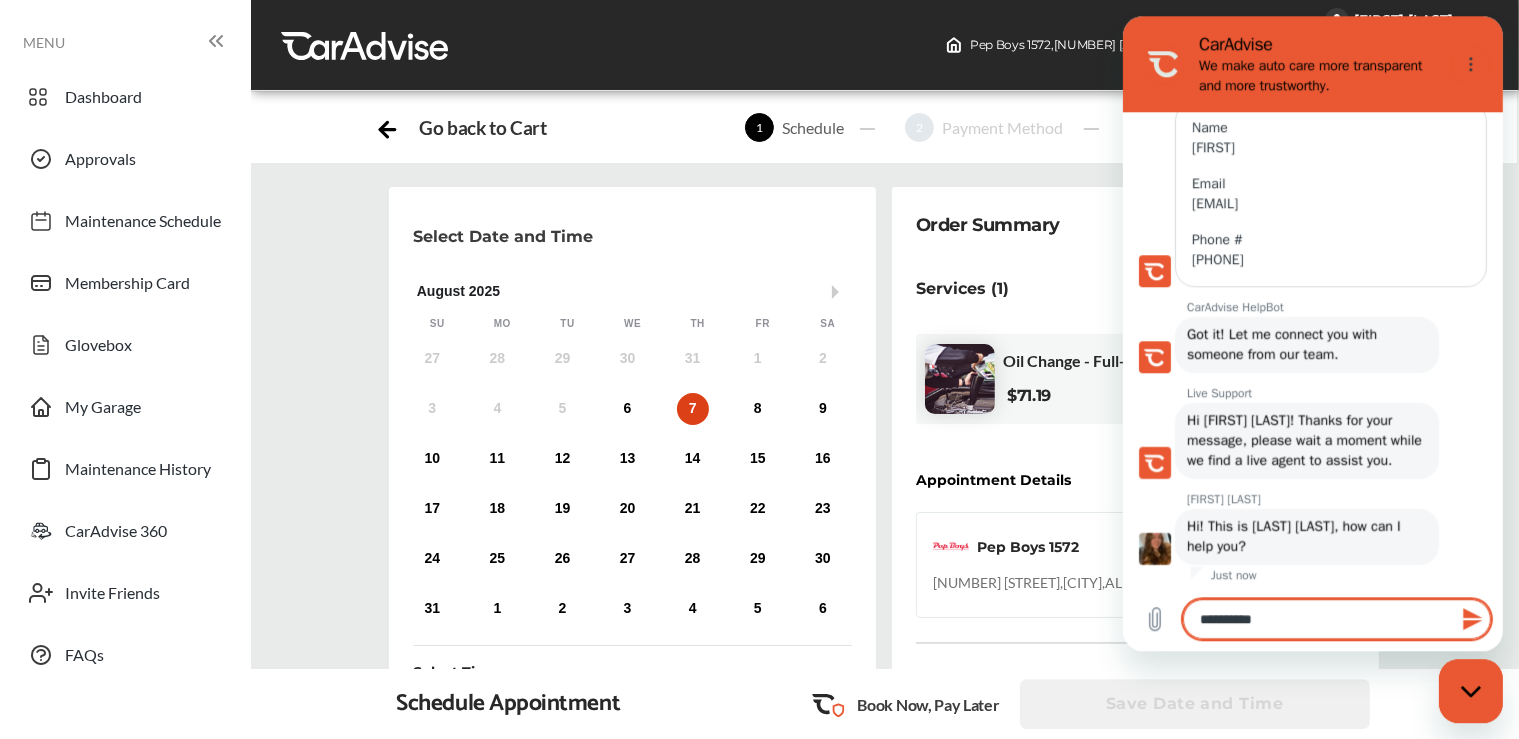 type on "*********" 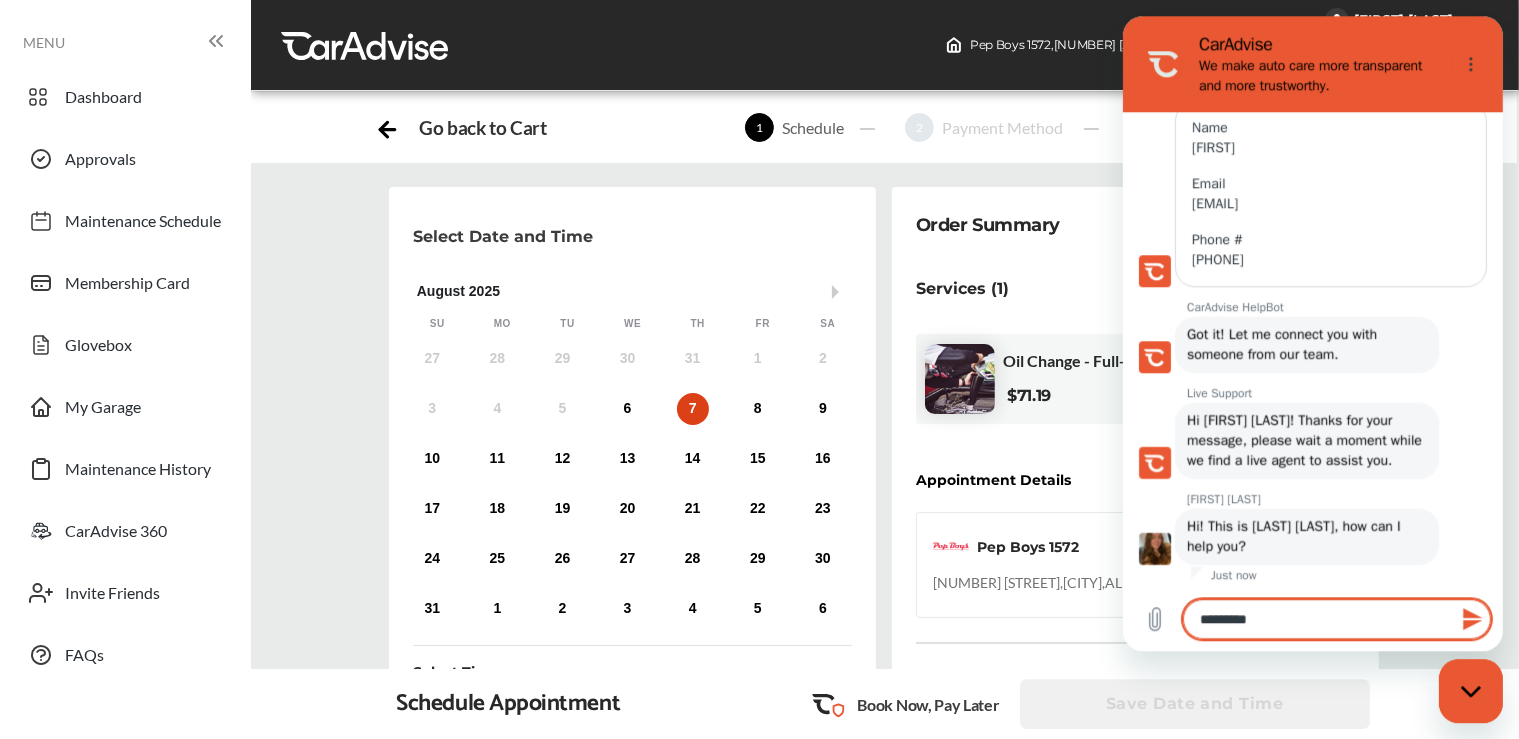 type on "*" 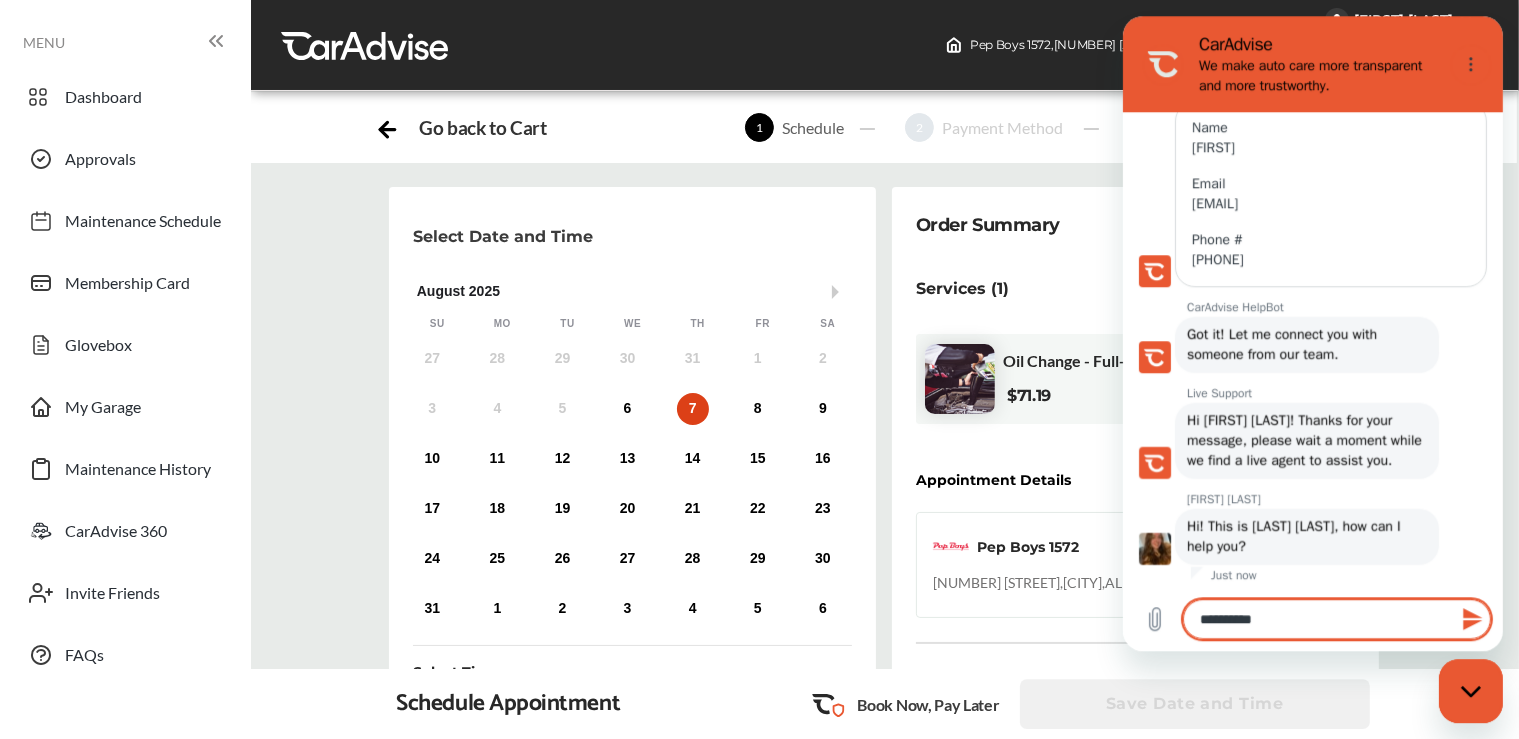 type on "**********" 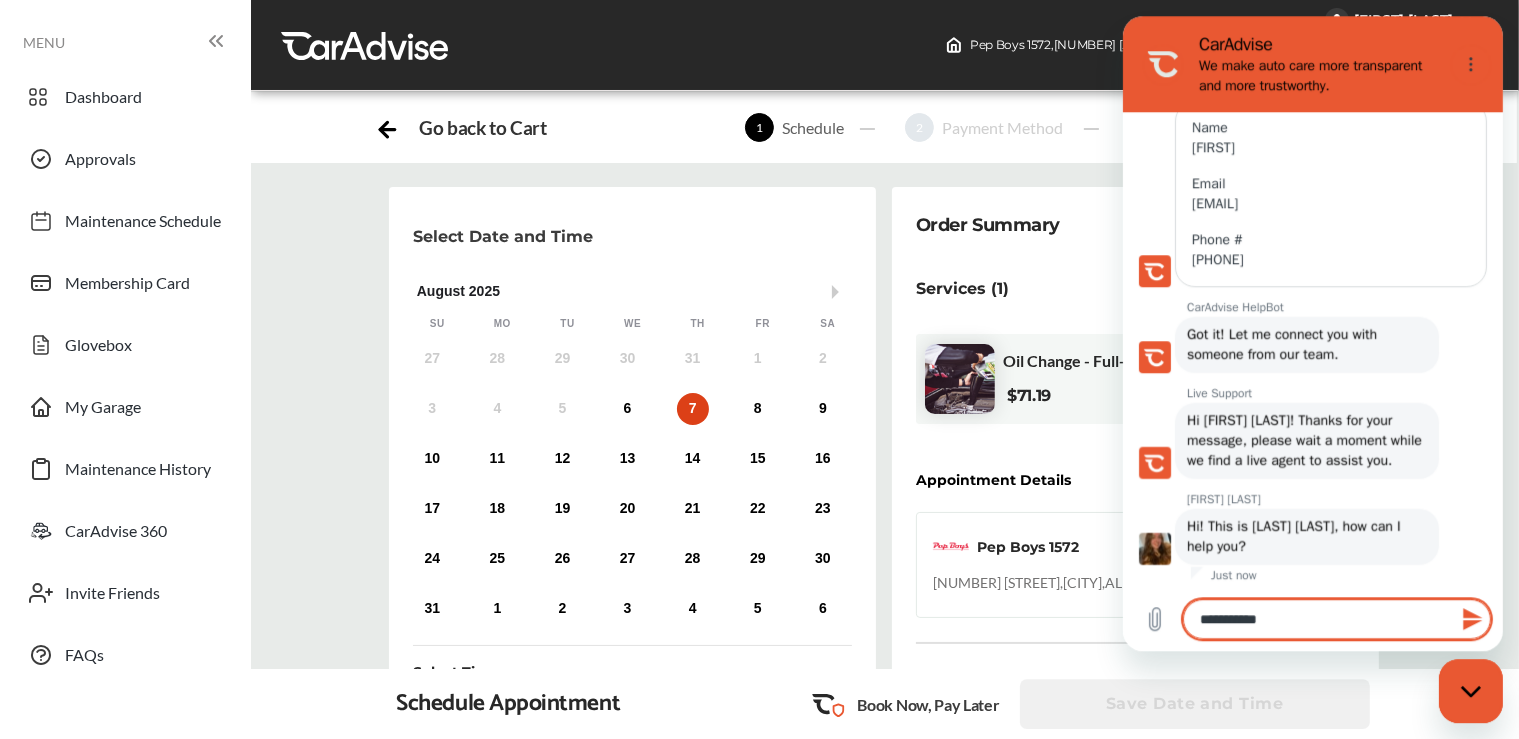 type on "**********" 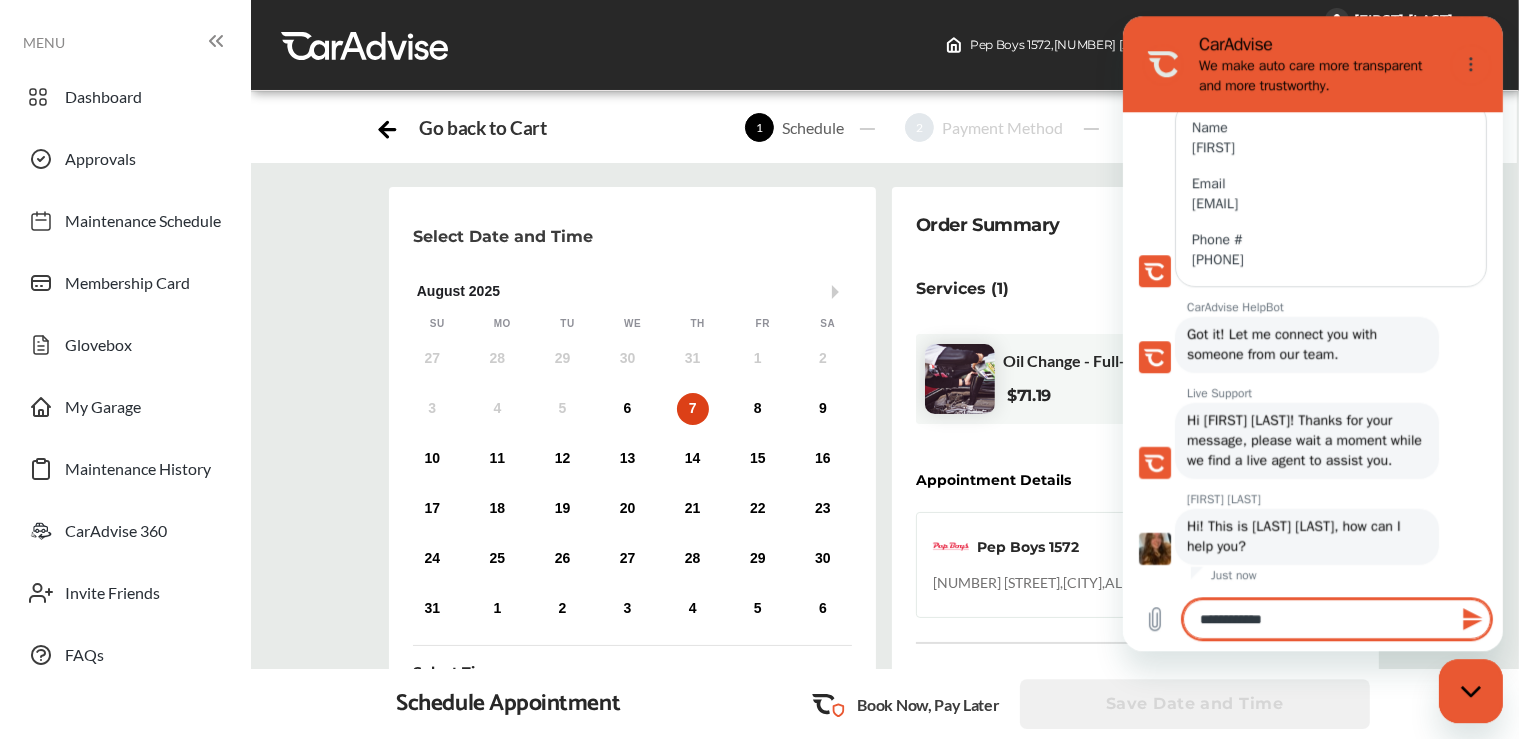 type on "**********" 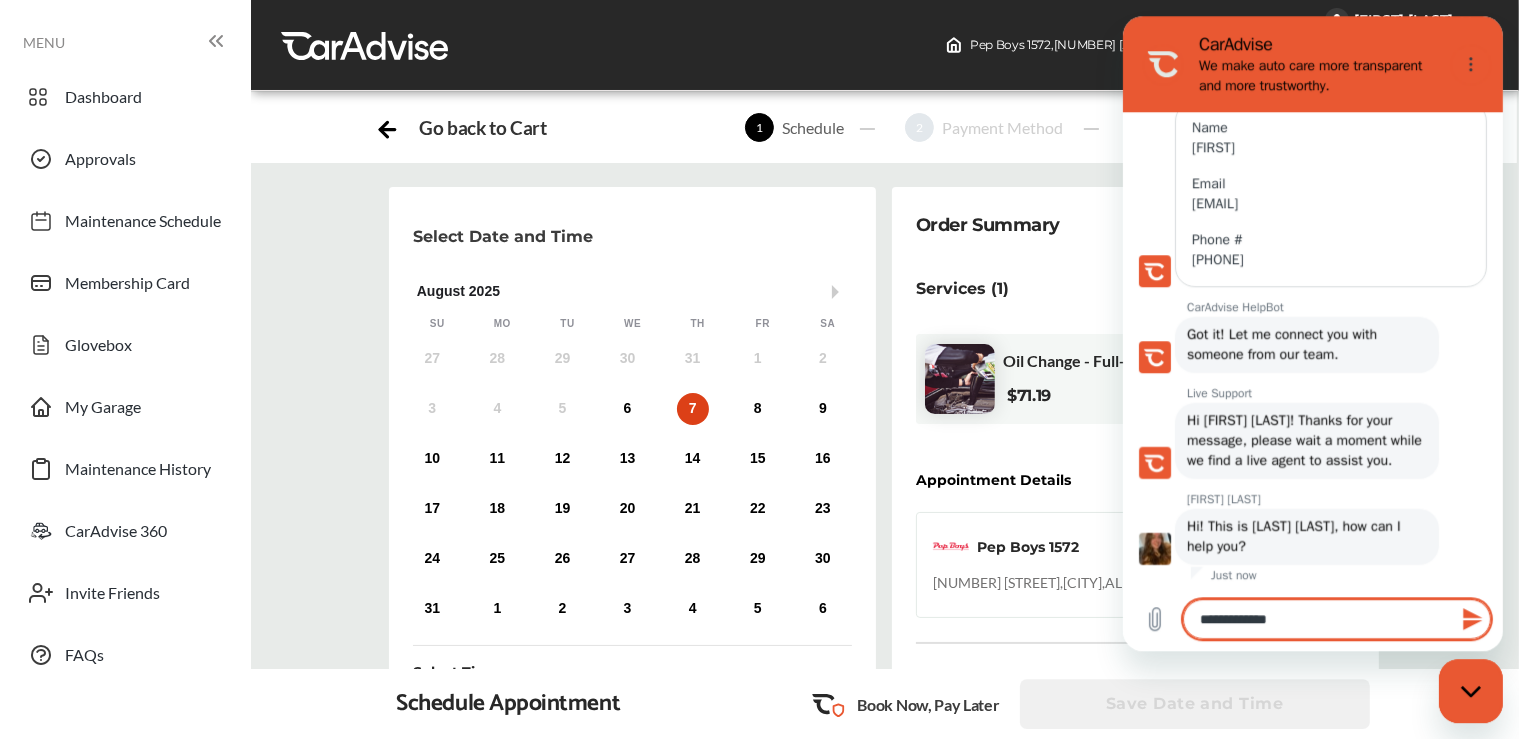 type on "**********" 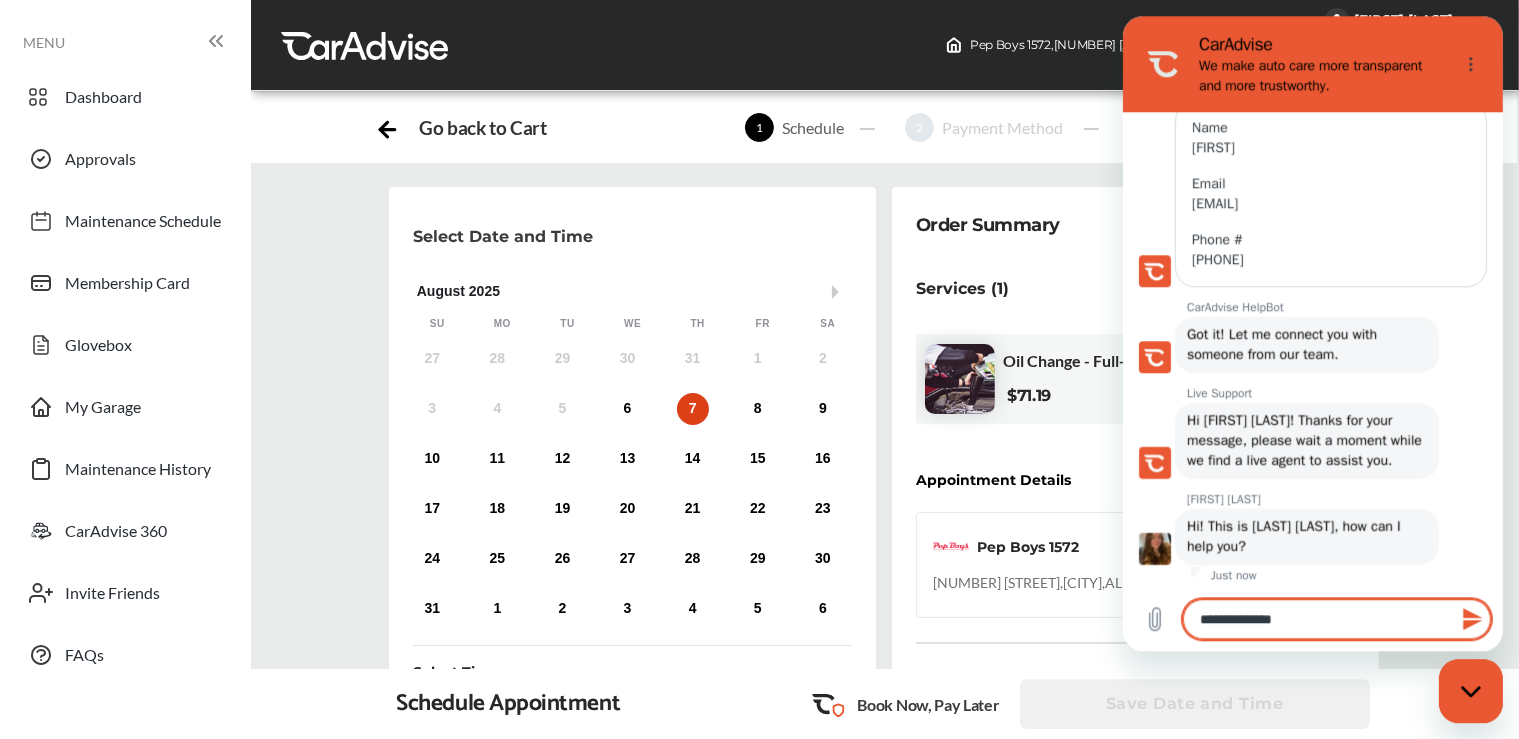 type on "**********" 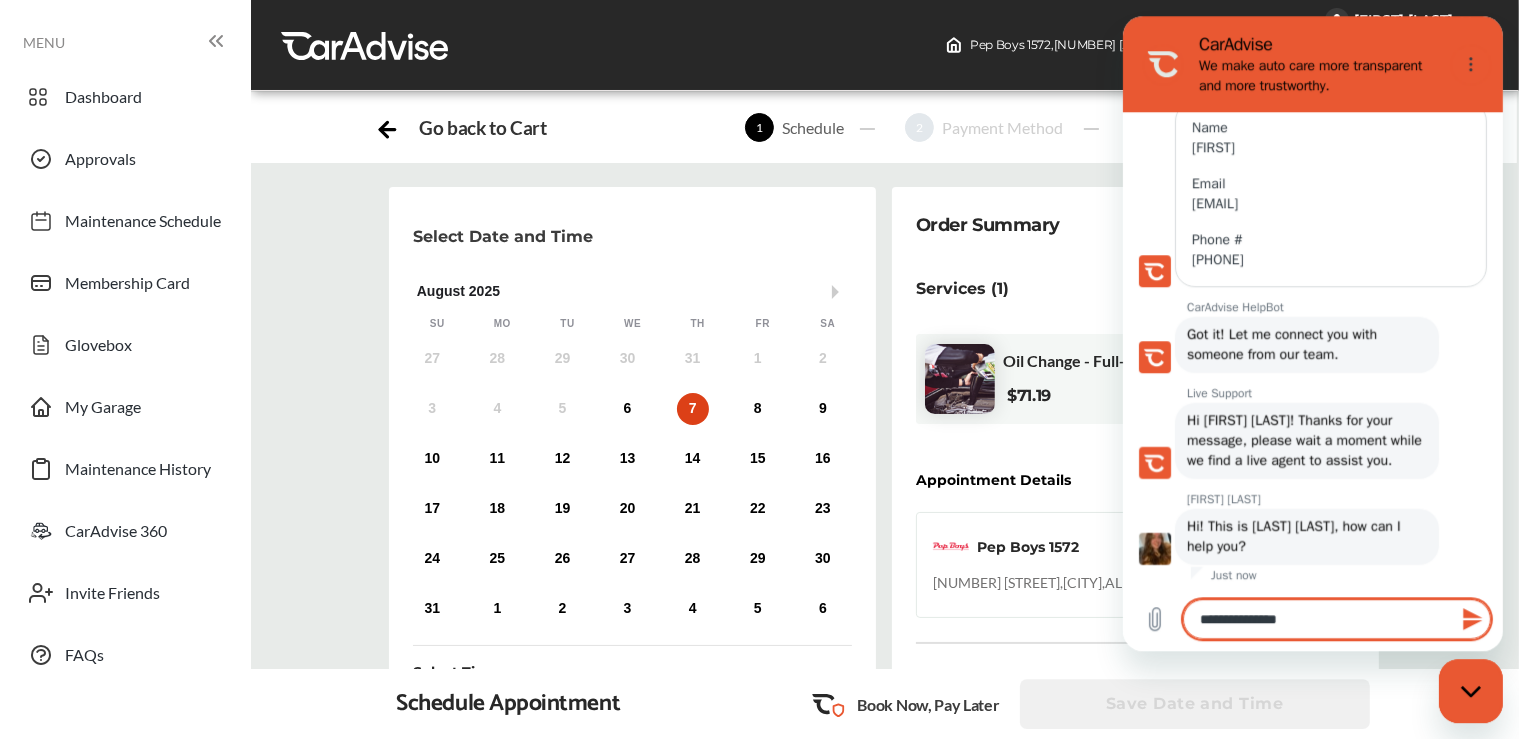 type on "**********" 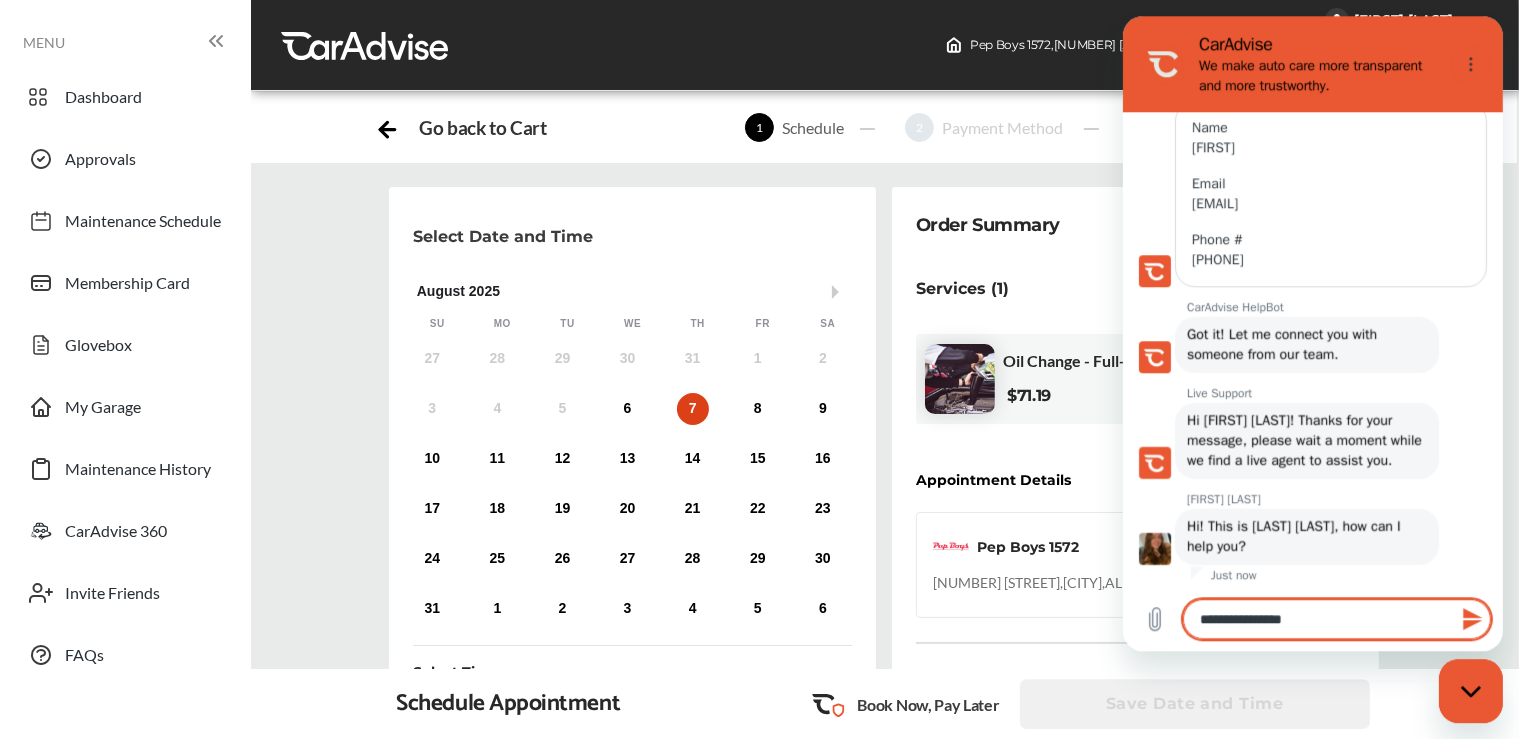 type on "**********" 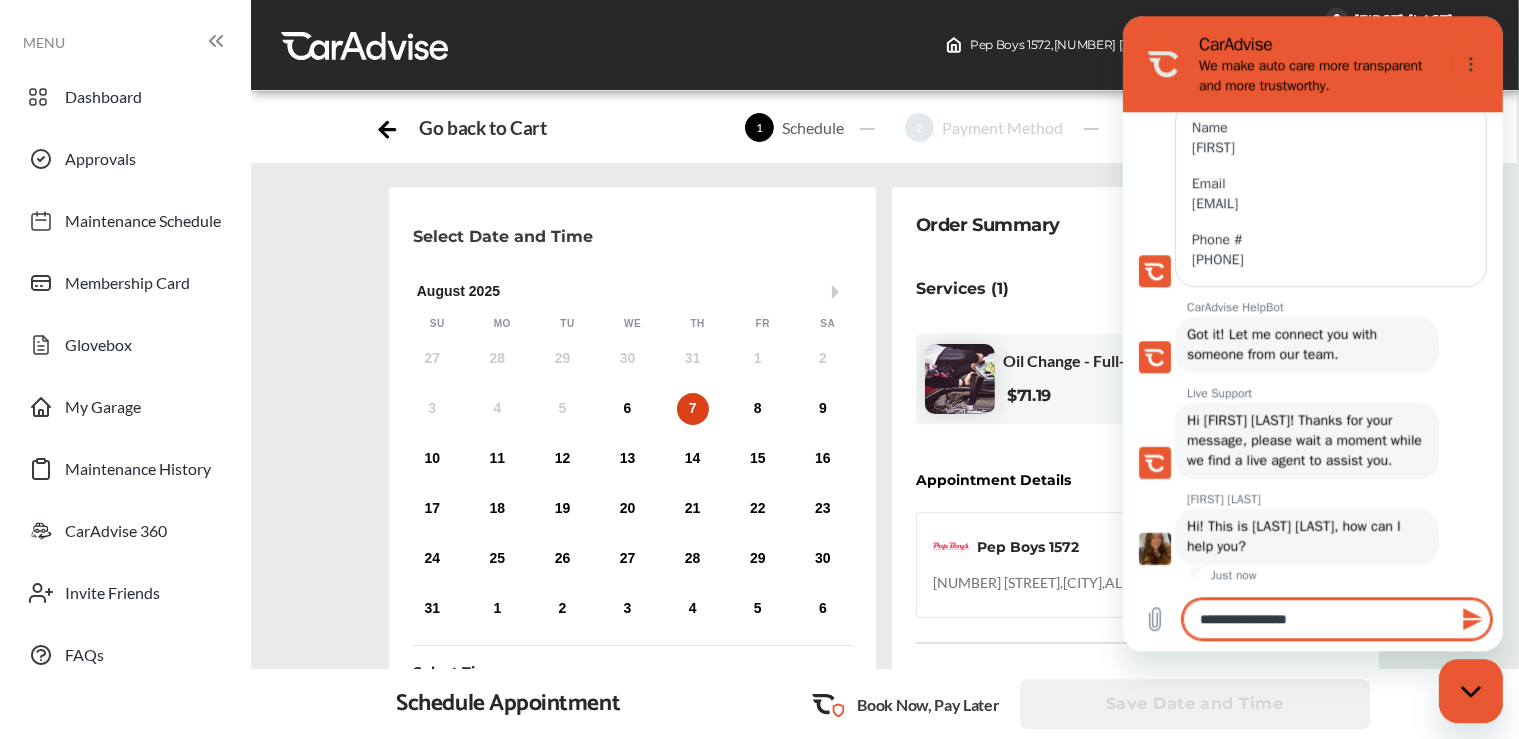 type on "**********" 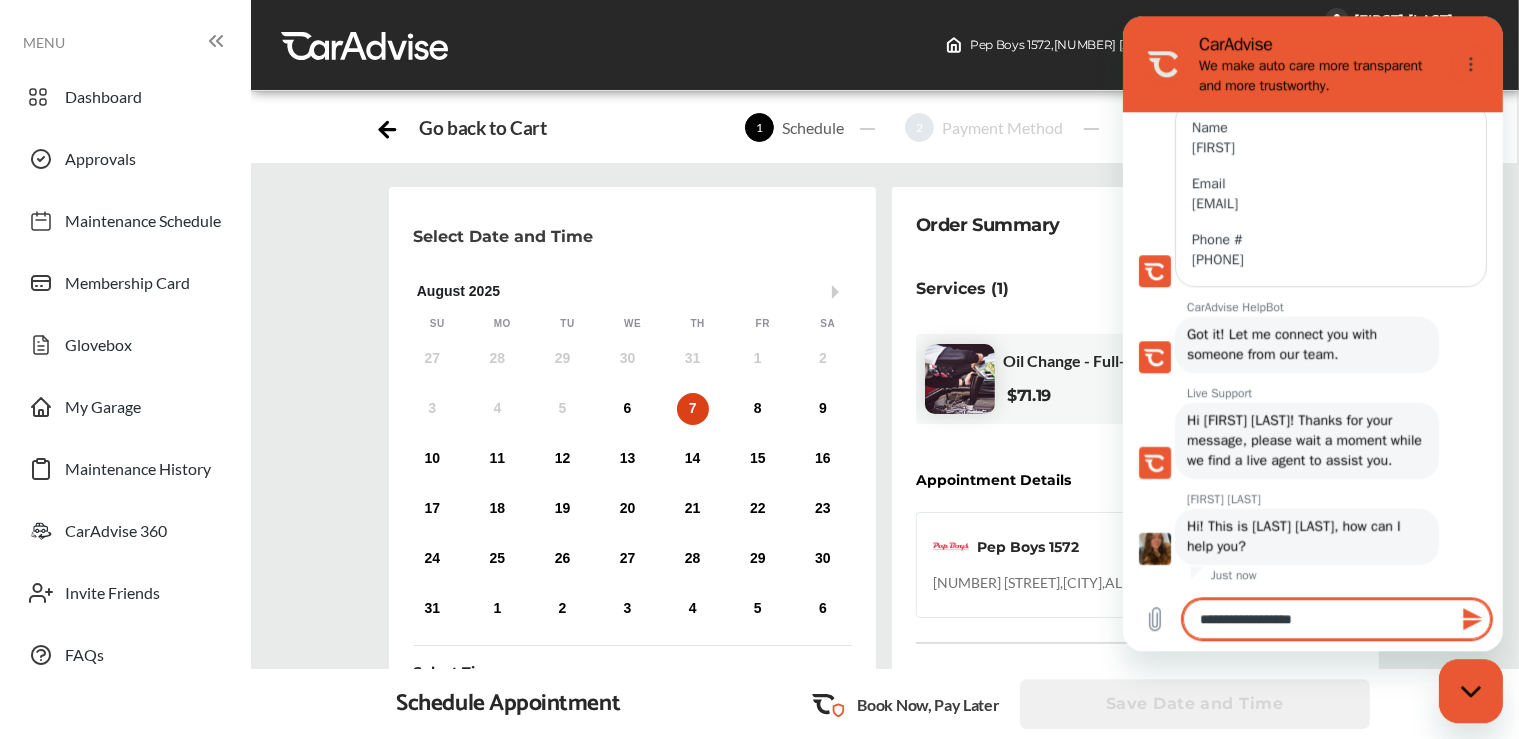 type on "**********" 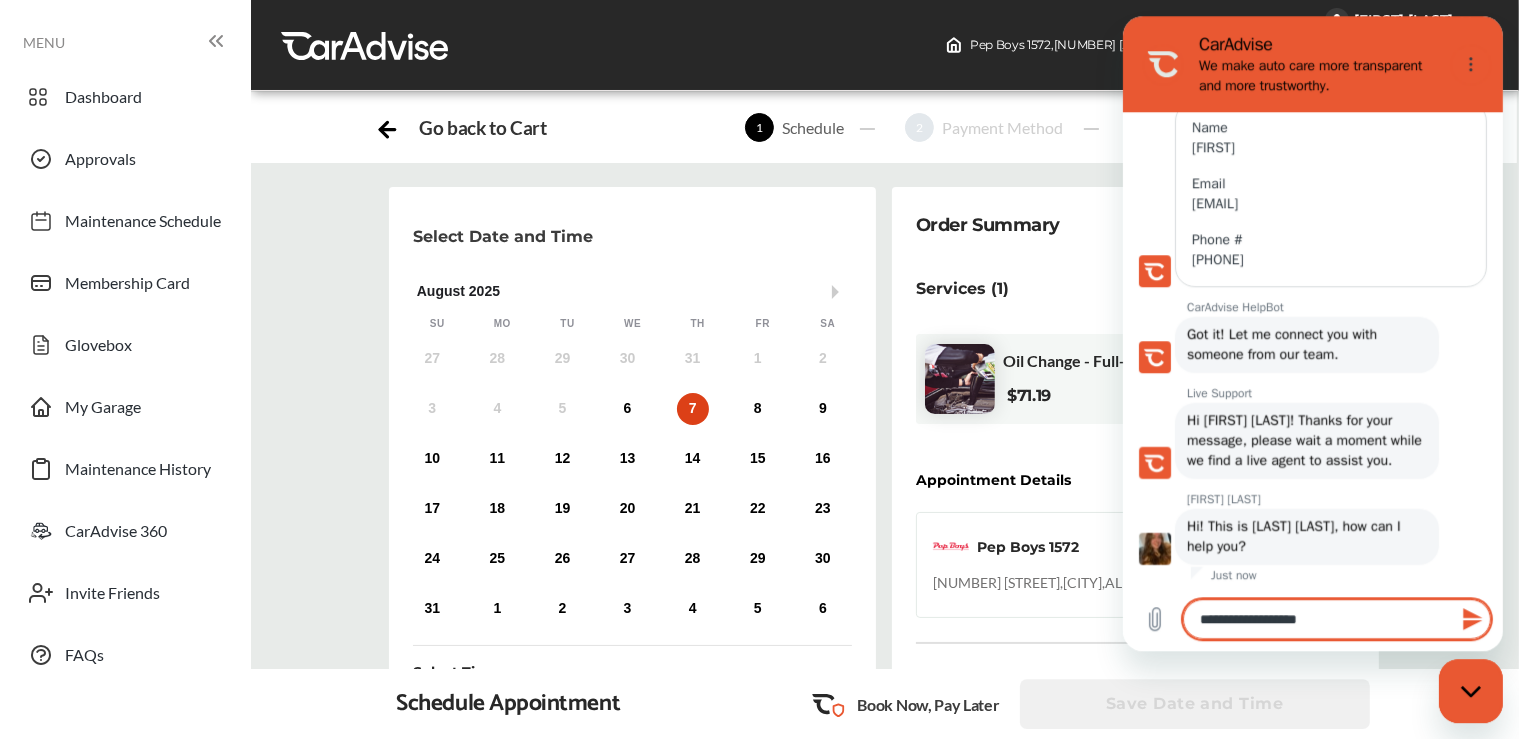 type on "**********" 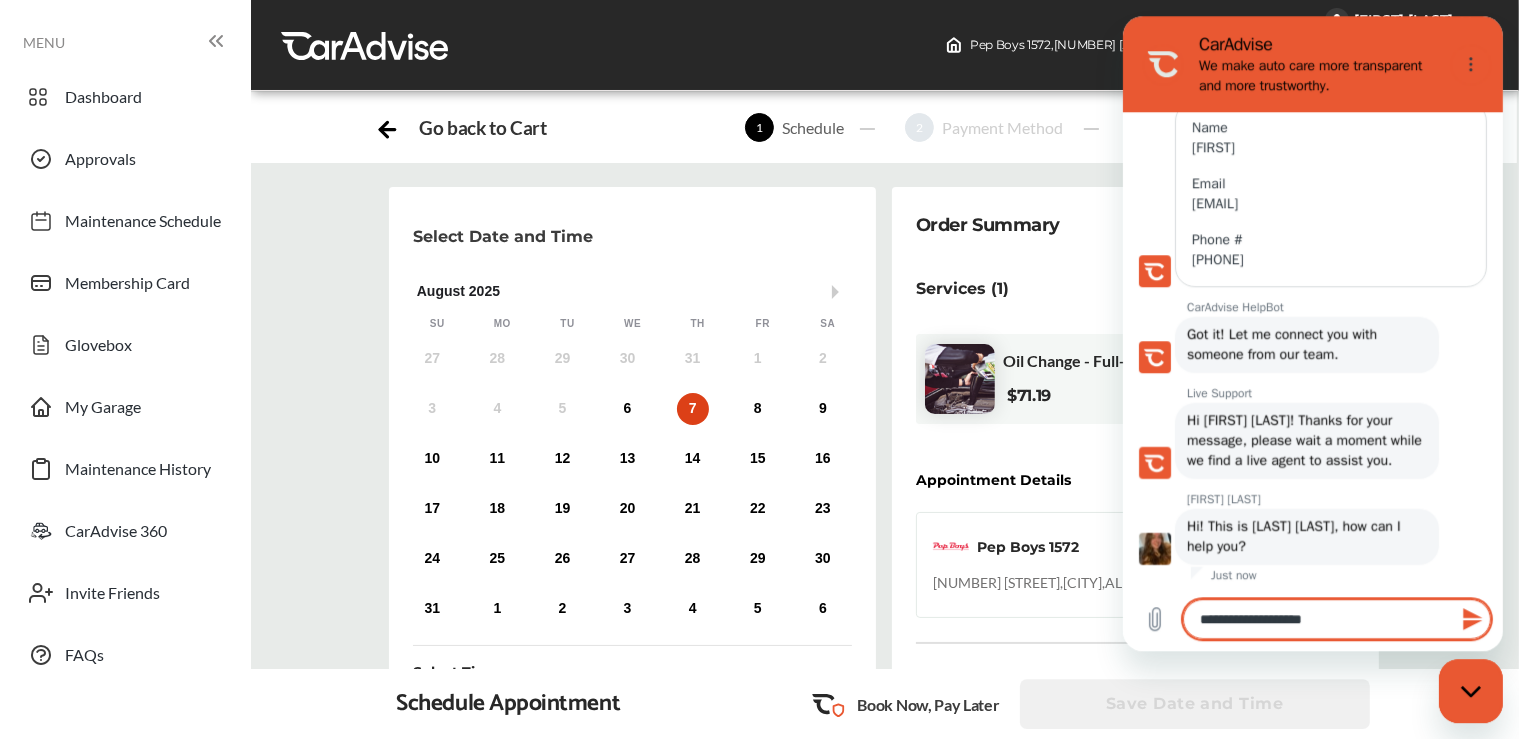 type on "**********" 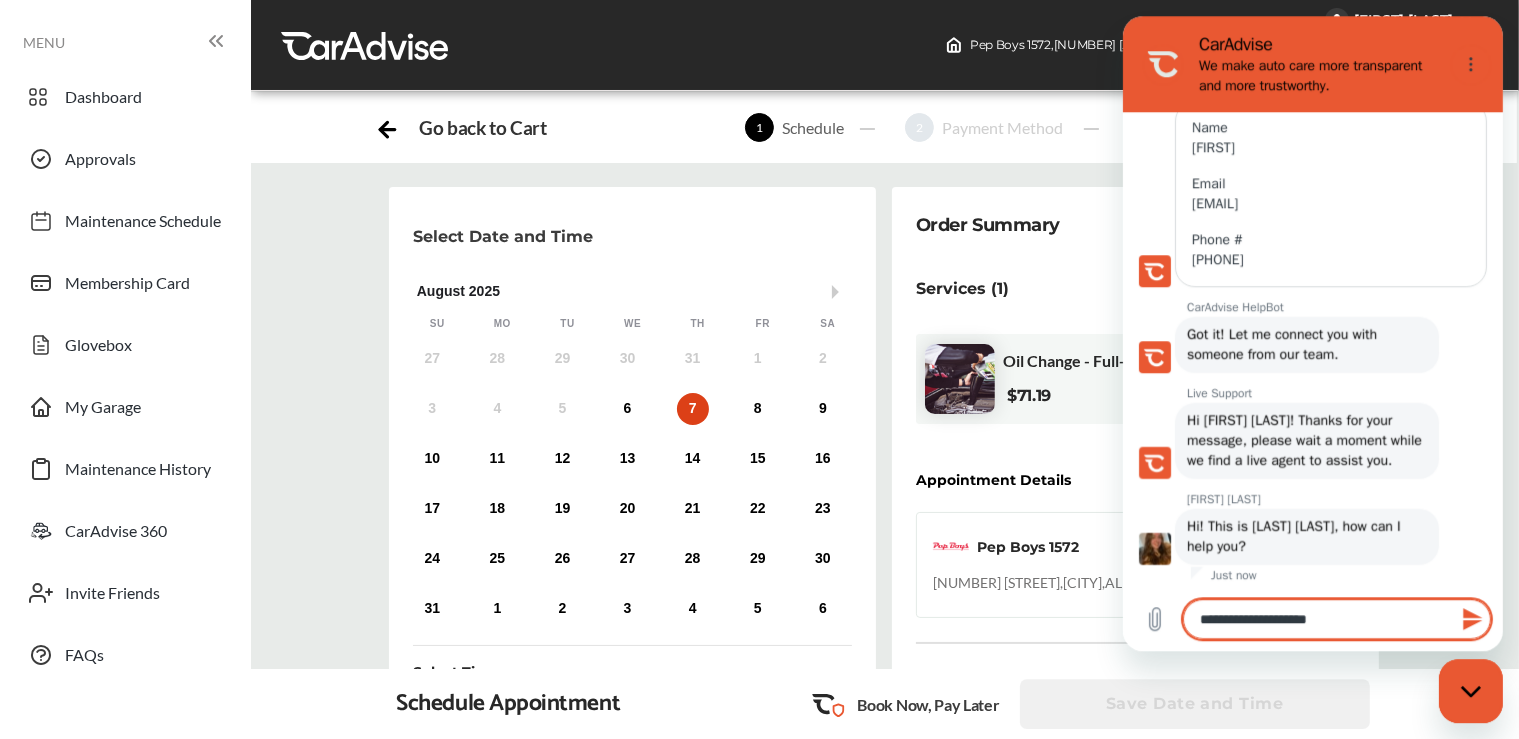 type on "**********" 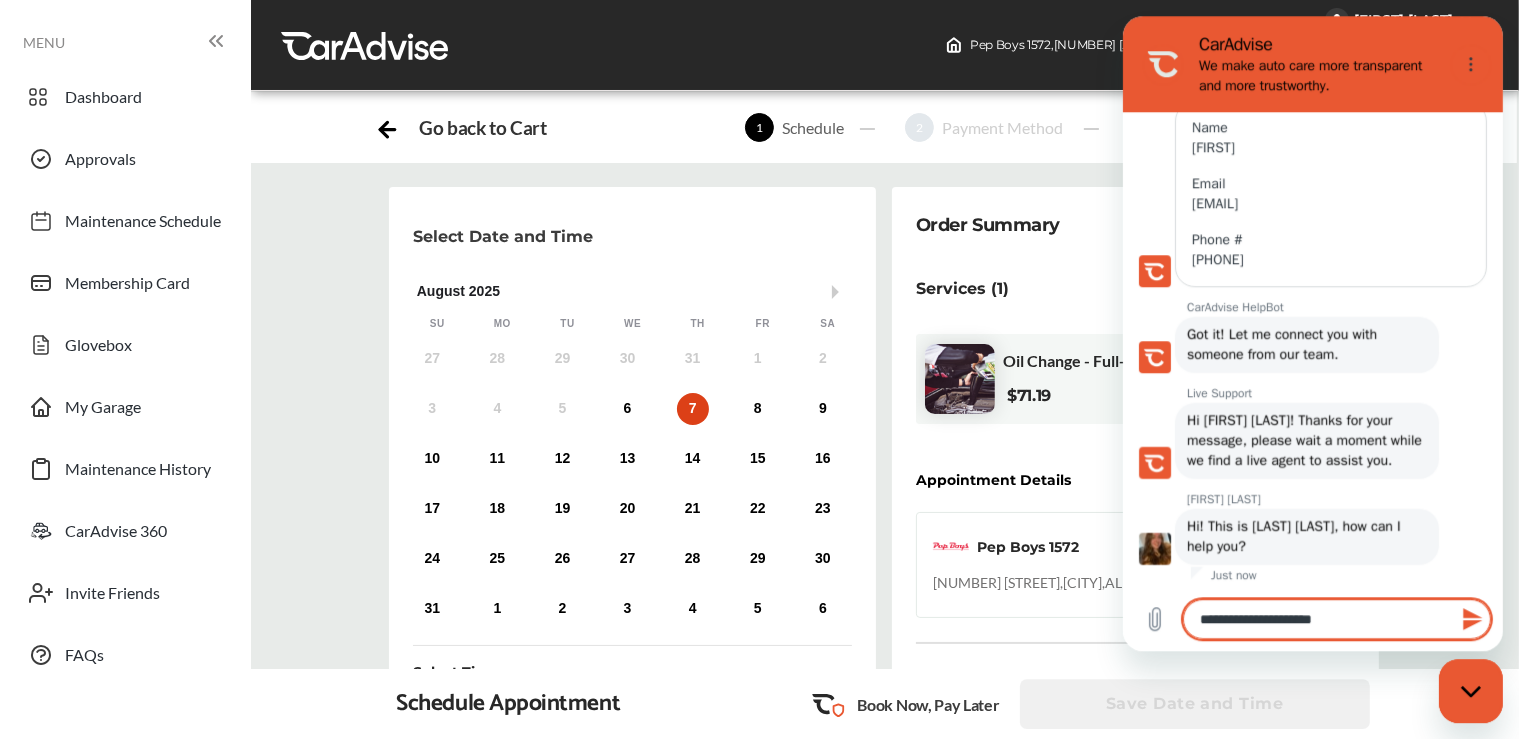 type on "**********" 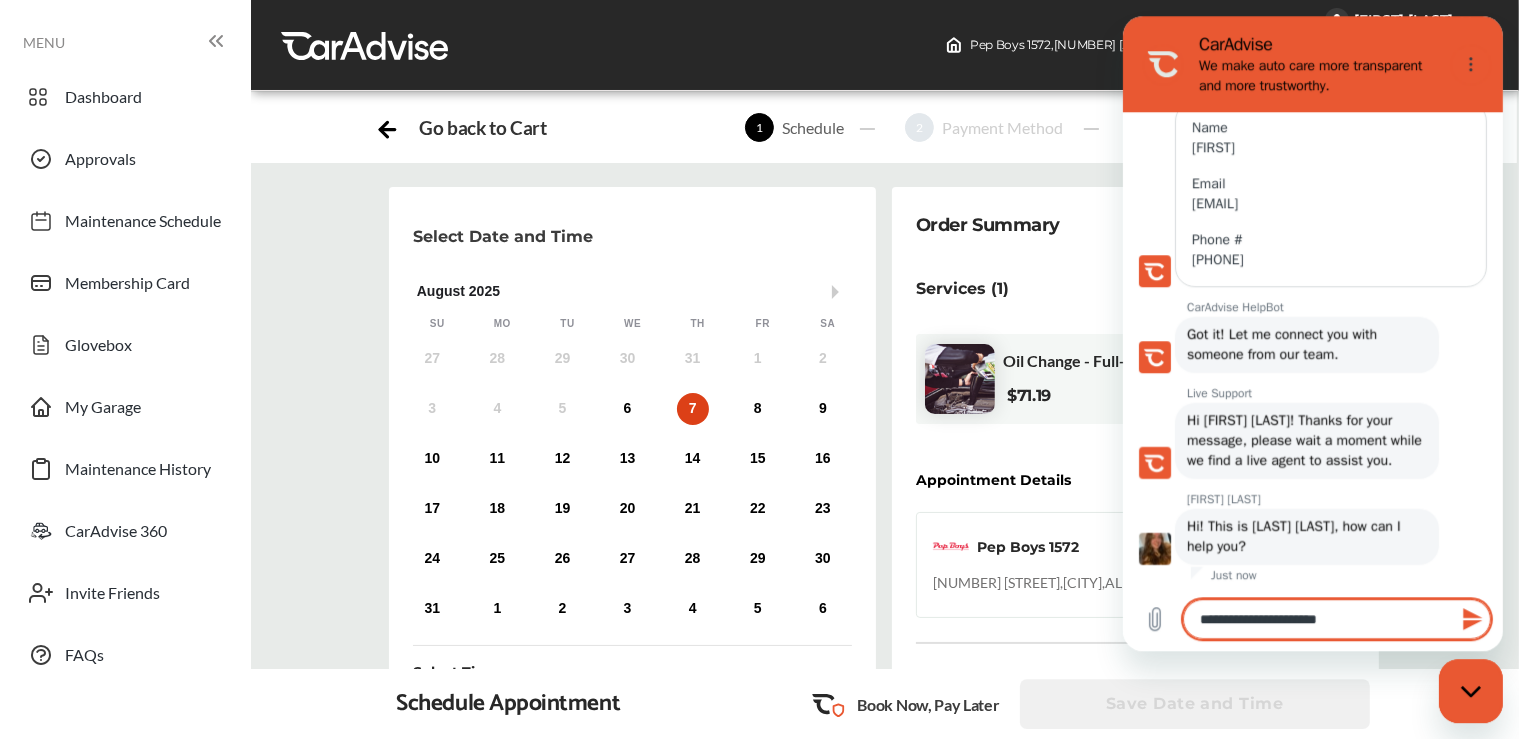 type on "**********" 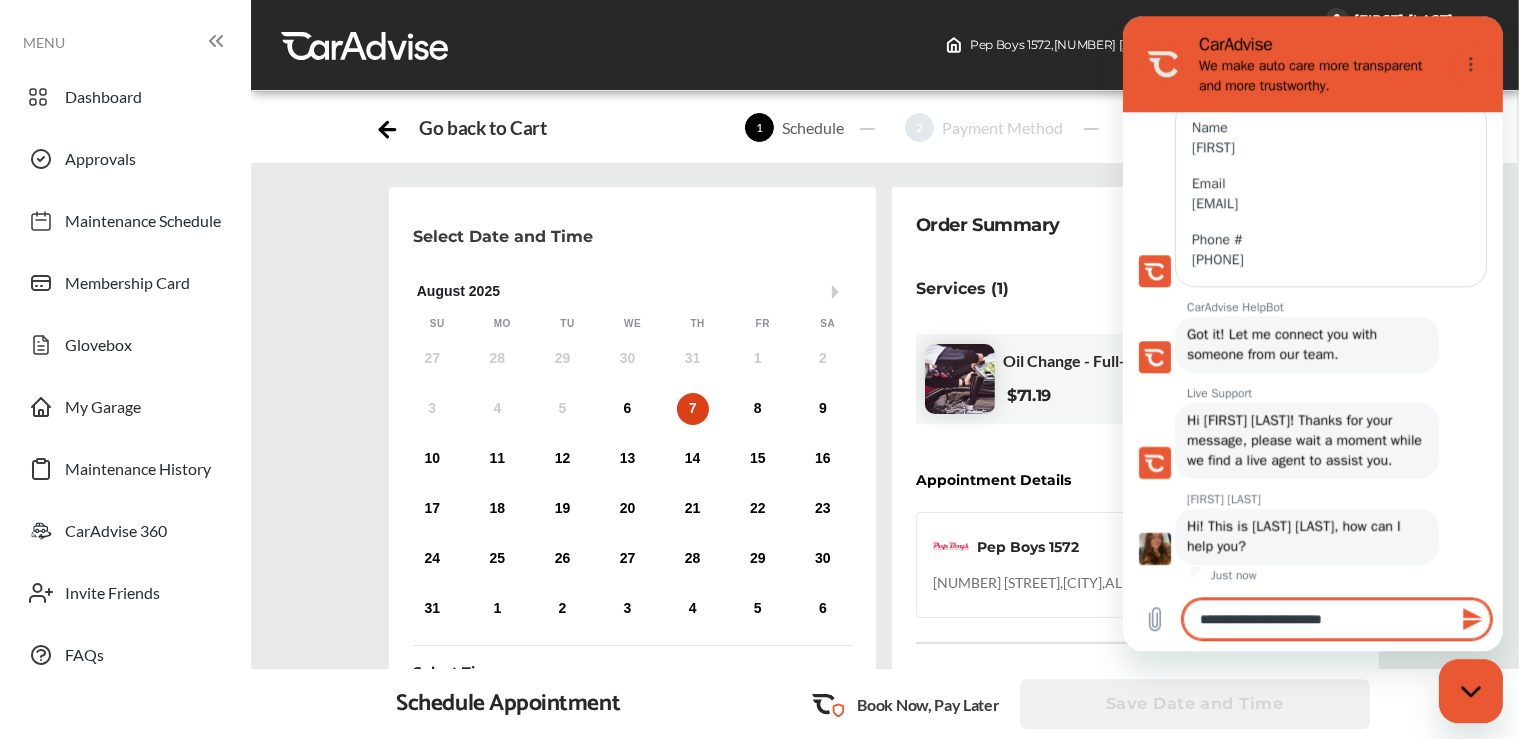 type on "**********" 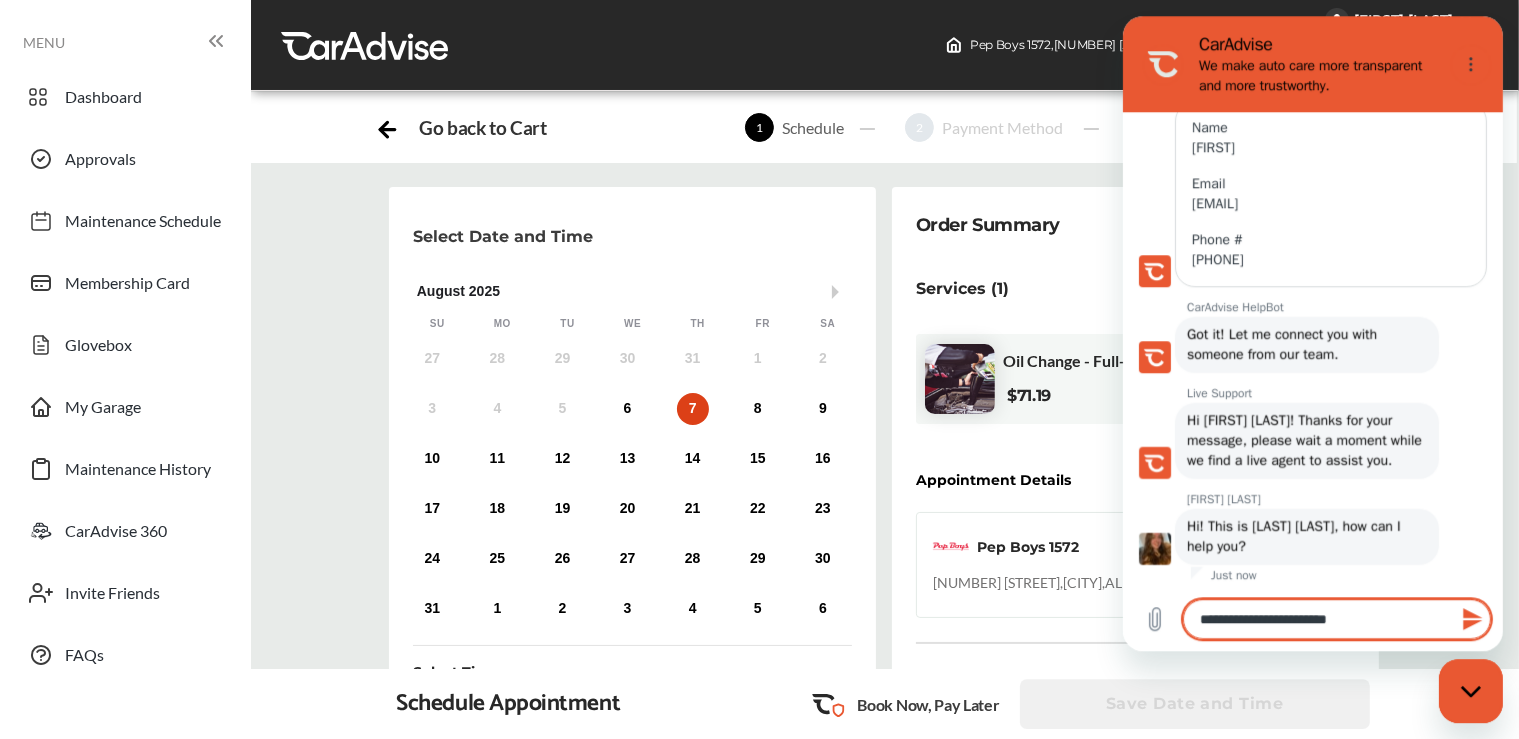 type on "**********" 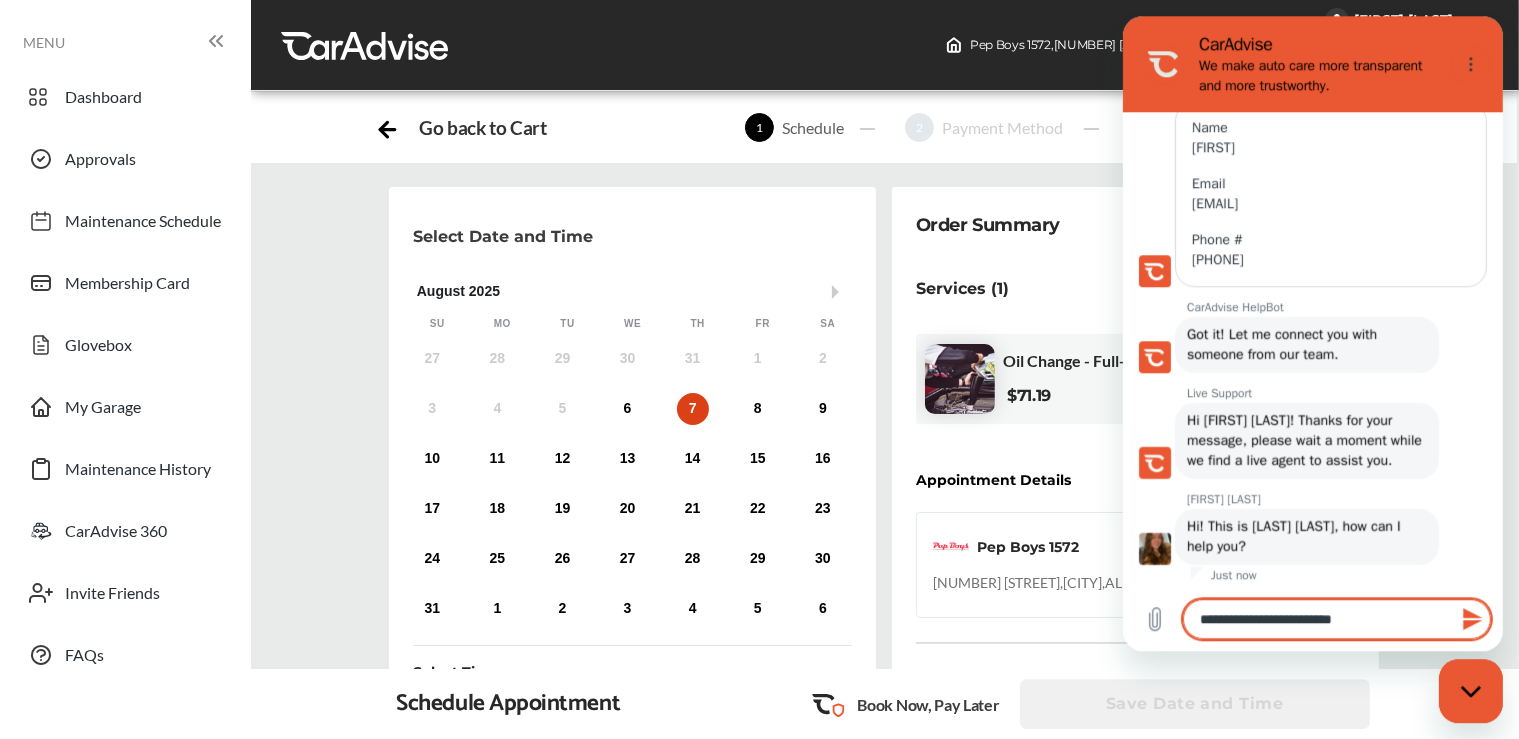 type on "**********" 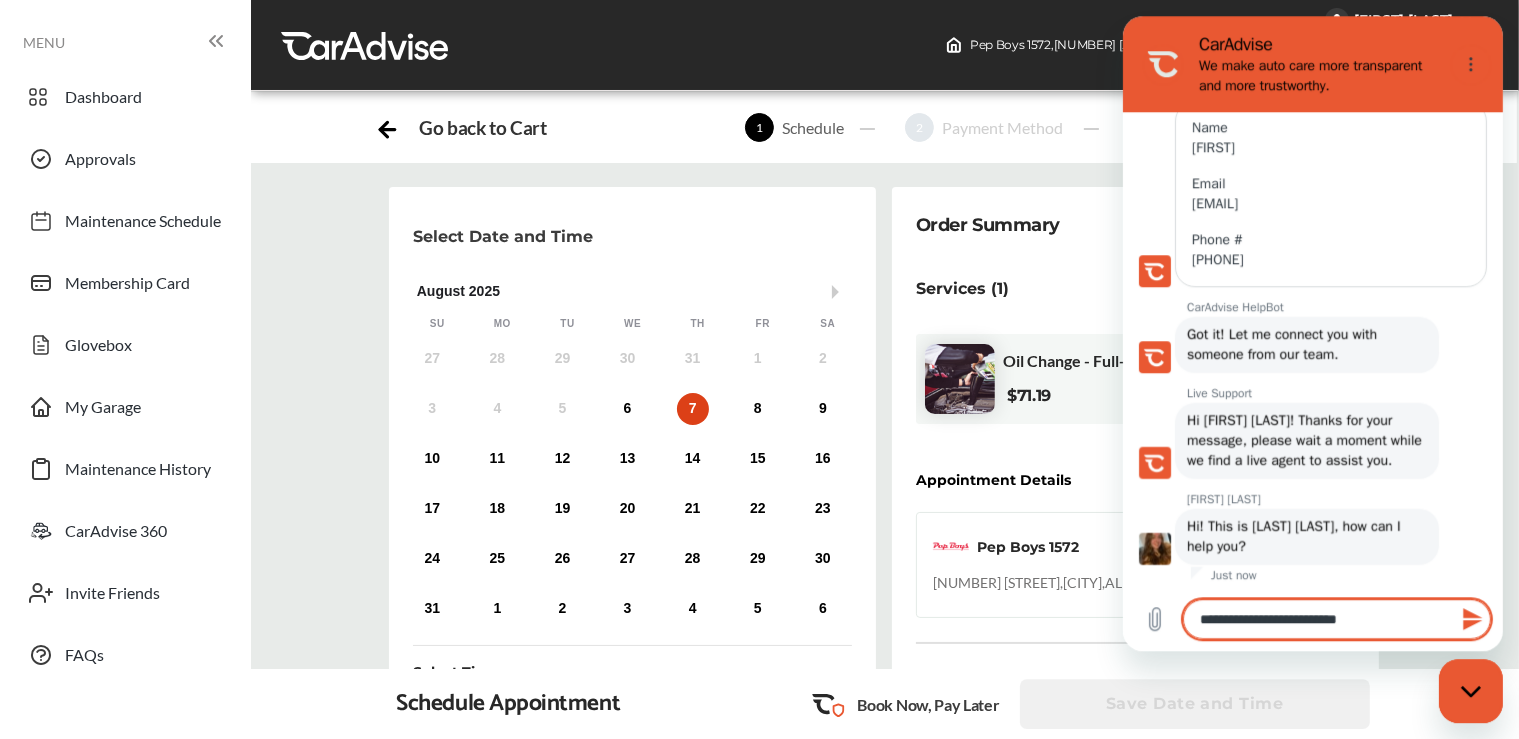 type on "**********" 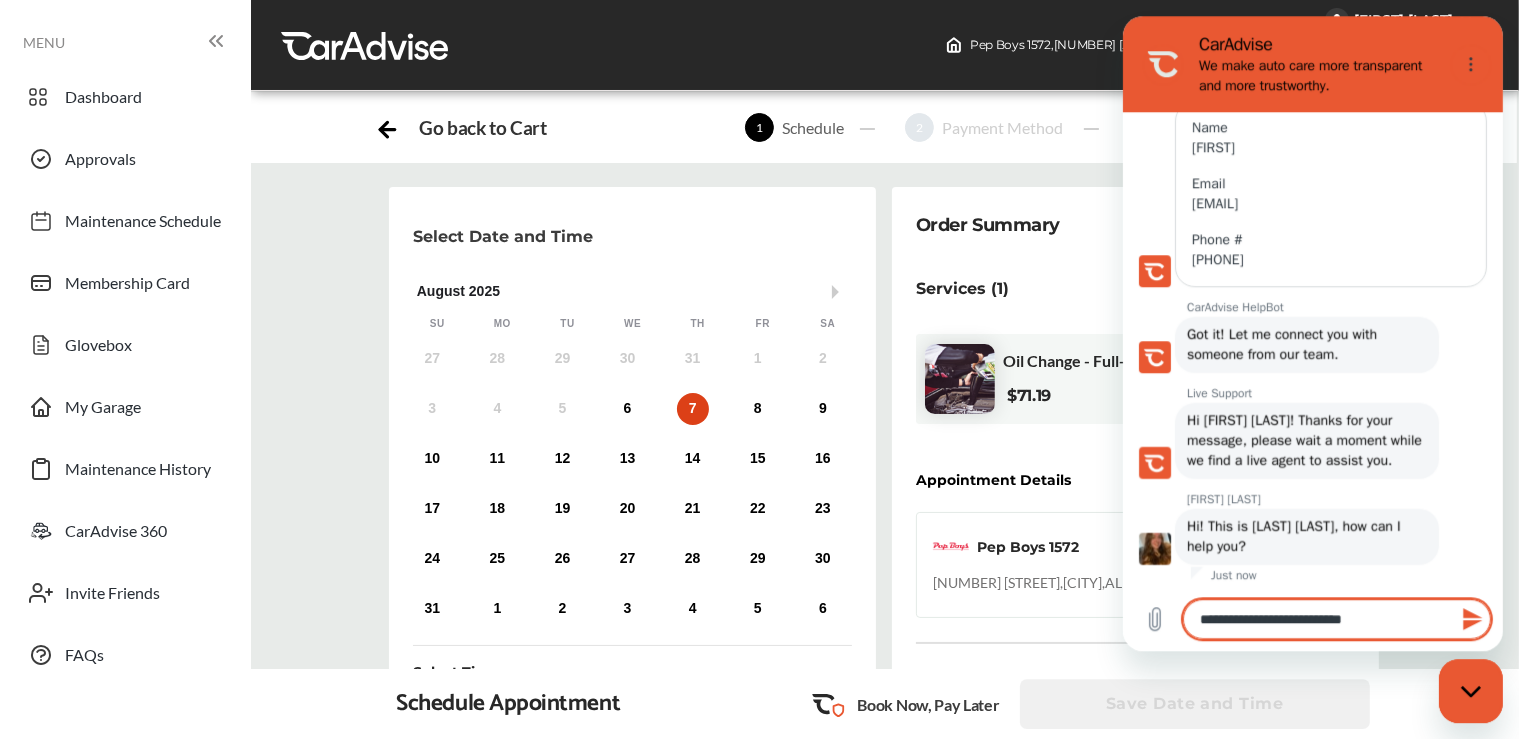 type on "**********" 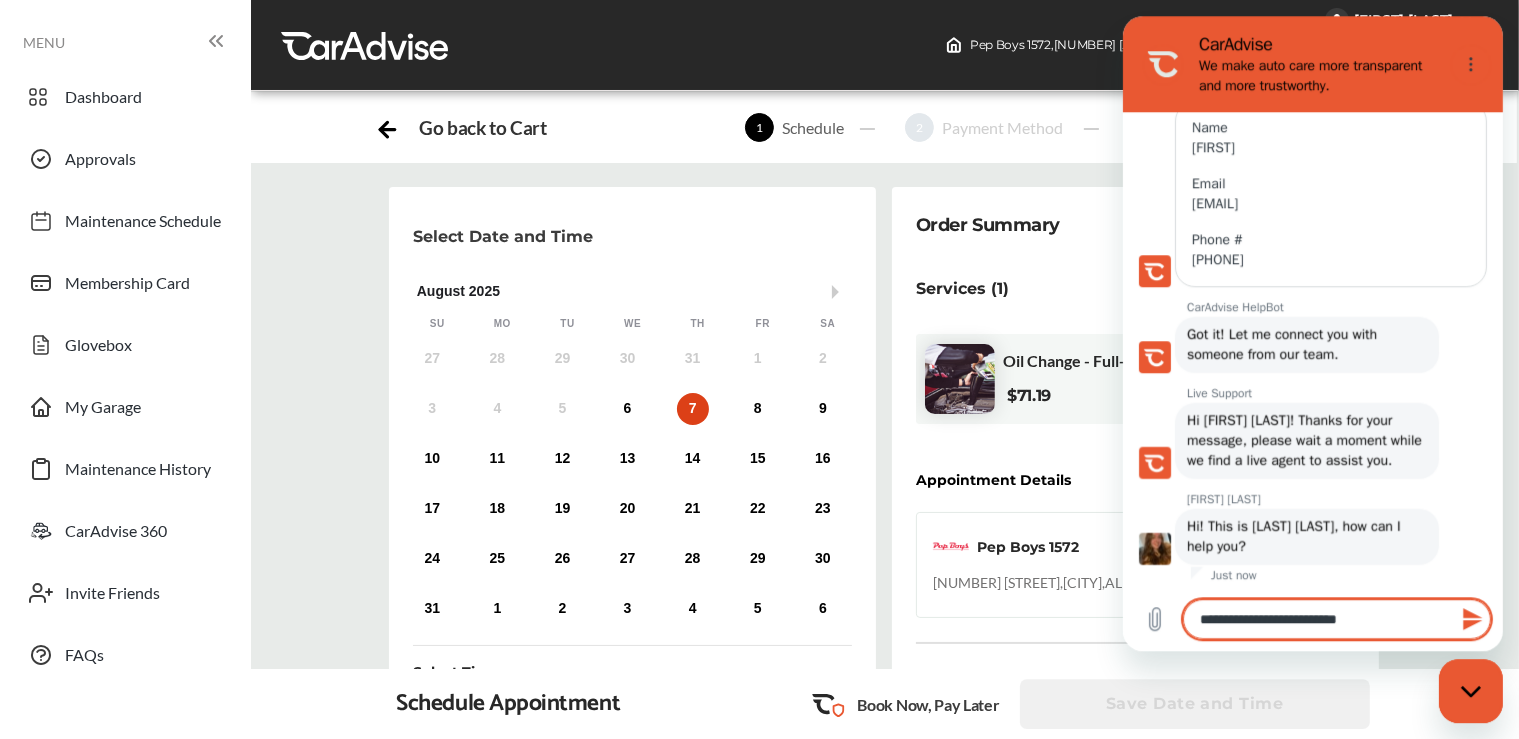 type on "**********" 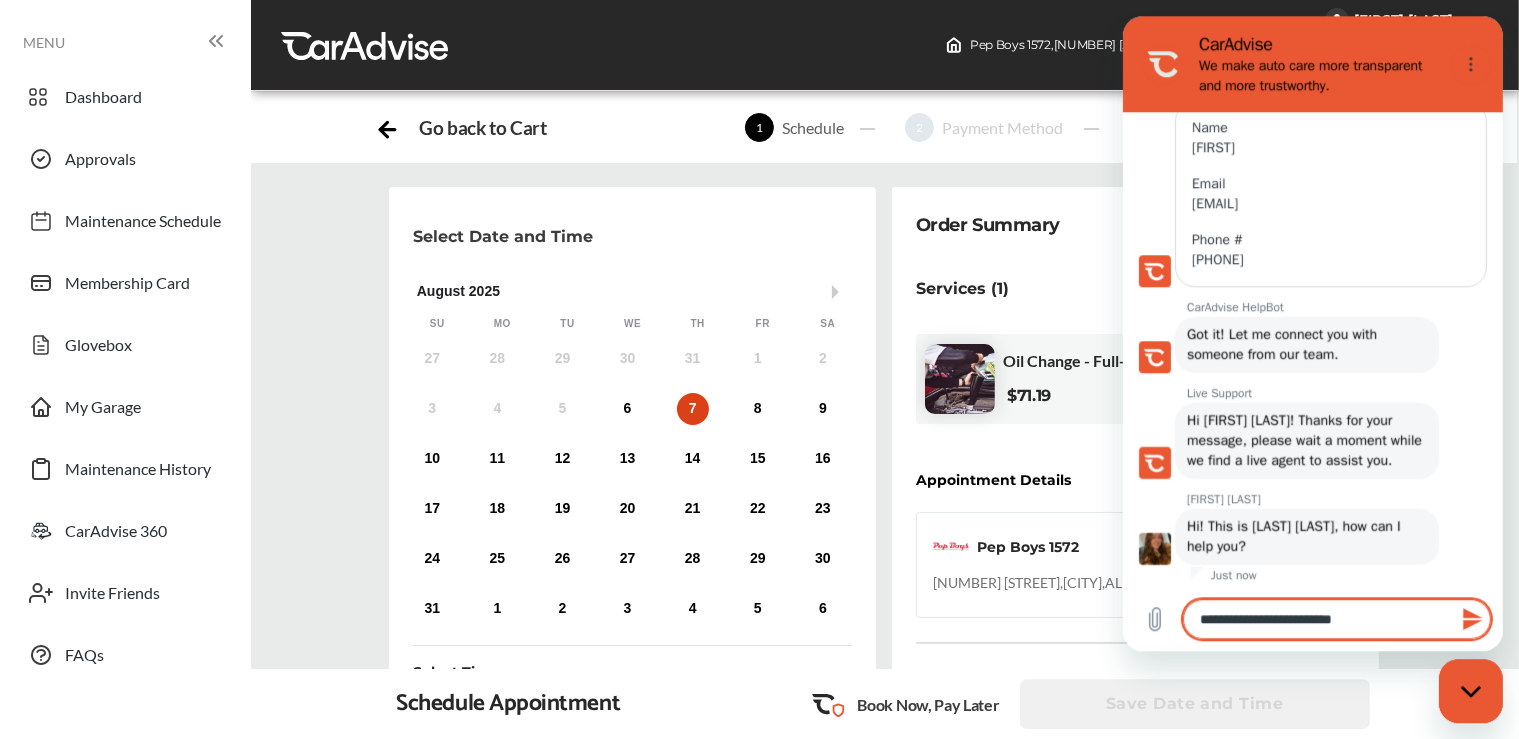 type on "**********" 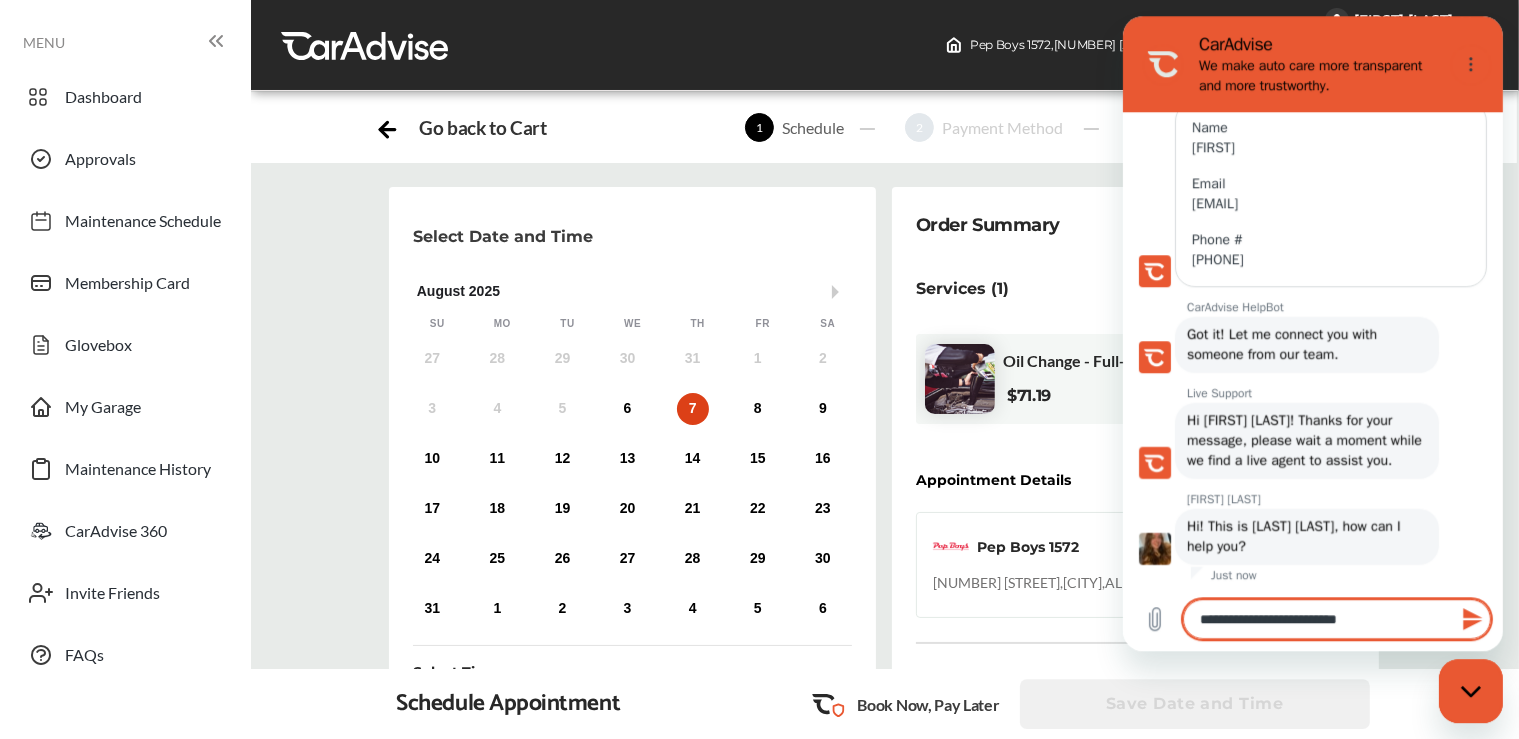 type on "**********" 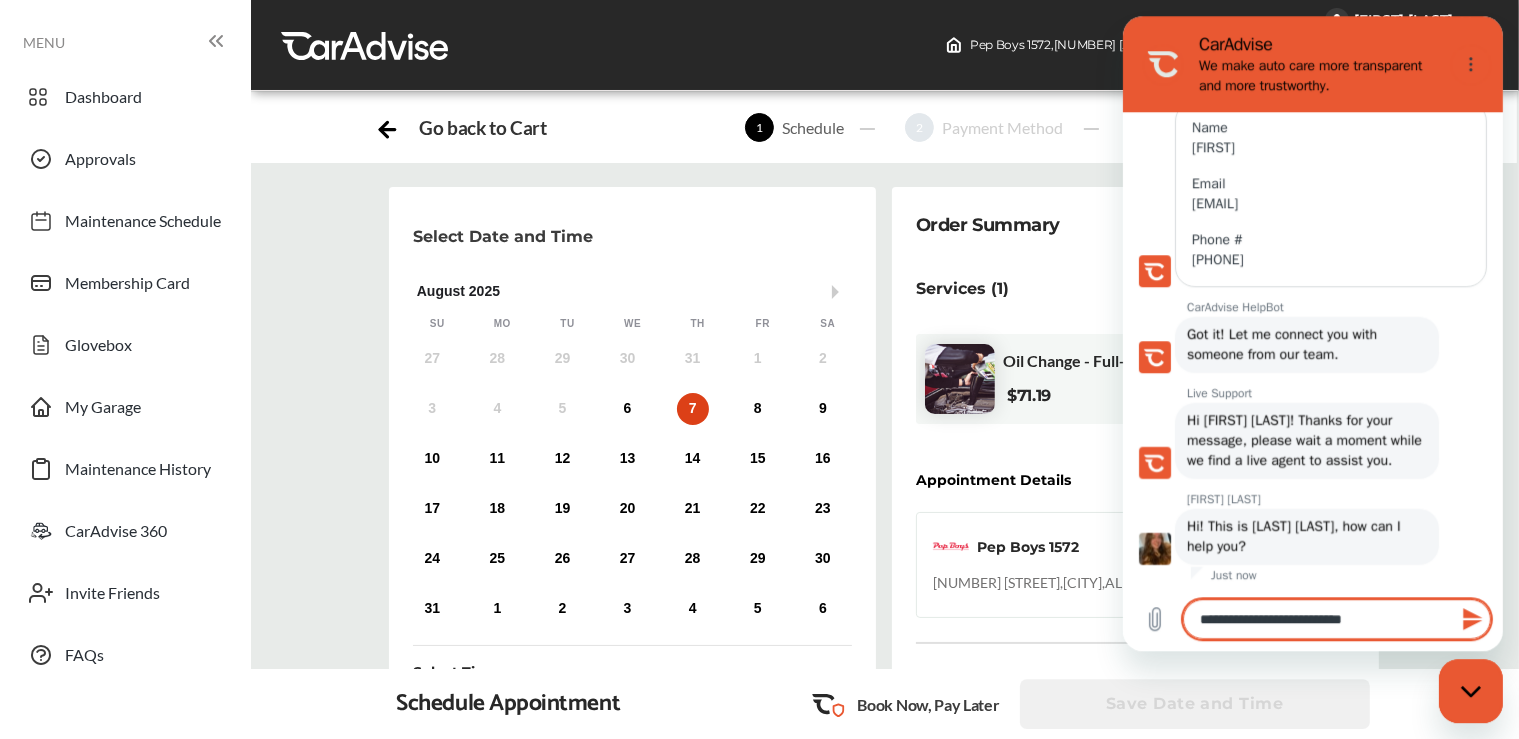 type on "**********" 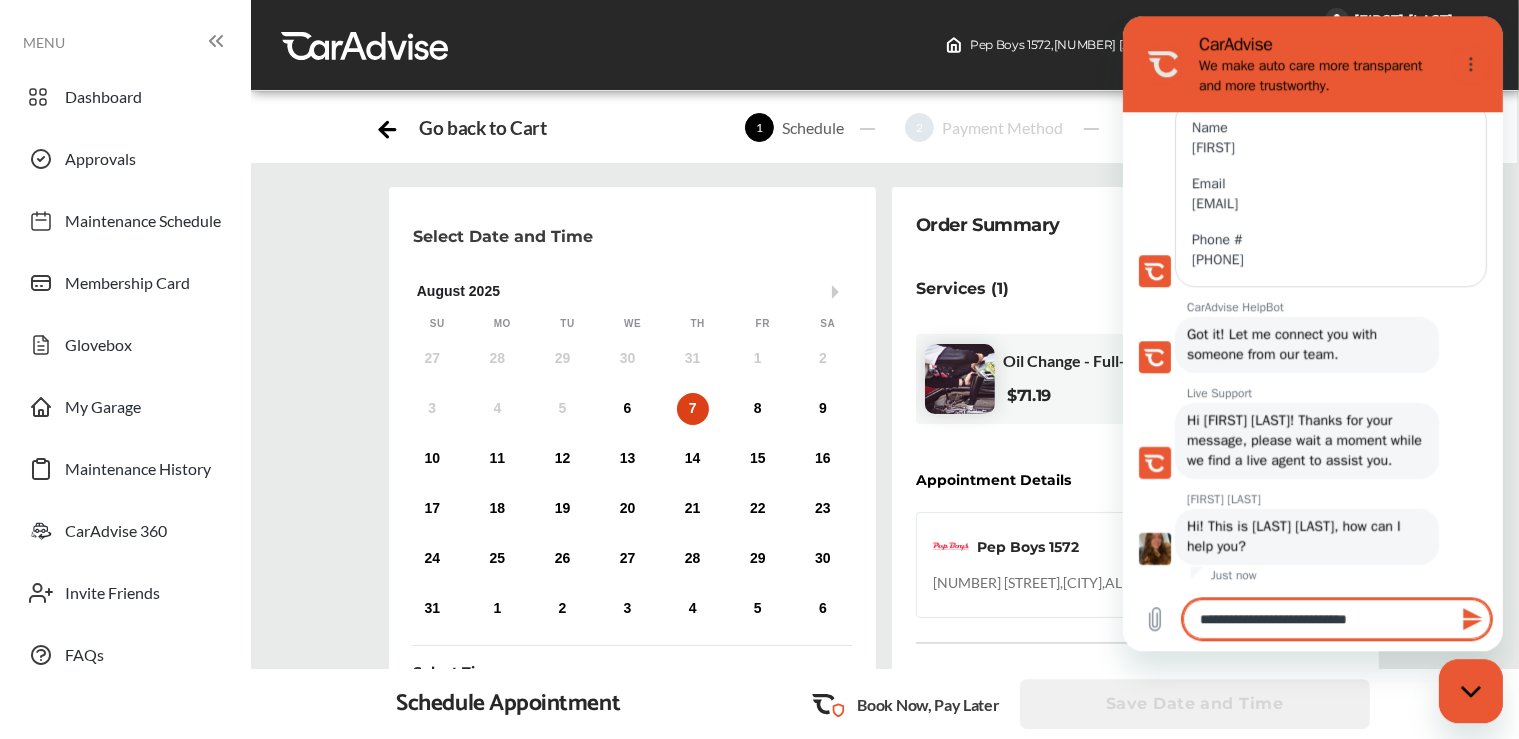 type on "**********" 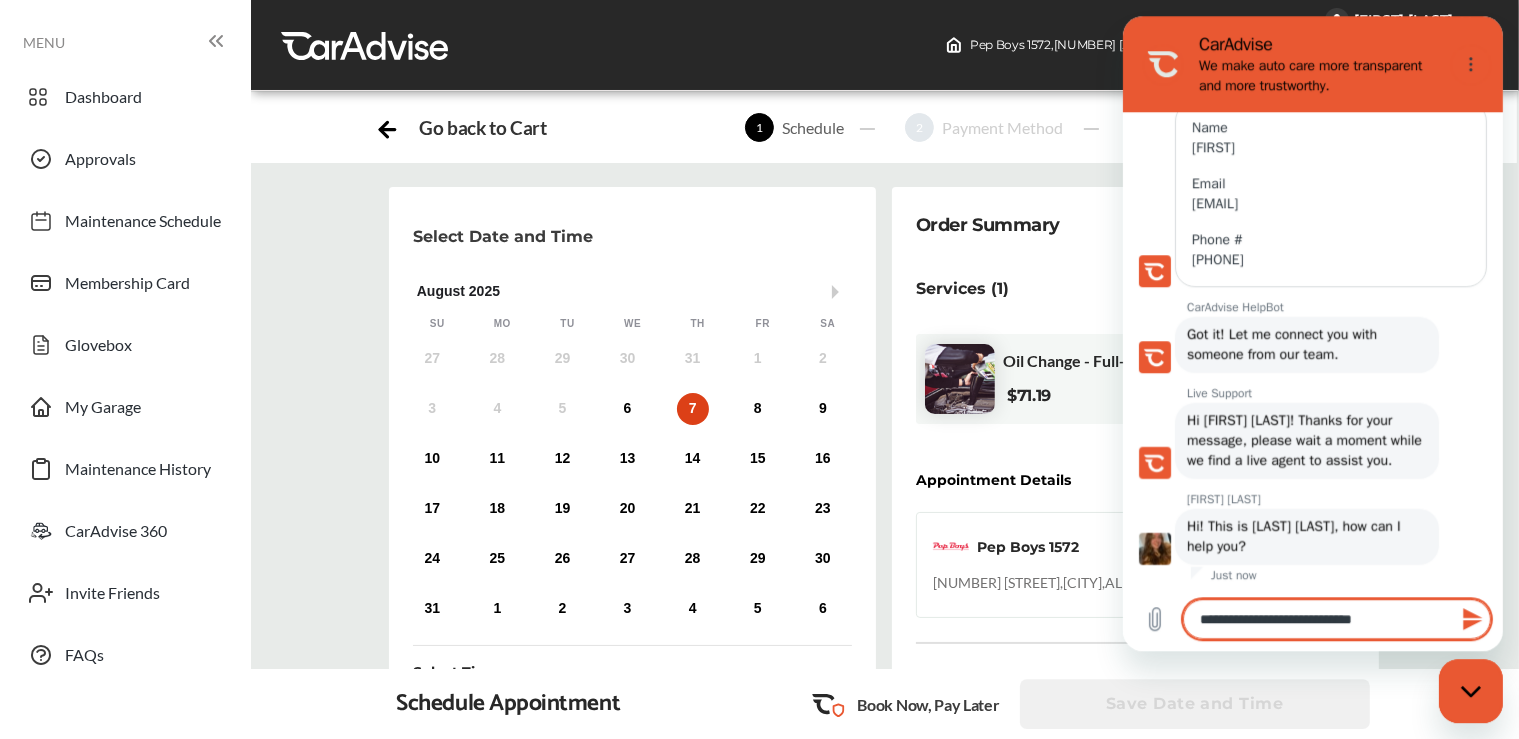 type on "**********" 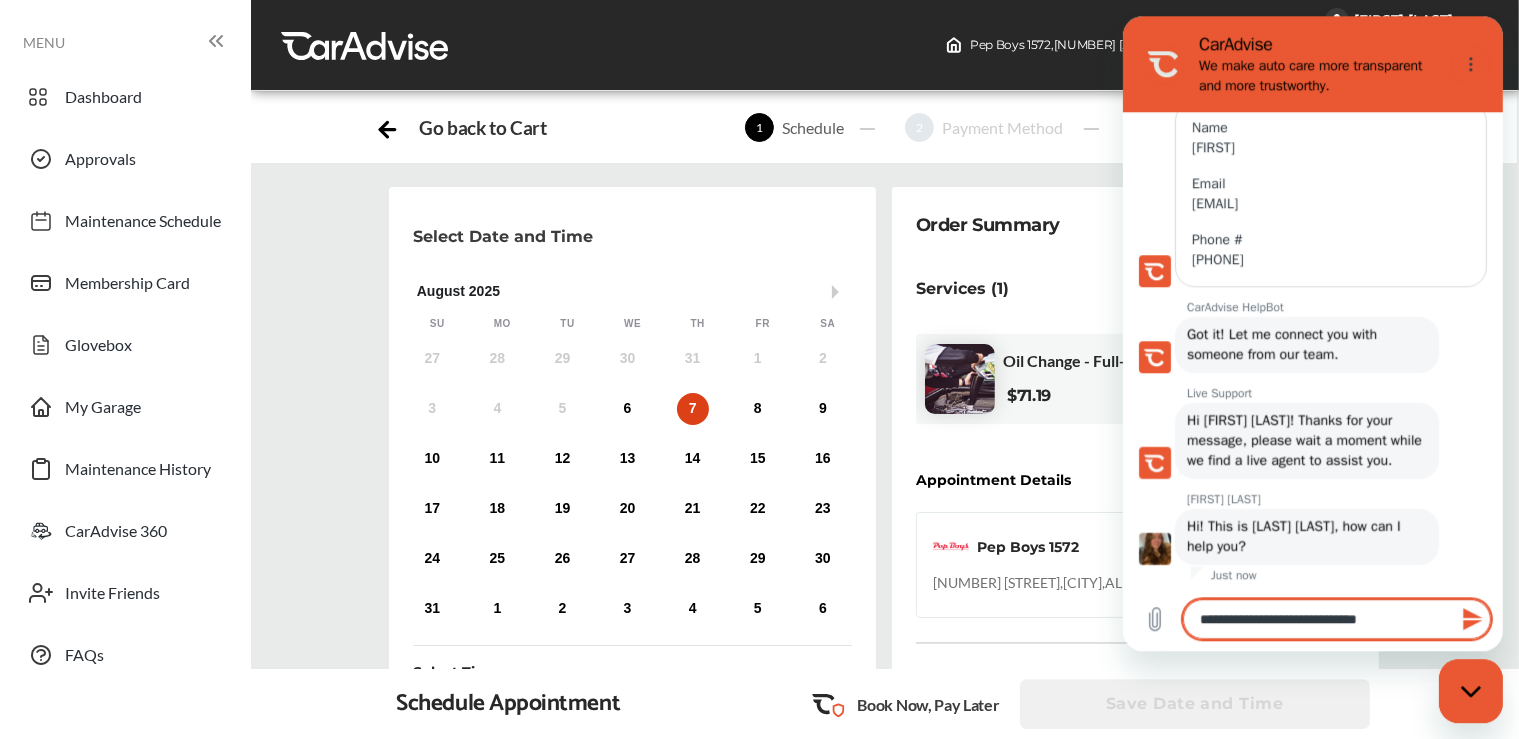type on "**********" 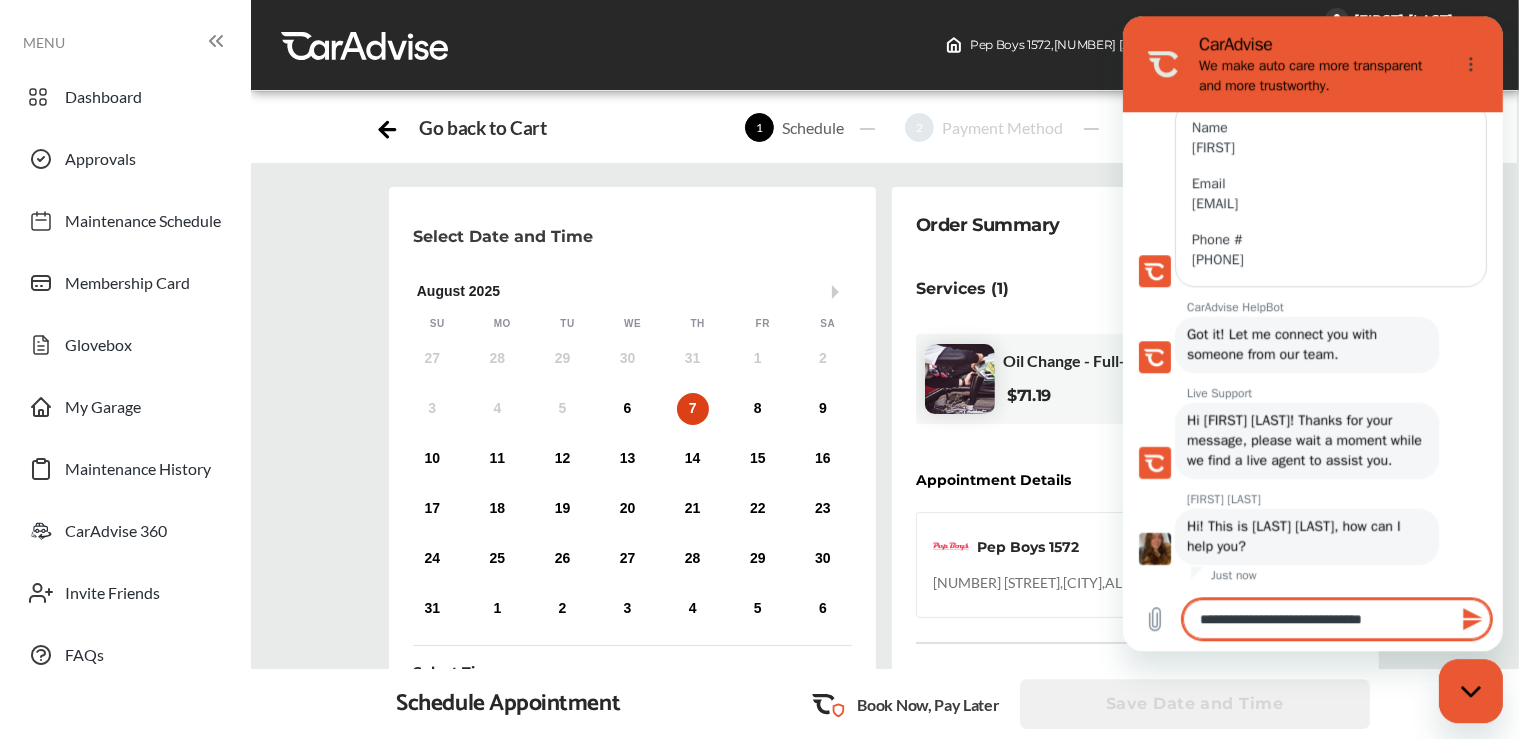 type on "**********" 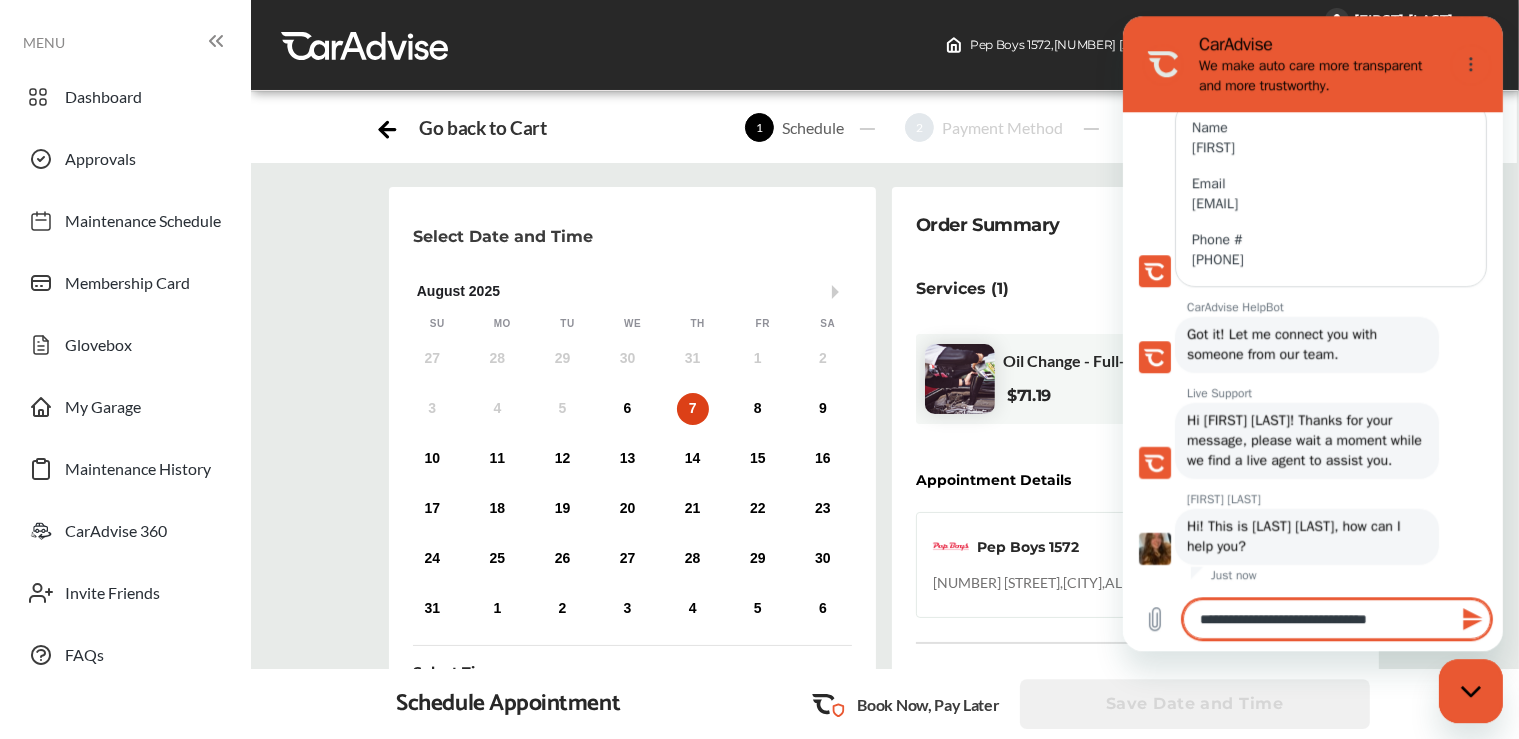 type on "**********" 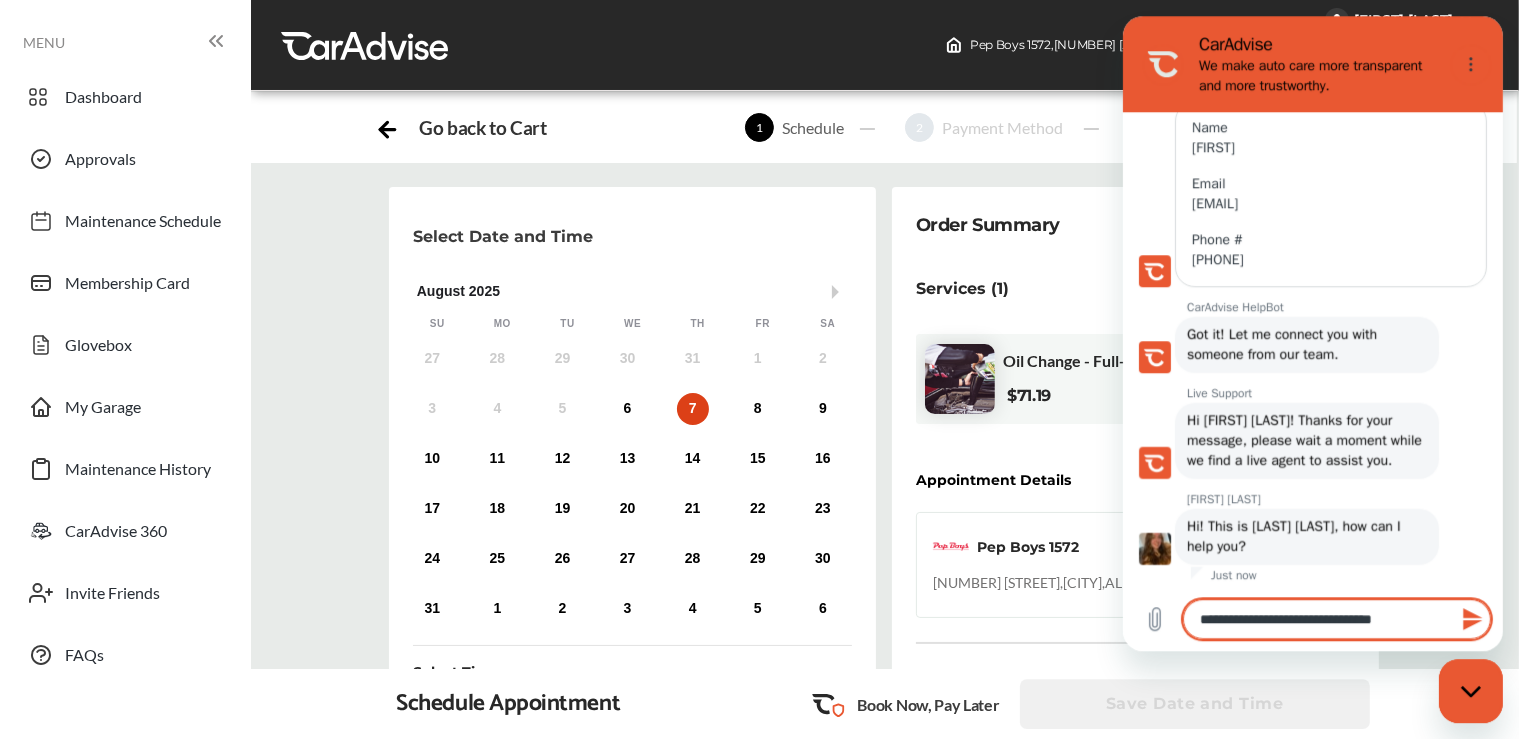 type on "**********" 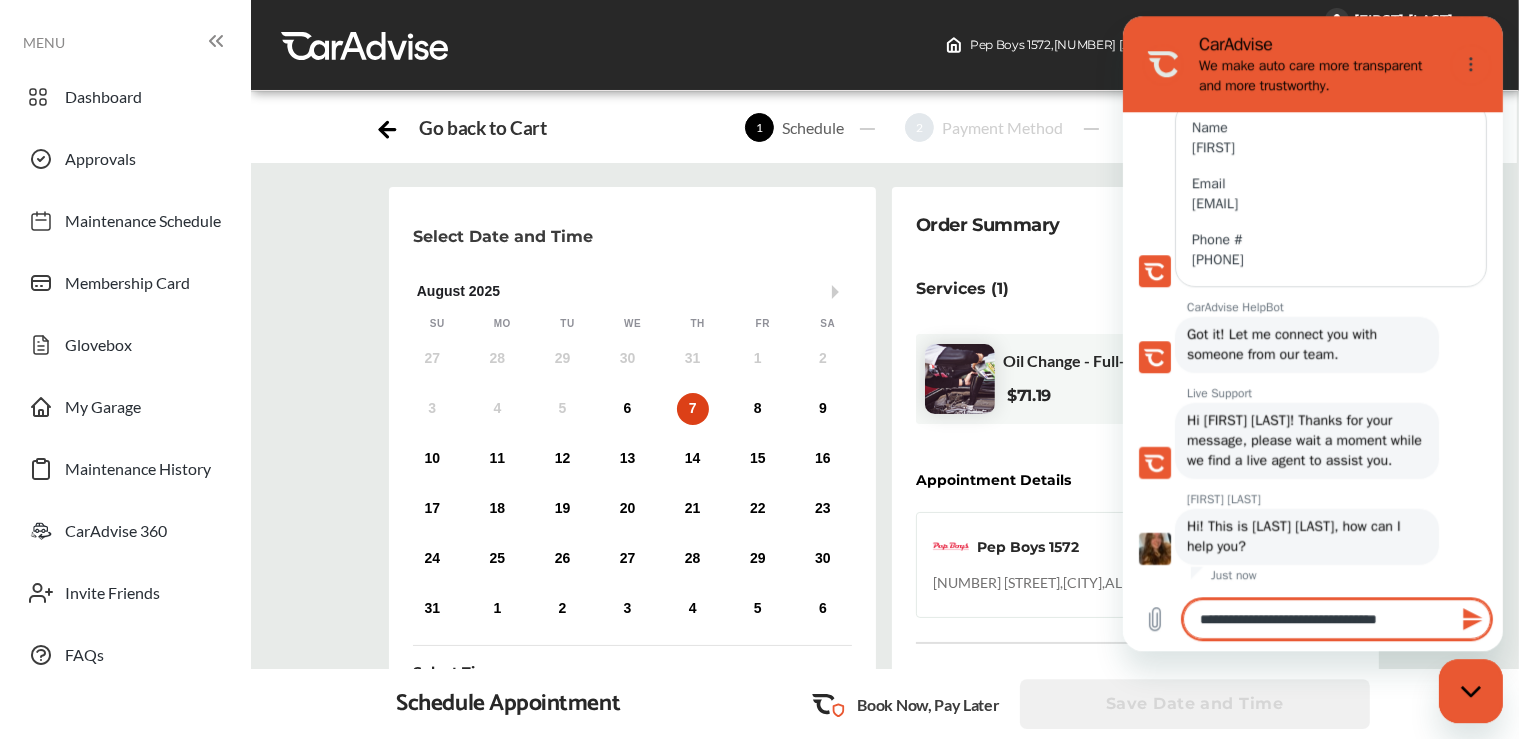 type on "**********" 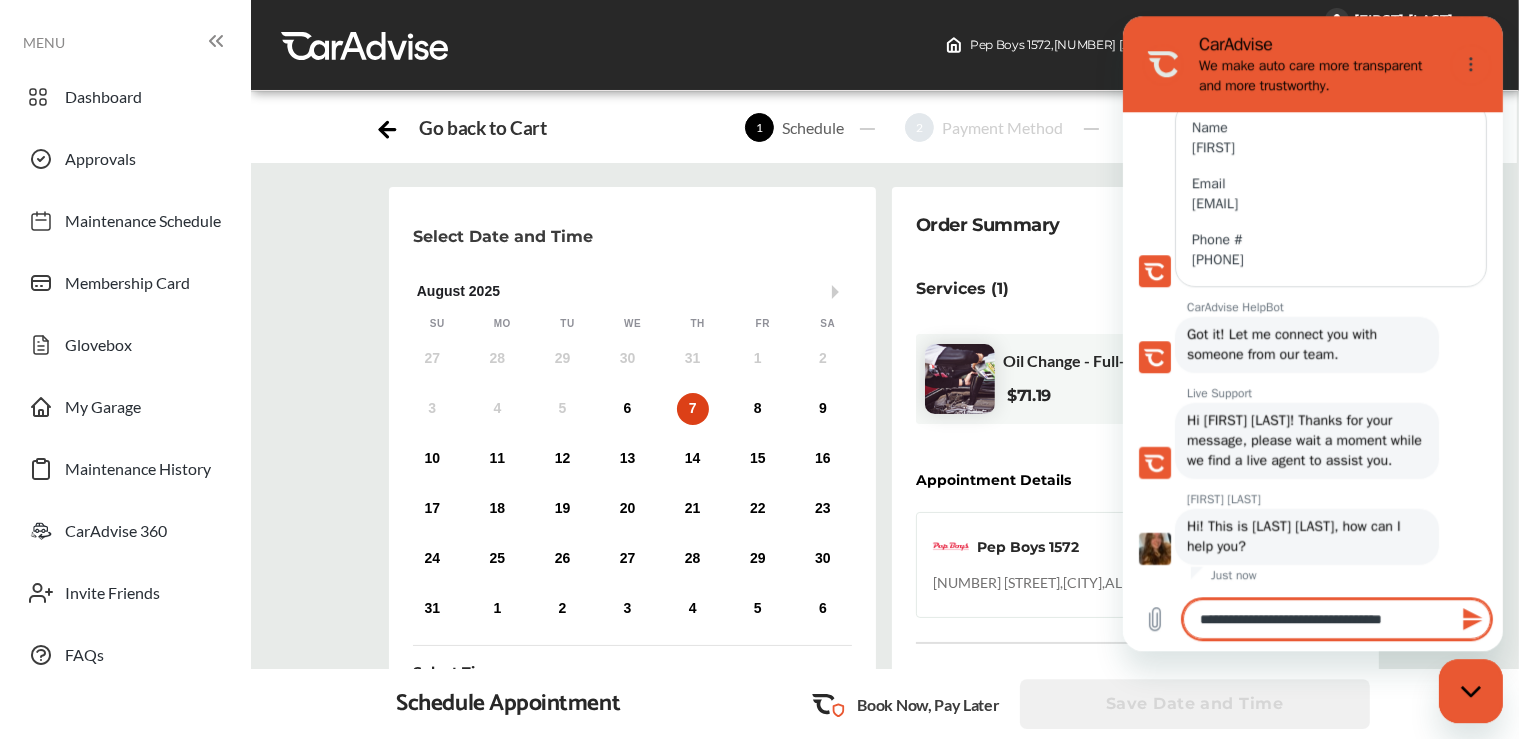 type on "**********" 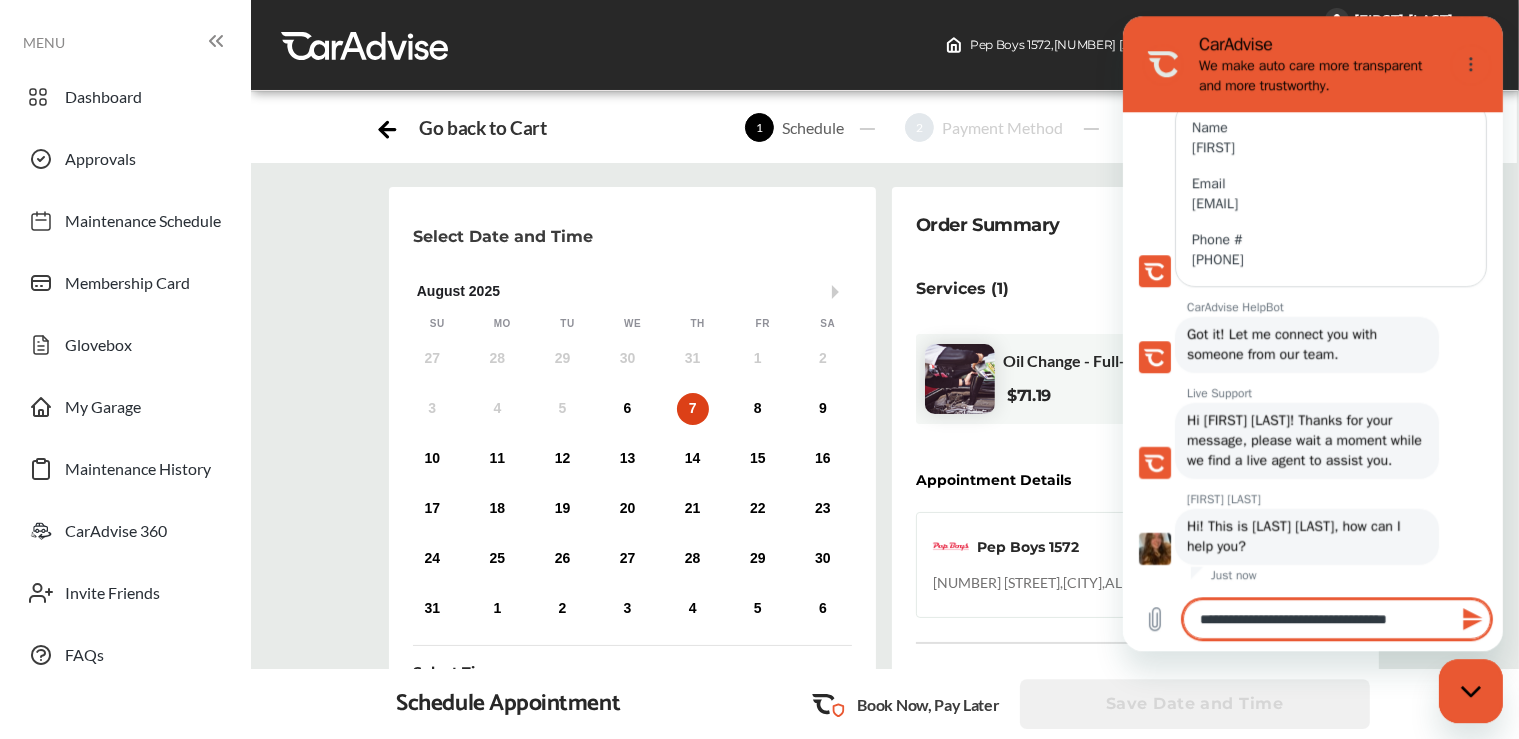 type on "**********" 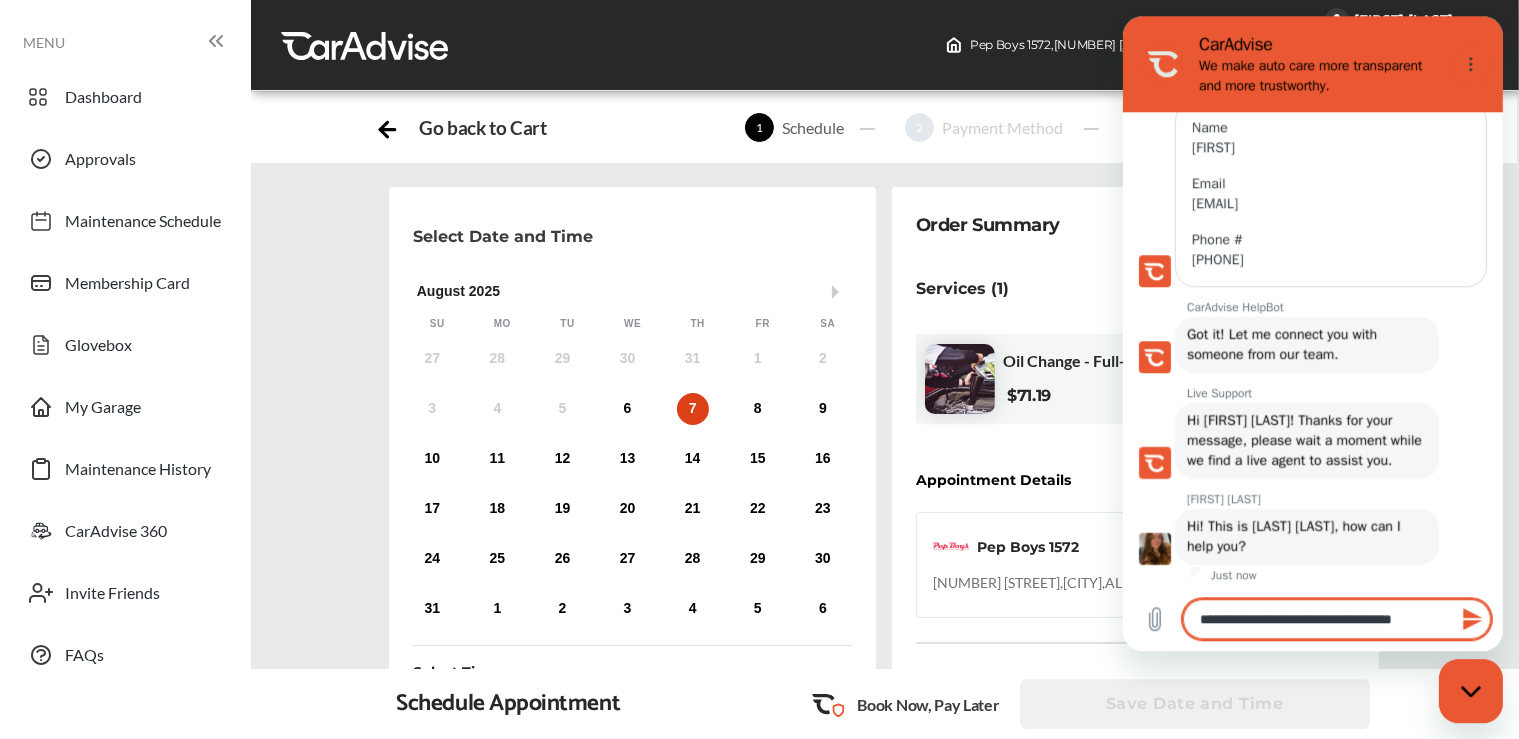 type on "**********" 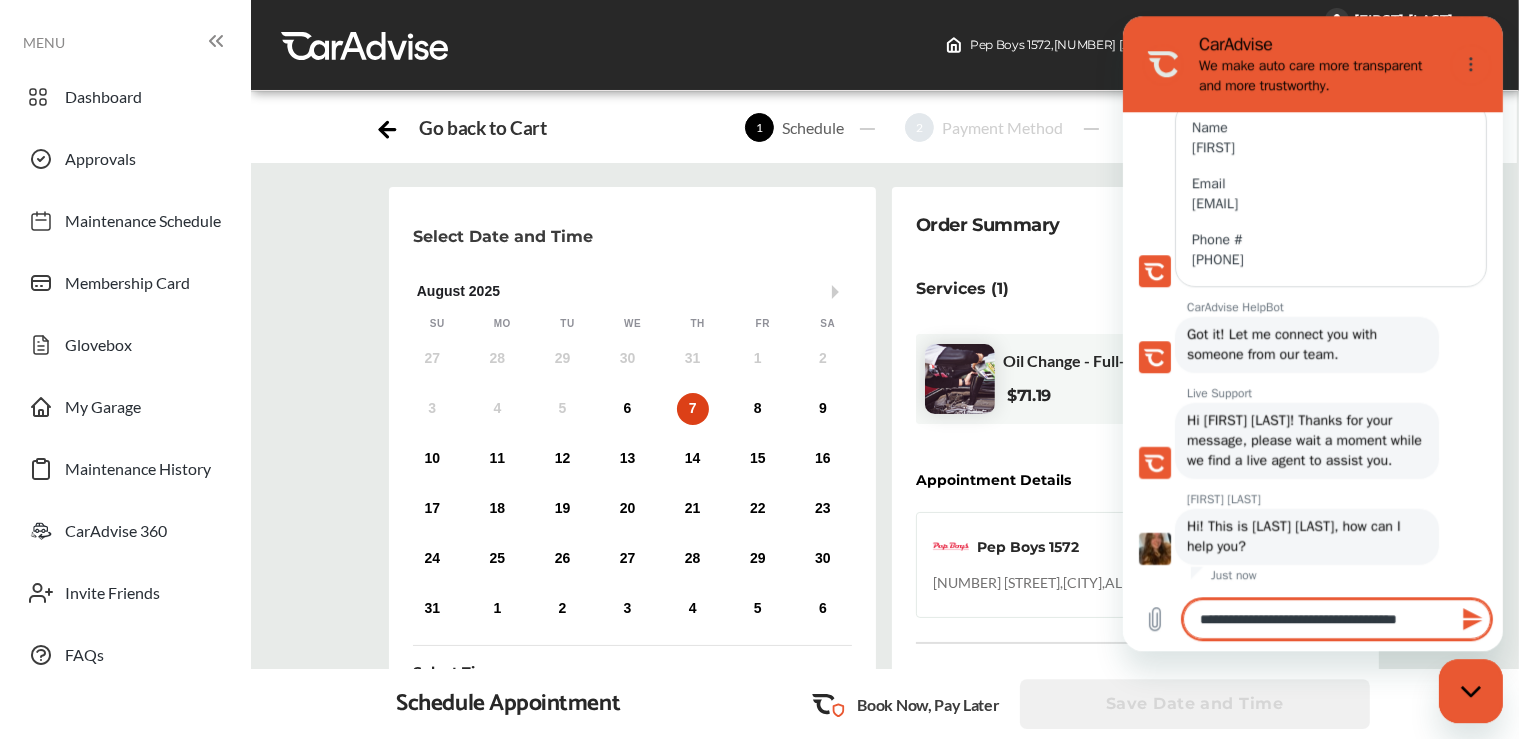 type on "**********" 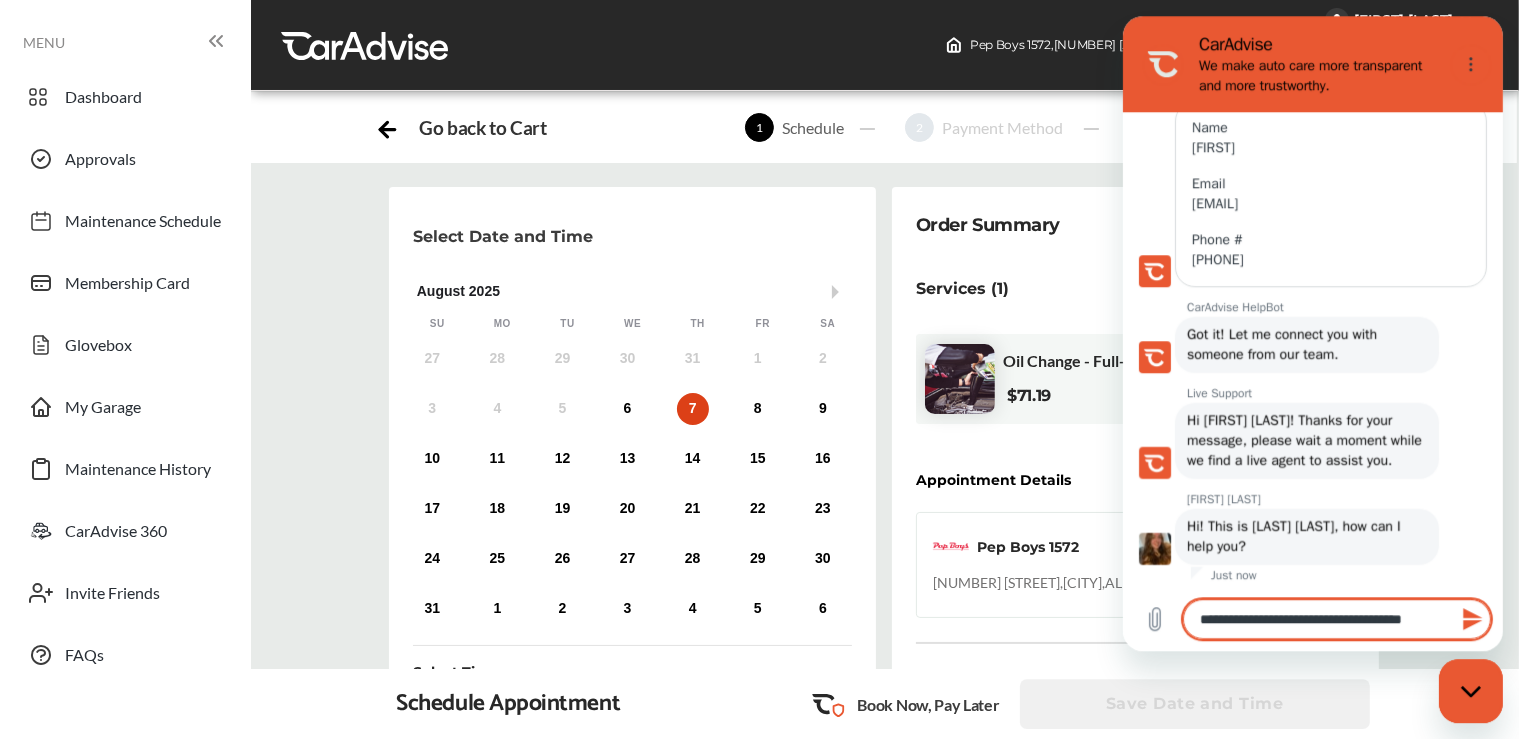 type on "**********" 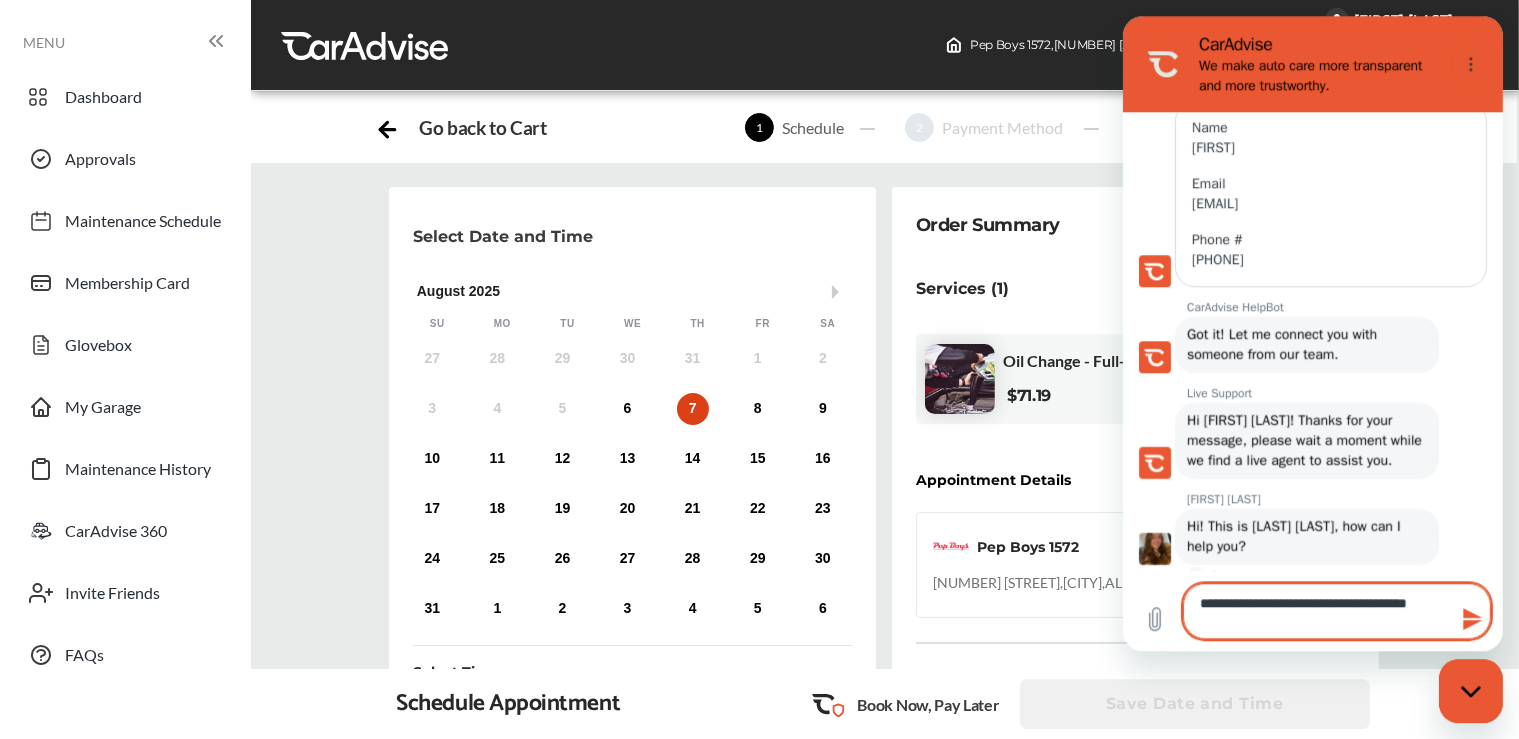 type on "**********" 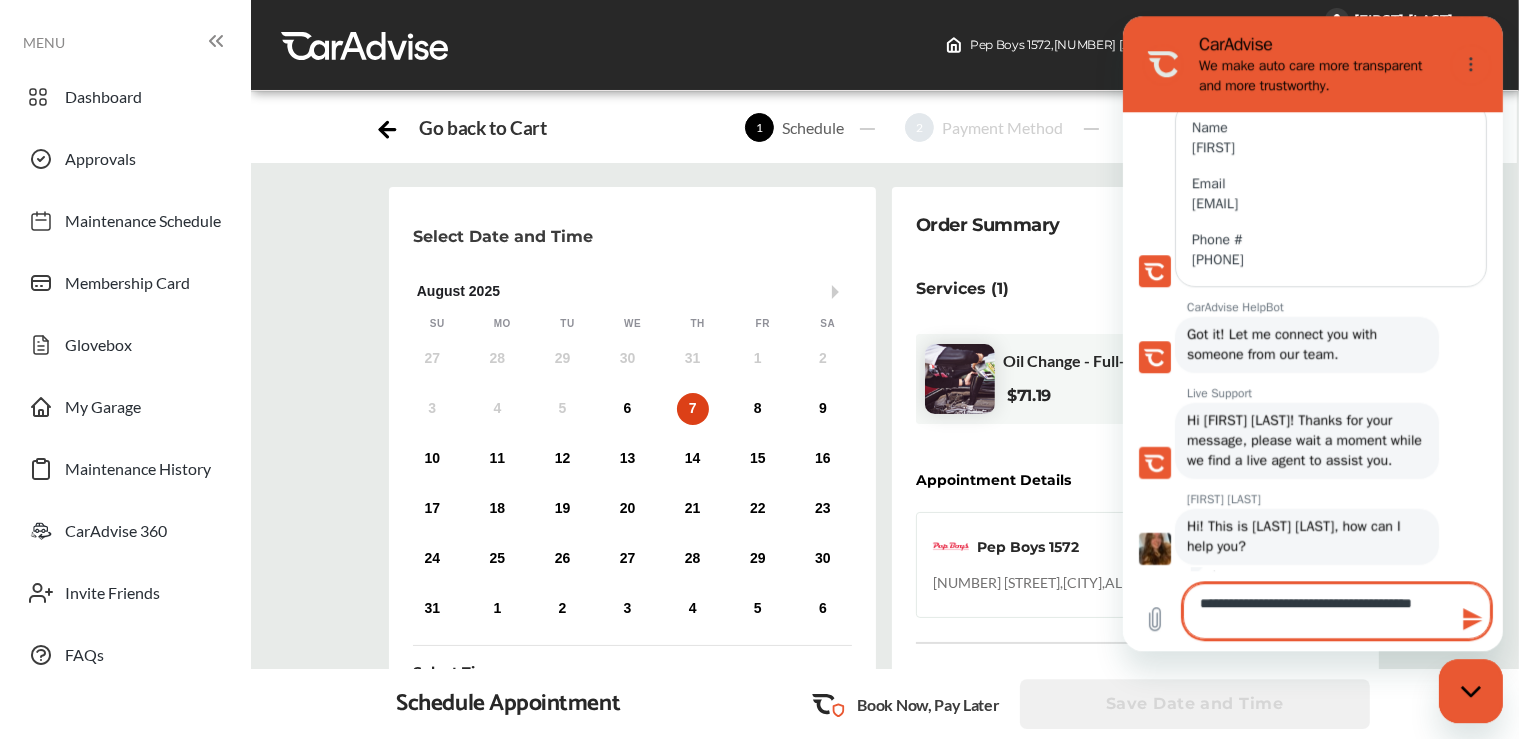 type on "**********" 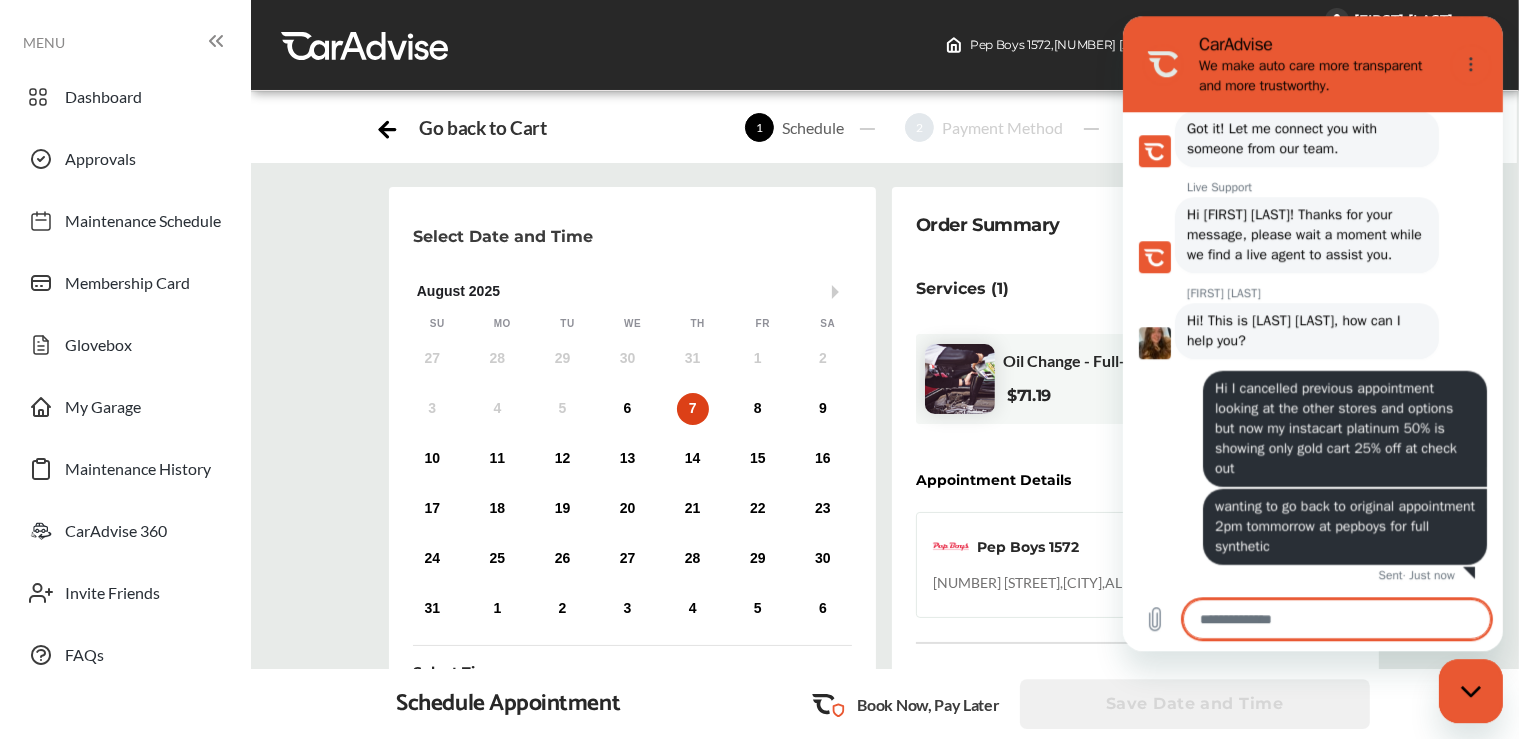 scroll, scrollTop: 622, scrollLeft: 0, axis: vertical 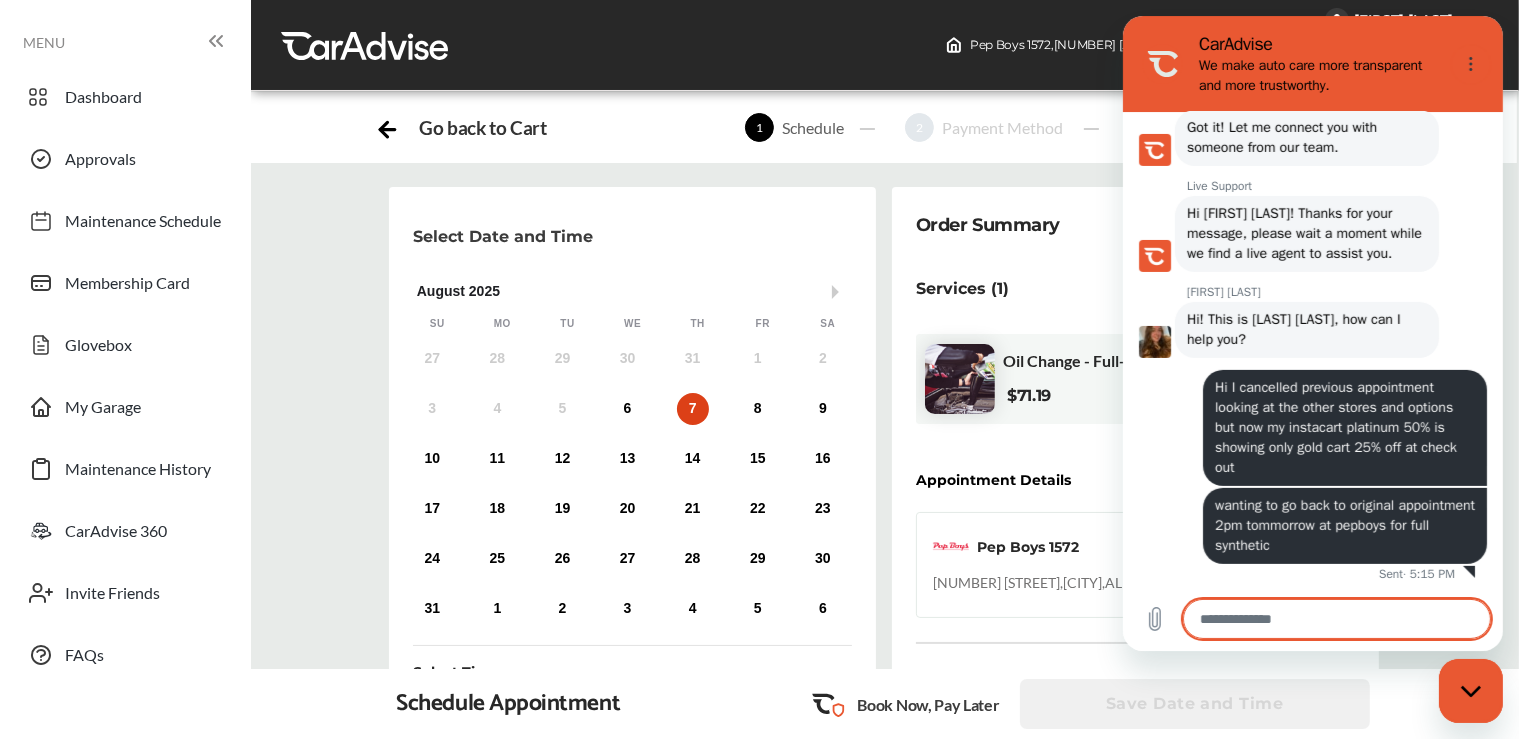 drag, startPoint x: 1444, startPoint y: 684, endPoint x: 2867, endPoint y: 1327, distance: 1561.5306 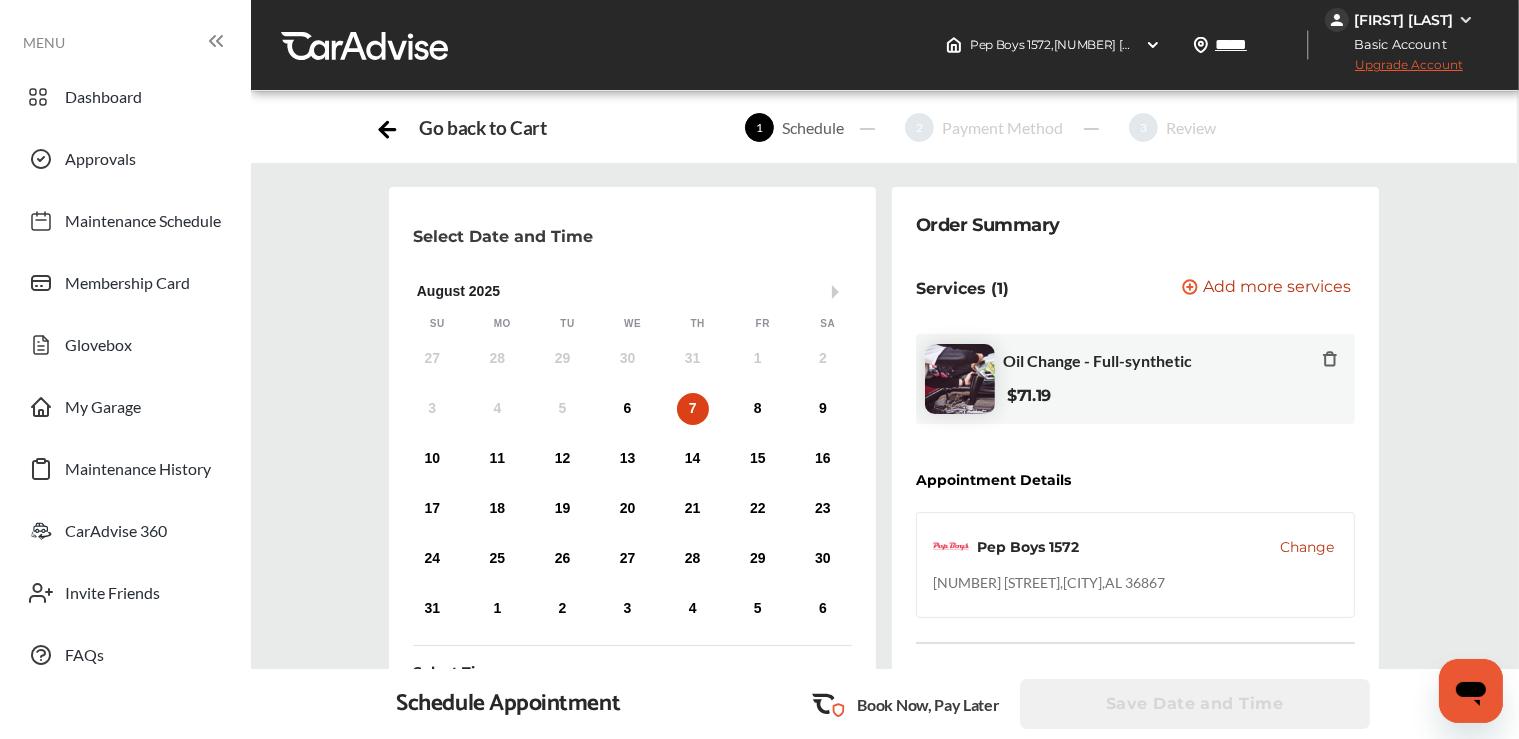 scroll, scrollTop: 567, scrollLeft: 0, axis: vertical 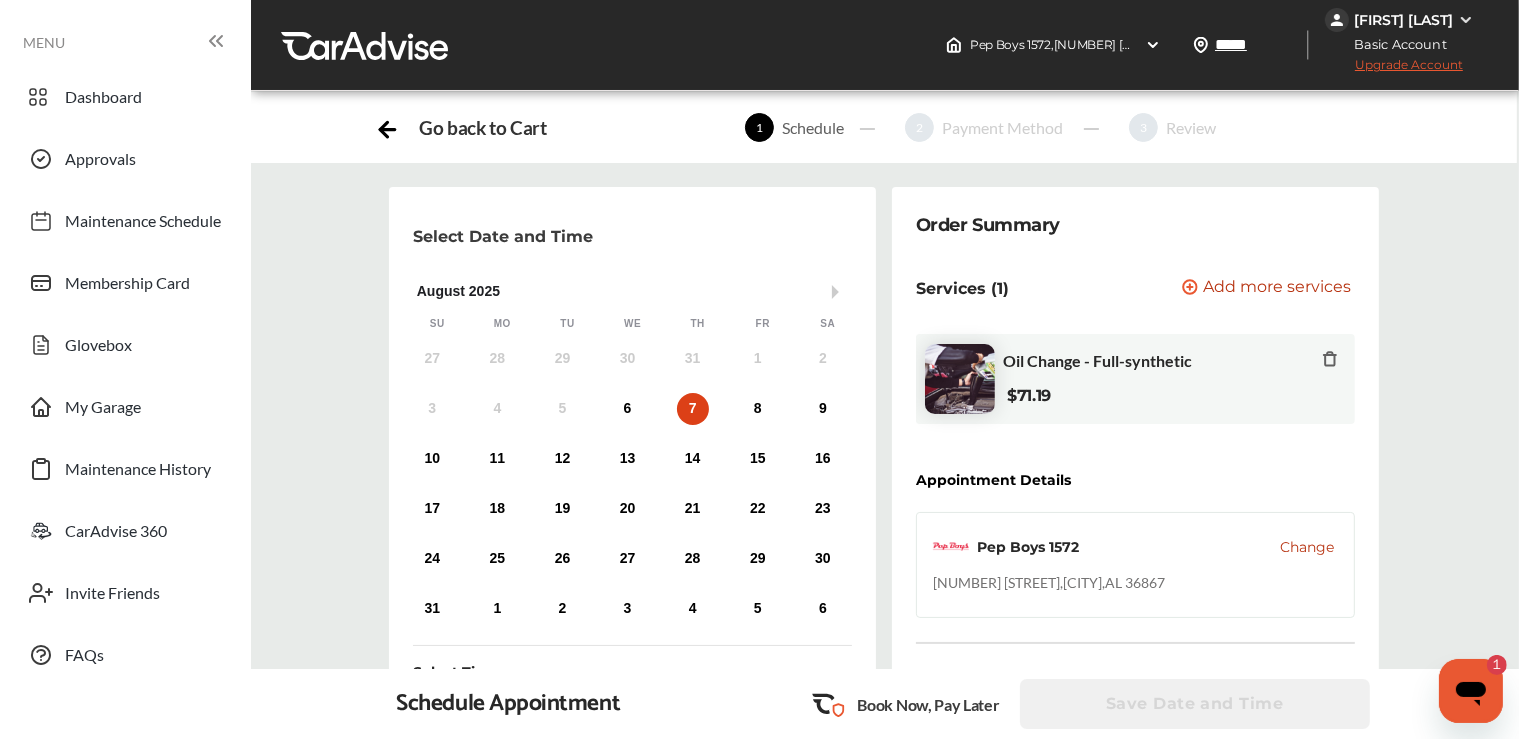 click 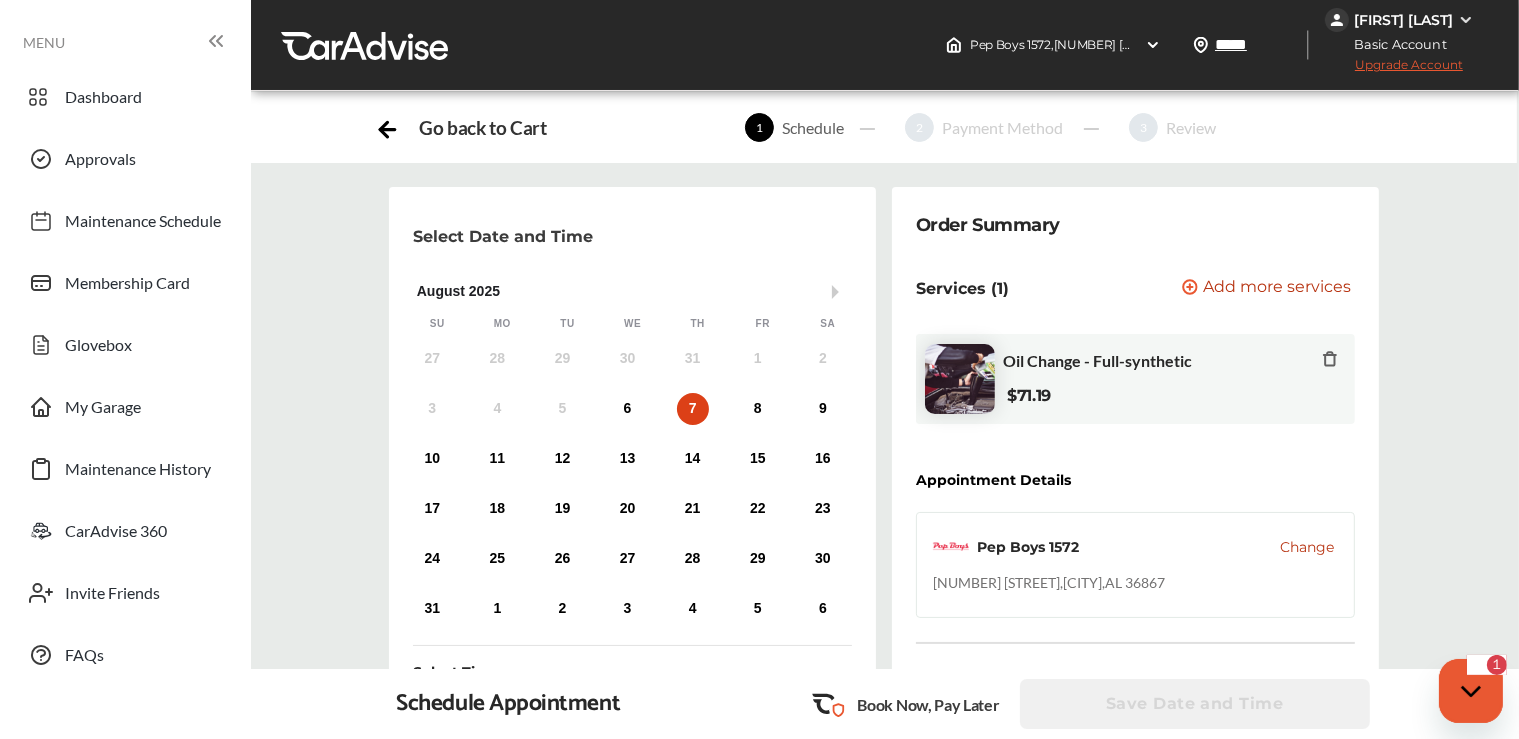 scroll, scrollTop: 0, scrollLeft: 0, axis: both 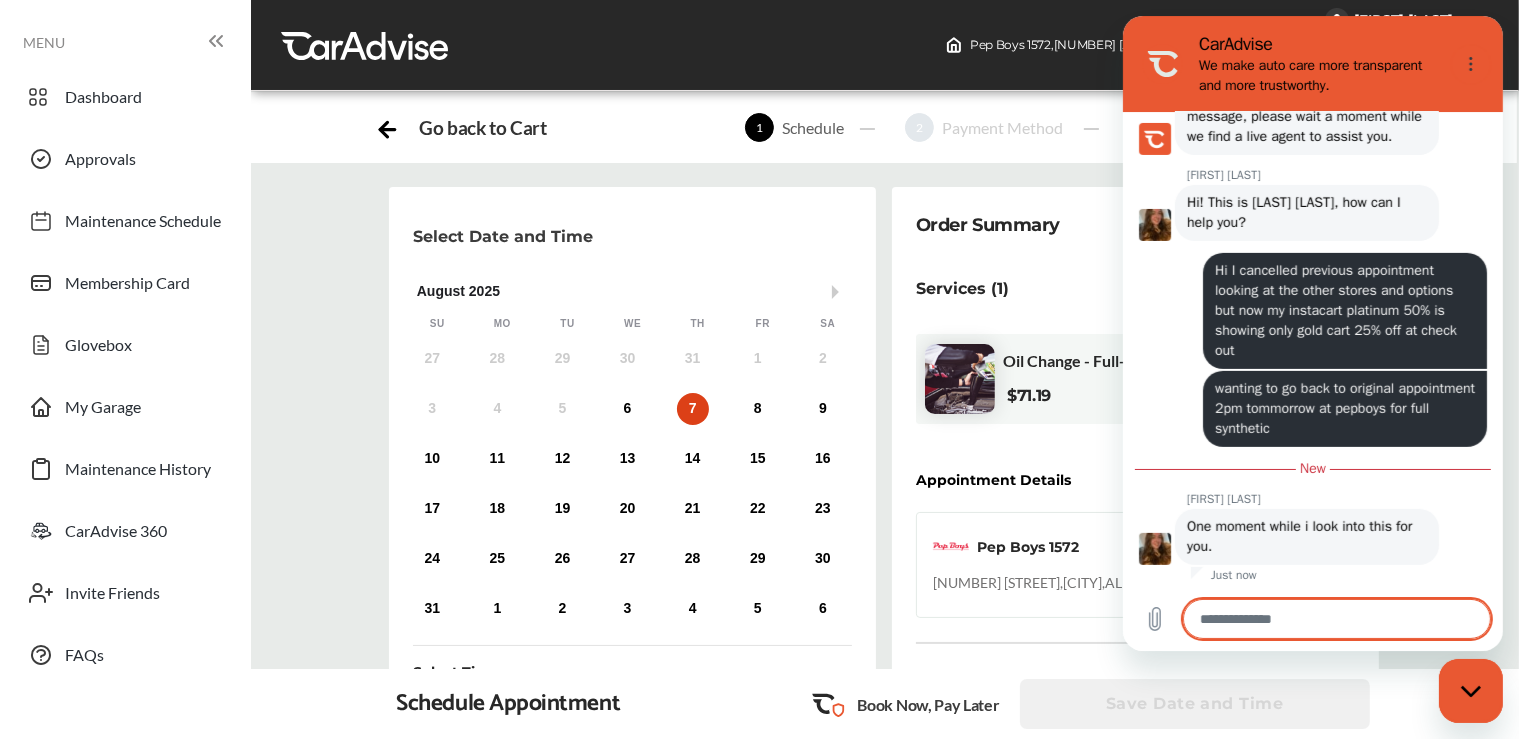 click at bounding box center (1336, 619) 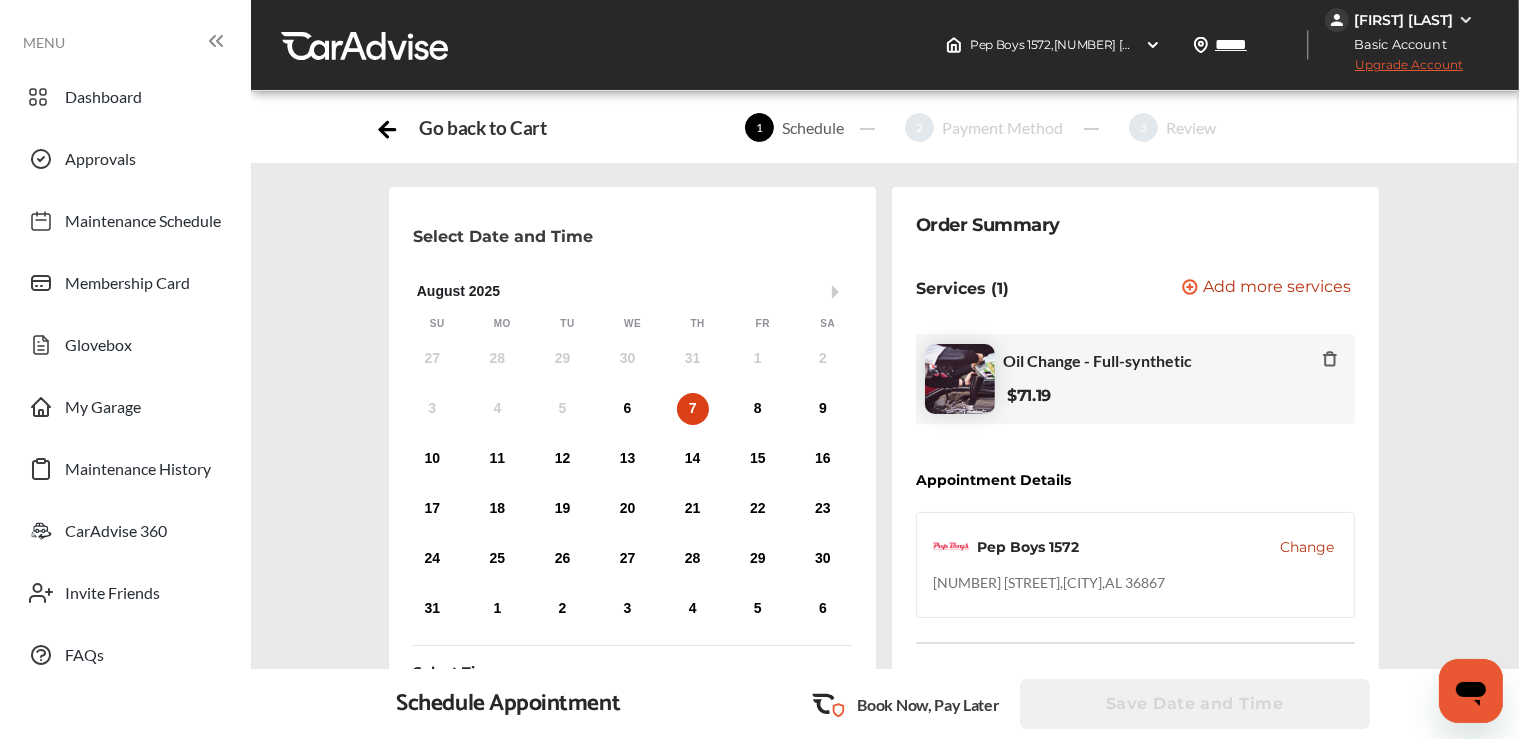 scroll, scrollTop: 719, scrollLeft: 0, axis: vertical 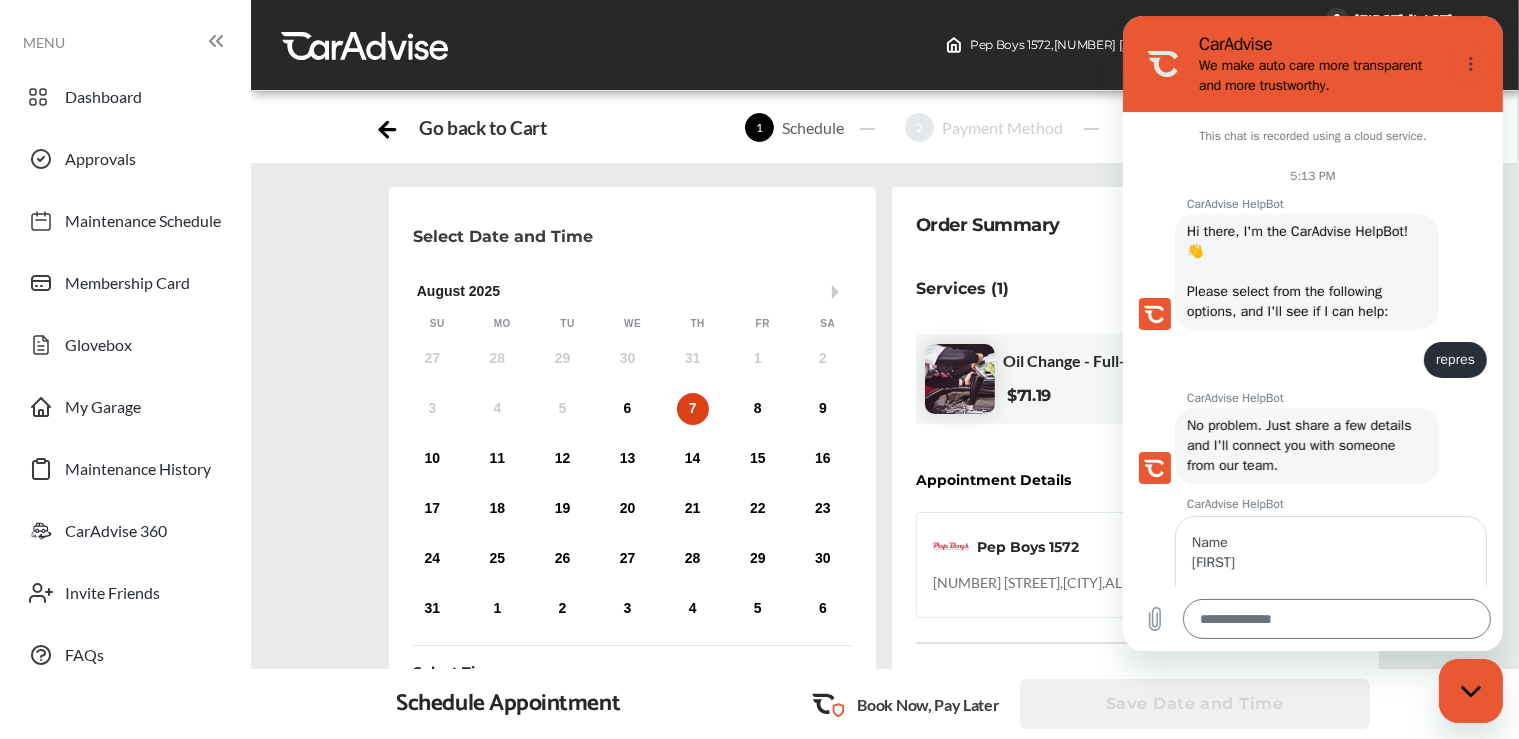 drag, startPoint x: 1500, startPoint y: 267, endPoint x: 1498, endPoint y: 328, distance: 61.03278 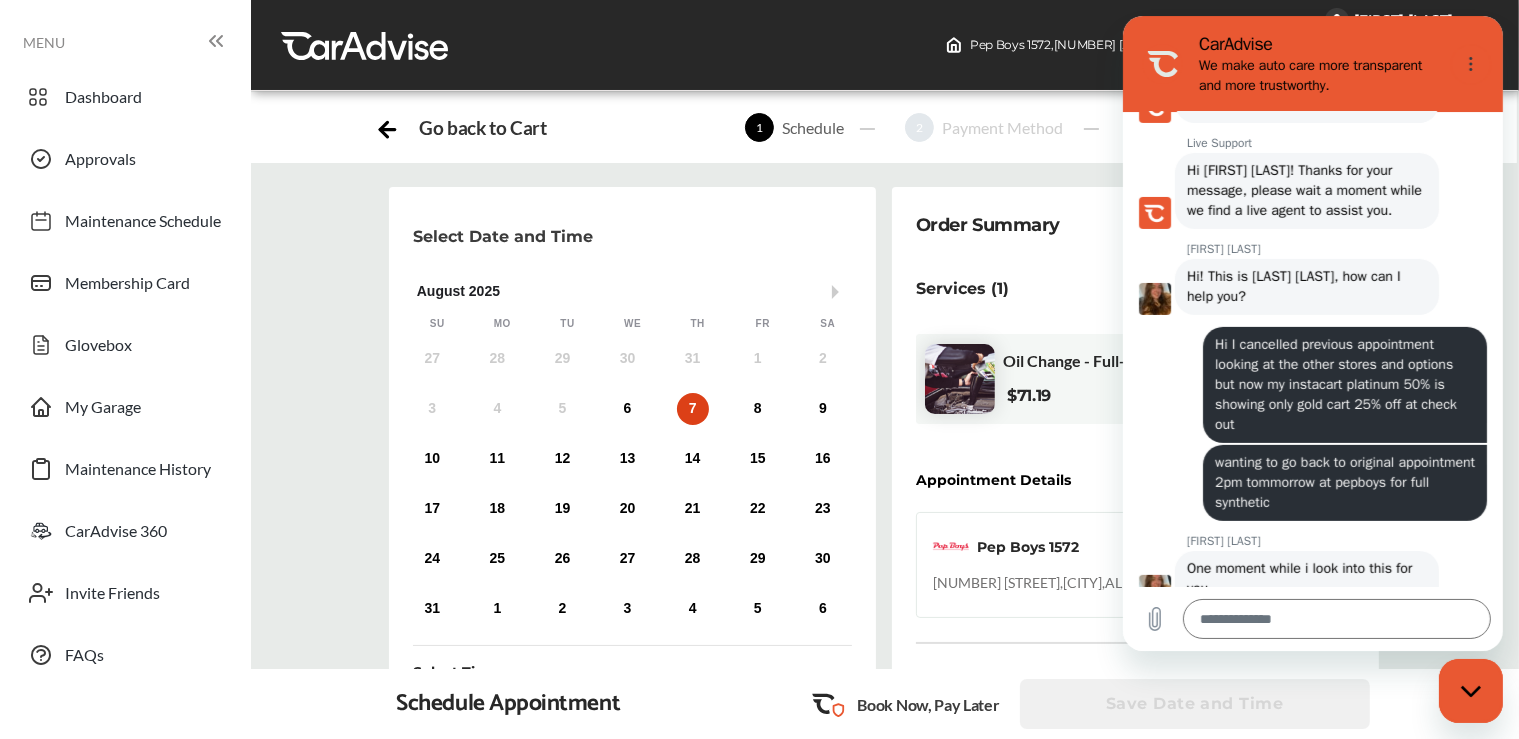 scroll, scrollTop: 707, scrollLeft: 0, axis: vertical 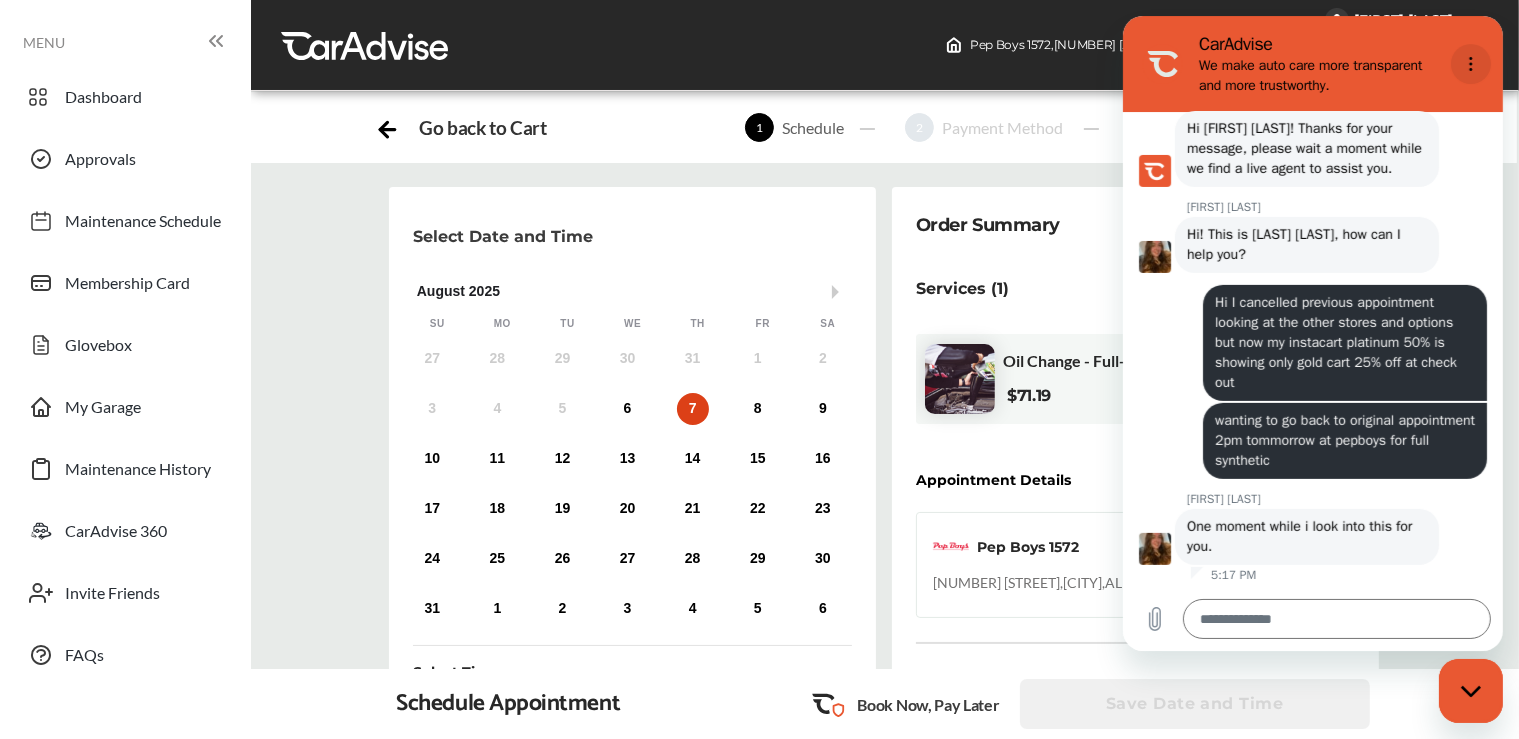 click 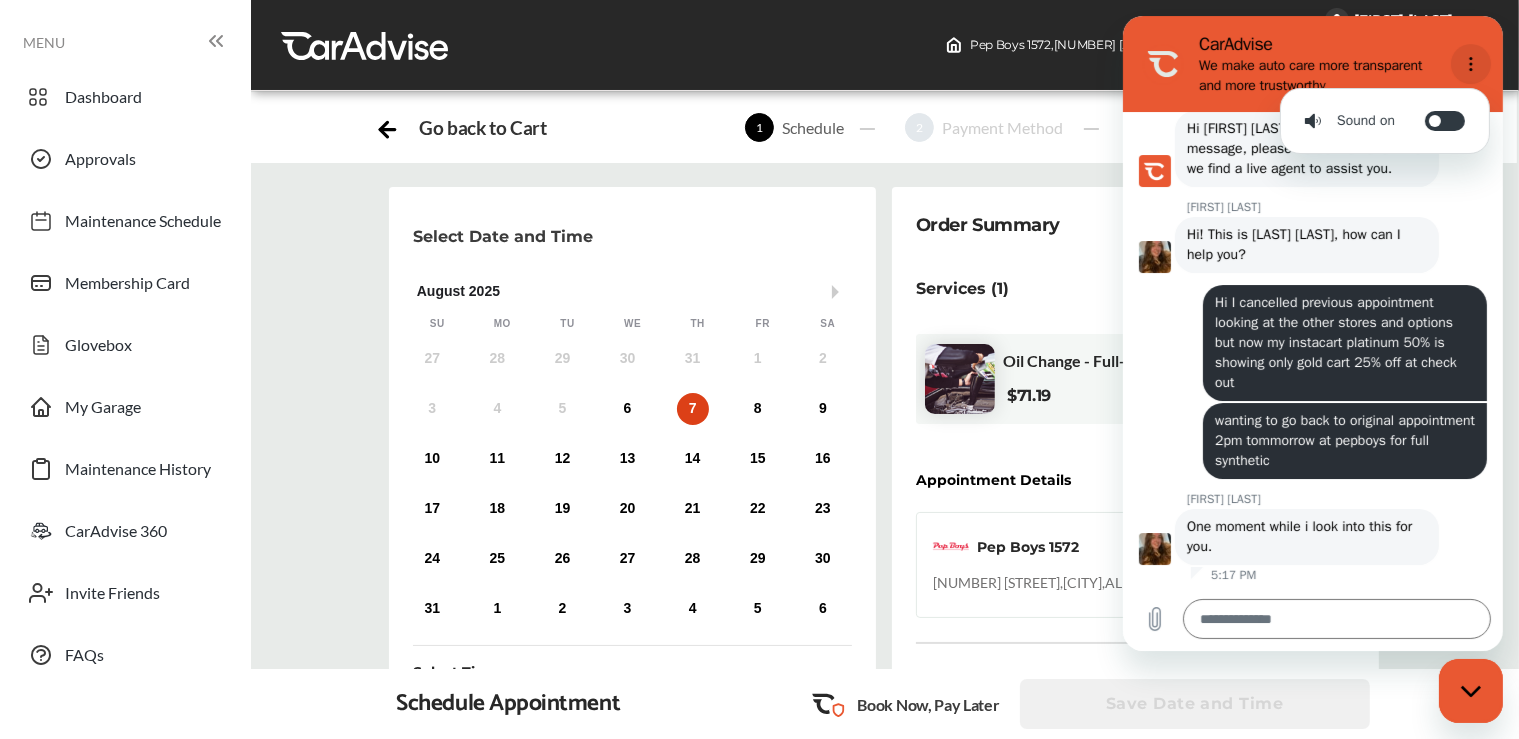 click 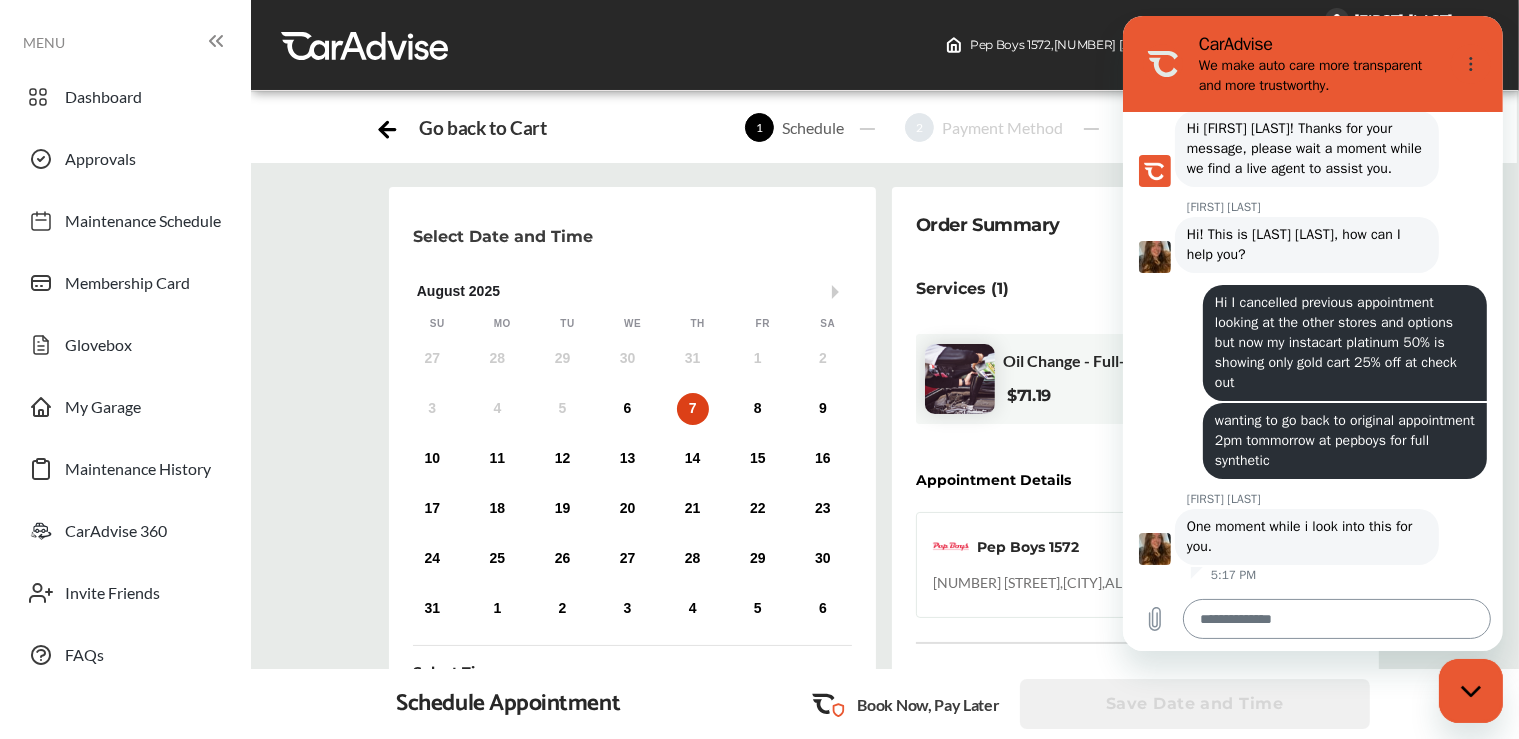 click at bounding box center [1336, 619] 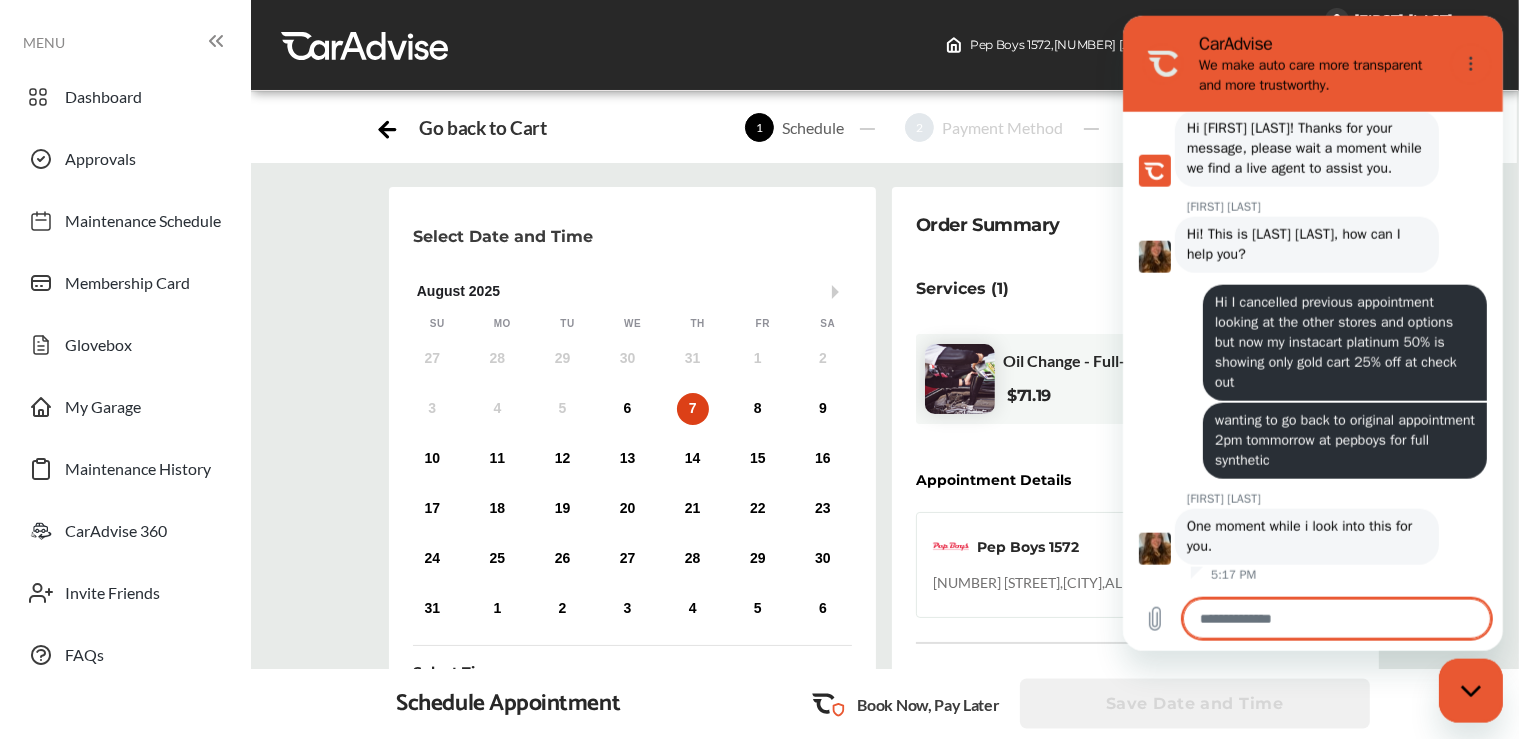 scroll, scrollTop: 461, scrollLeft: 0, axis: vertical 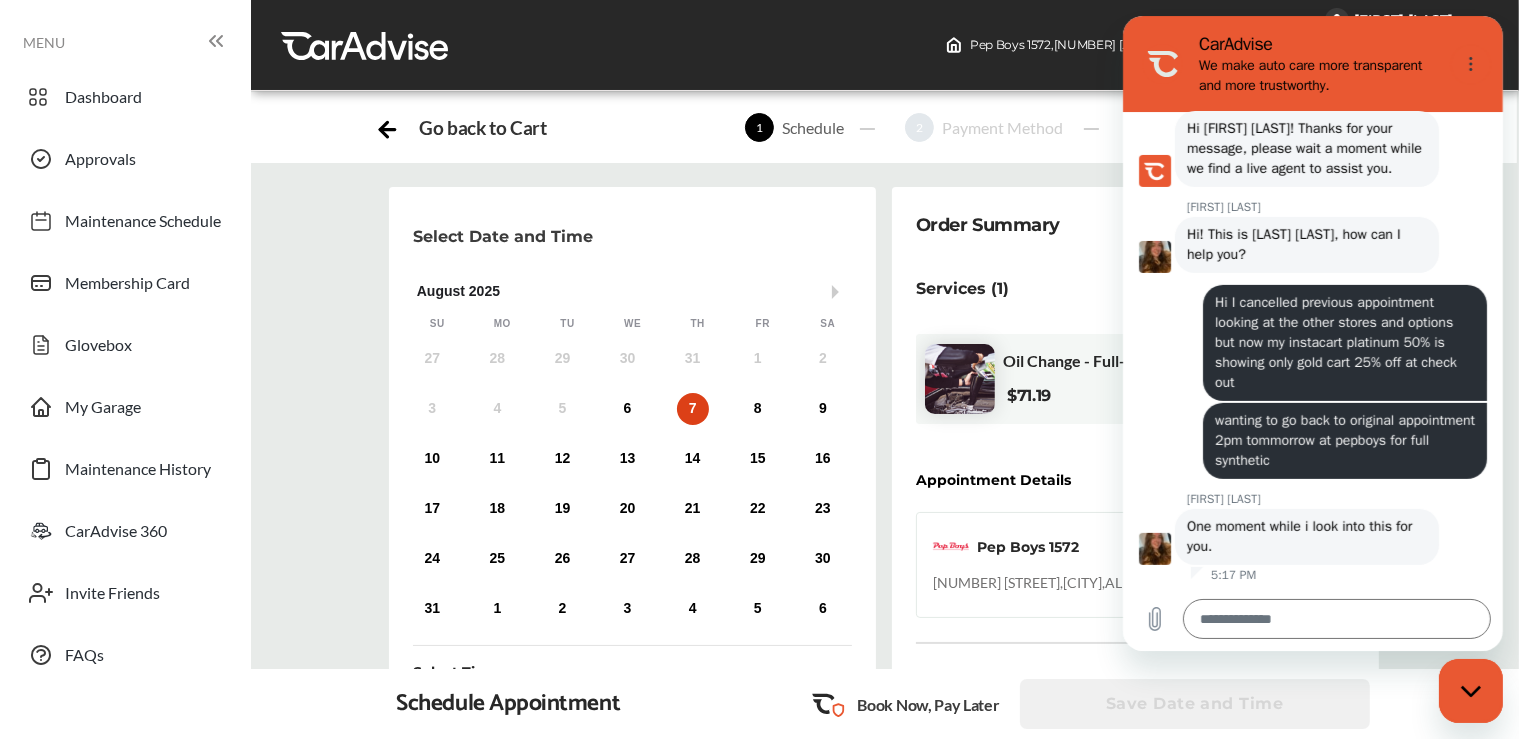 click at bounding box center [1470, 690] 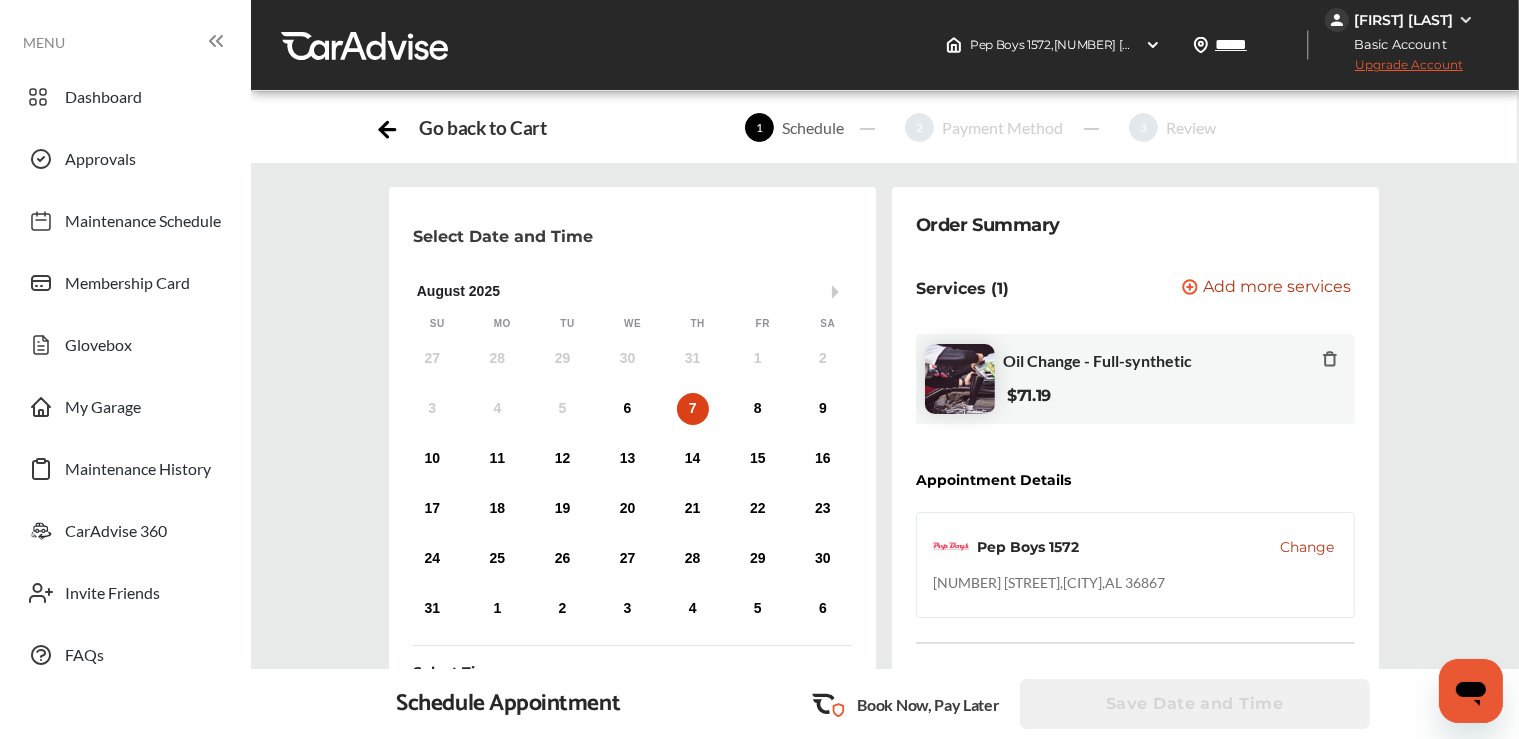 scroll, scrollTop: 687, scrollLeft: 0, axis: vertical 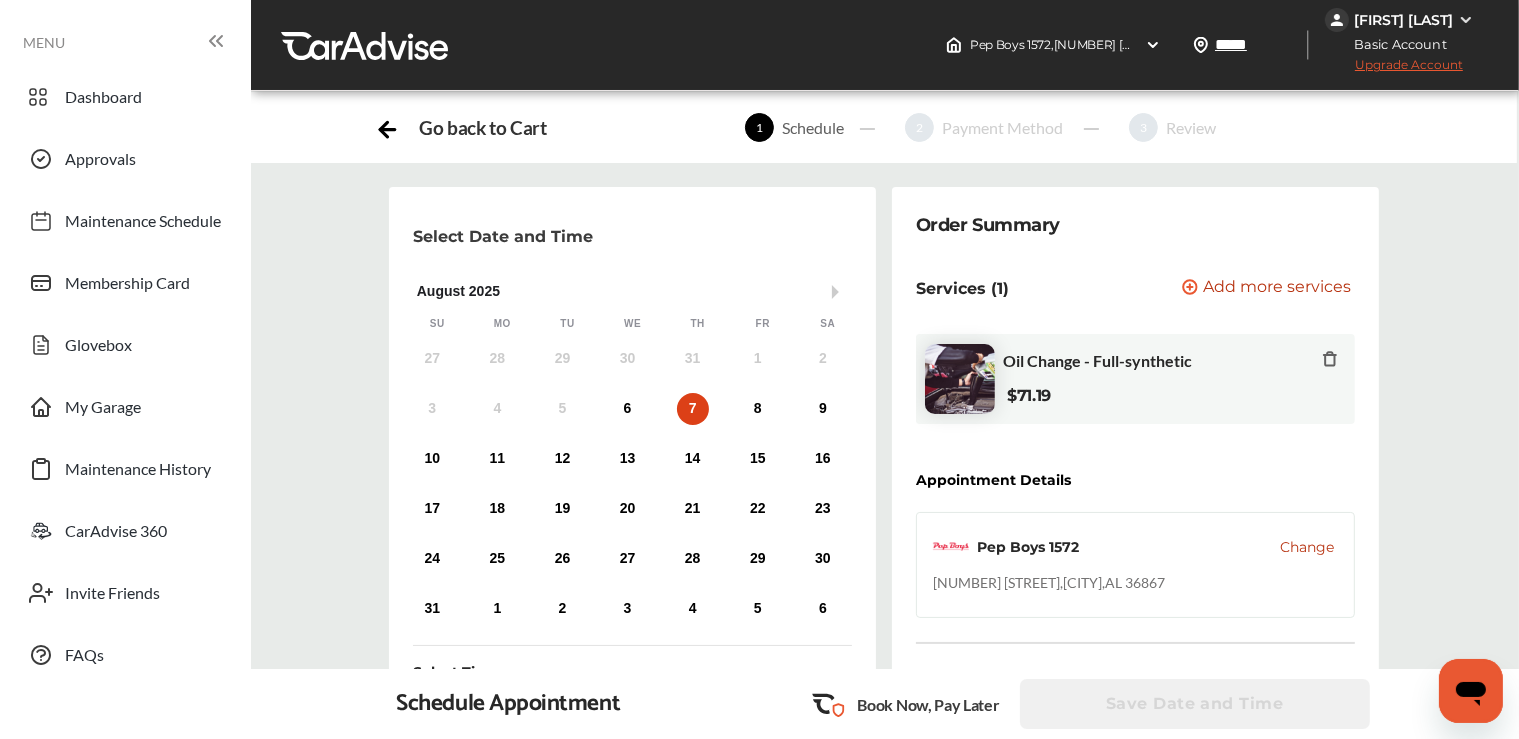 click 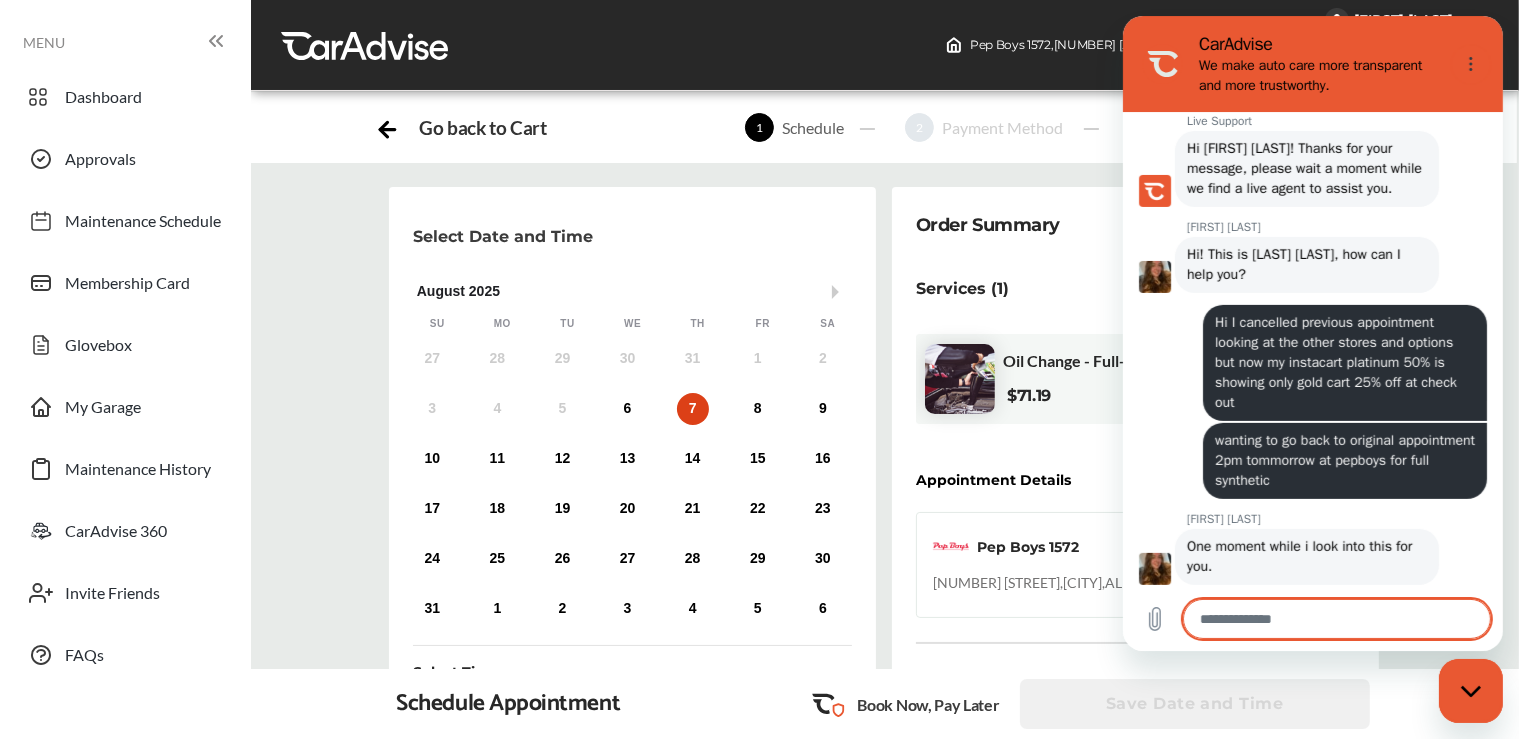 scroll, scrollTop: 0, scrollLeft: 0, axis: both 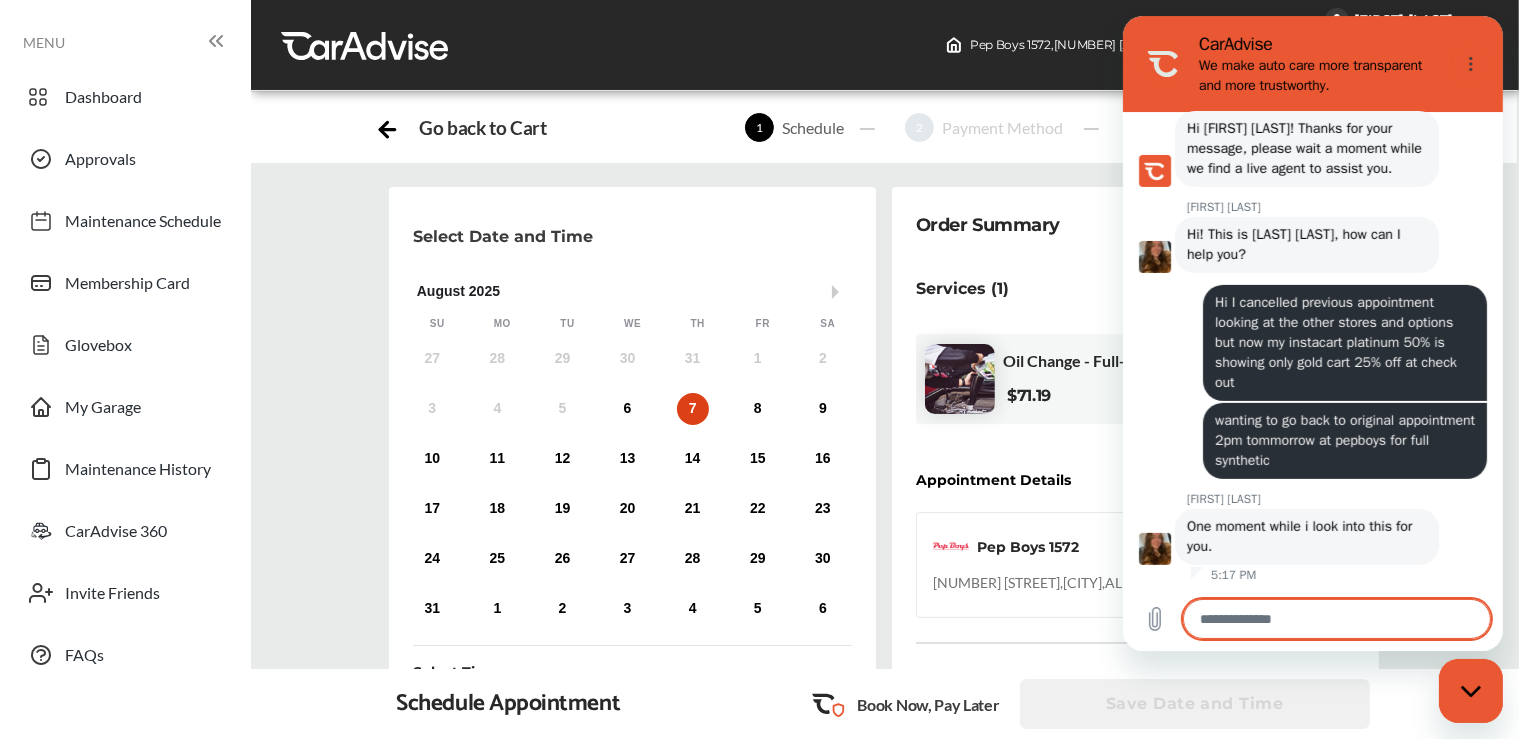 click at bounding box center [1336, 619] 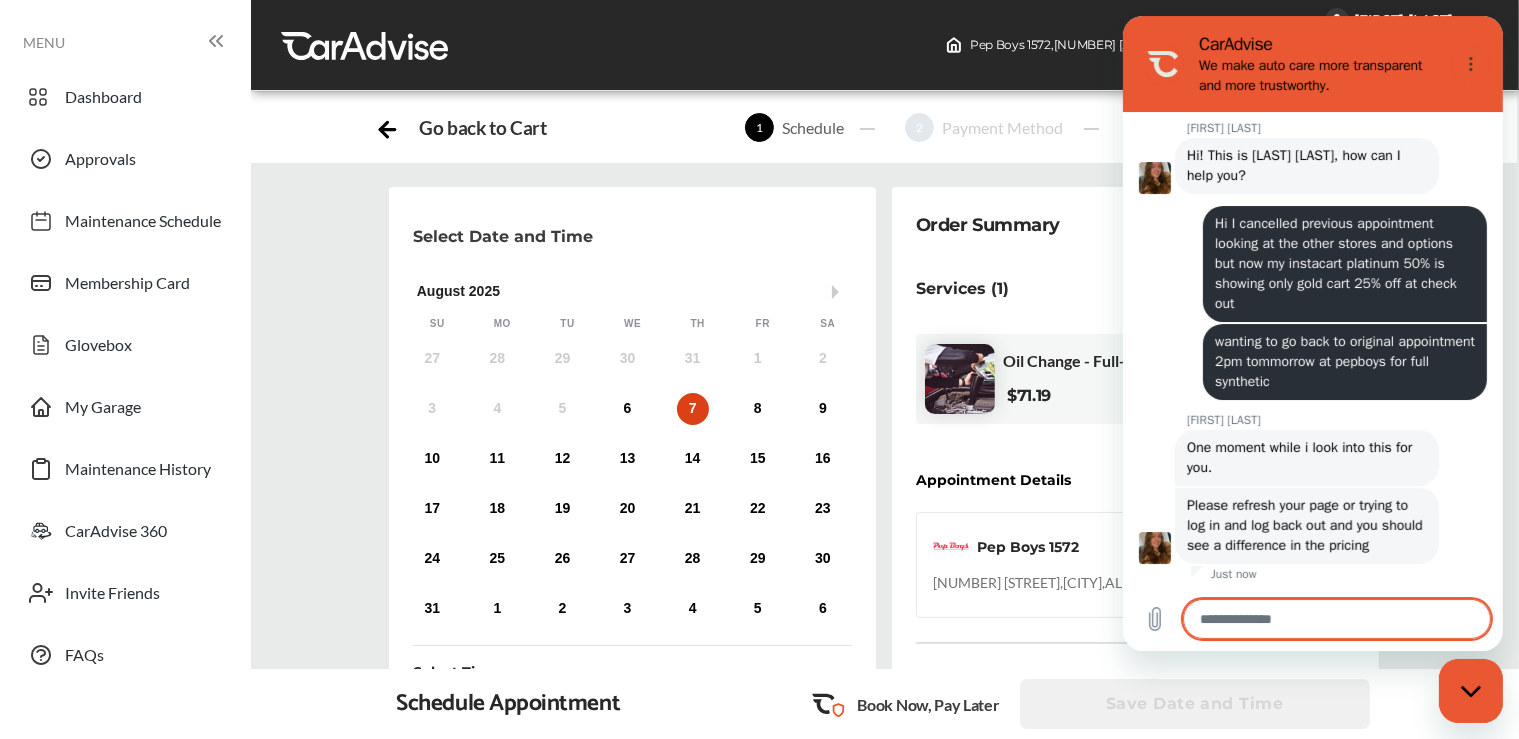 scroll, scrollTop: 806, scrollLeft: 0, axis: vertical 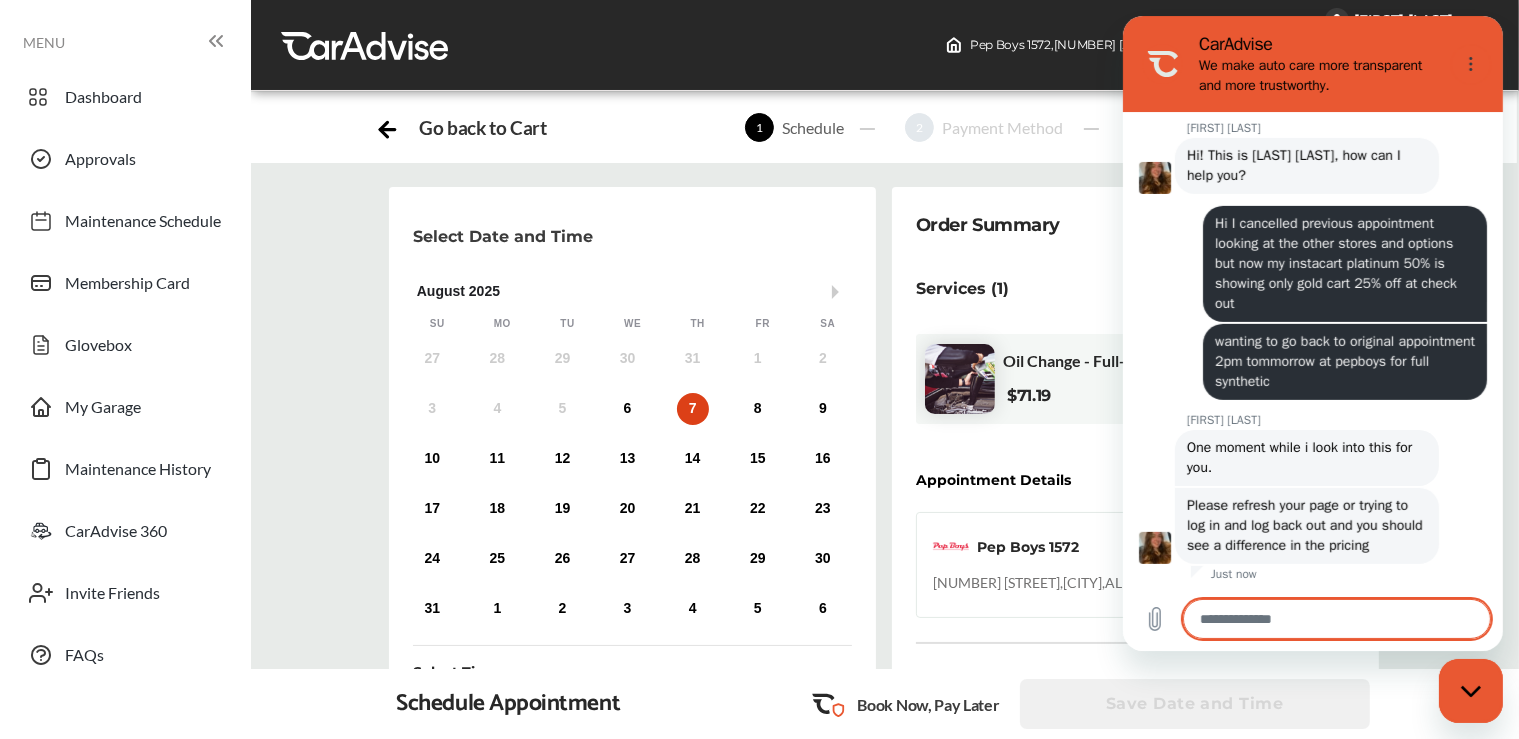 click at bounding box center (1470, 690) 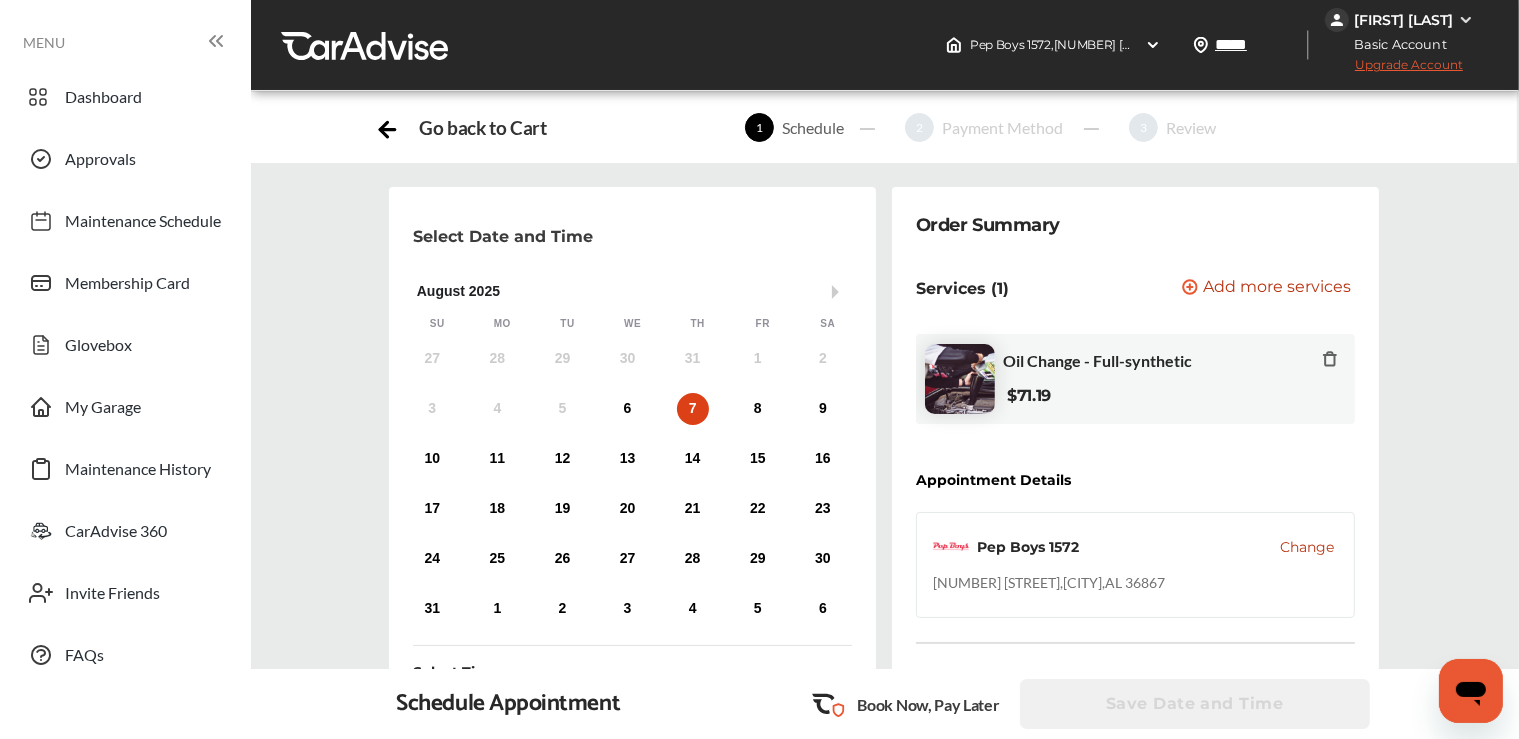scroll, scrollTop: 786, scrollLeft: 0, axis: vertical 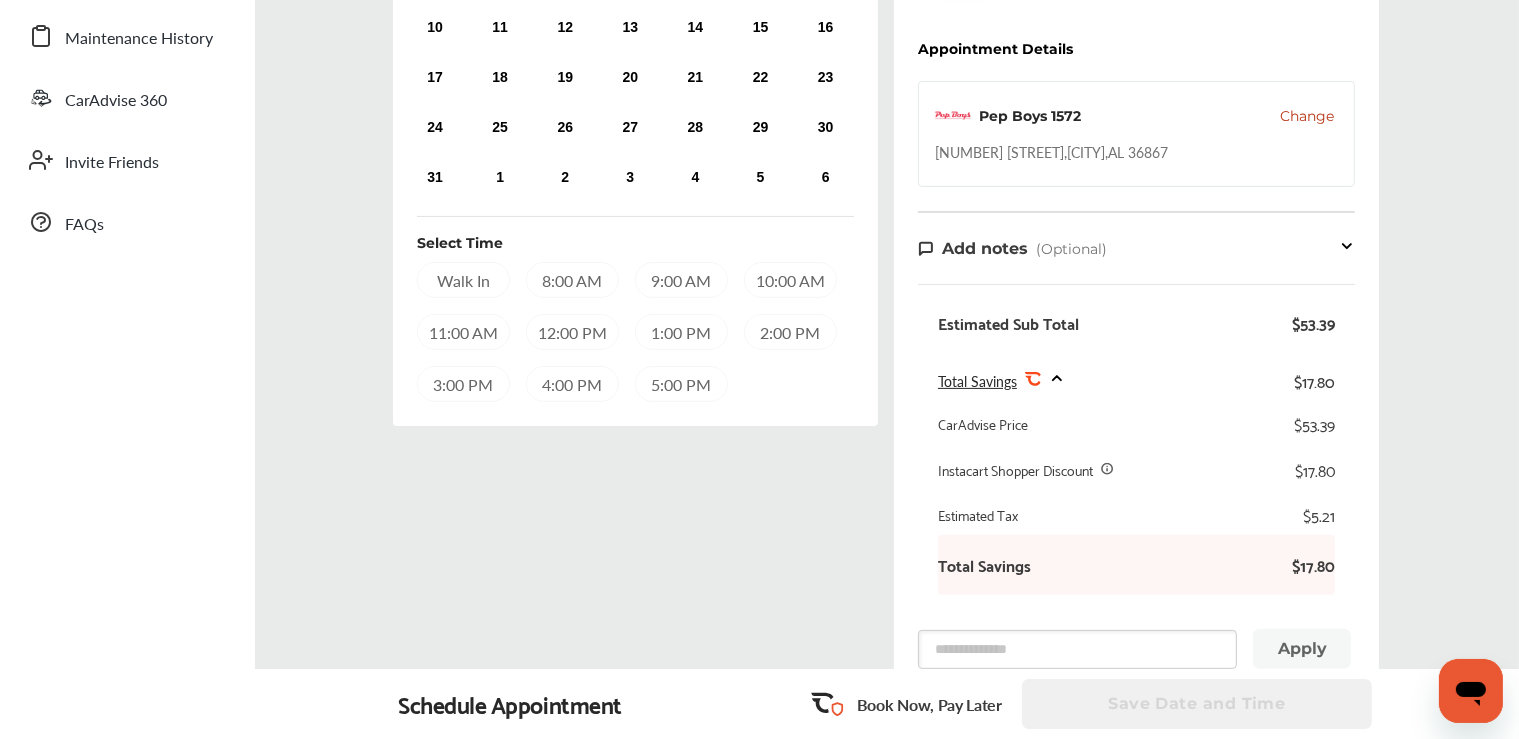 click 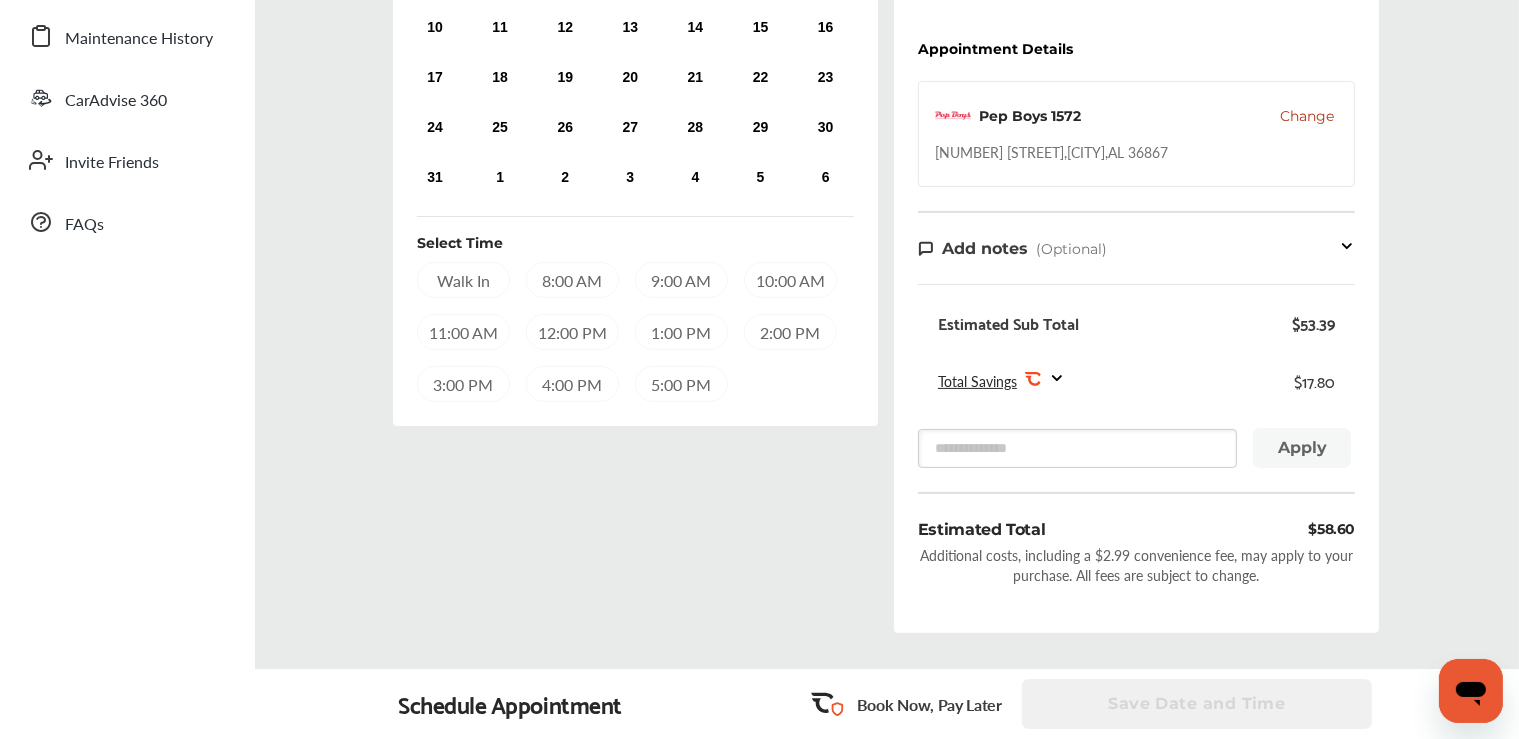 click 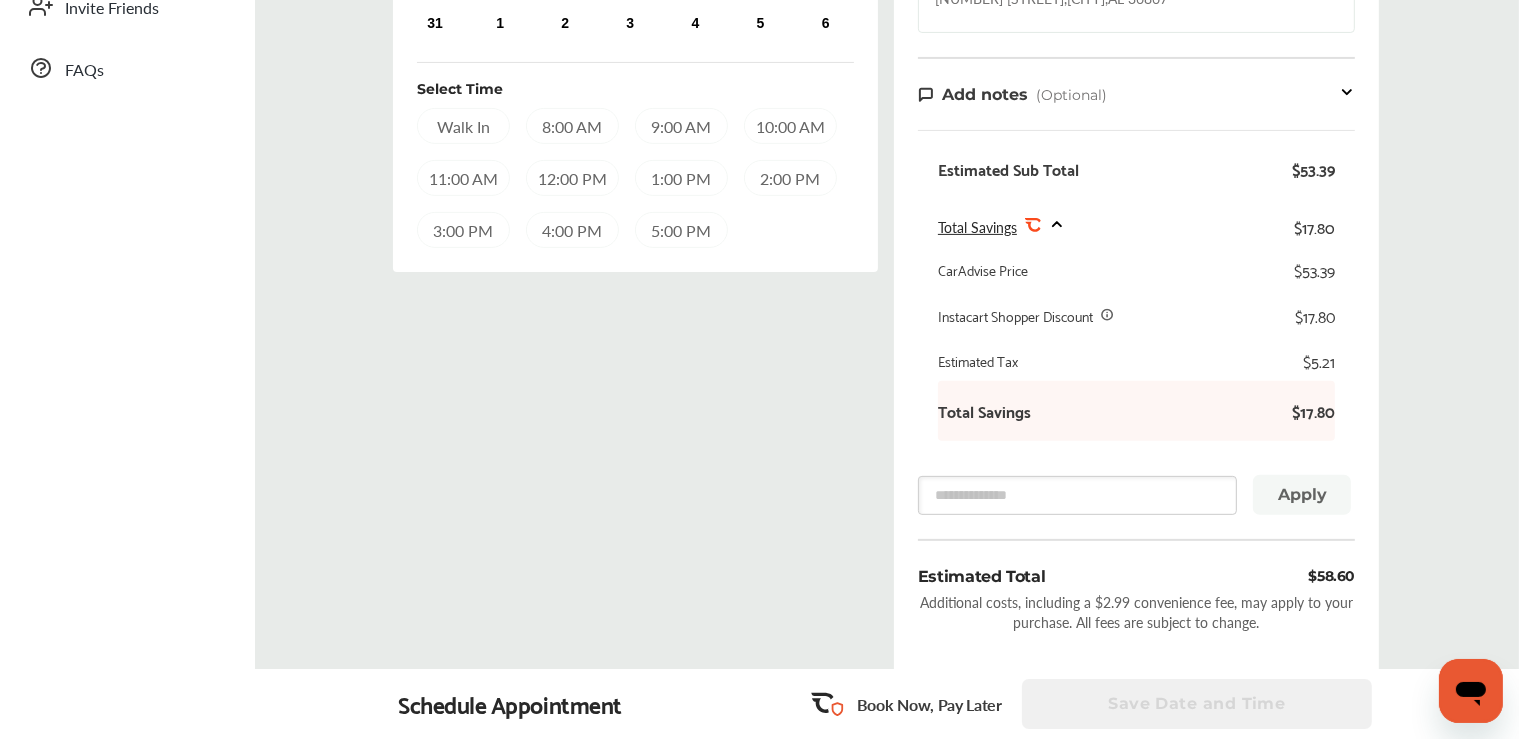 scroll, scrollTop: 567, scrollLeft: 0, axis: vertical 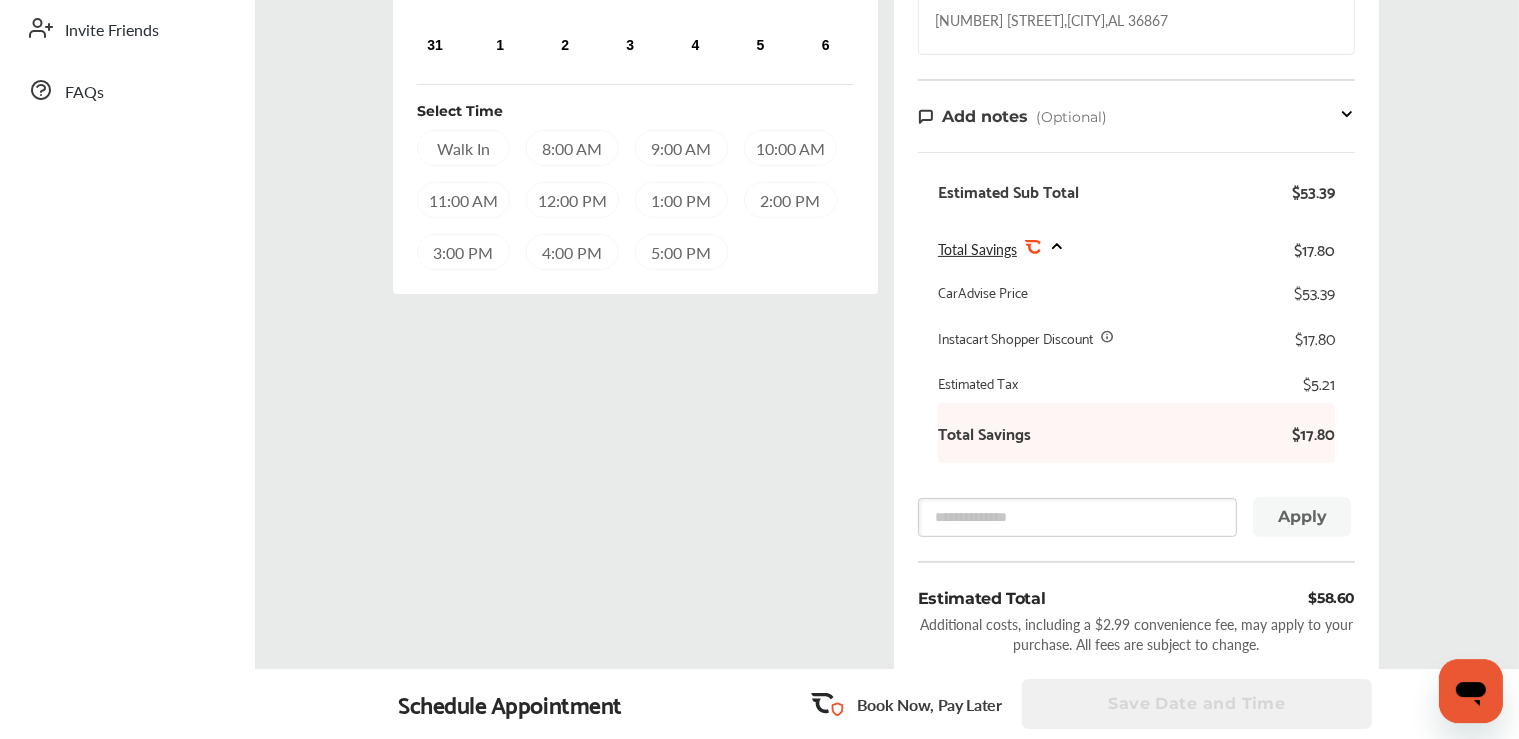 click 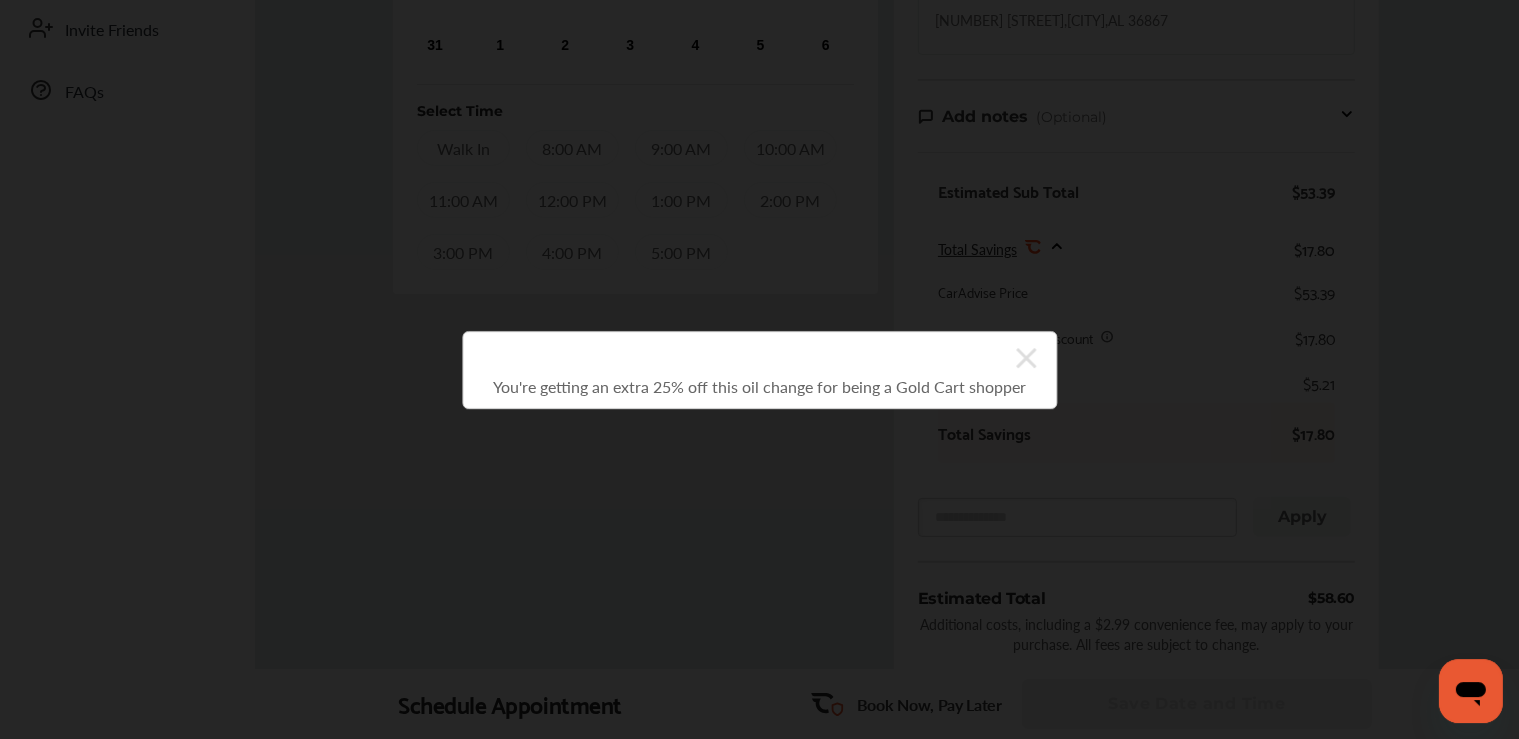 click 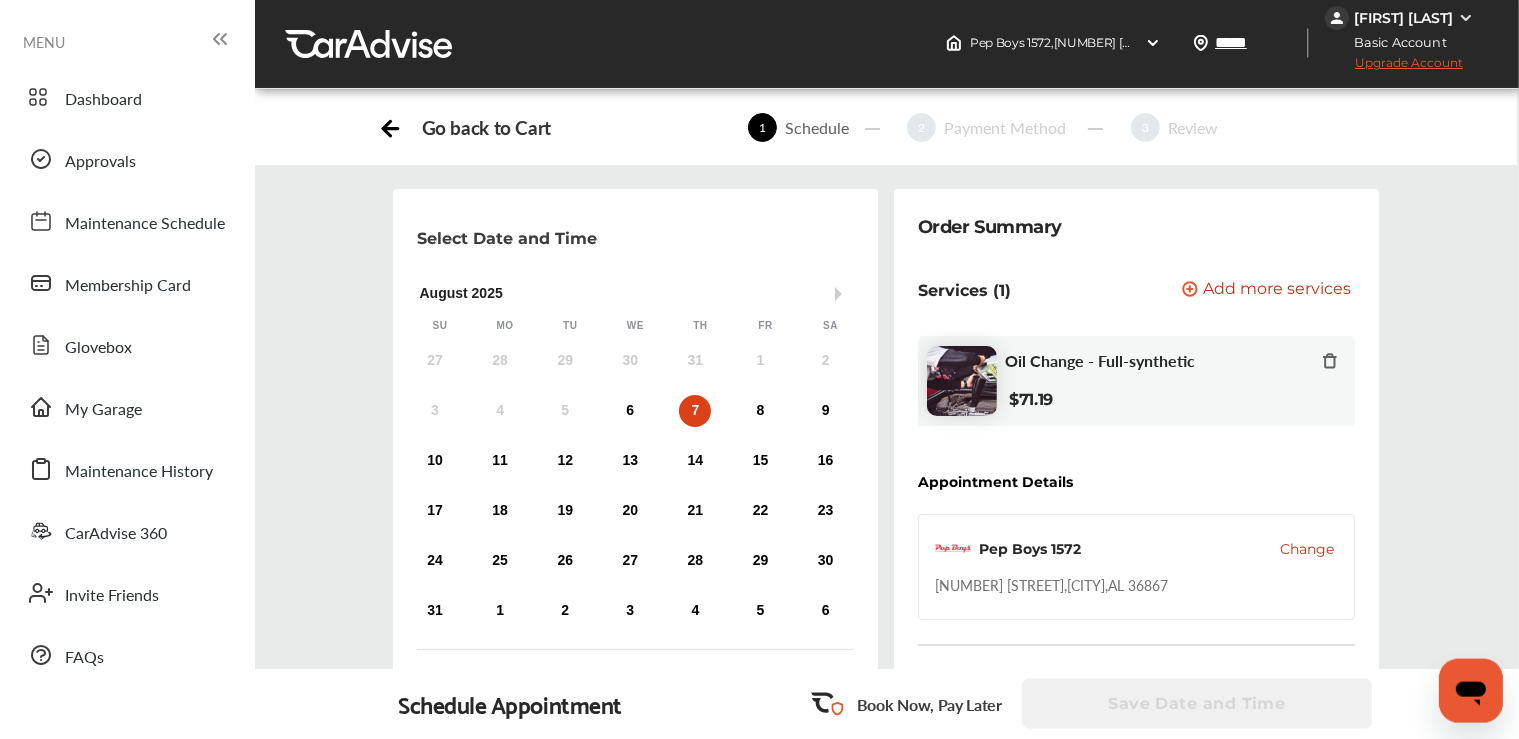 scroll, scrollTop: 0, scrollLeft: 0, axis: both 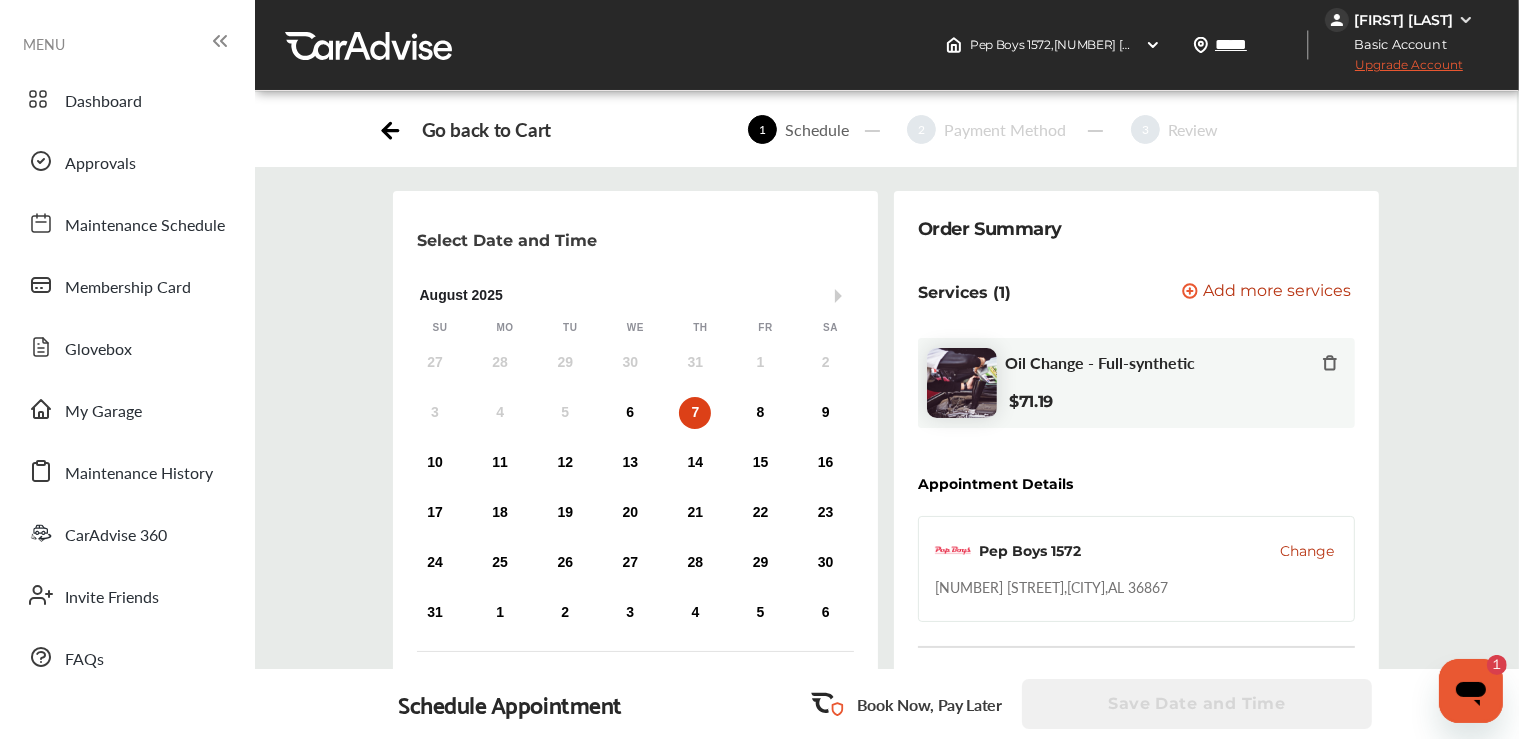 click at bounding box center (1470, 690) 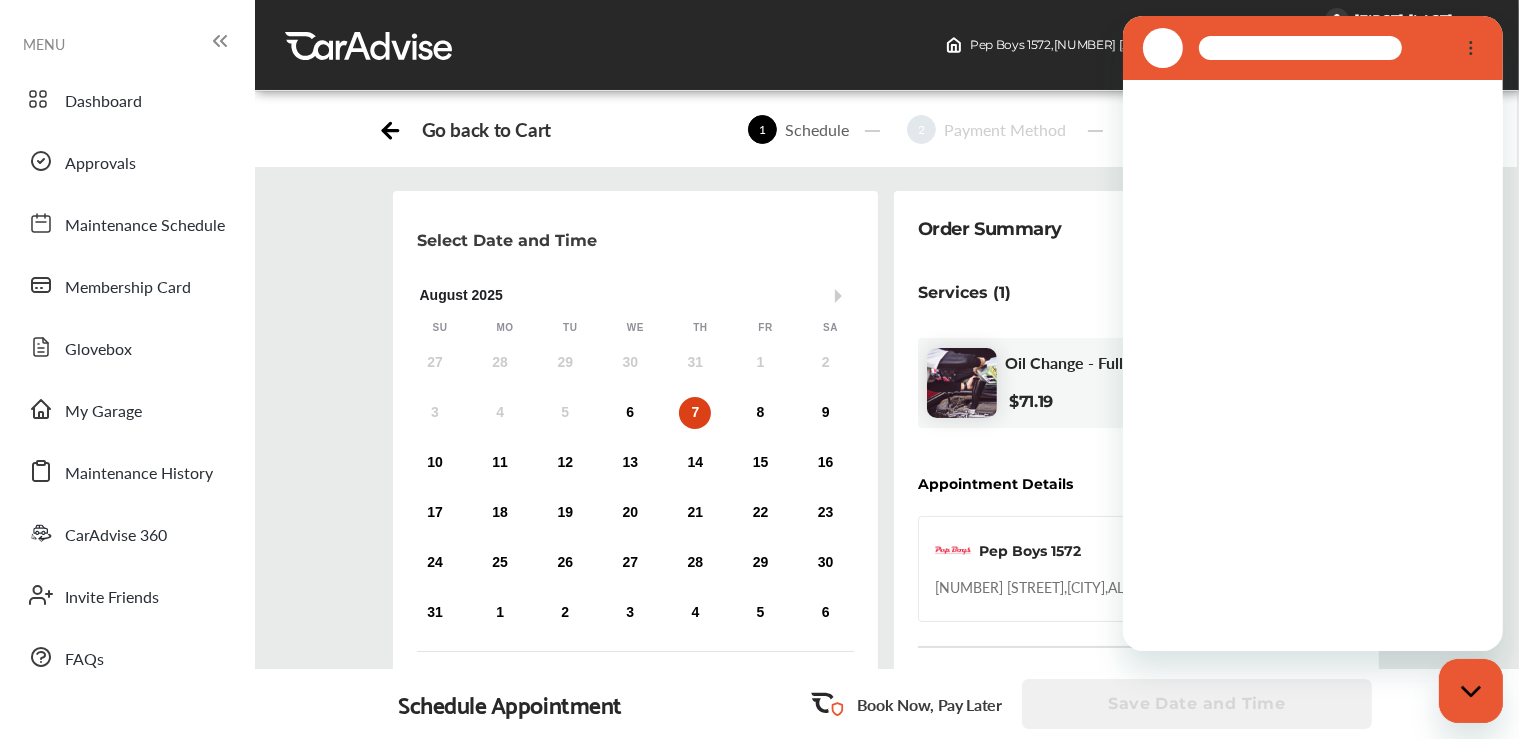 scroll, scrollTop: 0, scrollLeft: 0, axis: both 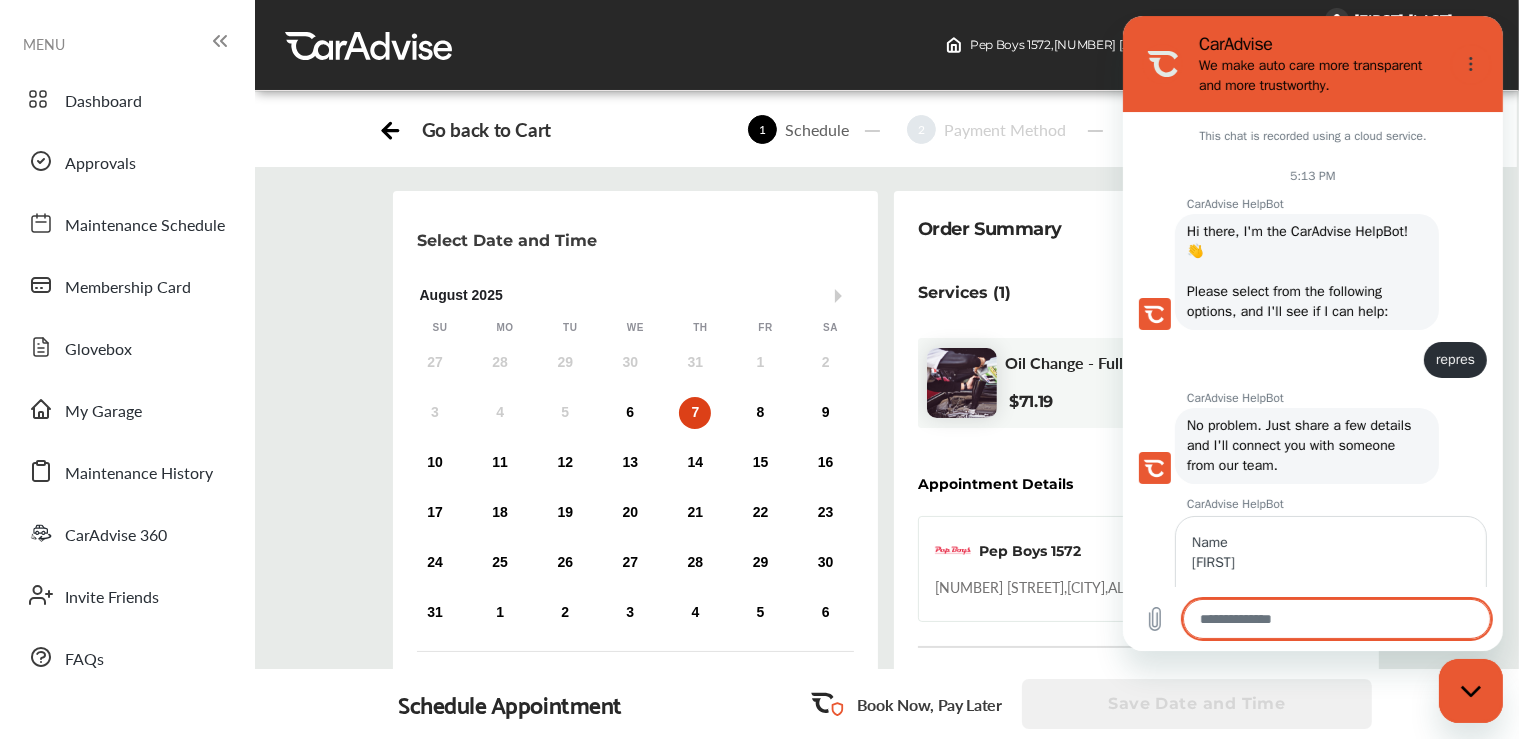 type on "*" 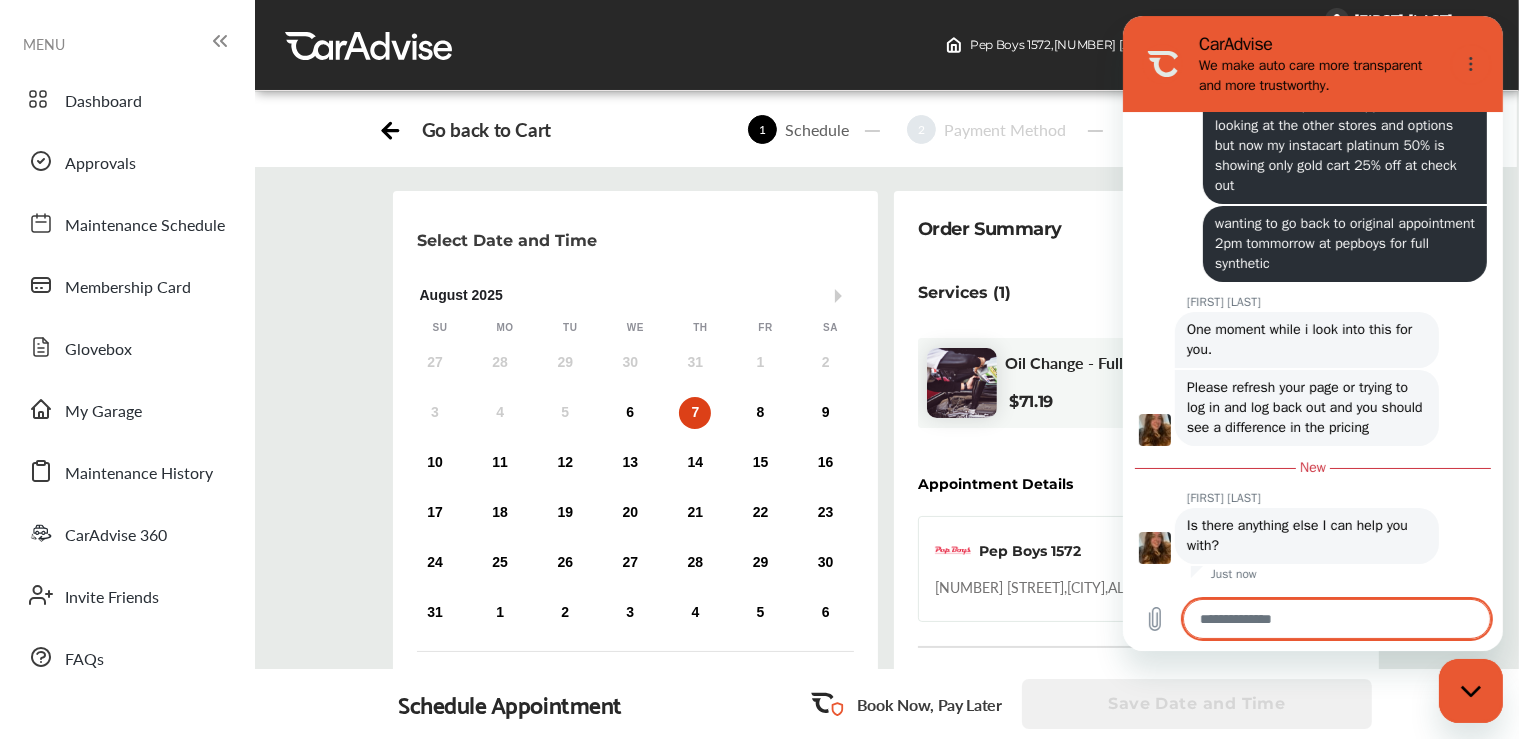 click at bounding box center (1336, 619) 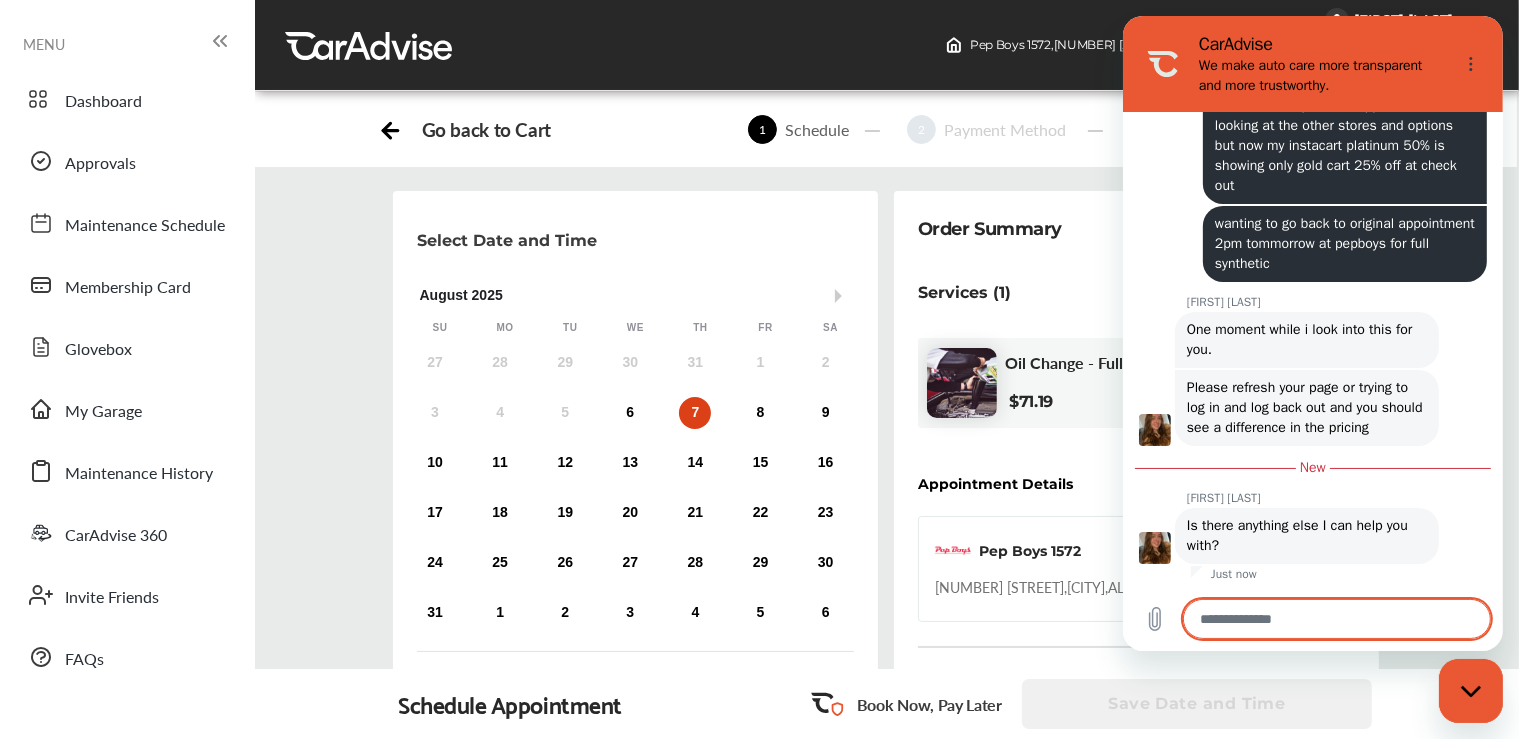 type on "*" 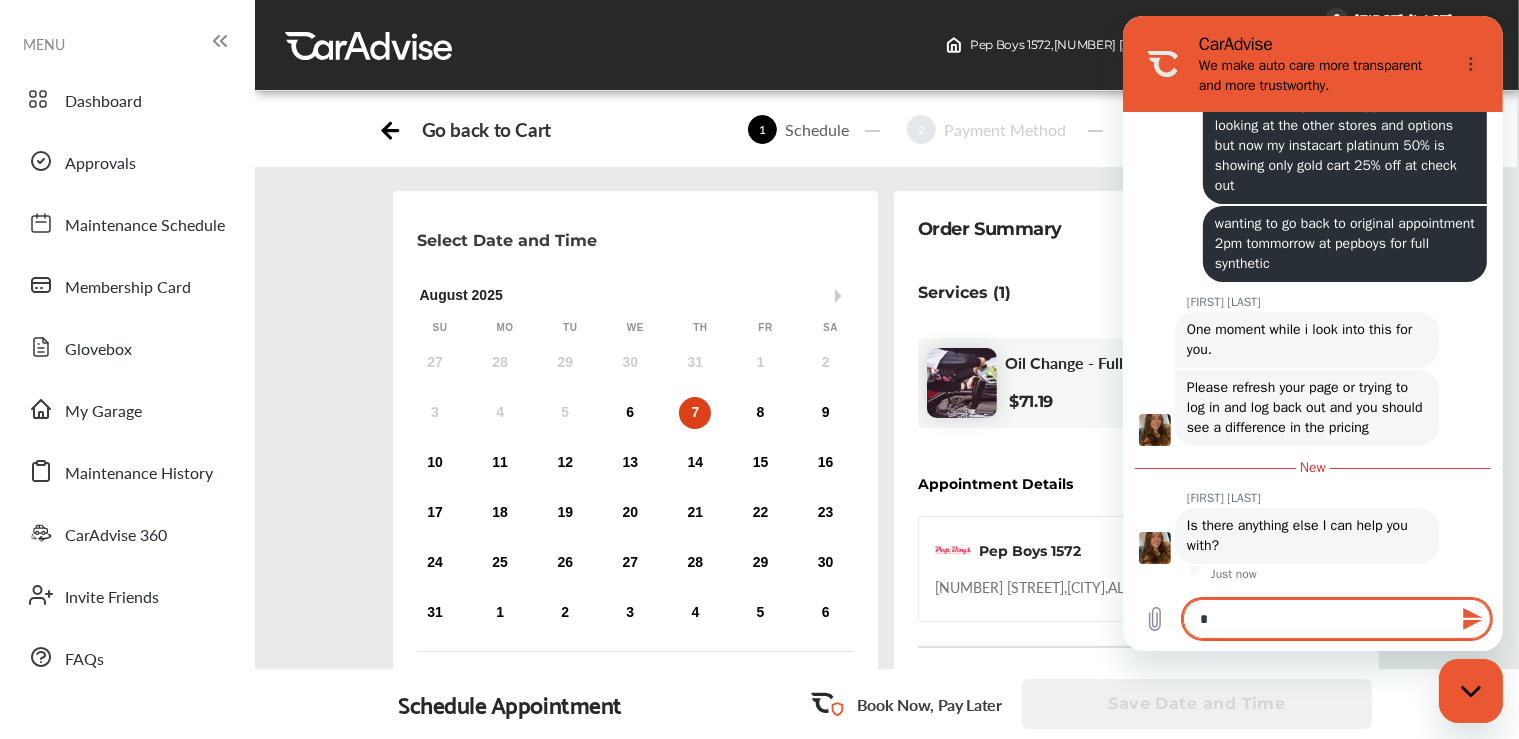 type on "**" 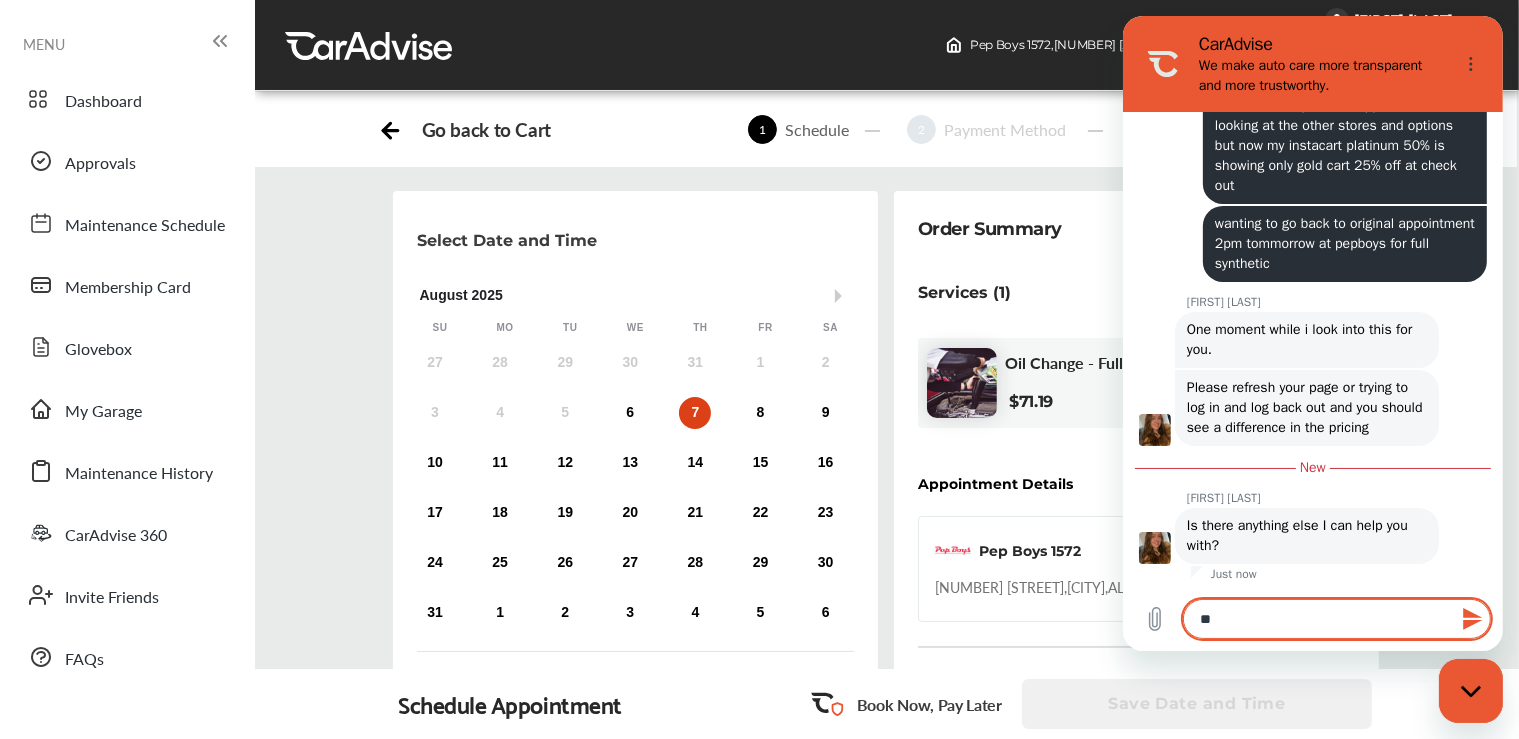 type on "***" 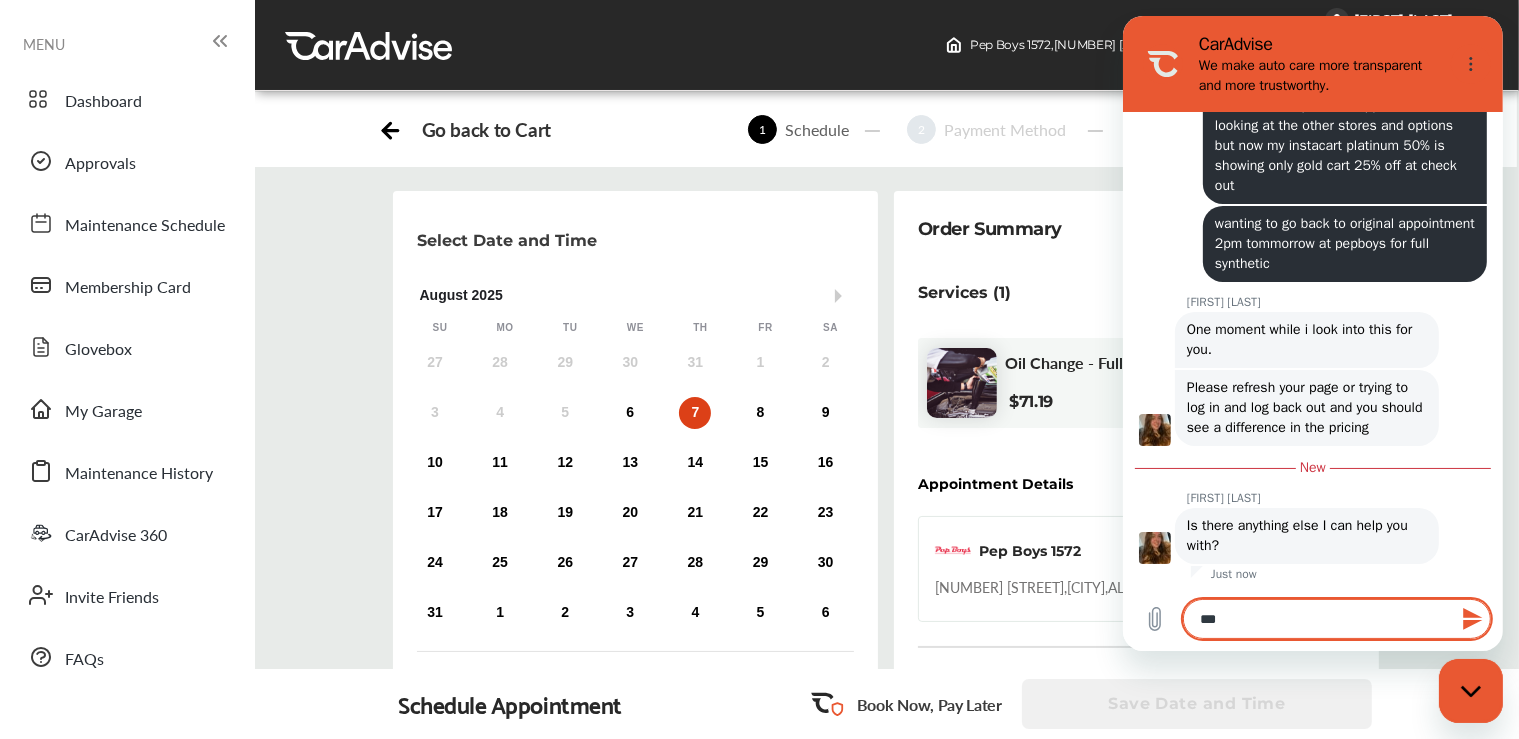 type on "***" 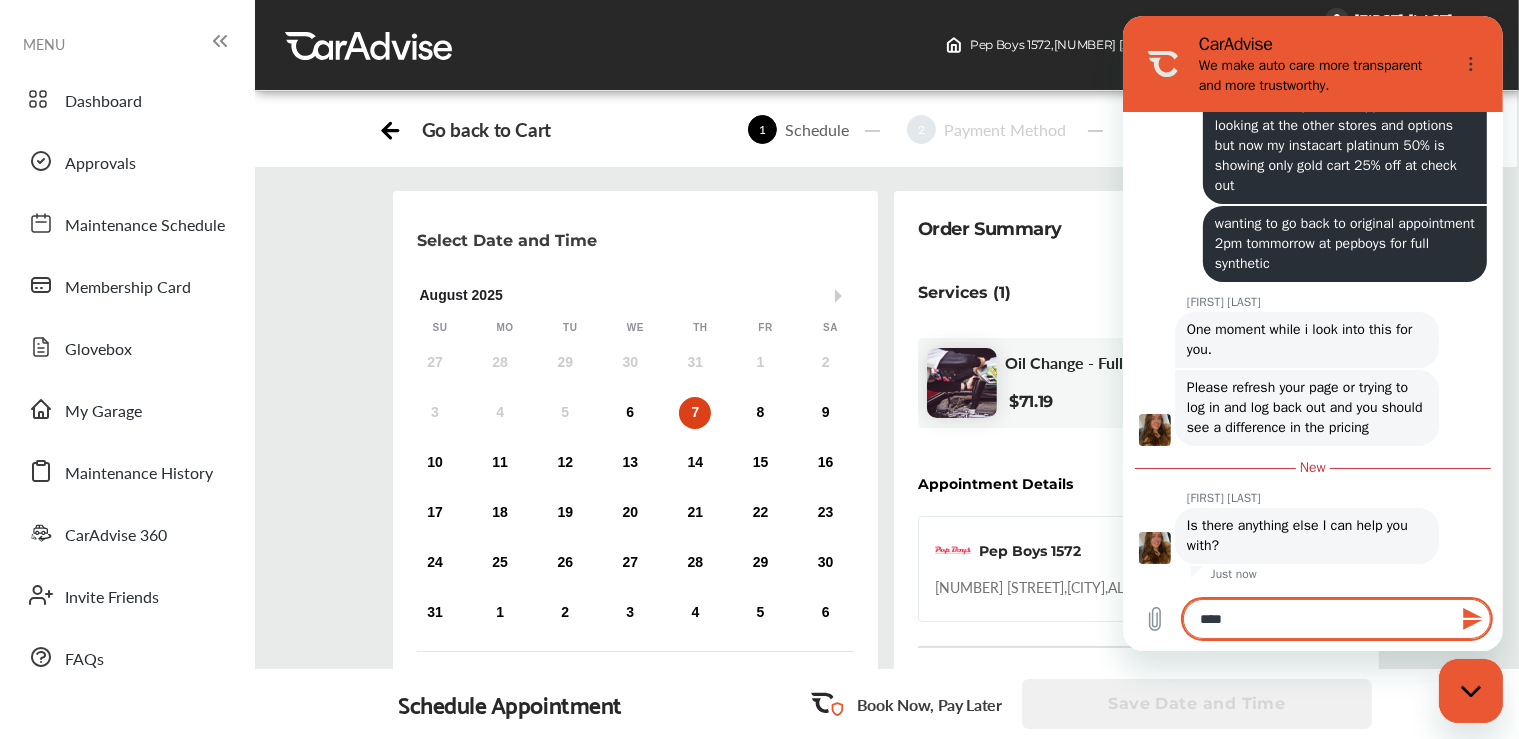type on "*****" 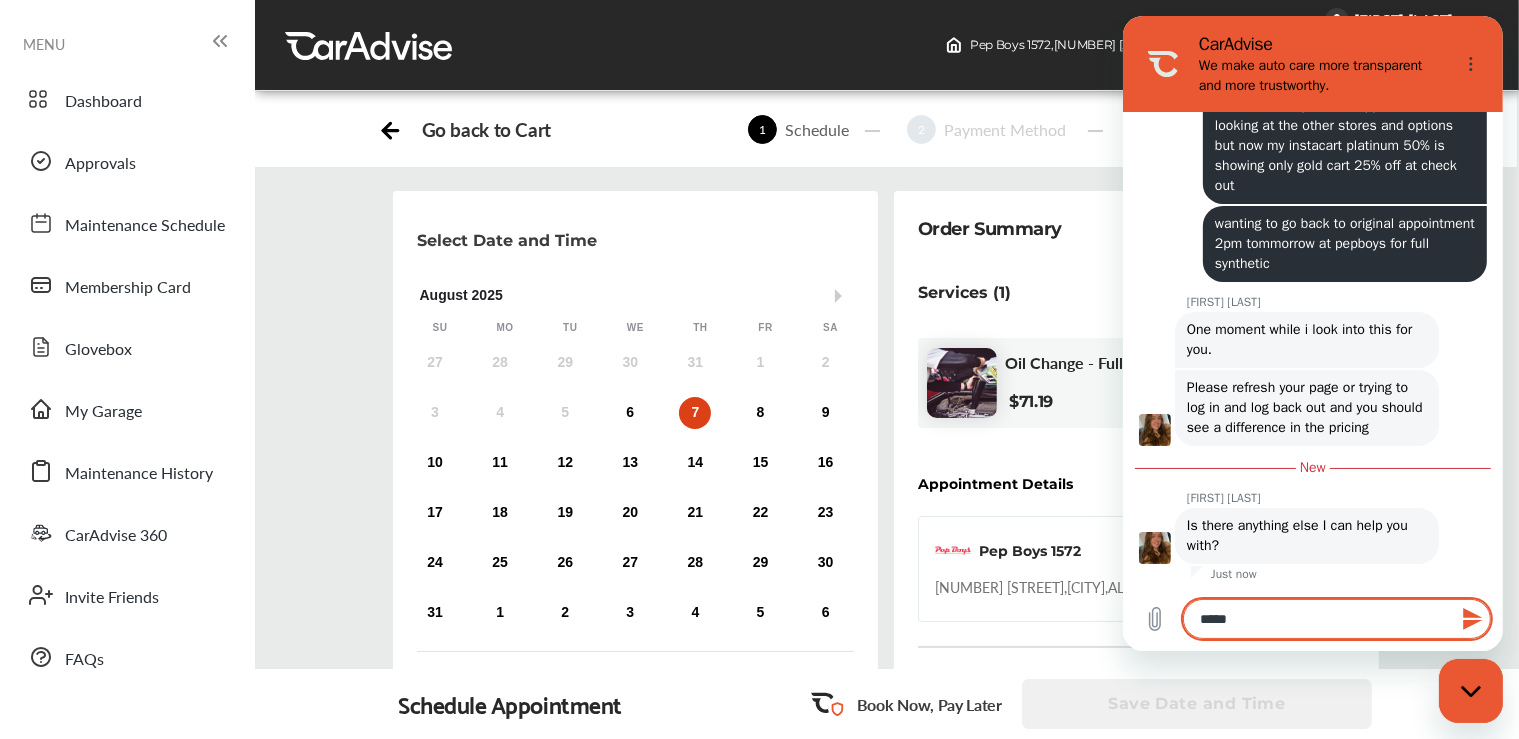 type on "******" 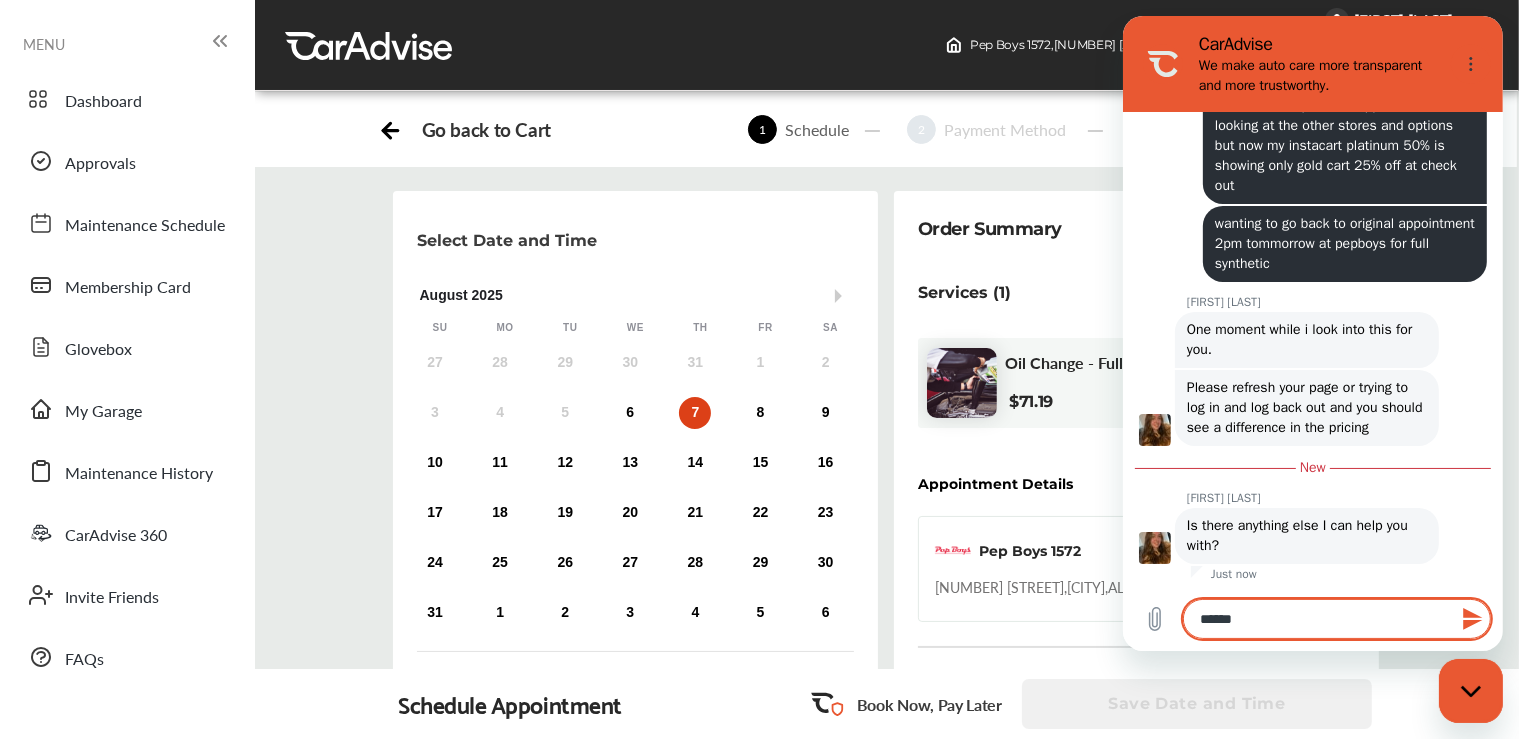 type on "******" 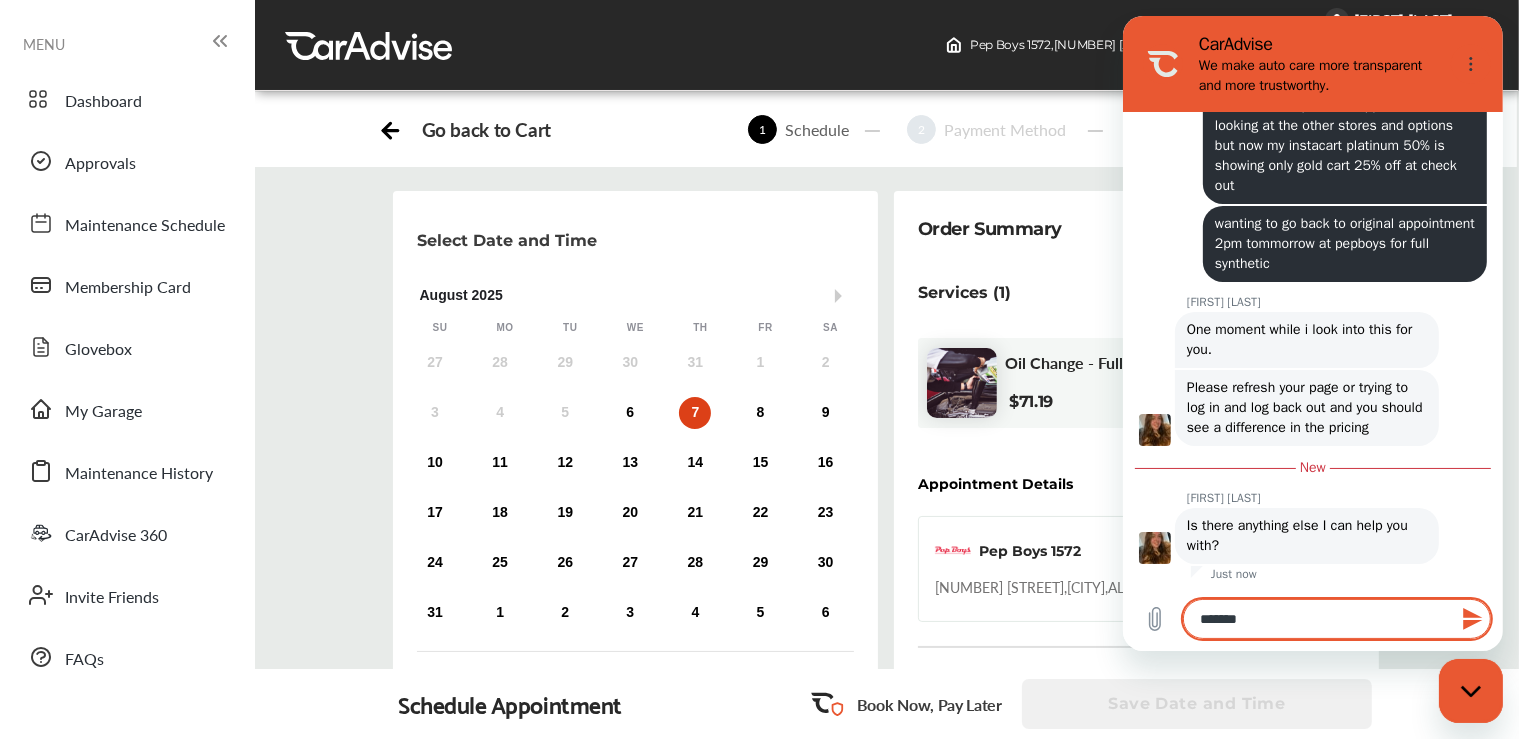 type on "********" 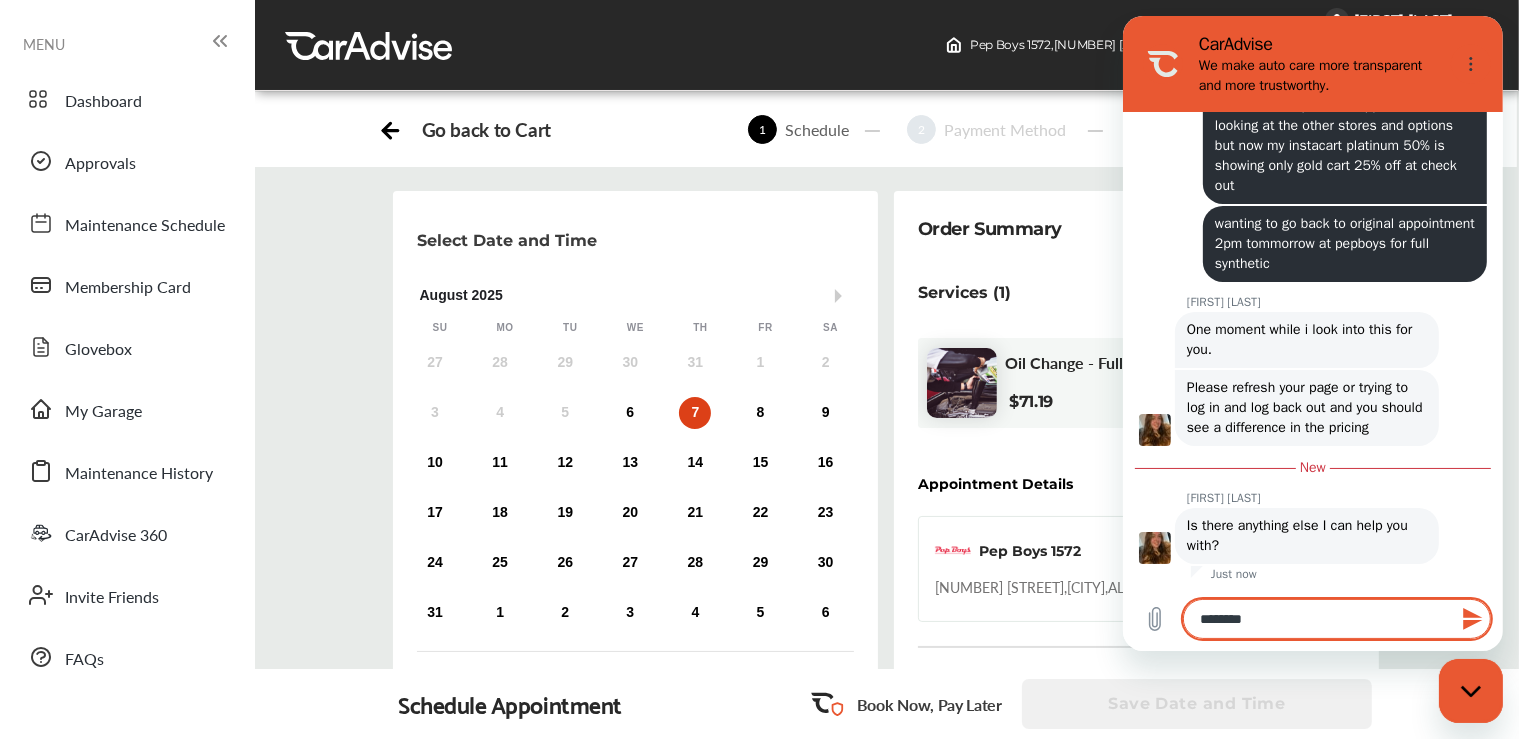 type on "*********" 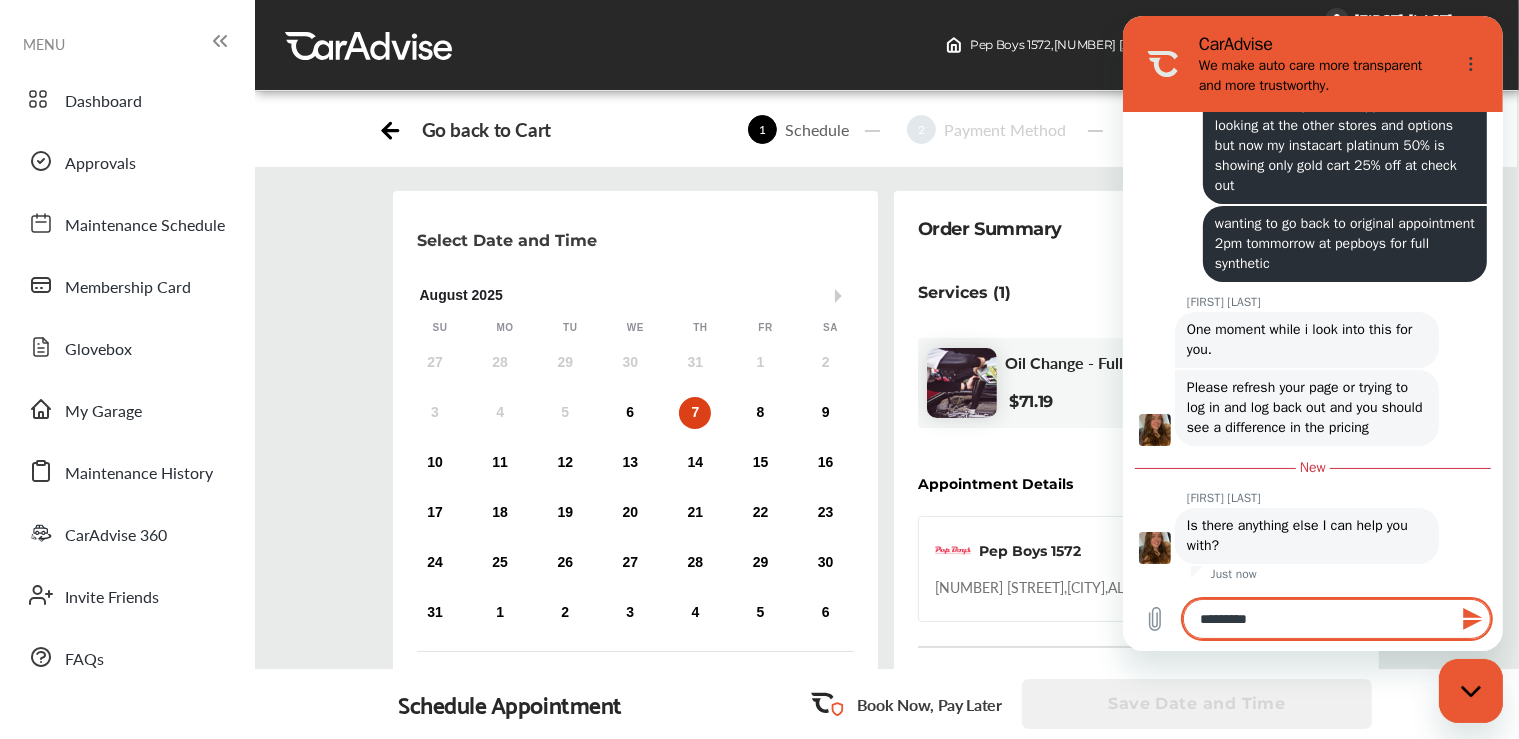 type on "**********" 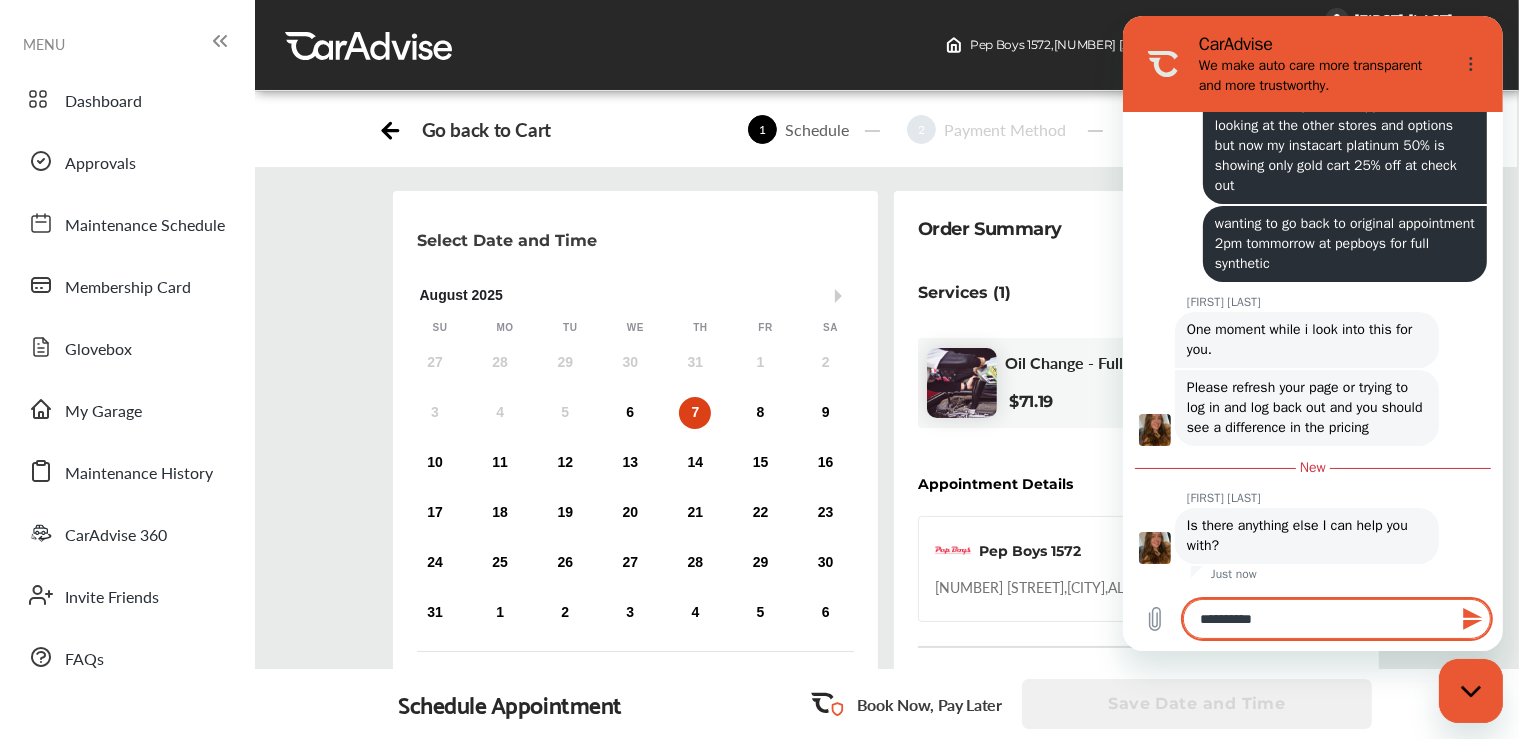 type on "**********" 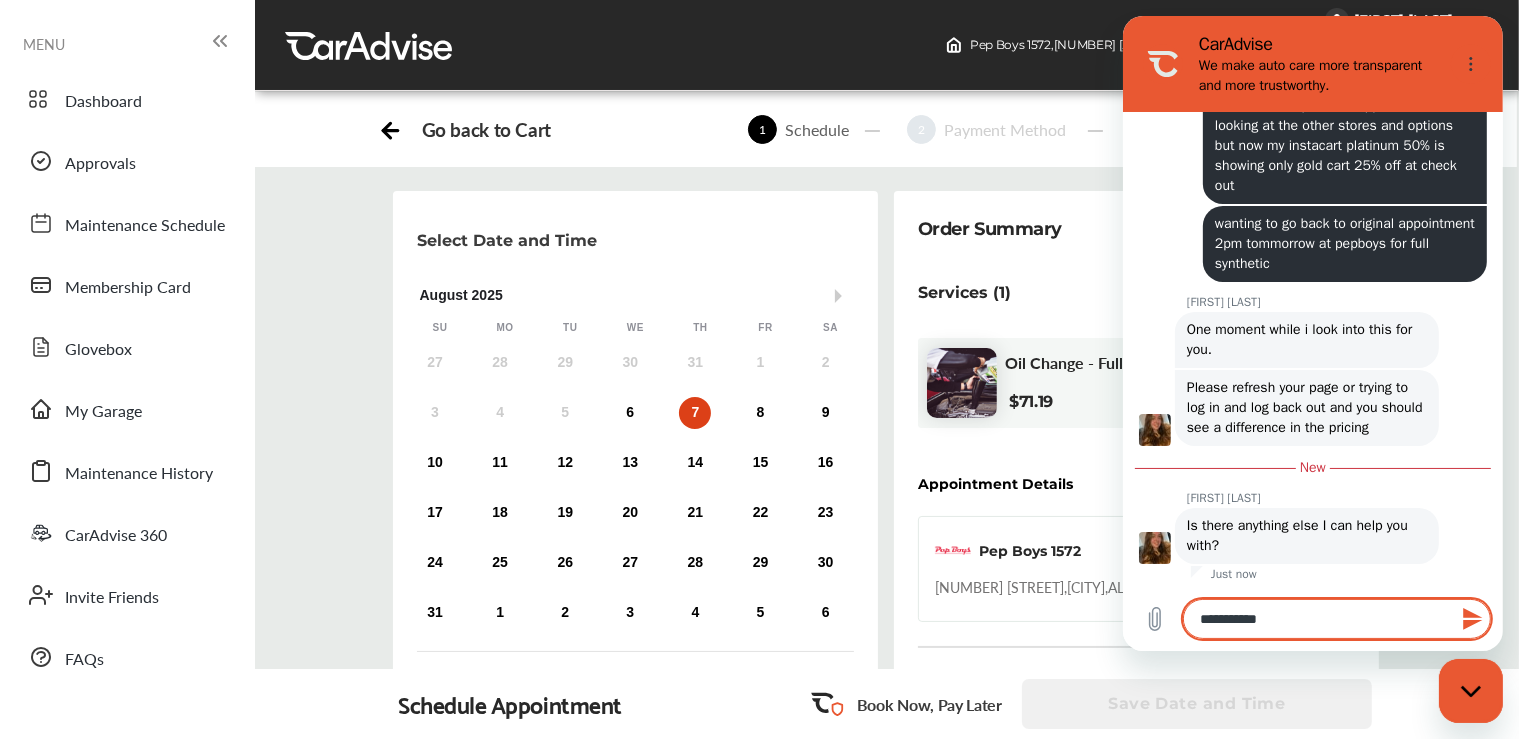 type on "**********" 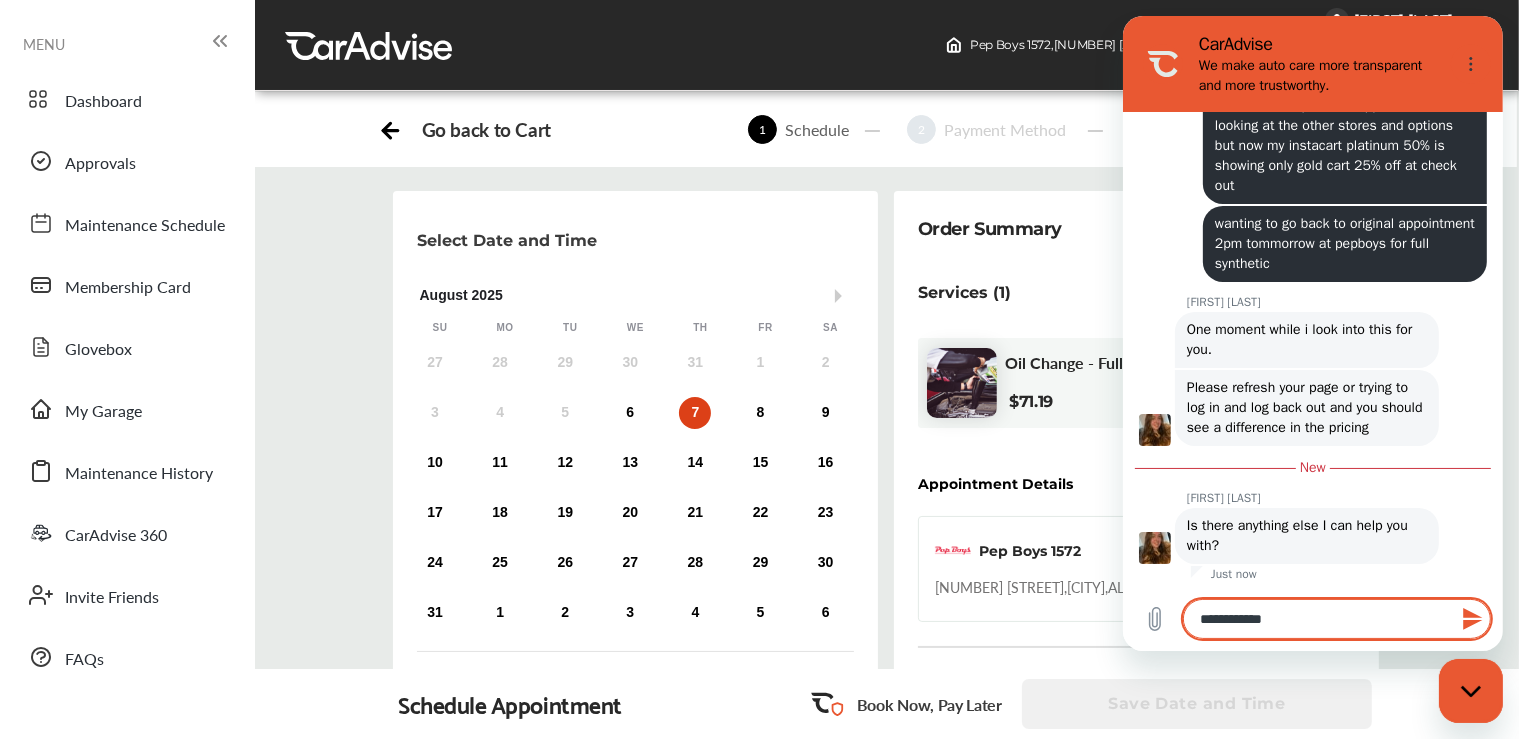 type on "**********" 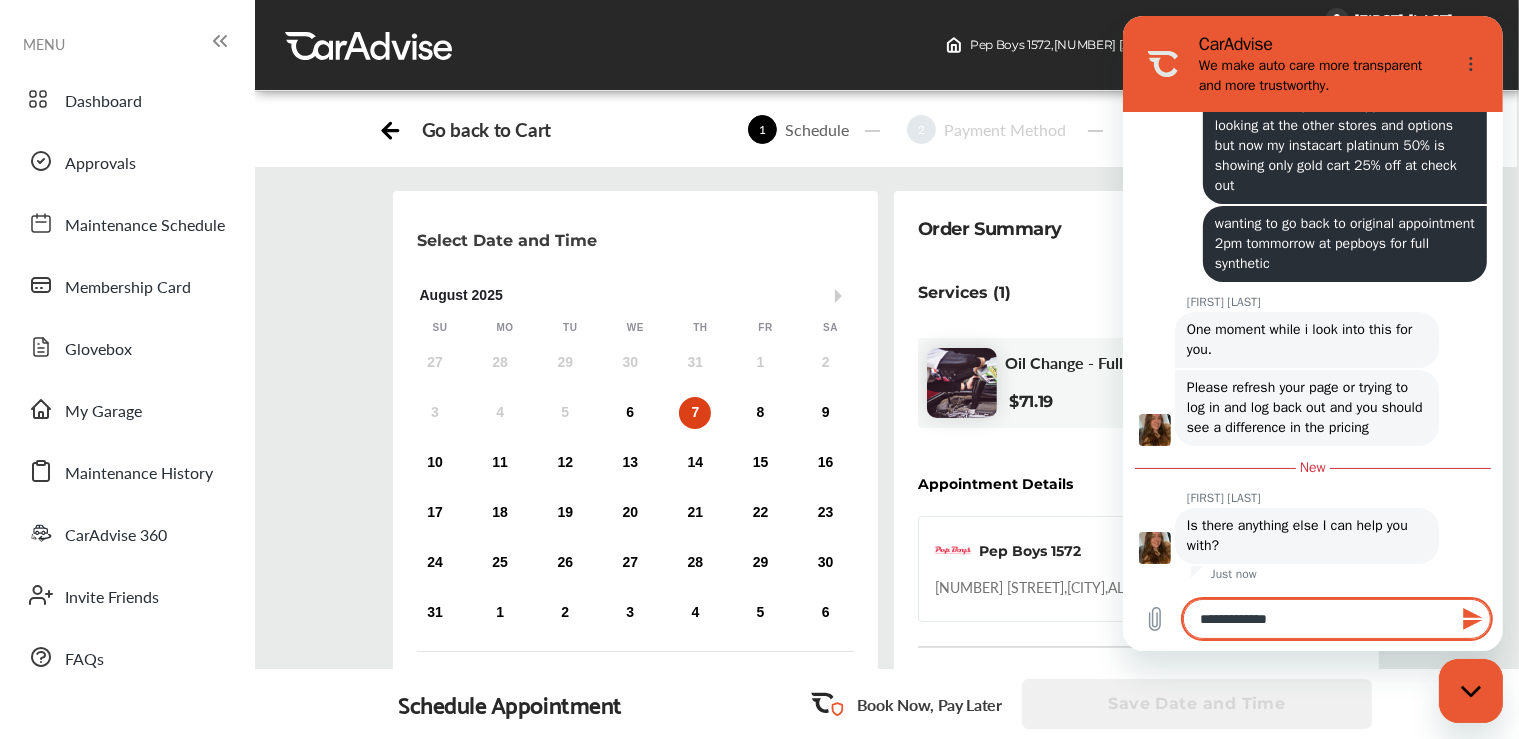 type on "**********" 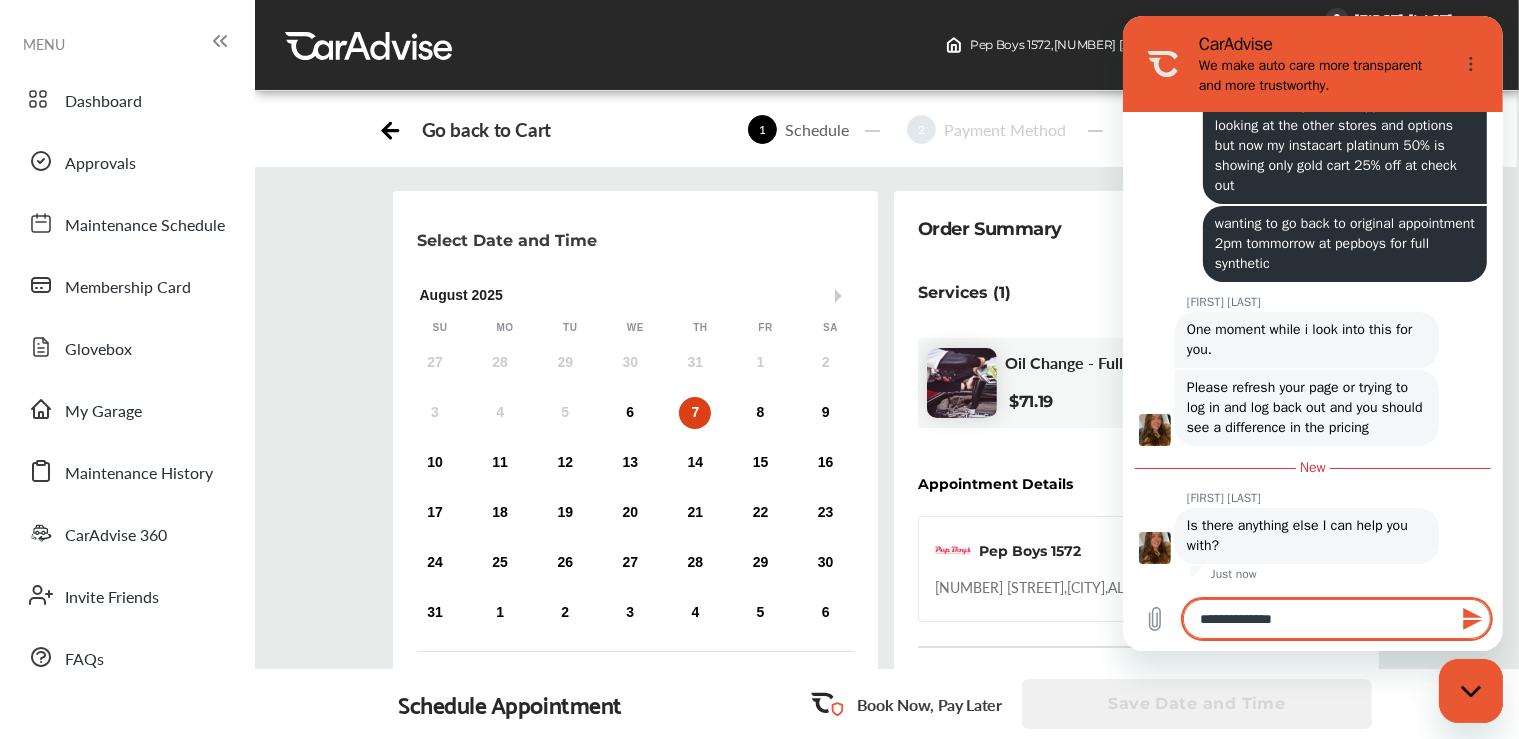 type on "**********" 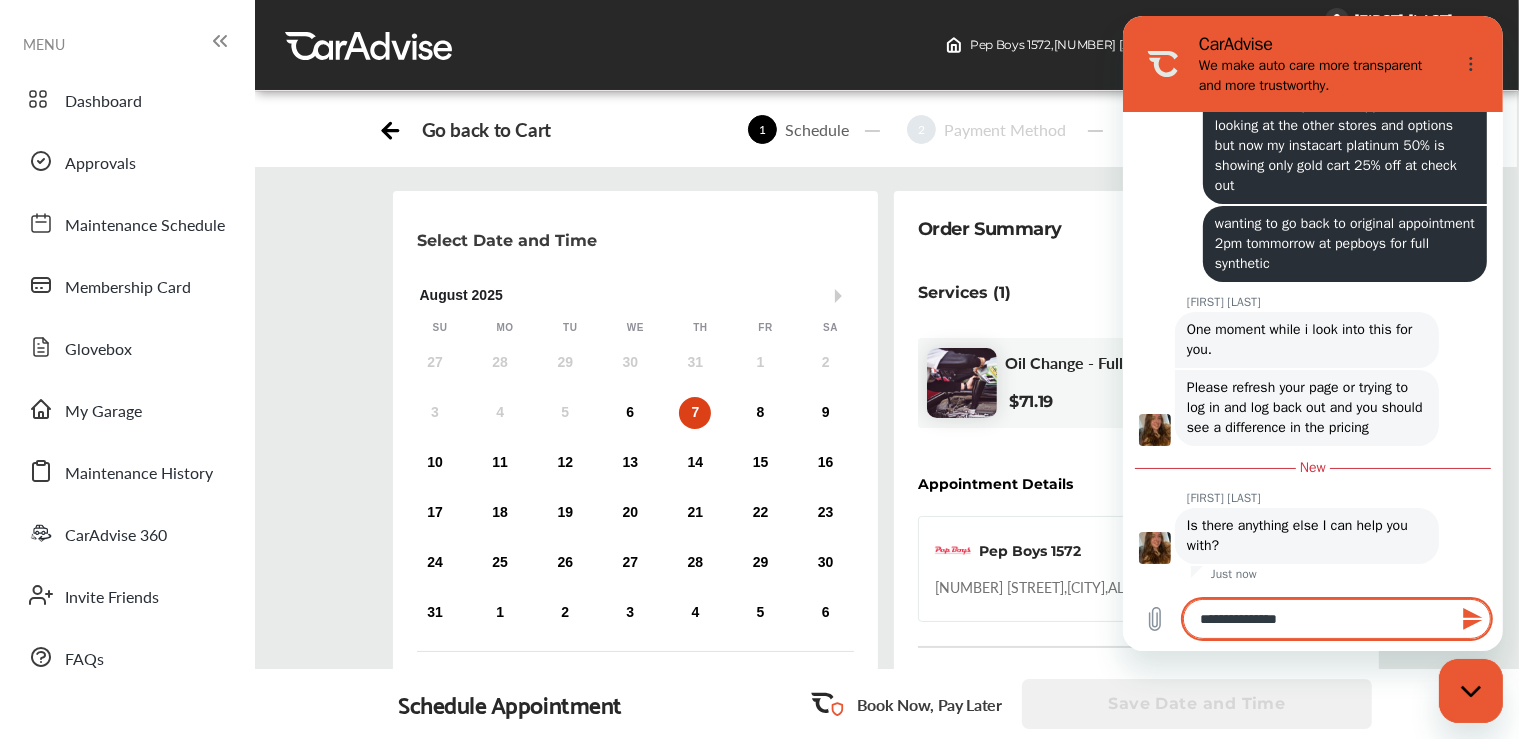 type on "**********" 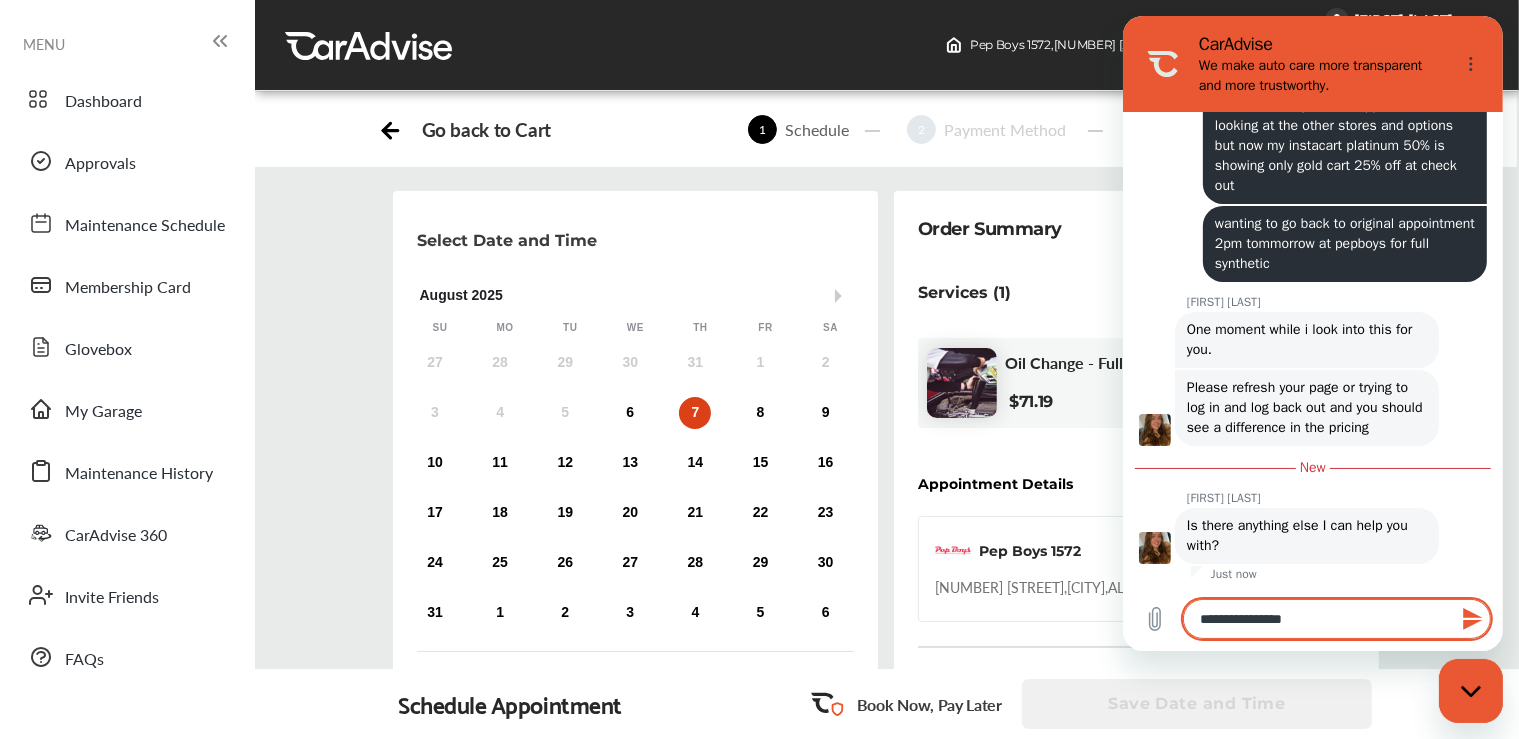 type 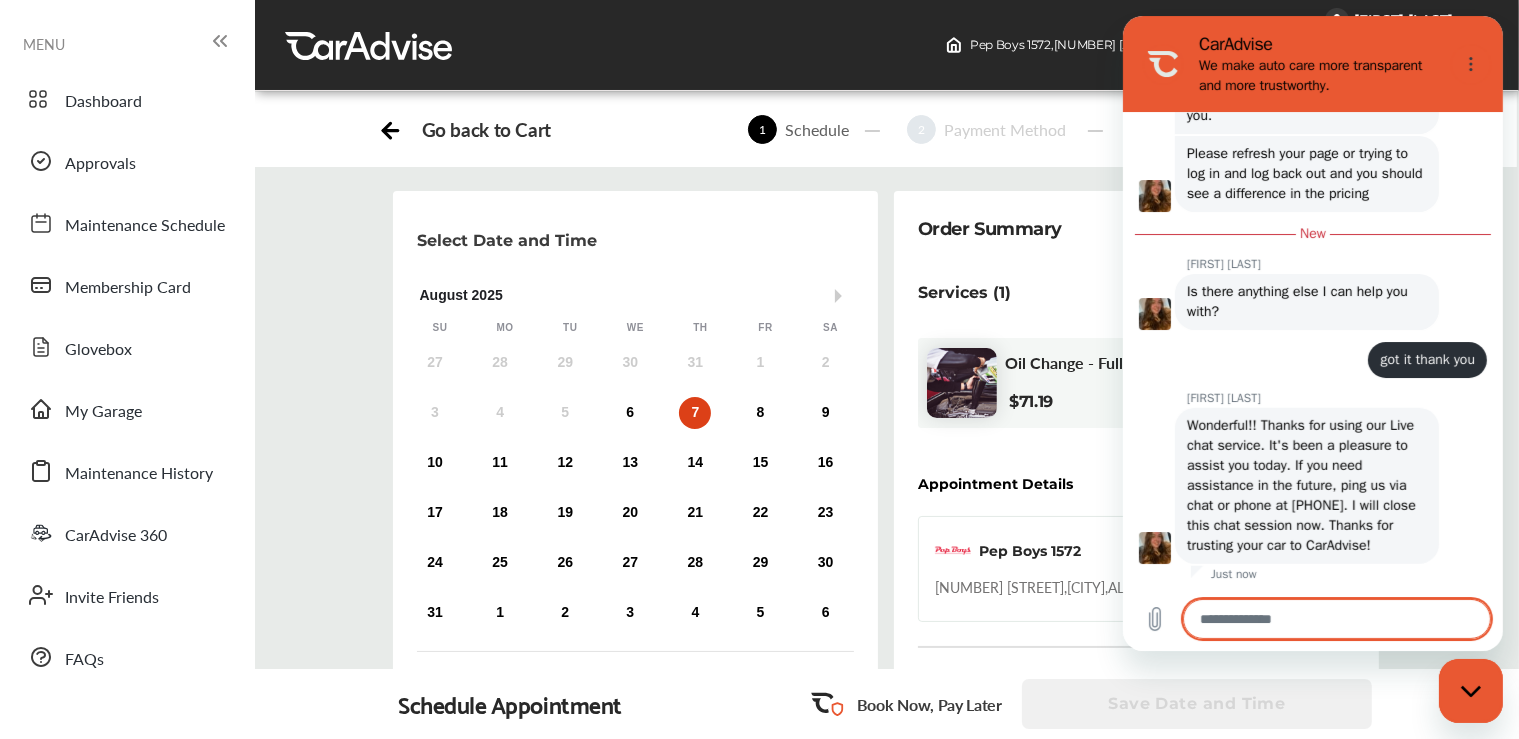 scroll, scrollTop: 1178, scrollLeft: 0, axis: vertical 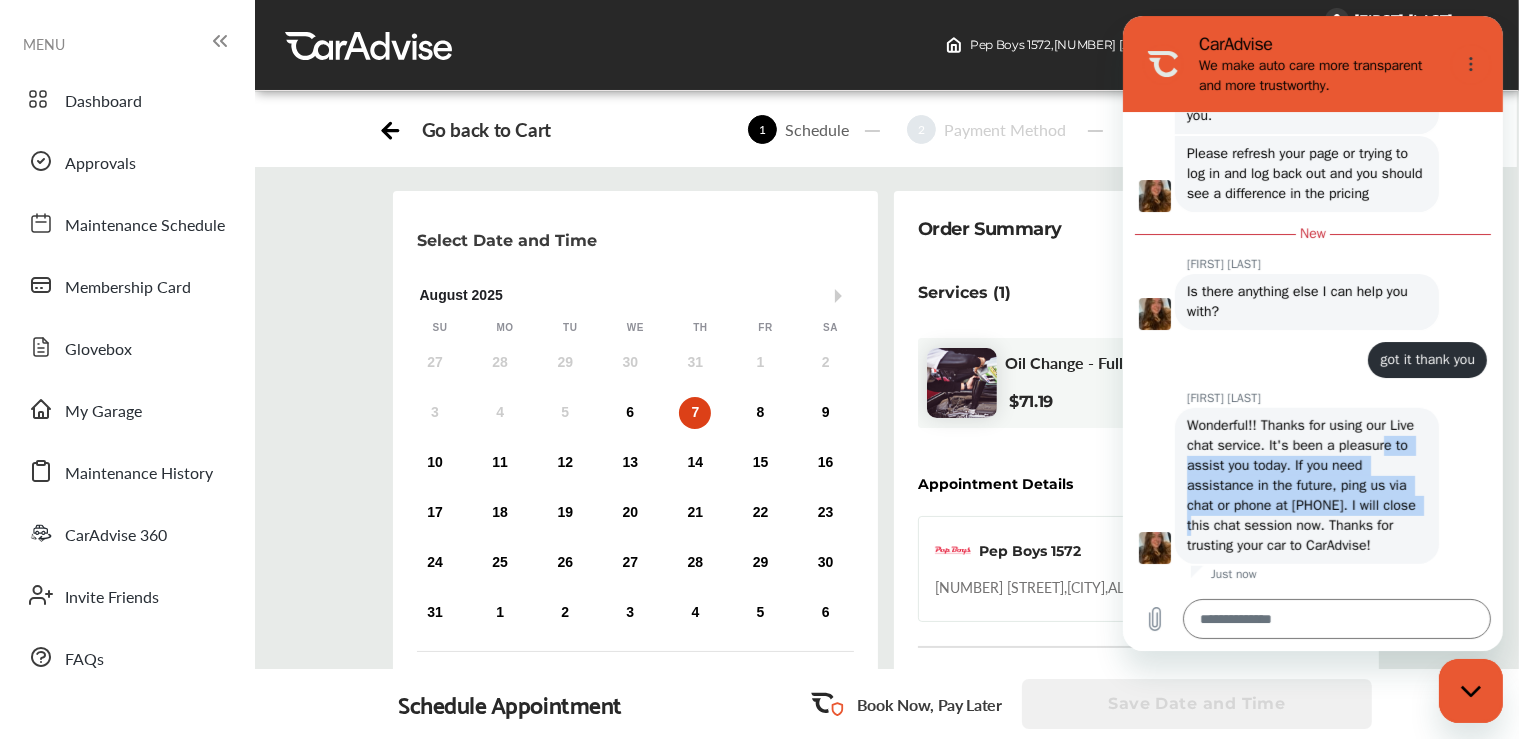 drag, startPoint x: 1231, startPoint y: 437, endPoint x: 1324, endPoint y: 513, distance: 120.10412 